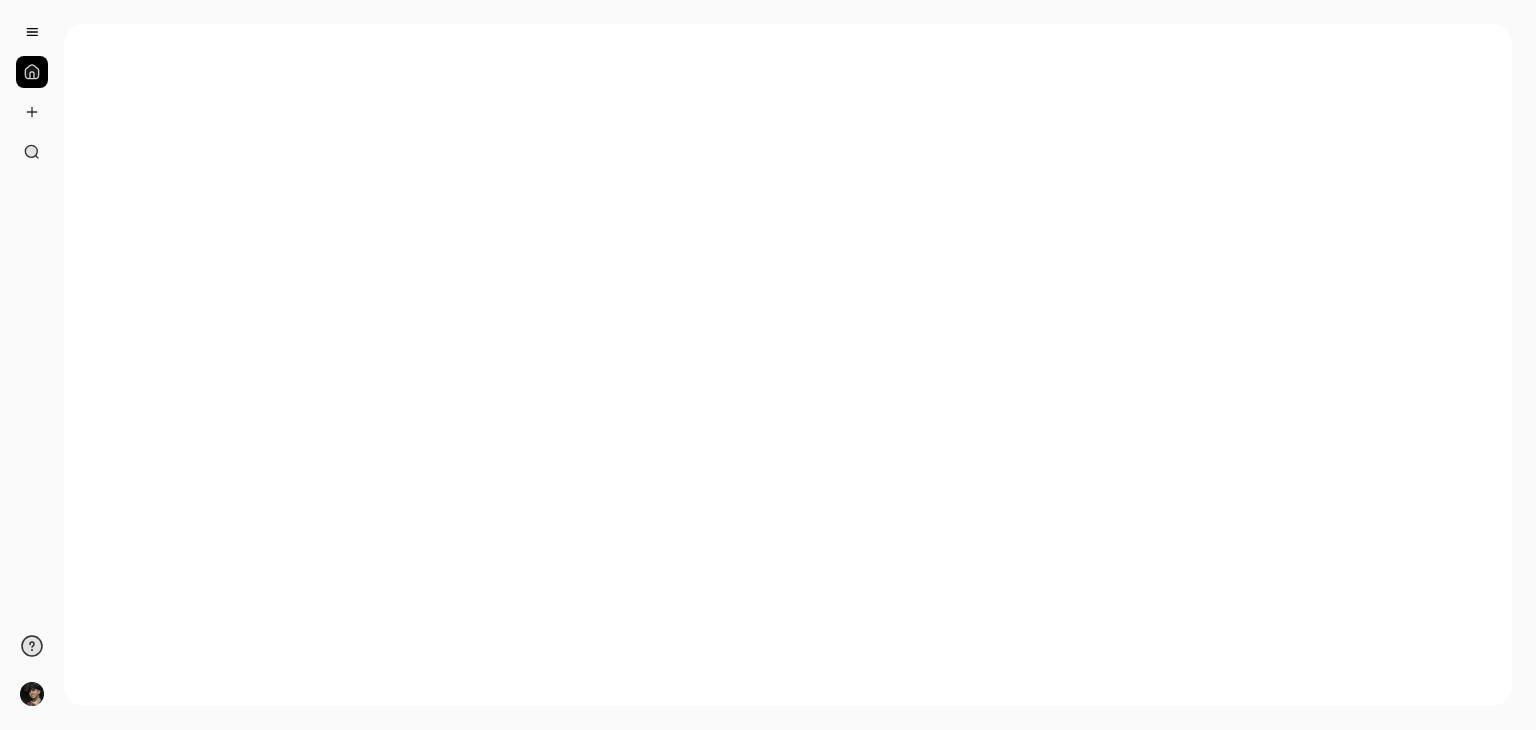scroll, scrollTop: 0, scrollLeft: 0, axis: both 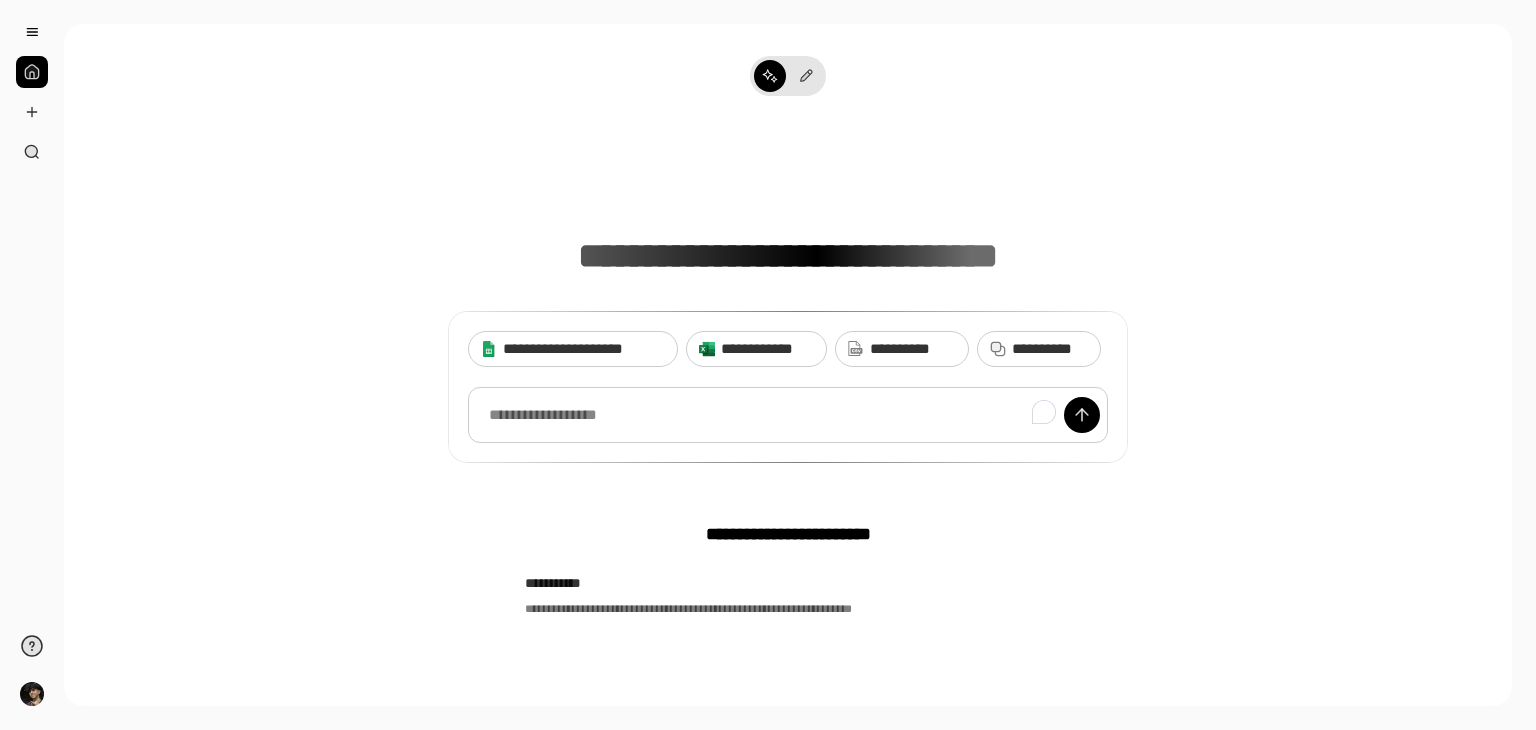 click at bounding box center (788, 415) 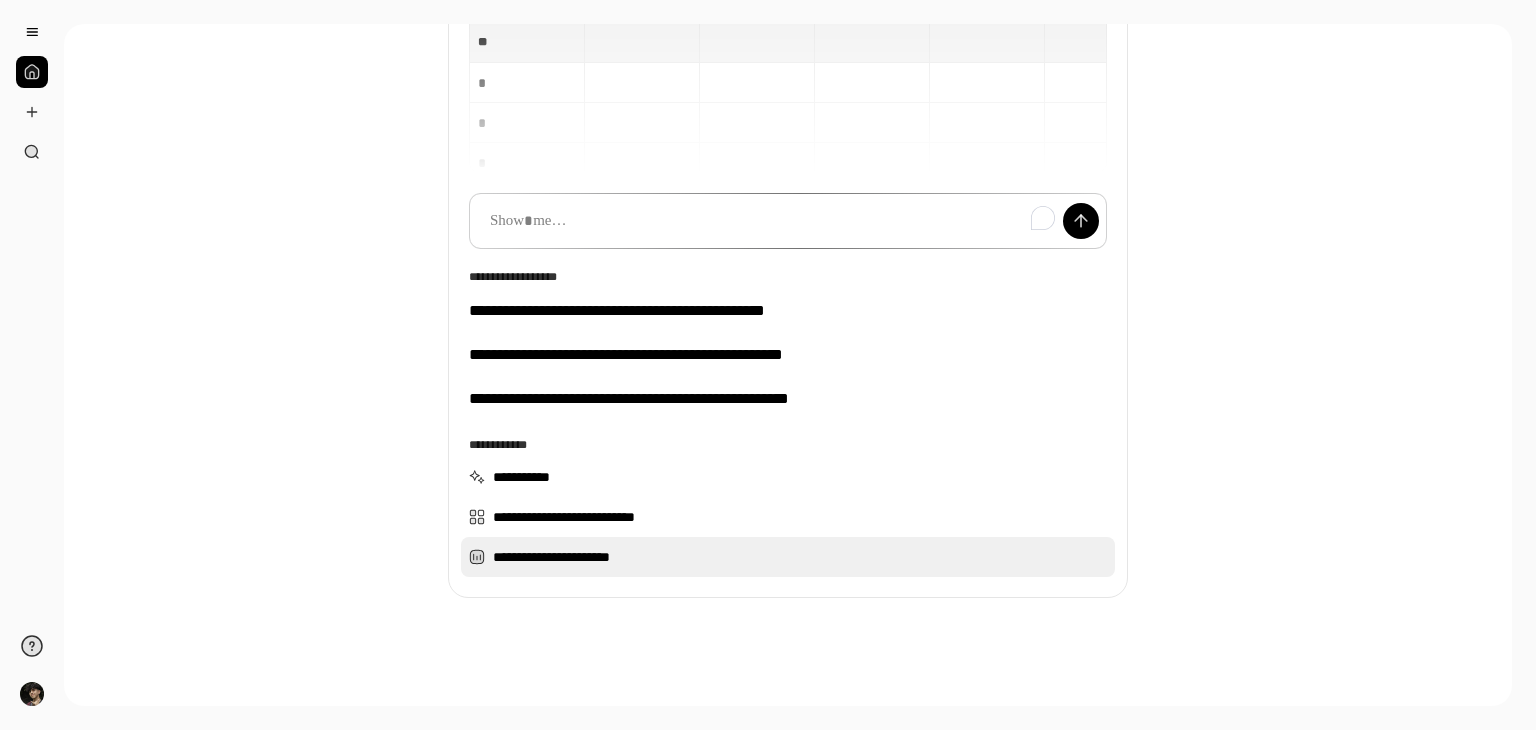 scroll, scrollTop: 213, scrollLeft: 0, axis: vertical 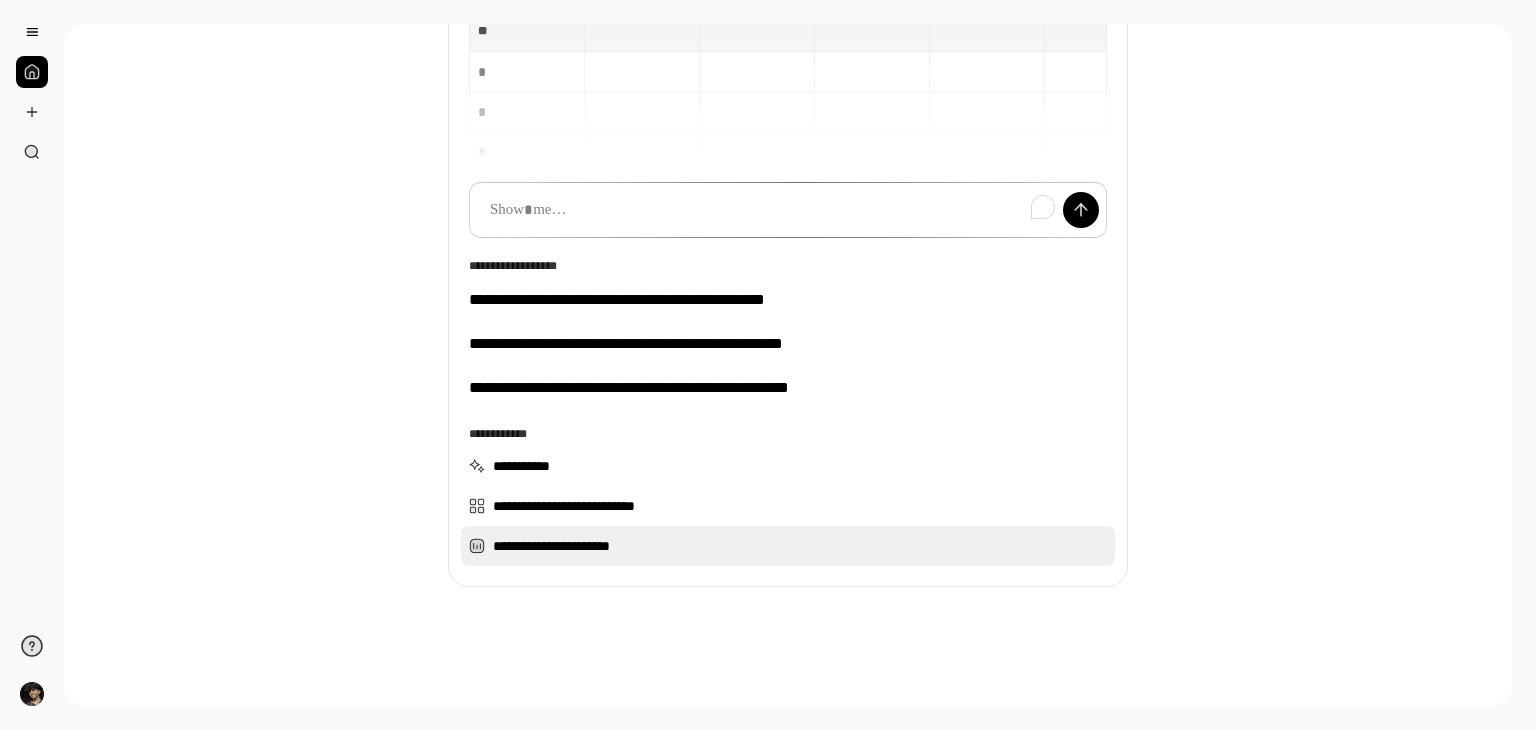 click on "**********" at bounding box center [788, 546] 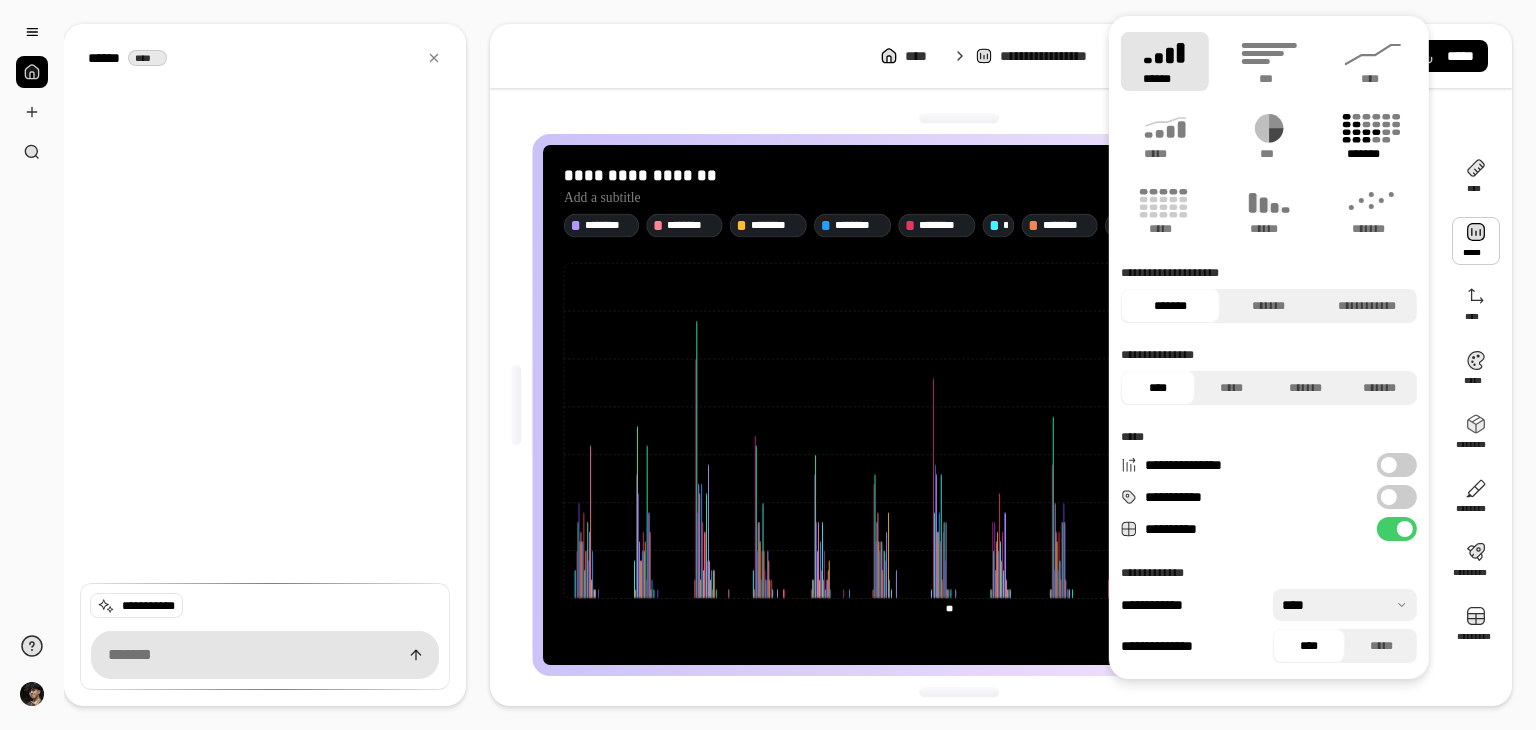 click 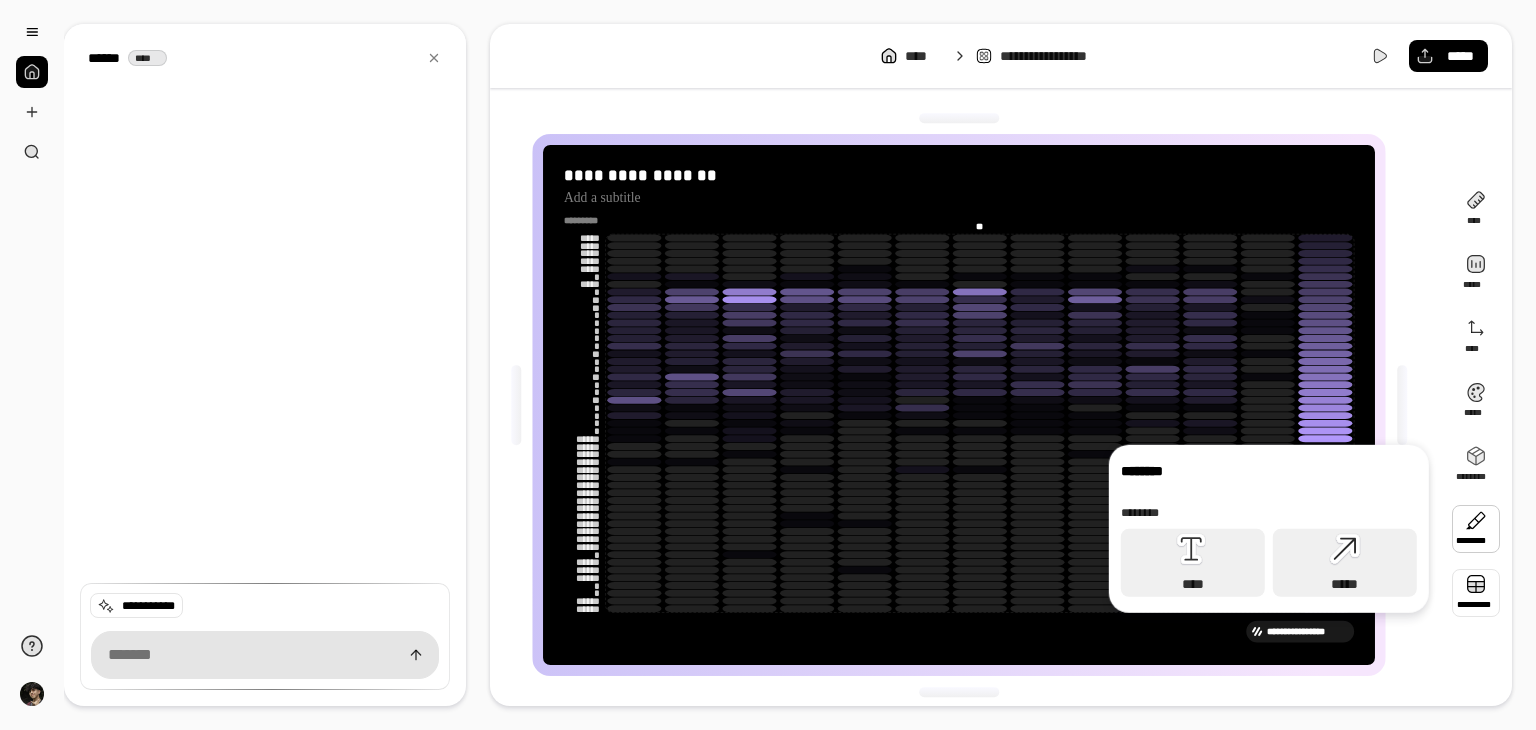 click at bounding box center (1476, 593) 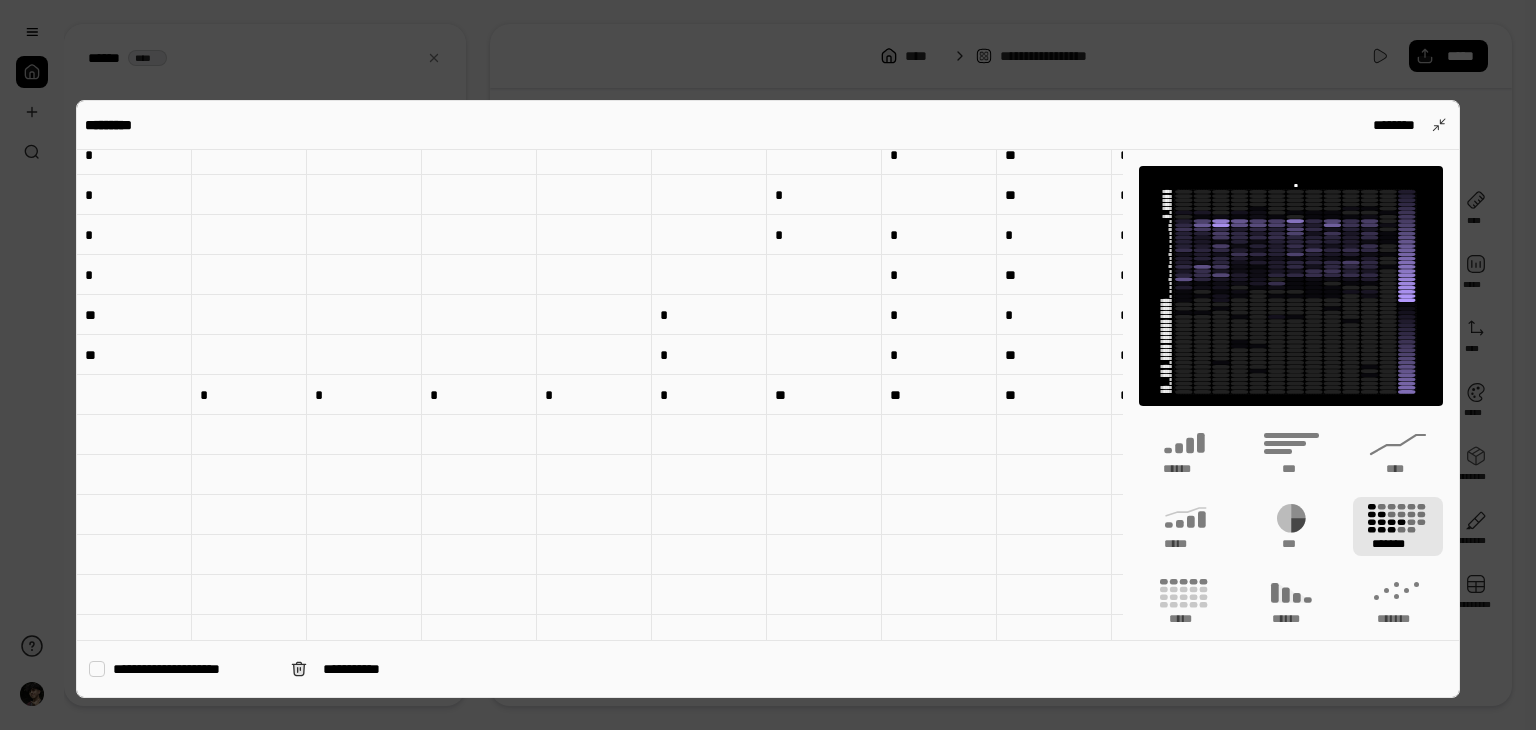 scroll, scrollTop: 700, scrollLeft: 0, axis: vertical 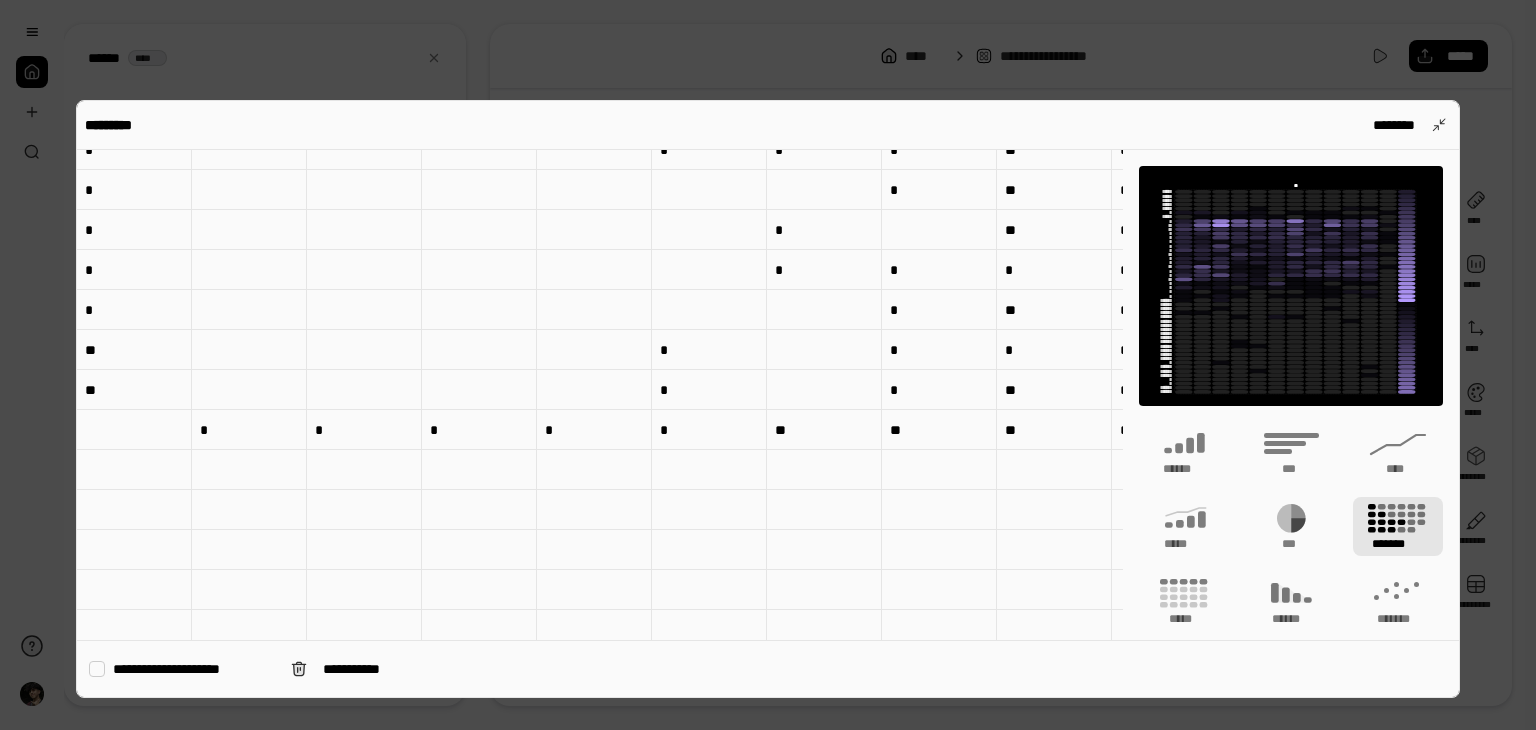 click on "*" at bounding box center (249, 430) 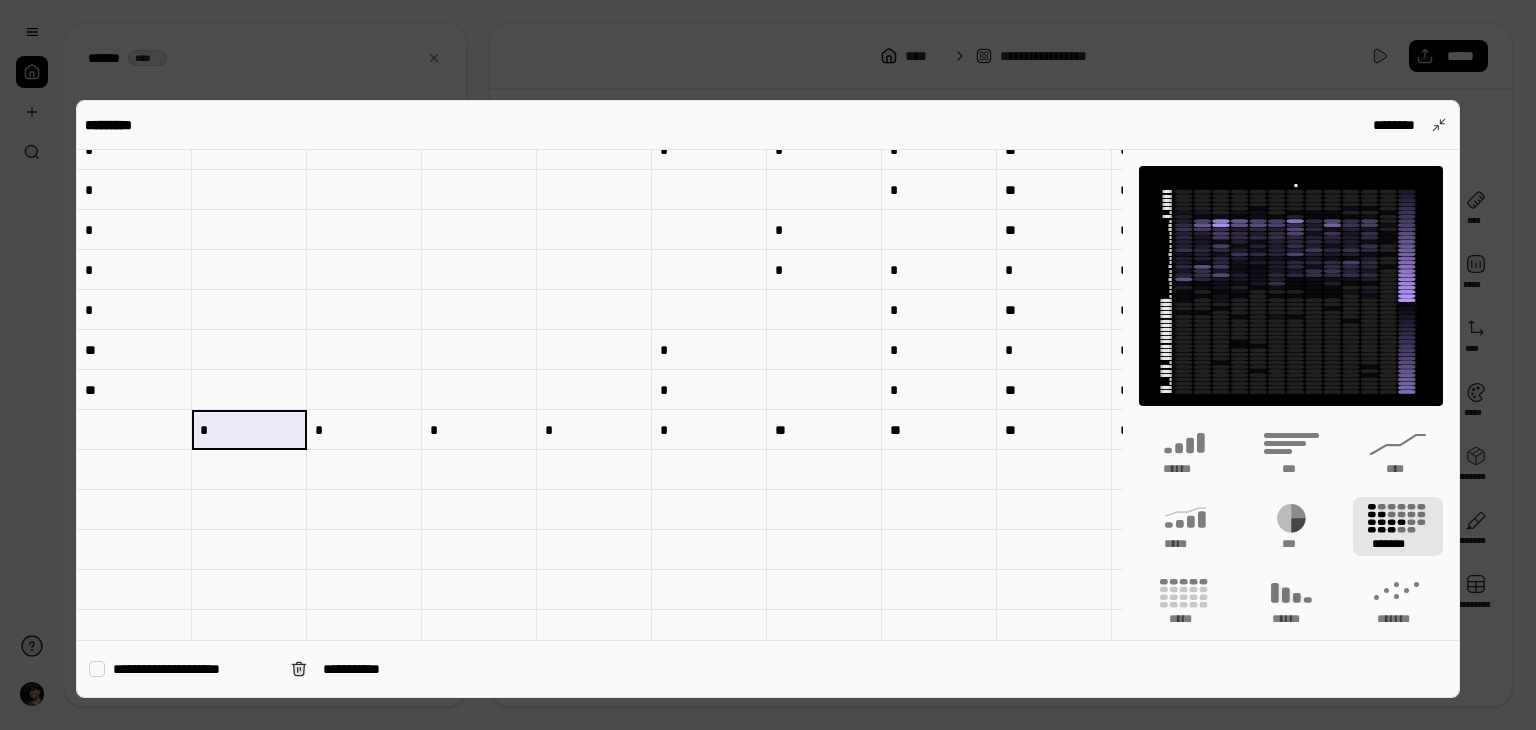 click at bounding box center [249, 550] 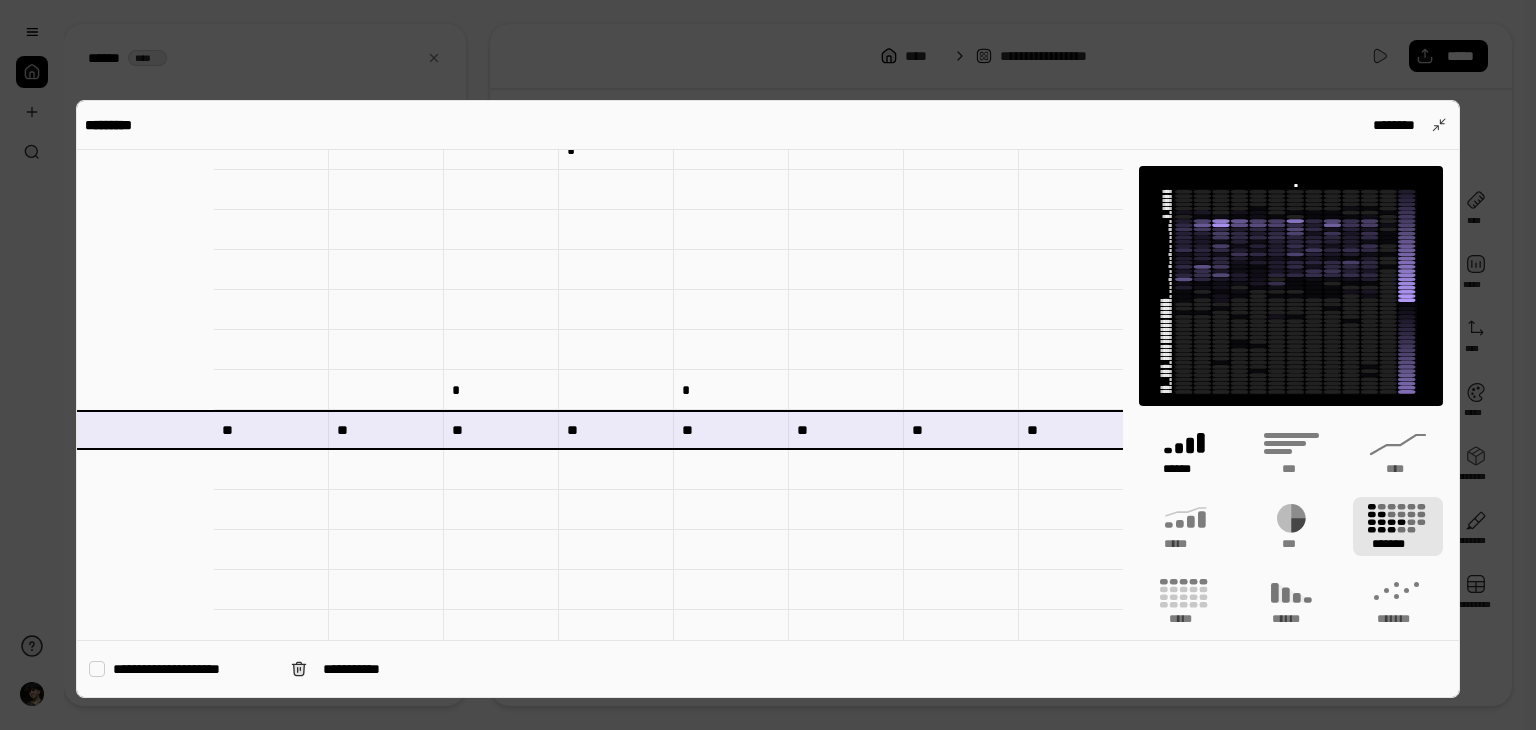 scroll, scrollTop: 700, scrollLeft: 4833, axis: both 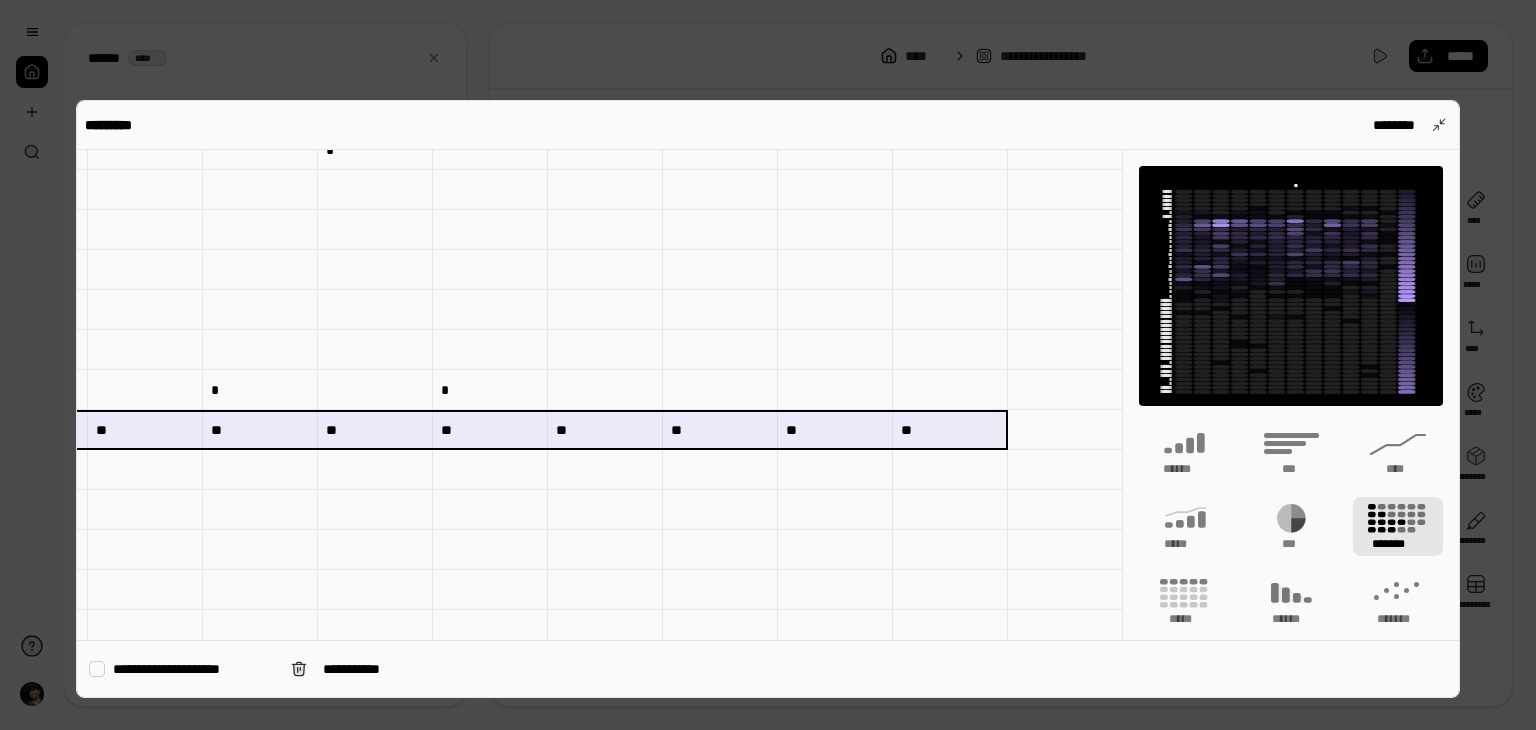 drag, startPoint x: 258, startPoint y: 432, endPoint x: 974, endPoint y: 436, distance: 716.01117 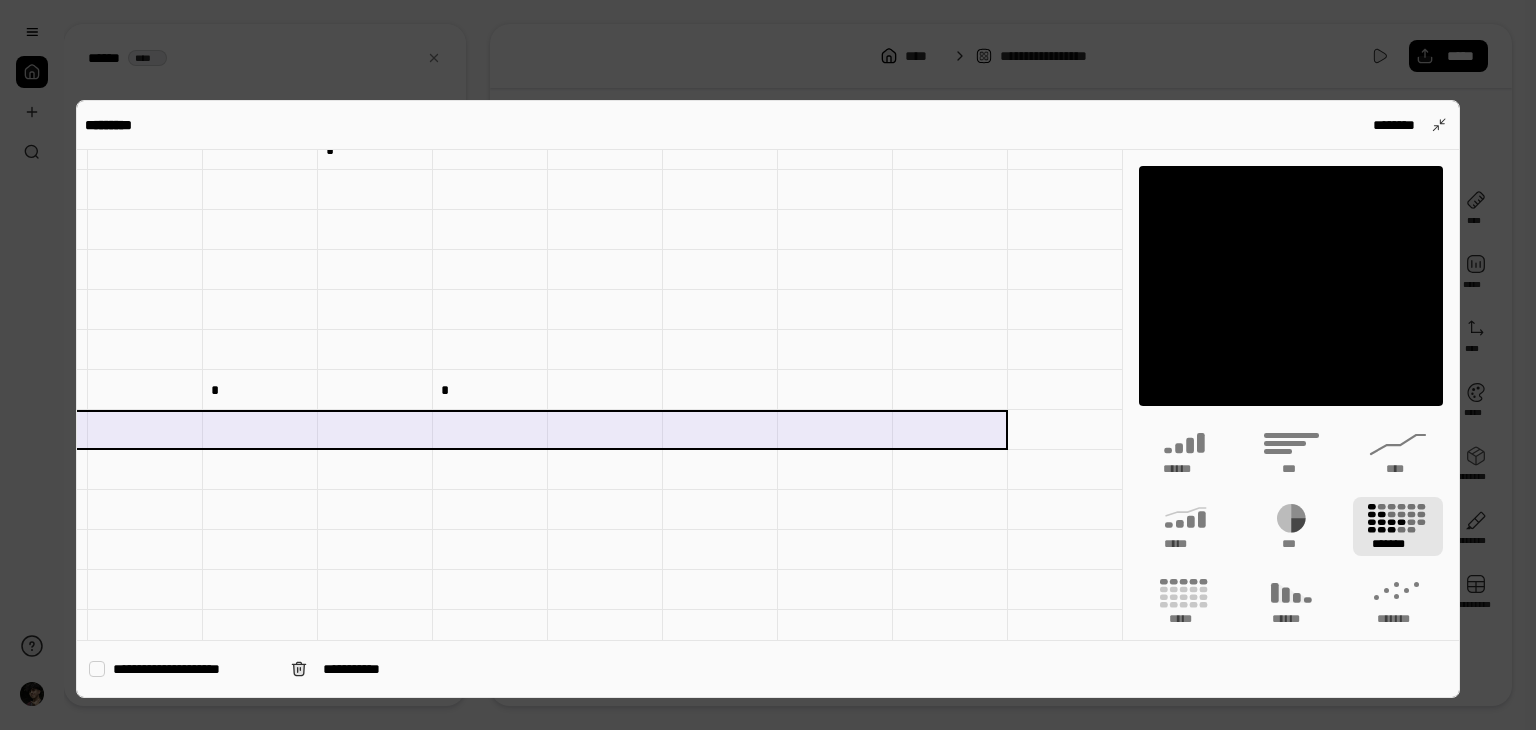 type 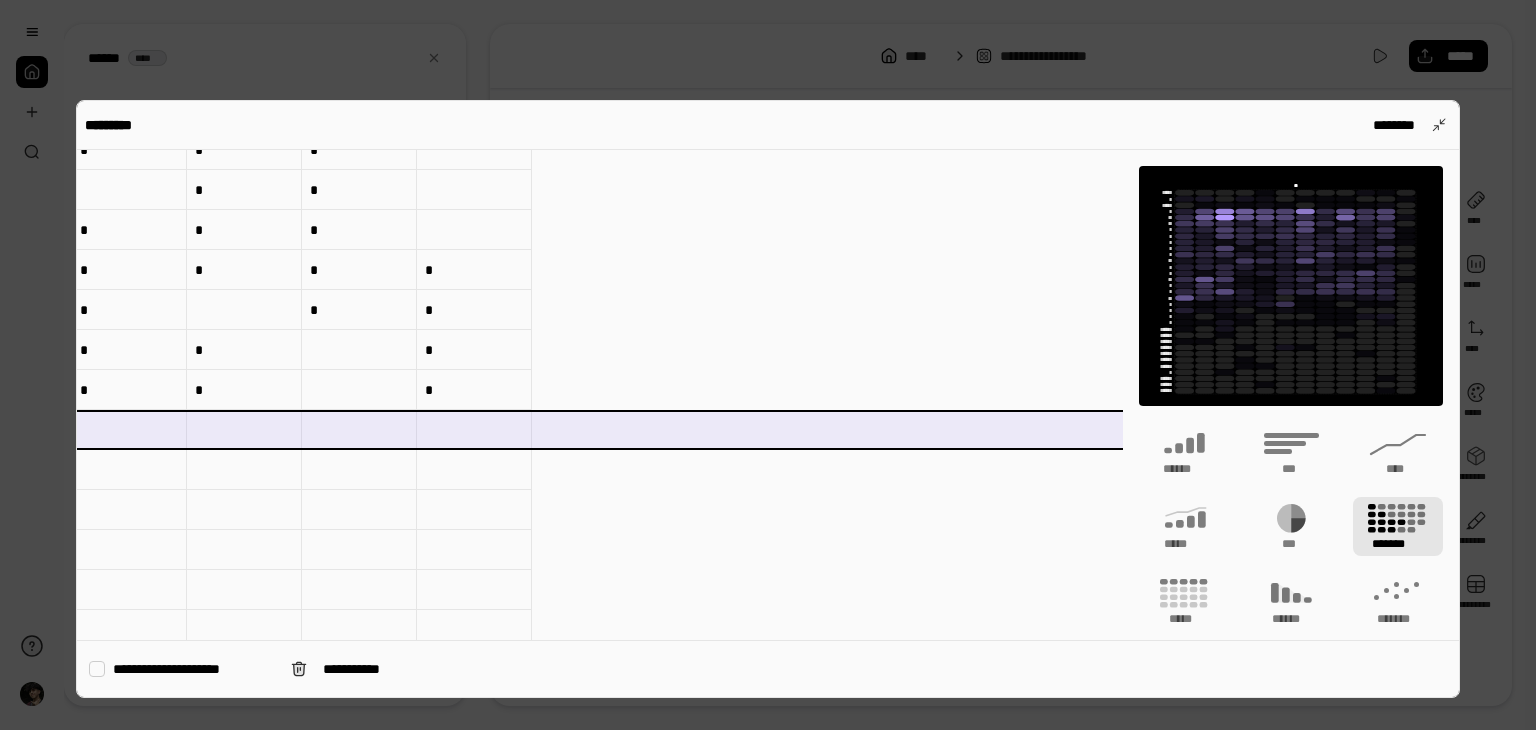 scroll, scrollTop: 700, scrollLeft: 4833, axis: both 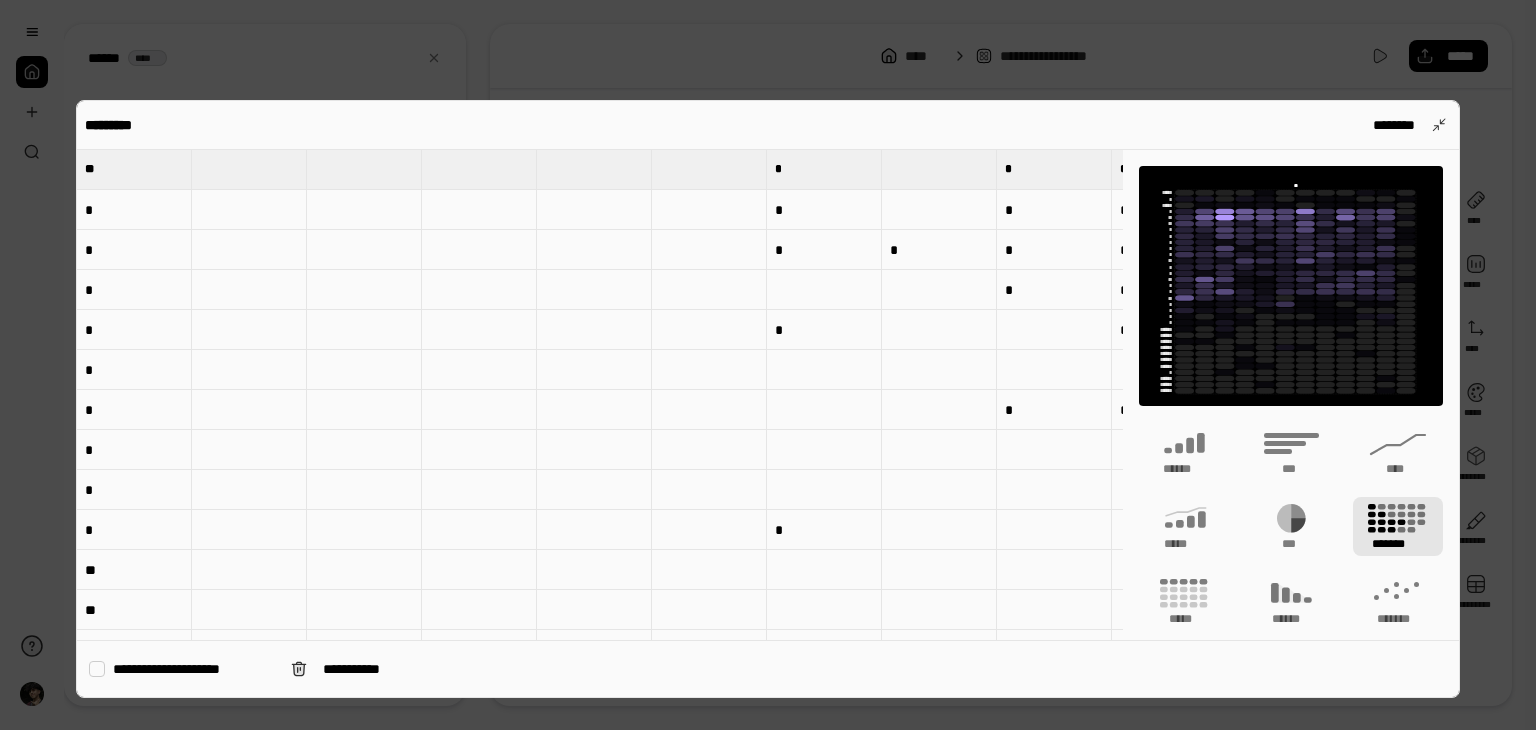 drag, startPoint x: 111, startPoint y: 182, endPoint x: 732, endPoint y: 358, distance: 645.45874 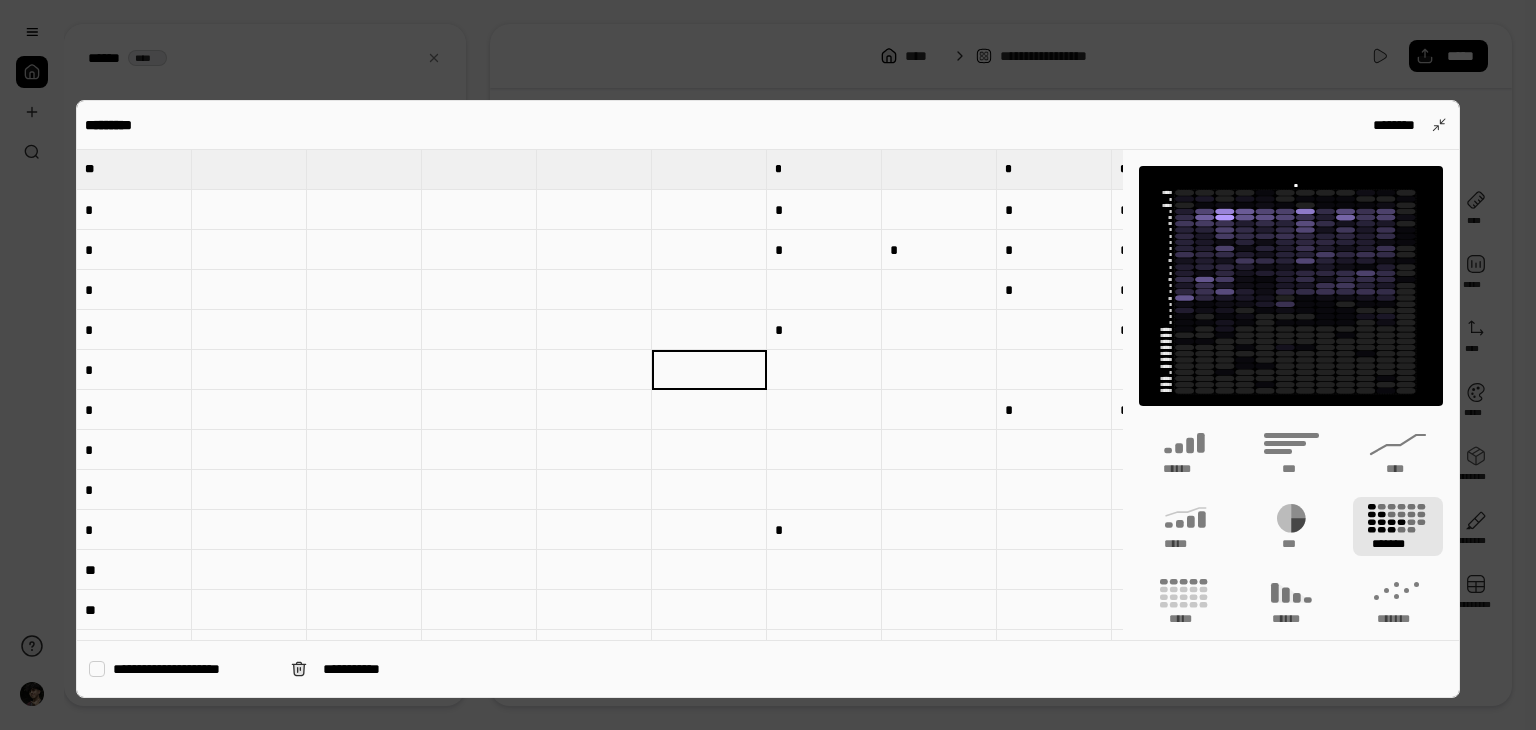 click on "**" at bounding box center [134, 169] 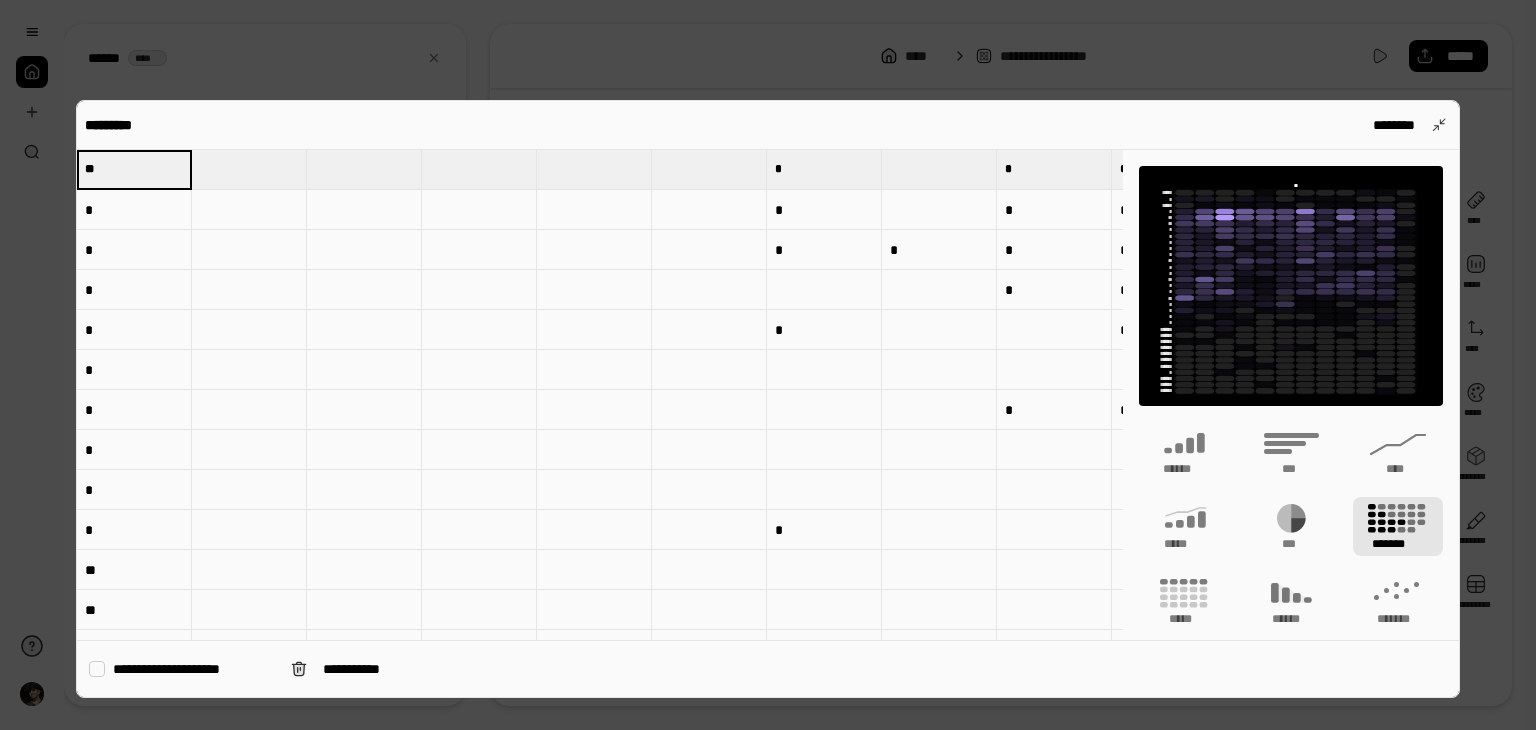 drag, startPoint x: 95, startPoint y: 172, endPoint x: 697, endPoint y: 353, distance: 628.6215 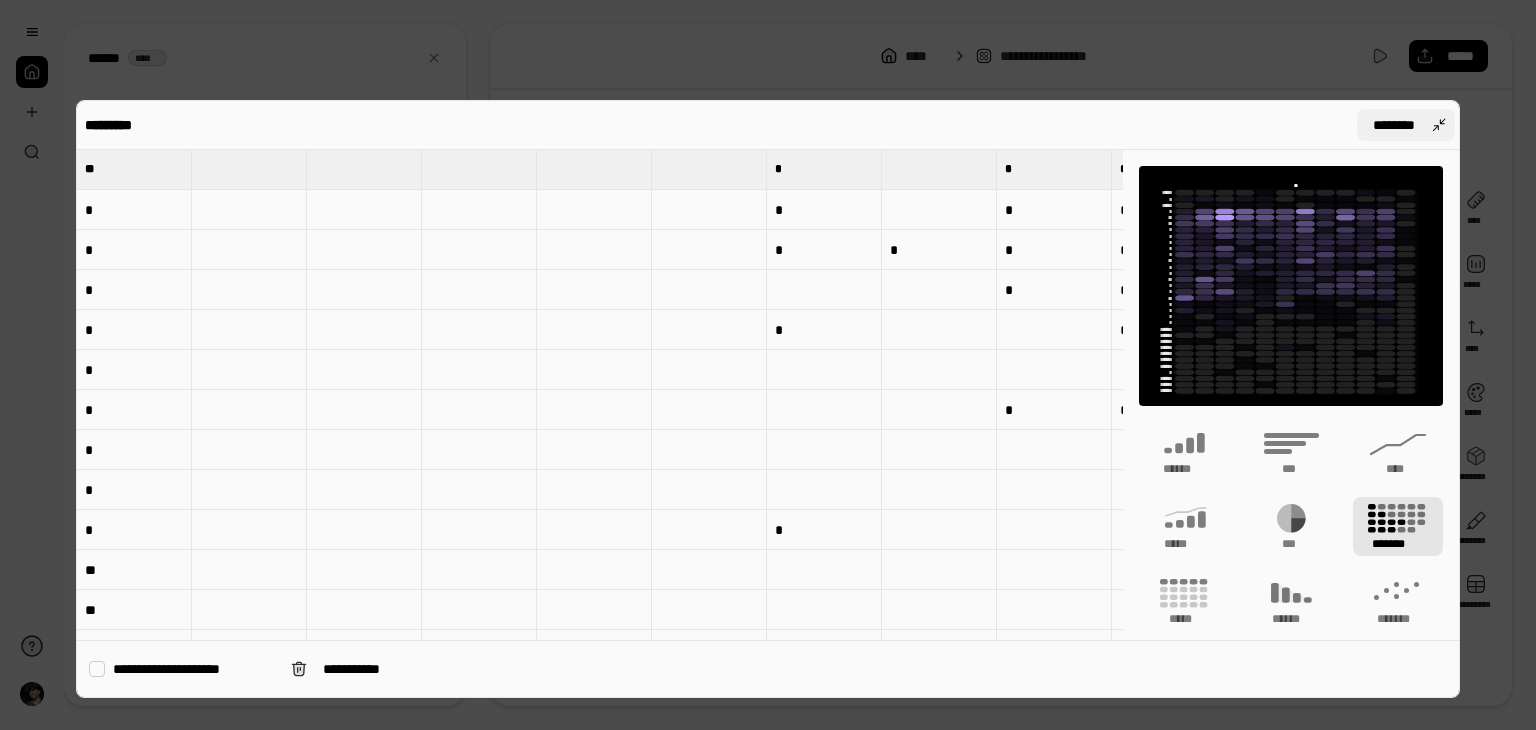 click on "********" at bounding box center (1406, 125) 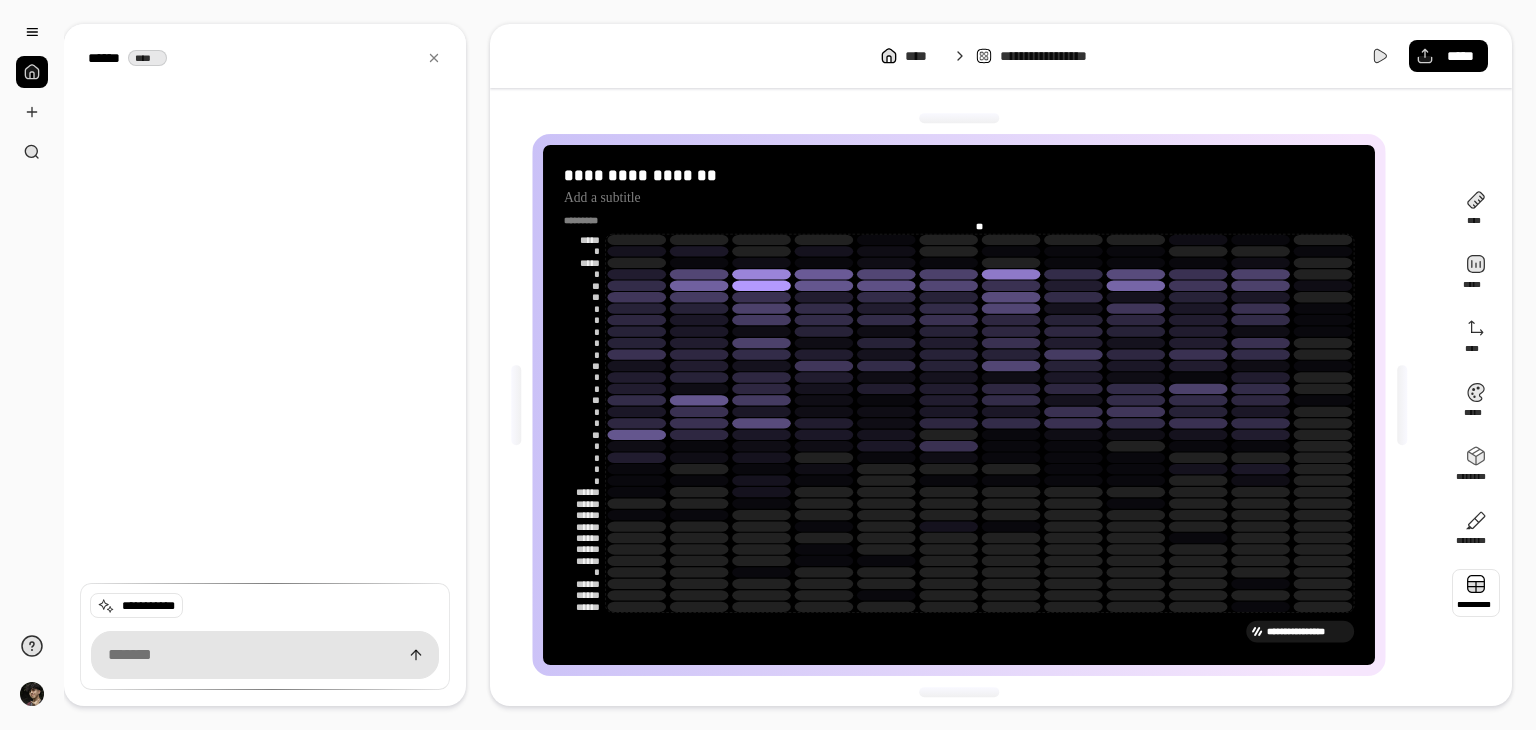 click at bounding box center [1476, 593] 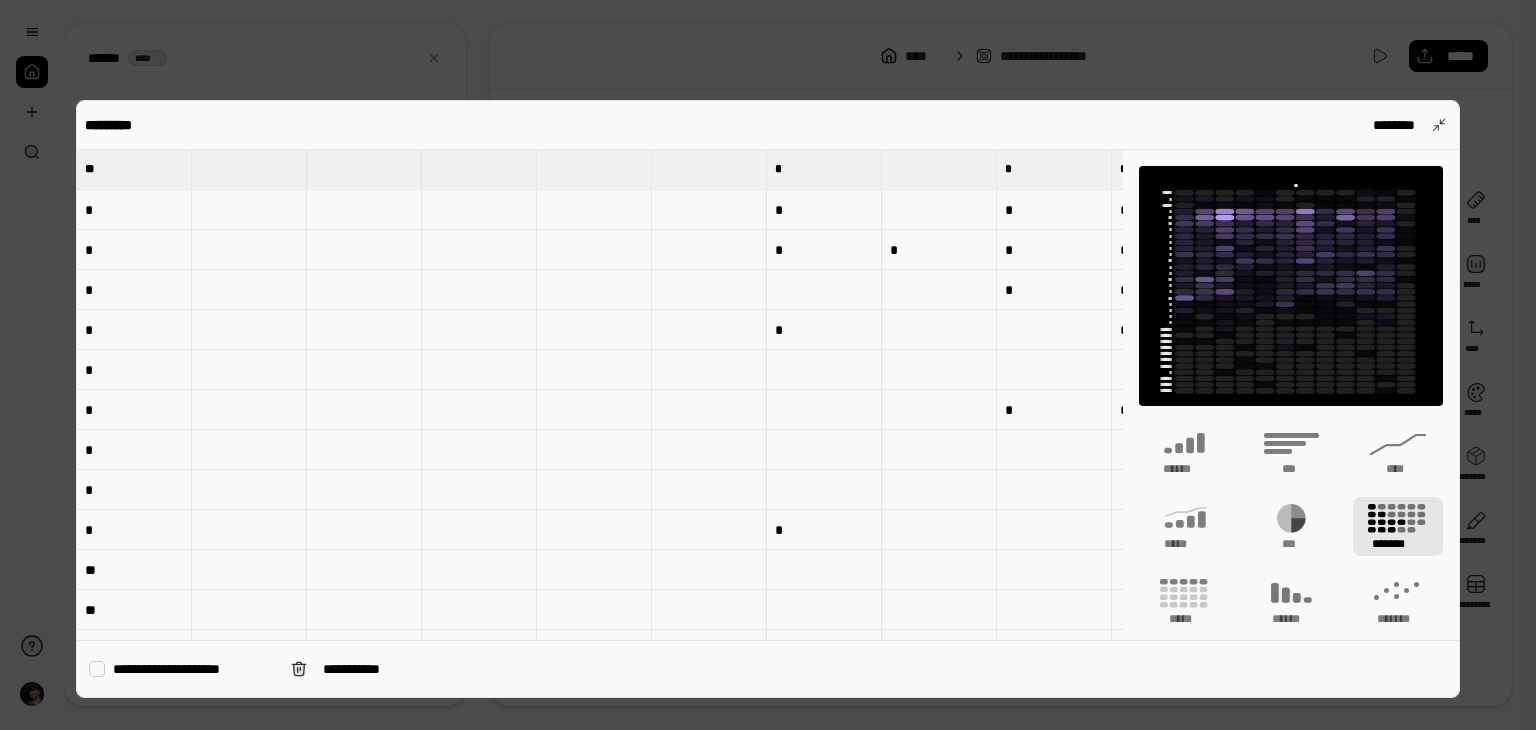 click at bounding box center (768, 365) 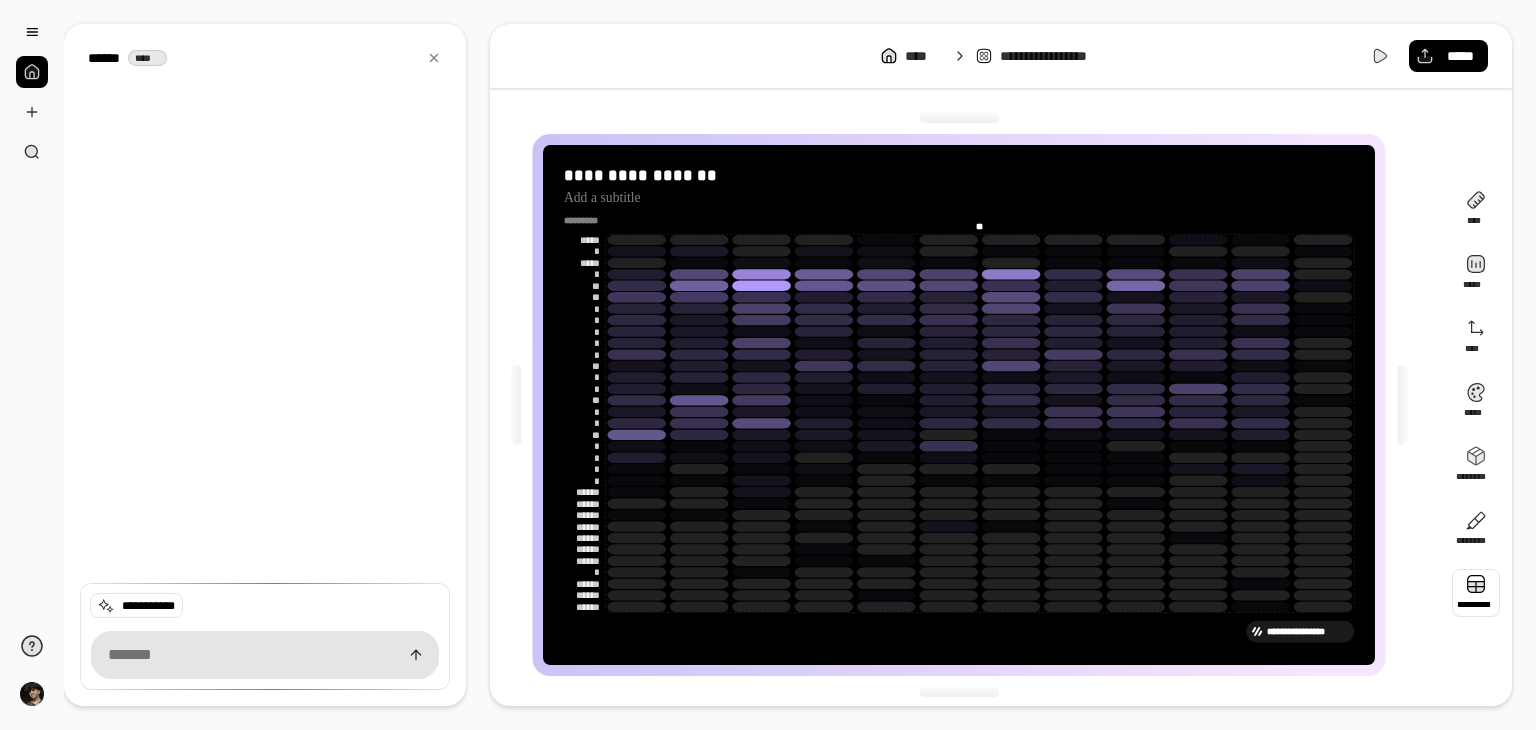 click at bounding box center (1476, 593) 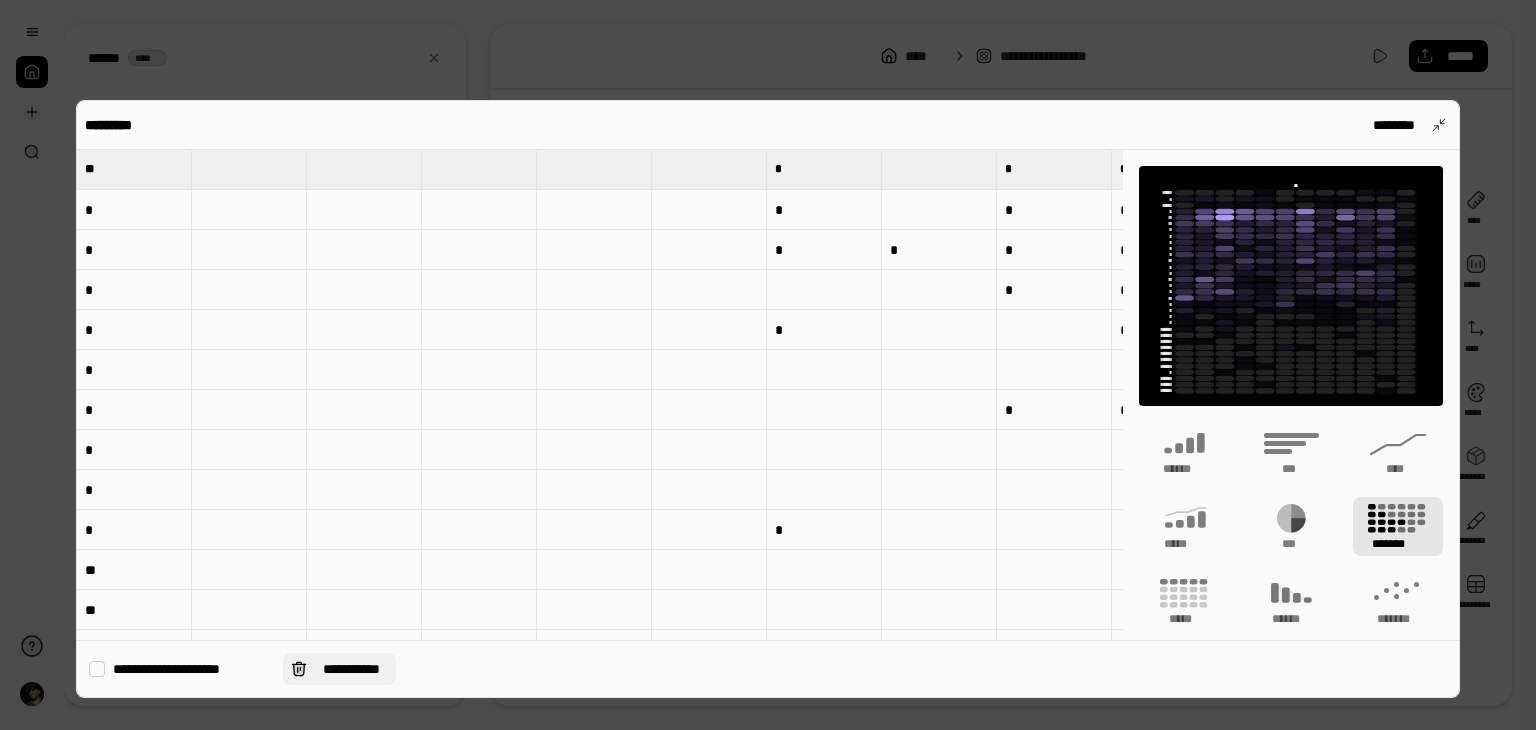 click on "**********" at bounding box center (351, 669) 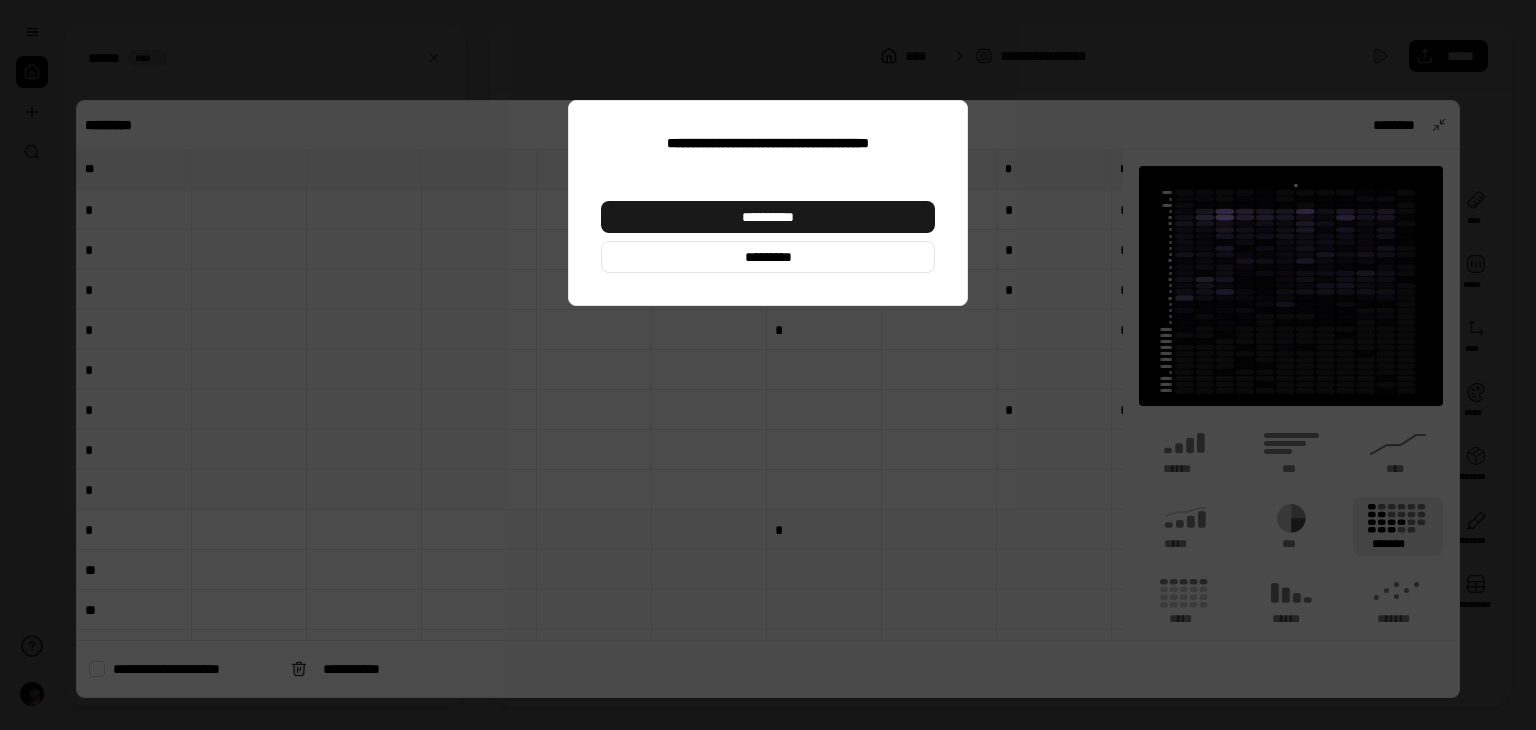 click on "**********" at bounding box center (768, 217) 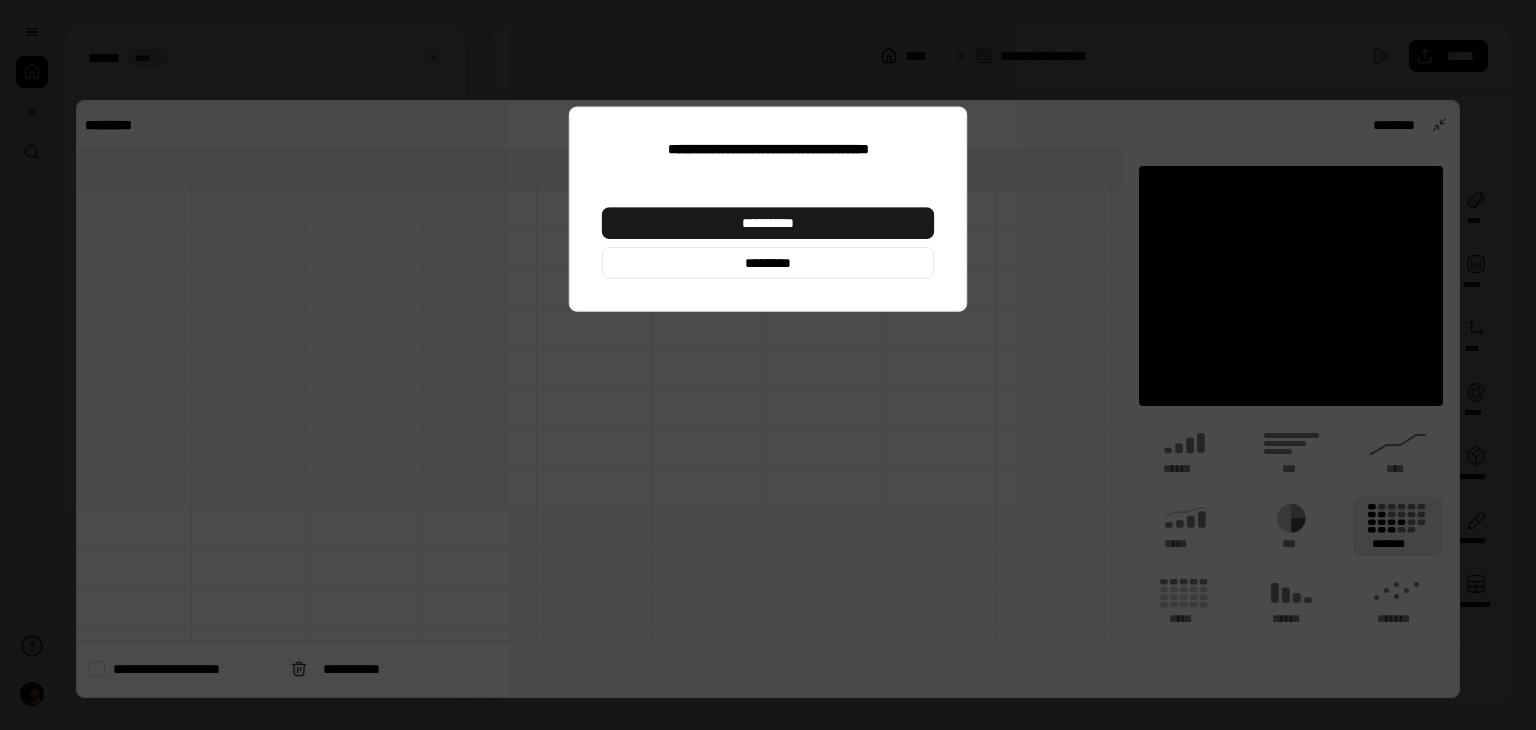type 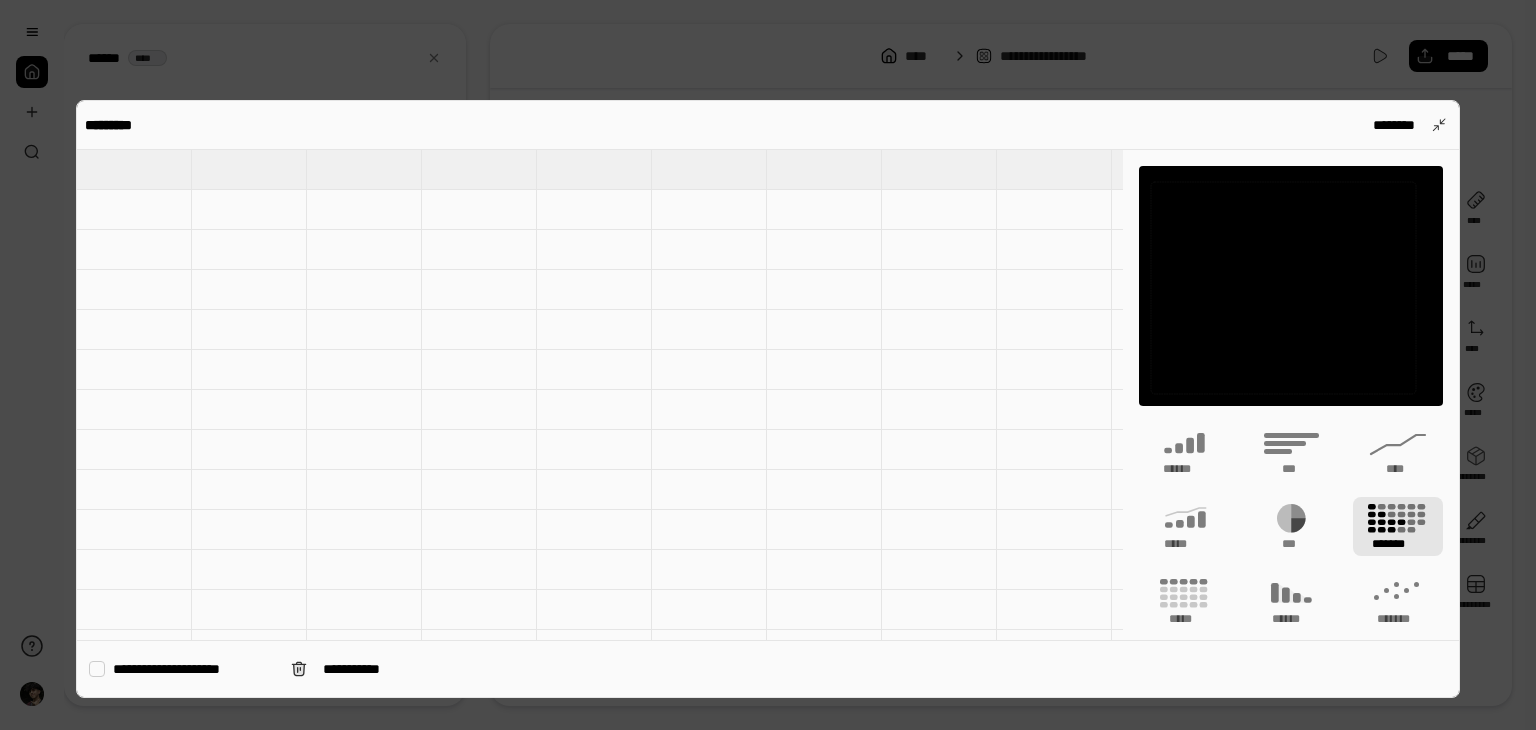 click at bounding box center (134, 169) 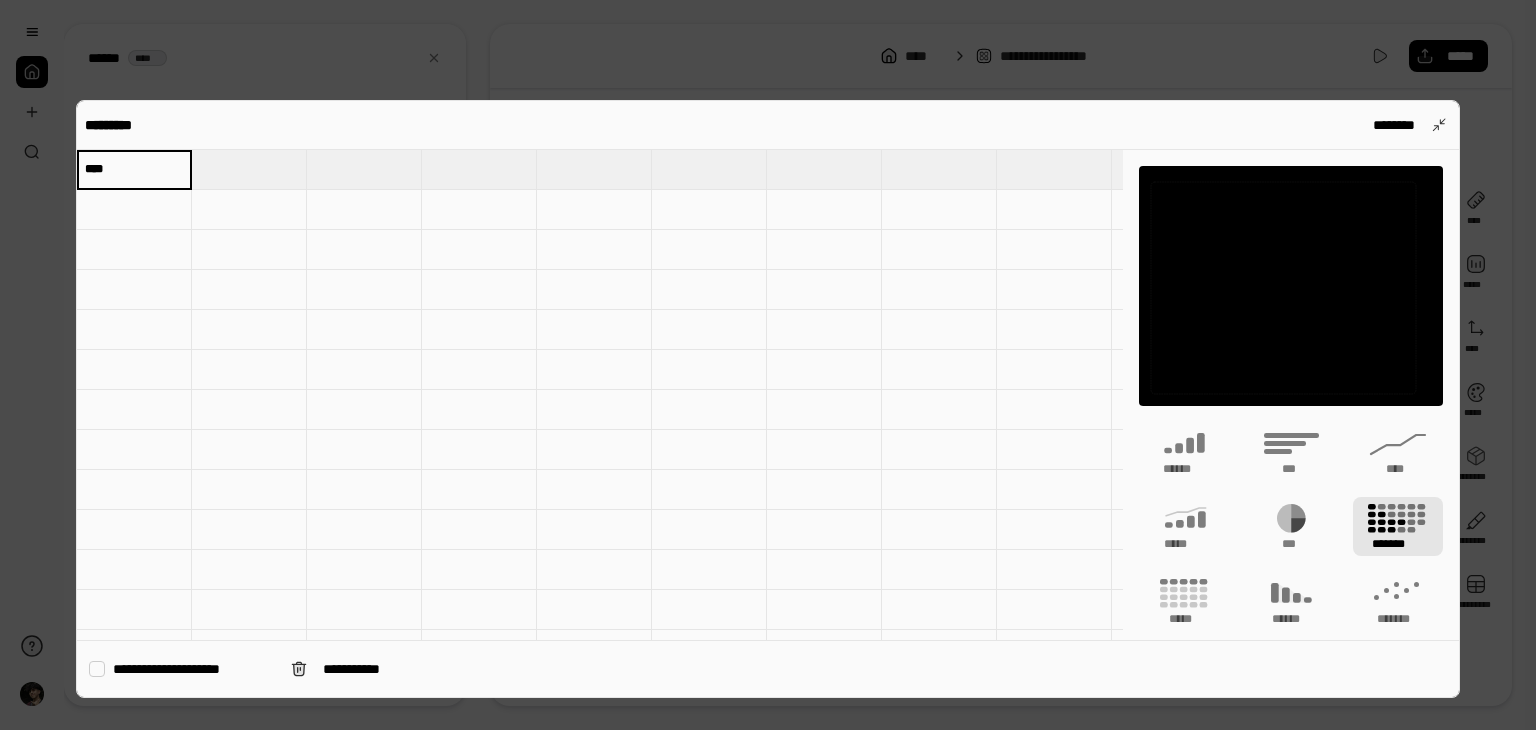 type on "****" 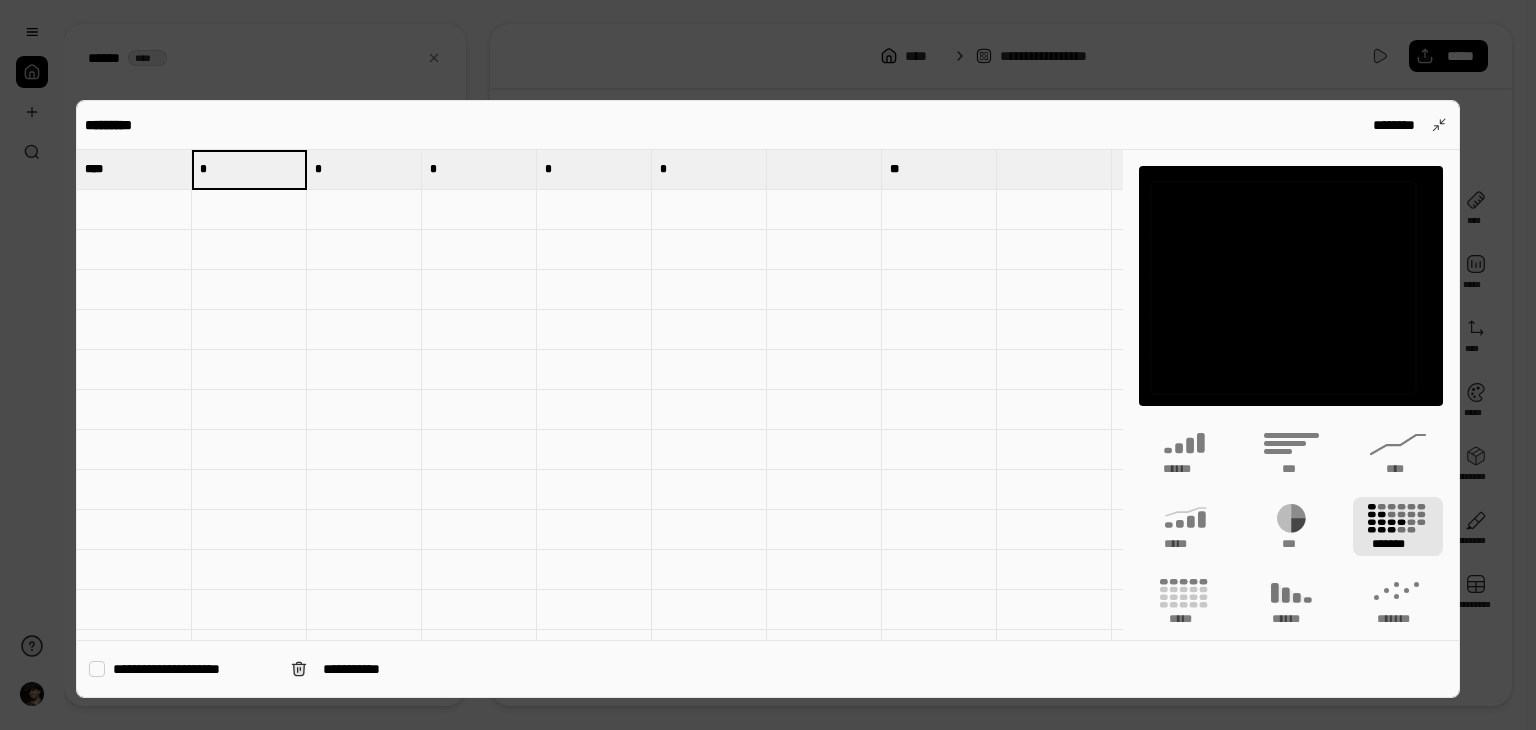 type on "*" 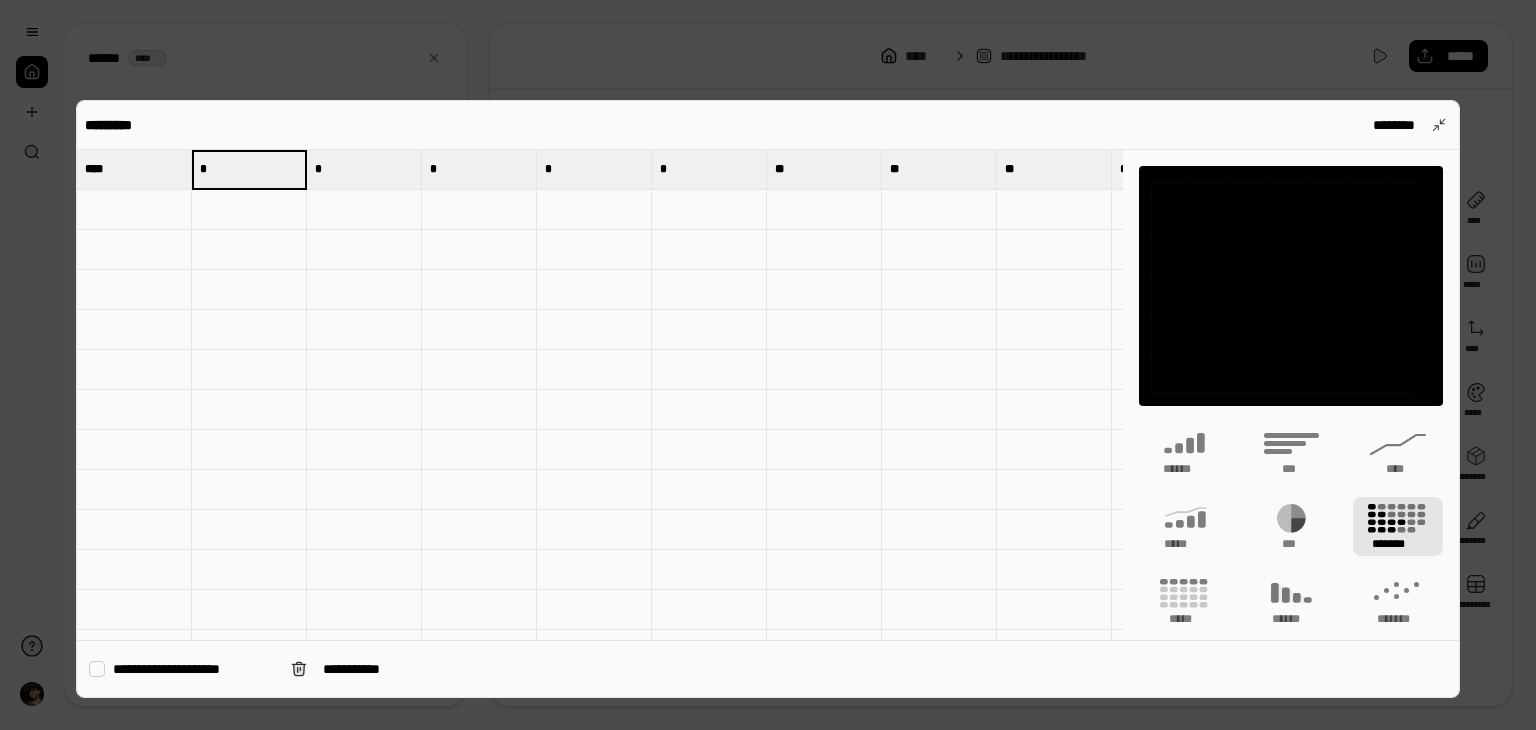click at bounding box center [594, 210] 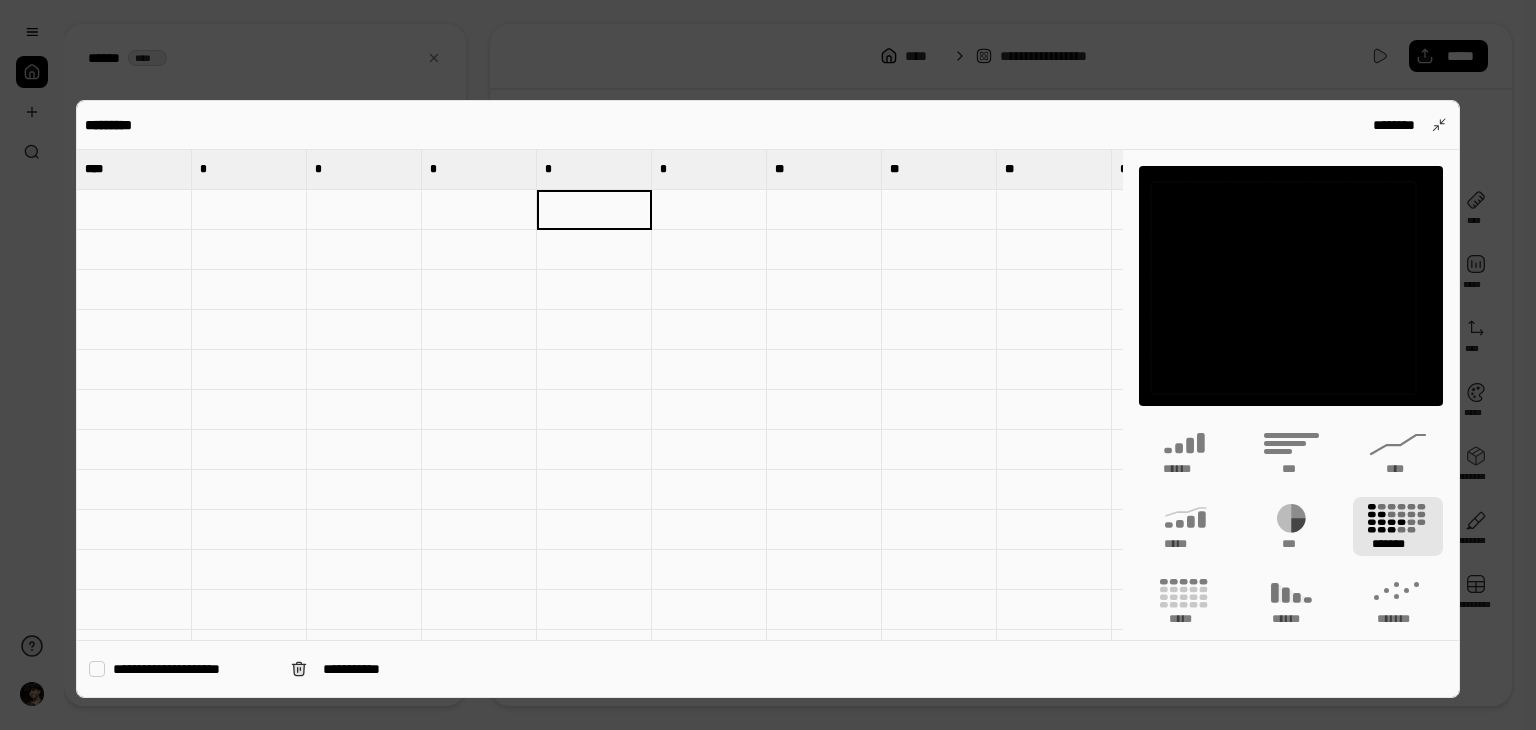 click at bounding box center (134, 210) 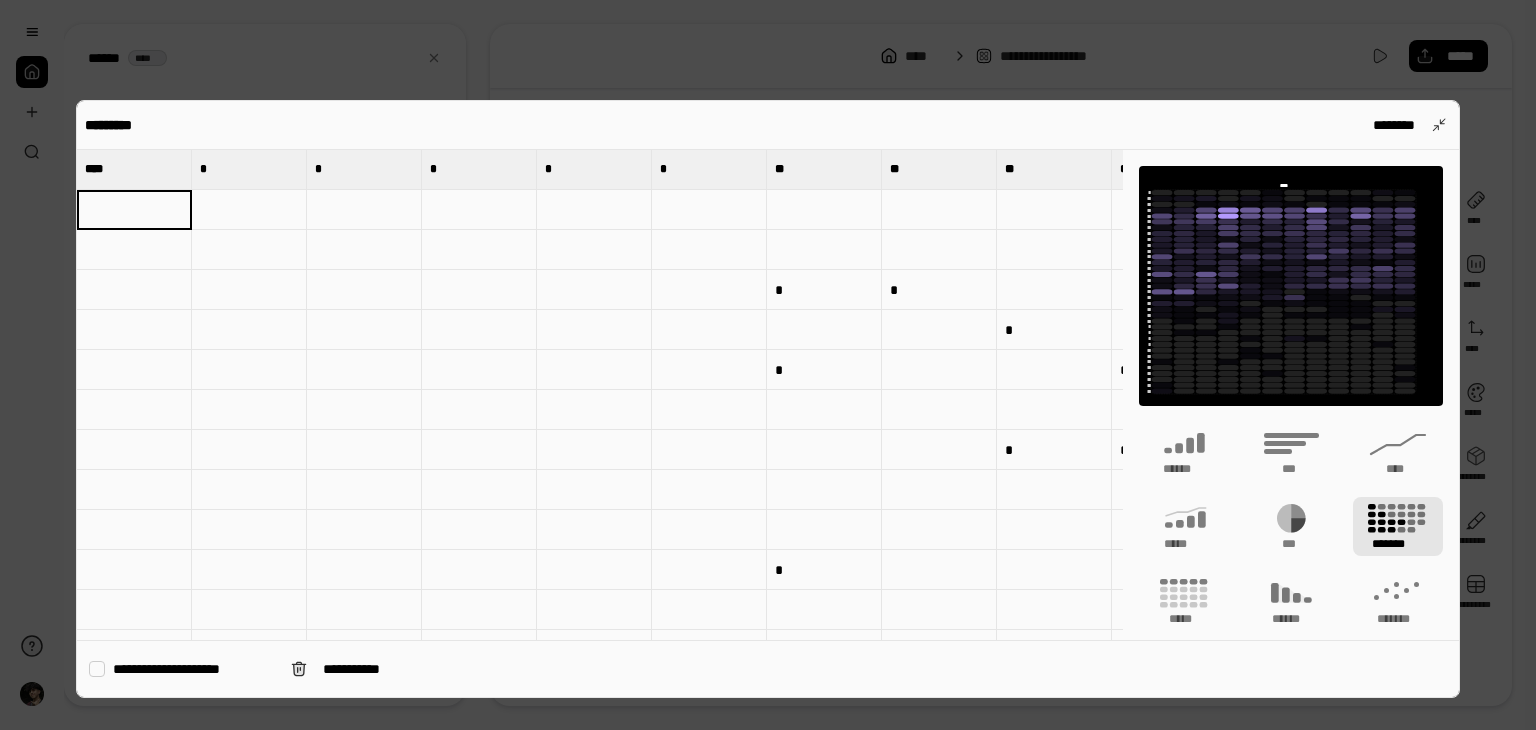 type on "****" 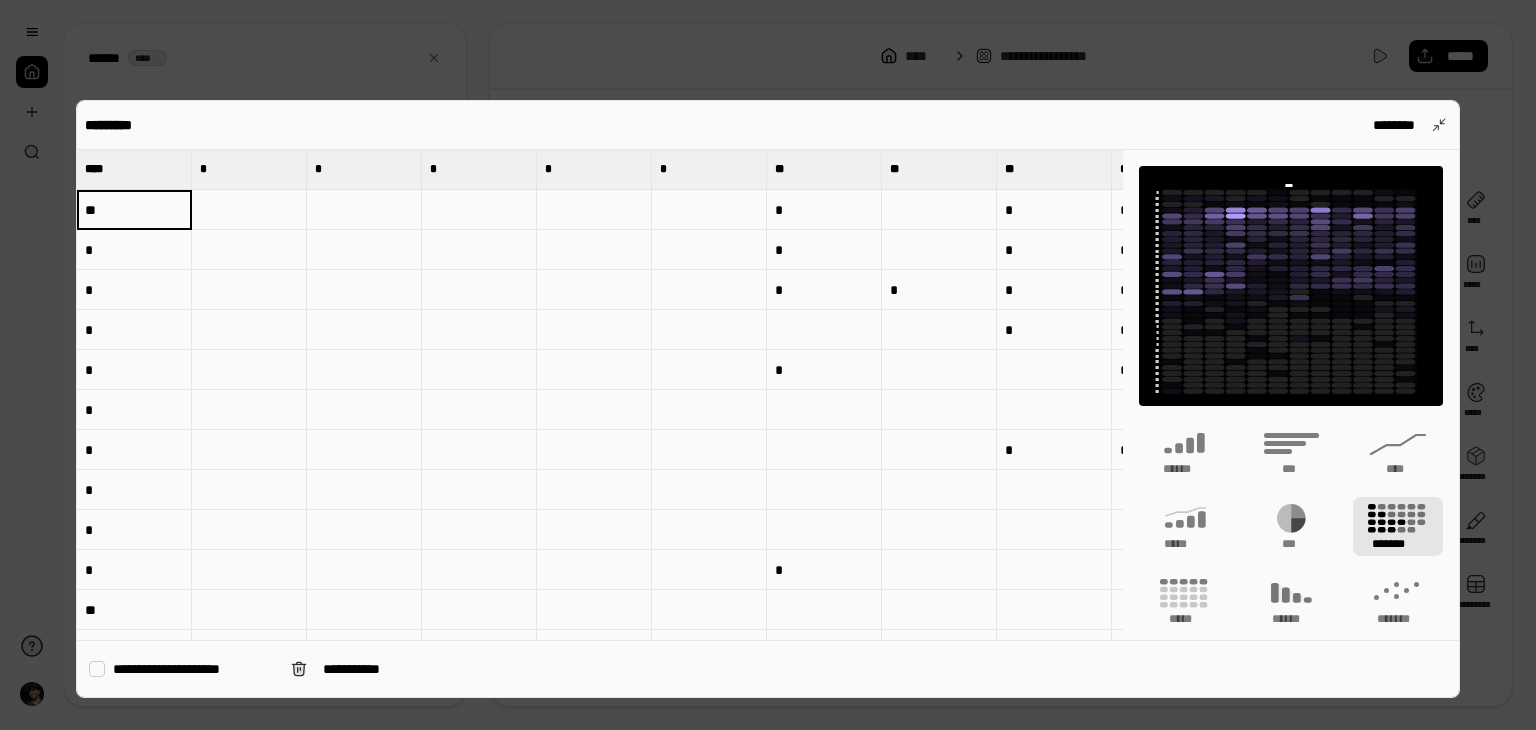 click at bounding box center [97, 669] 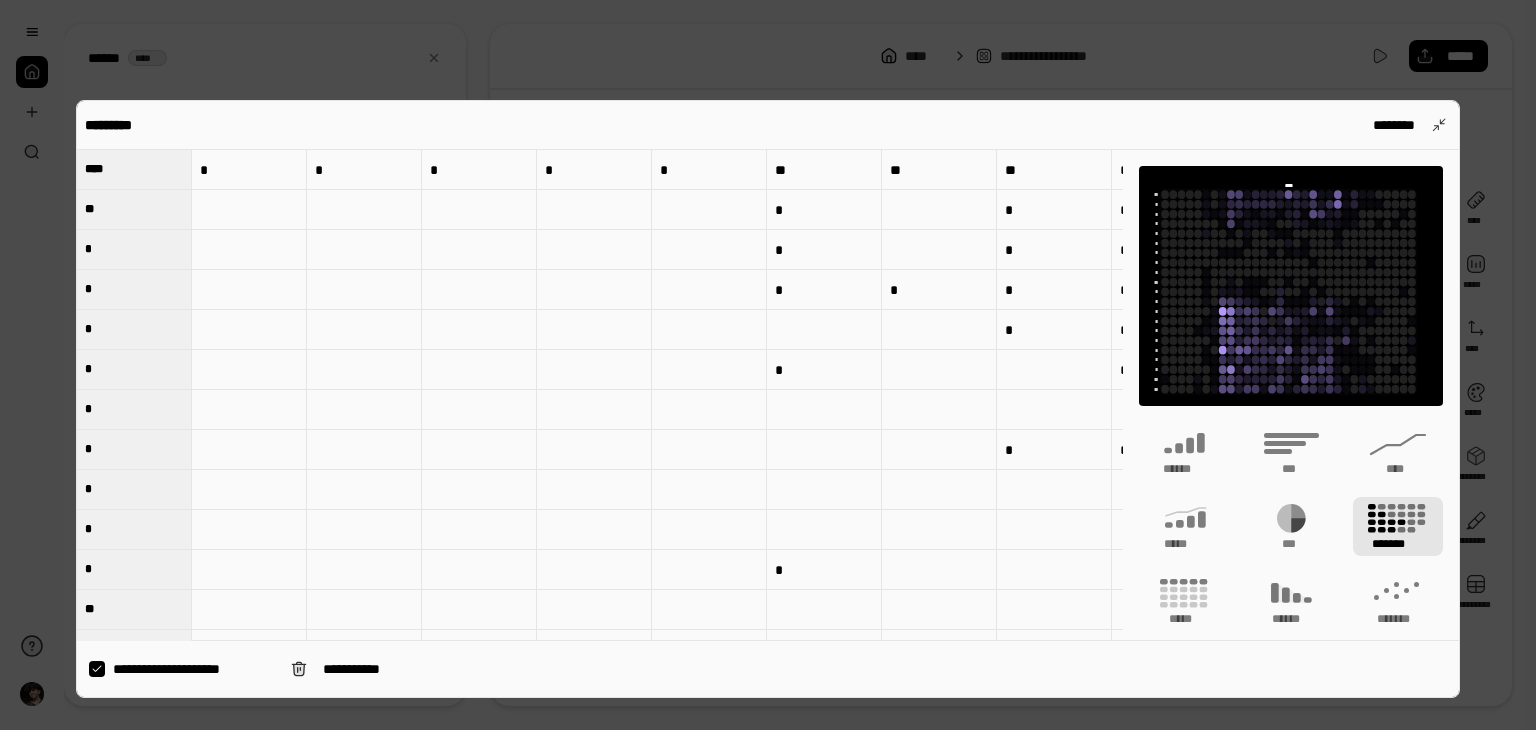 click at bounding box center [768, 365] 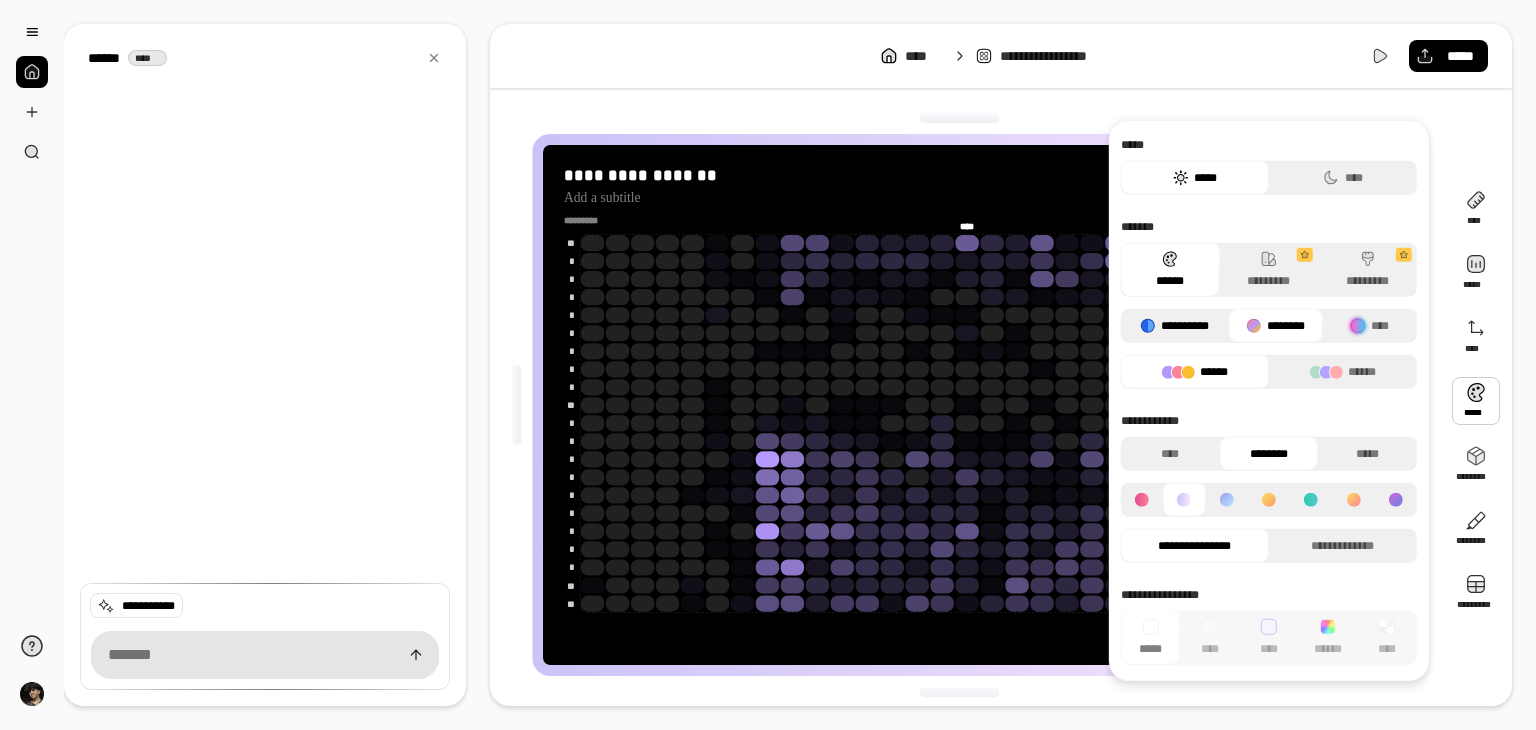 click on "**********" at bounding box center [1175, 326] 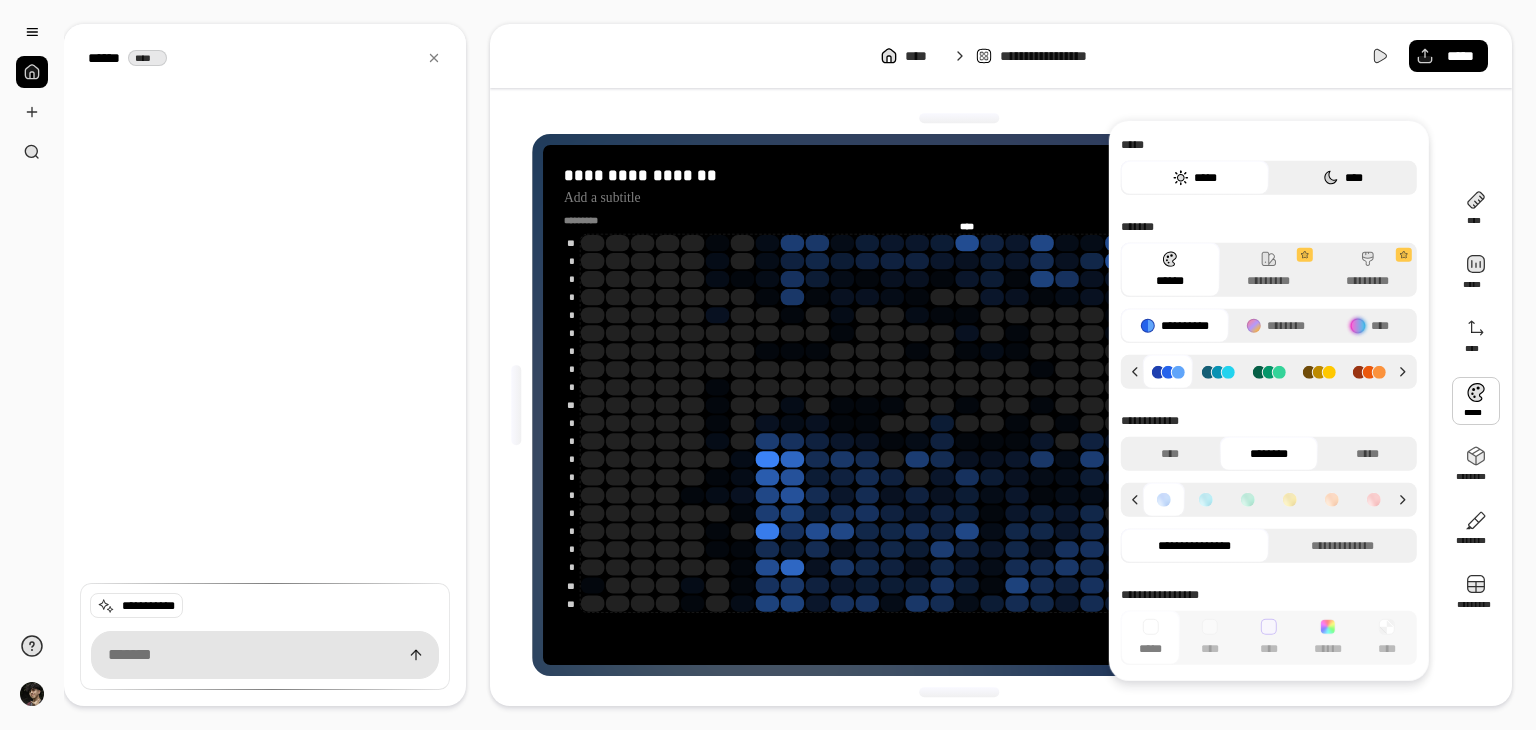 click 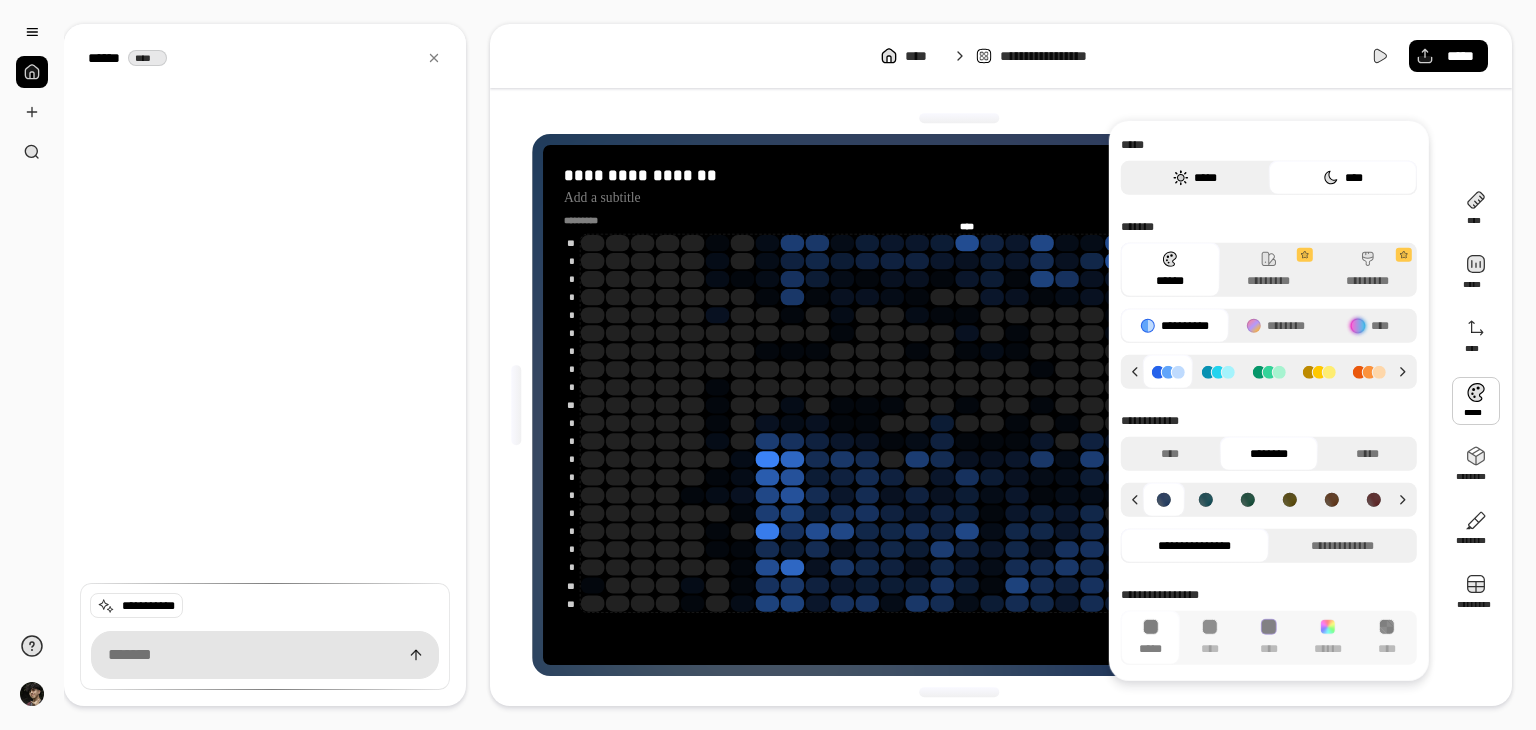 click on "*****" at bounding box center [1195, 178] 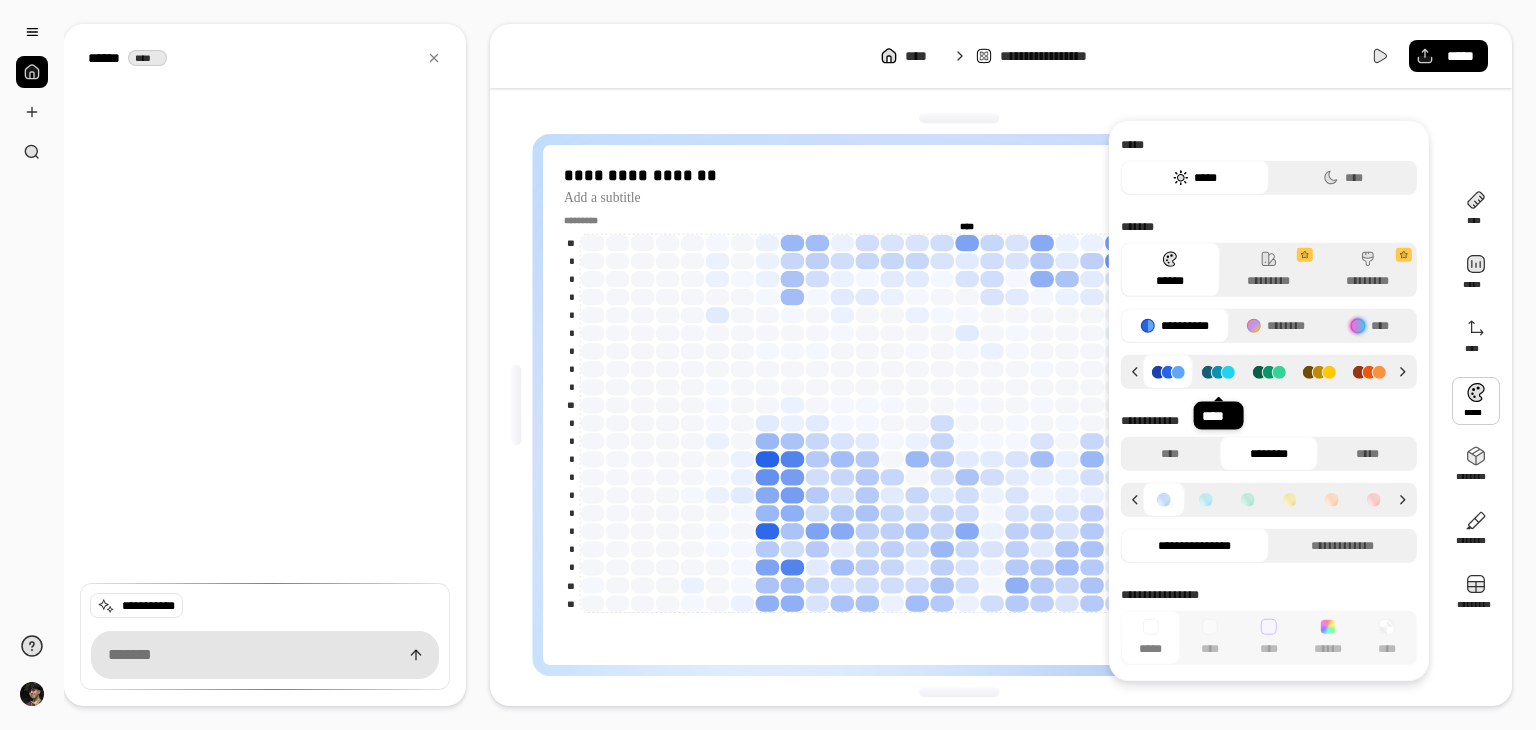 click 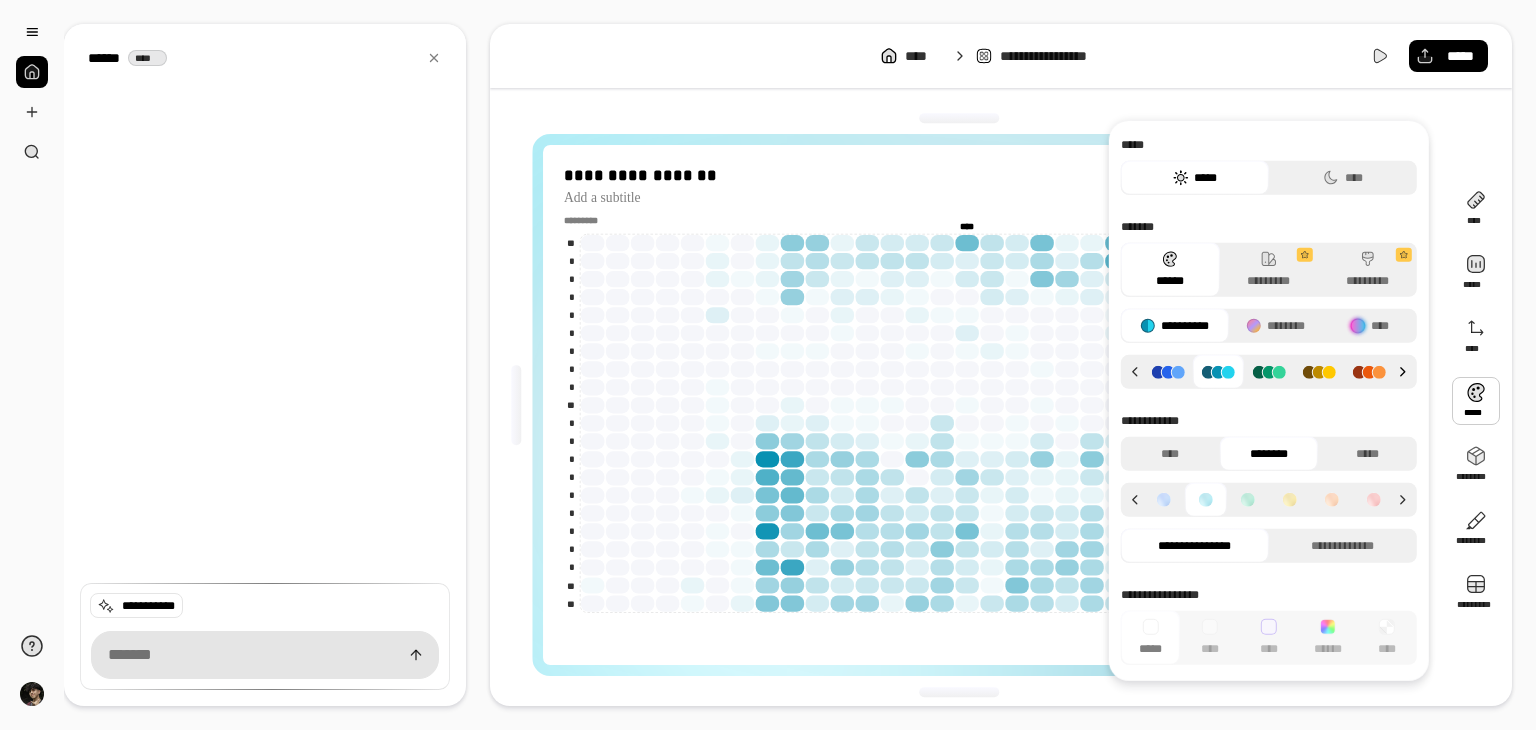 click 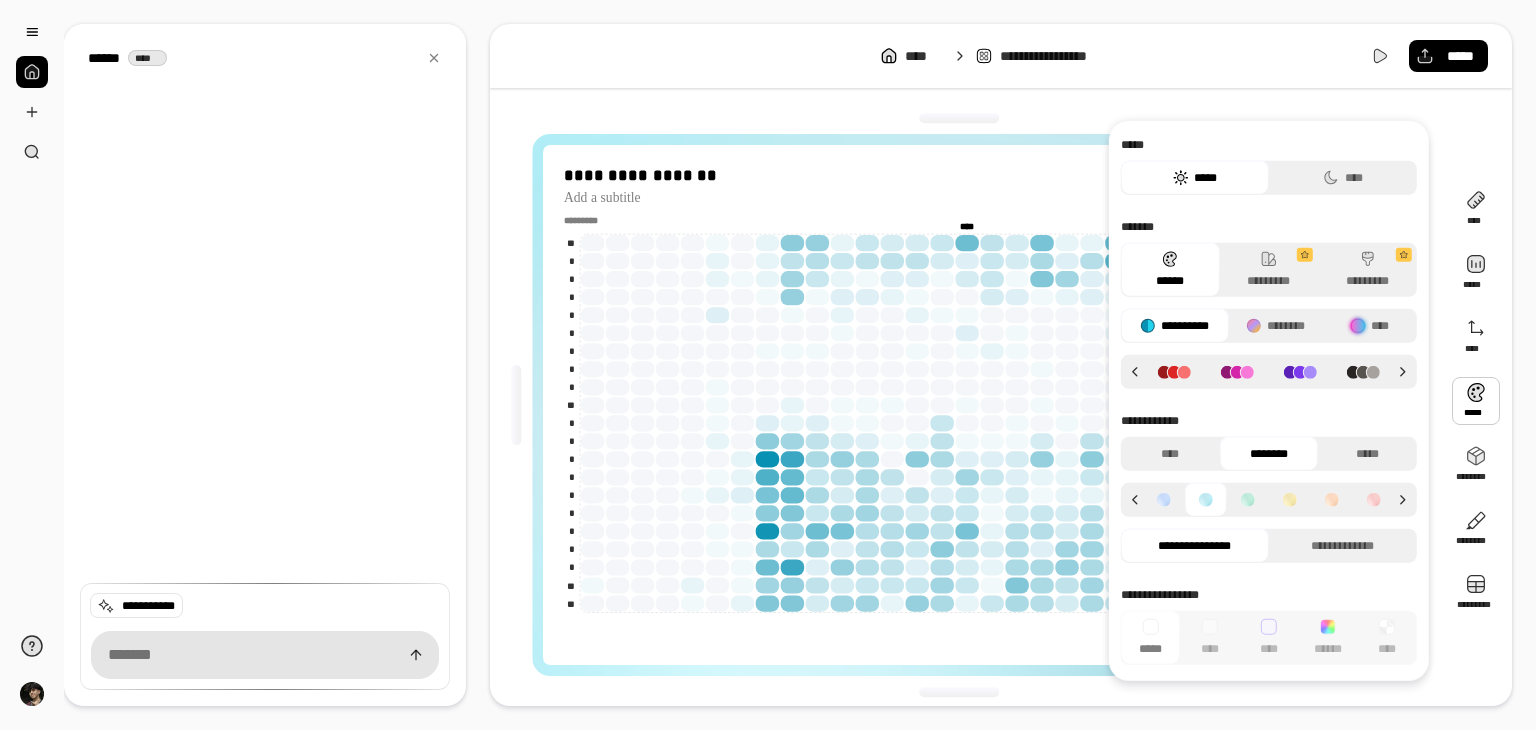 click 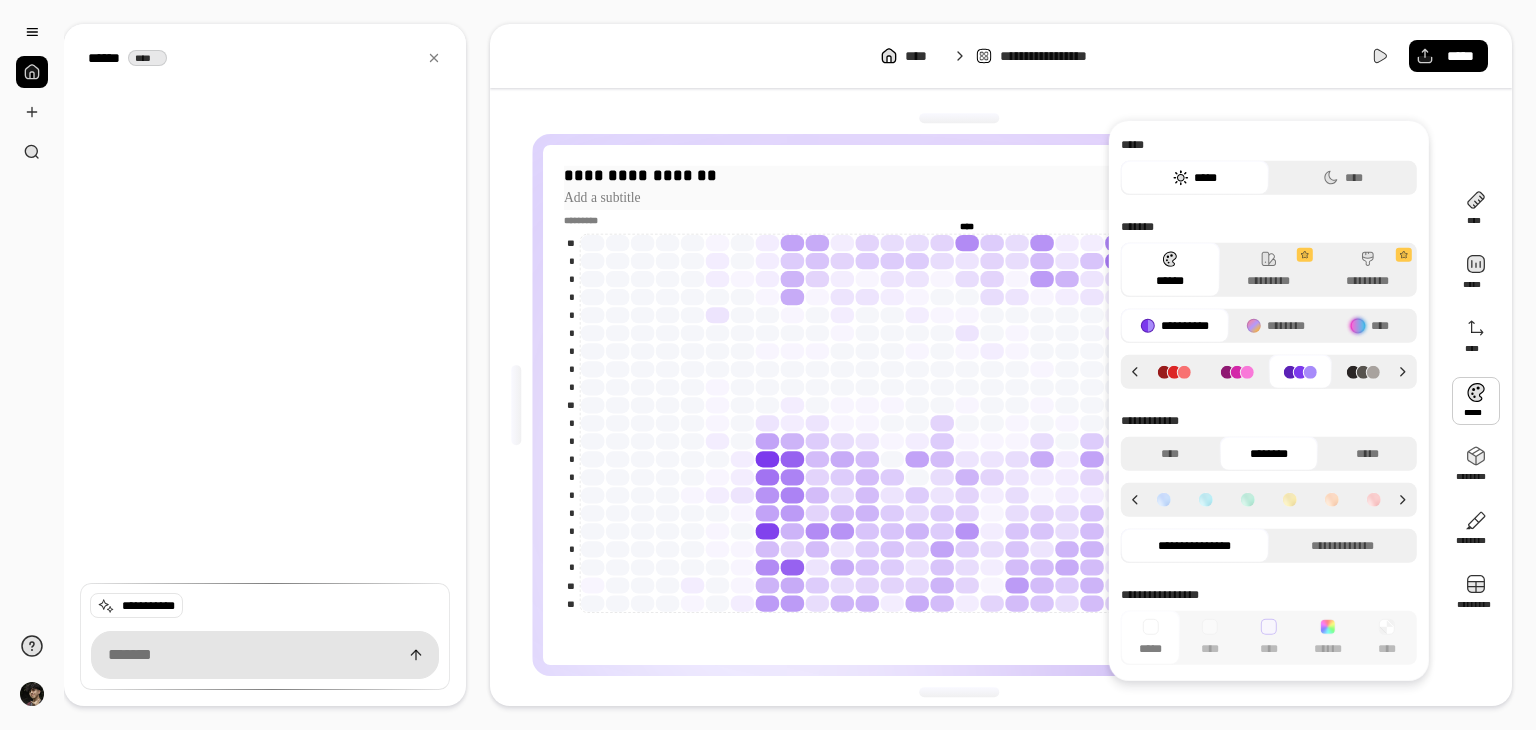click on "**********" at bounding box center [959, 176] 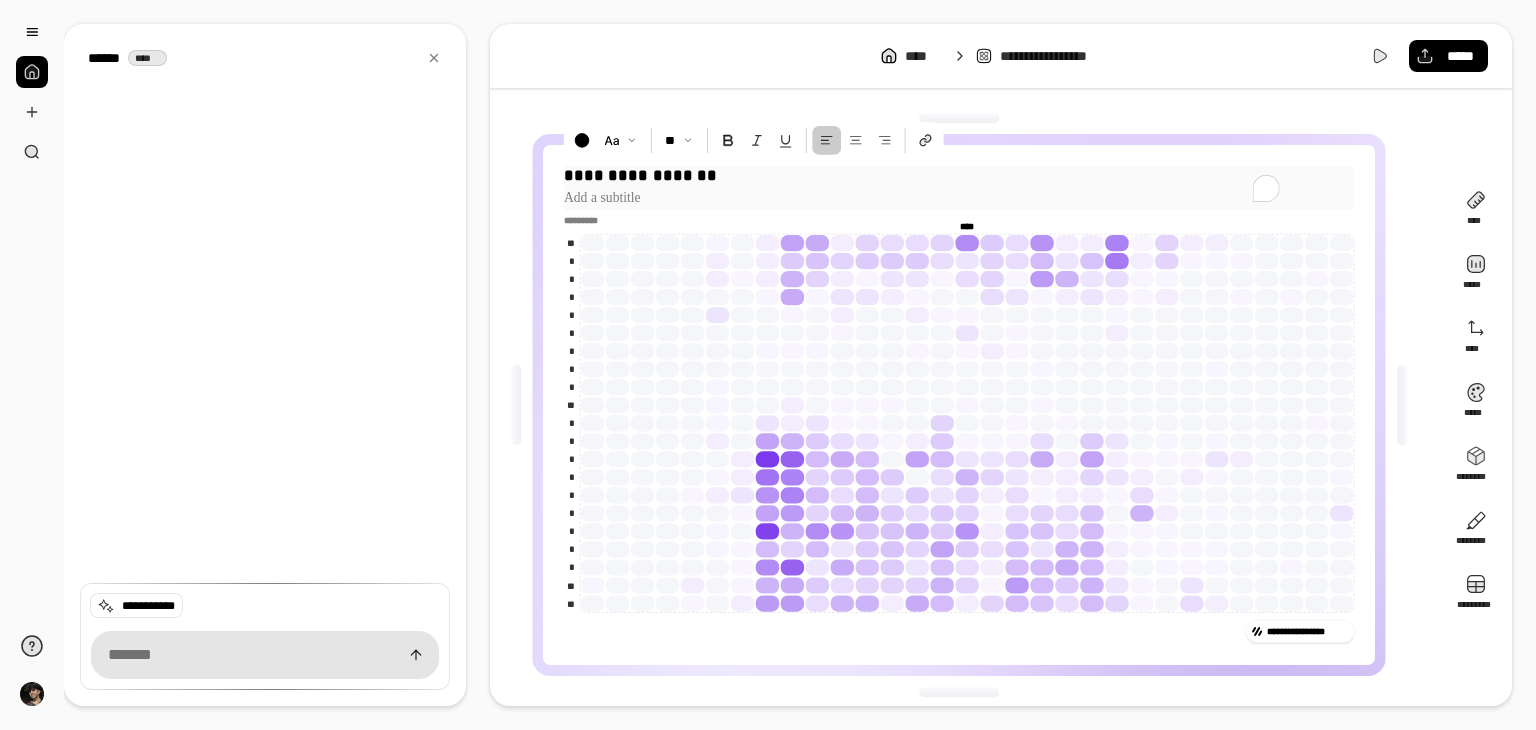 click on "**********" at bounding box center (959, 176) 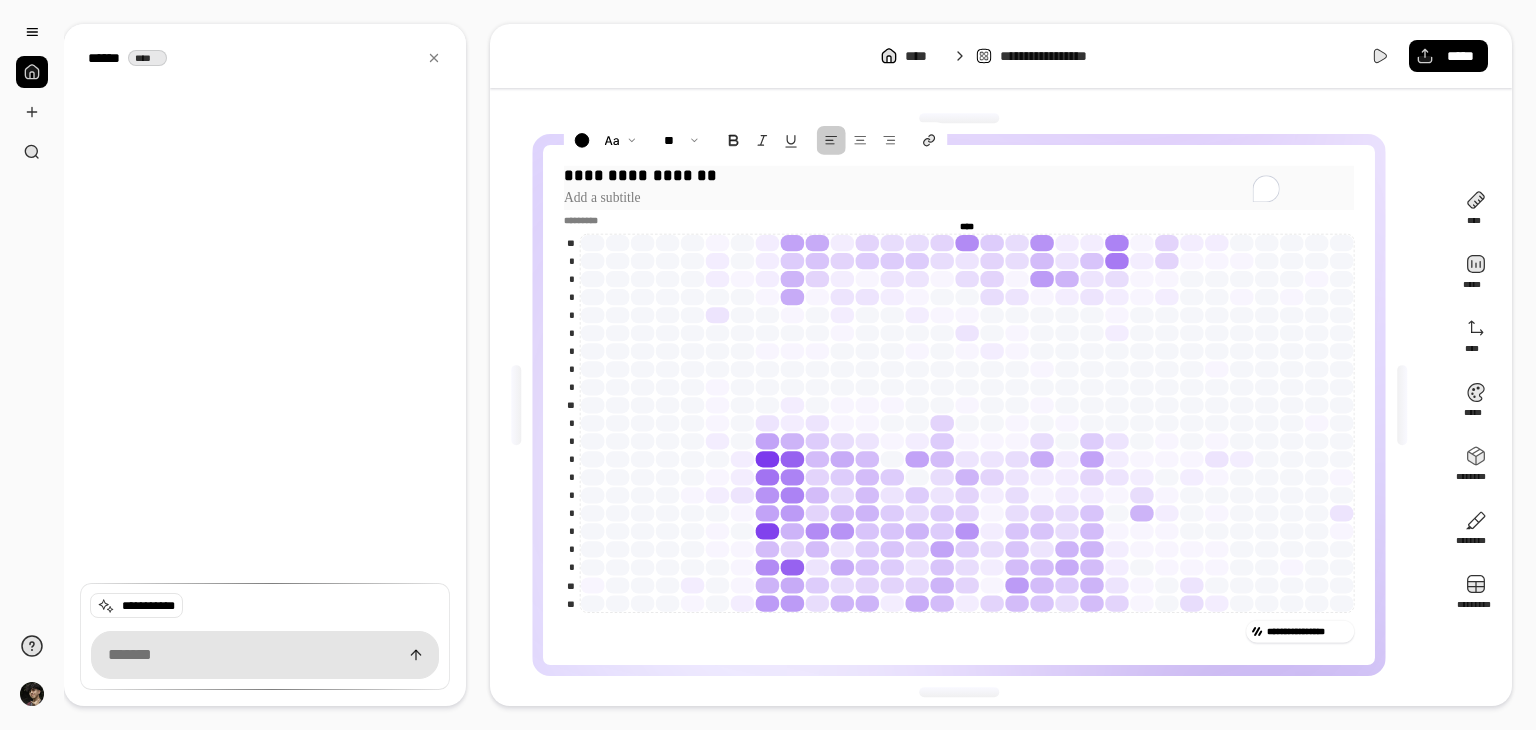 click on "**********" at bounding box center [959, 176] 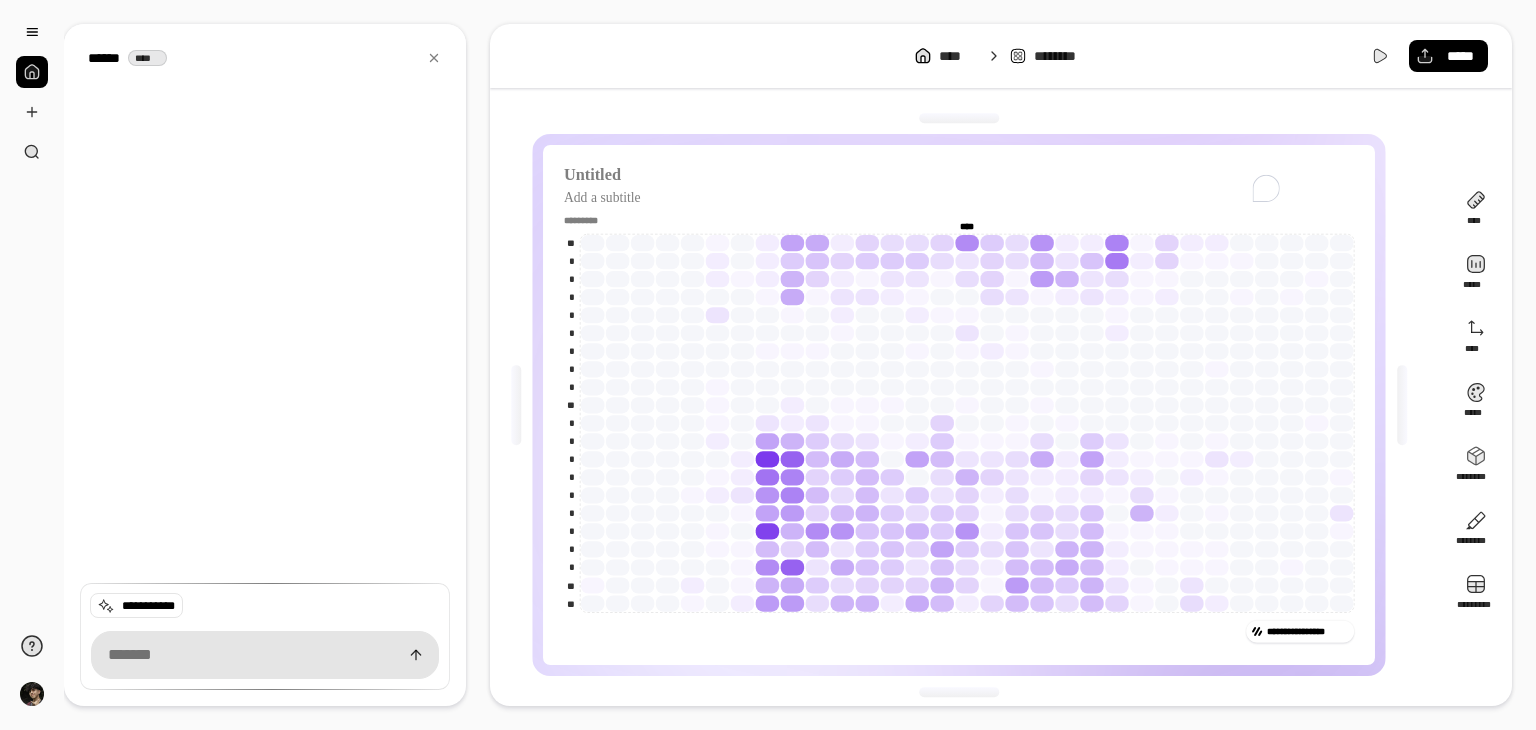 click on "**********" at bounding box center [967, 405] 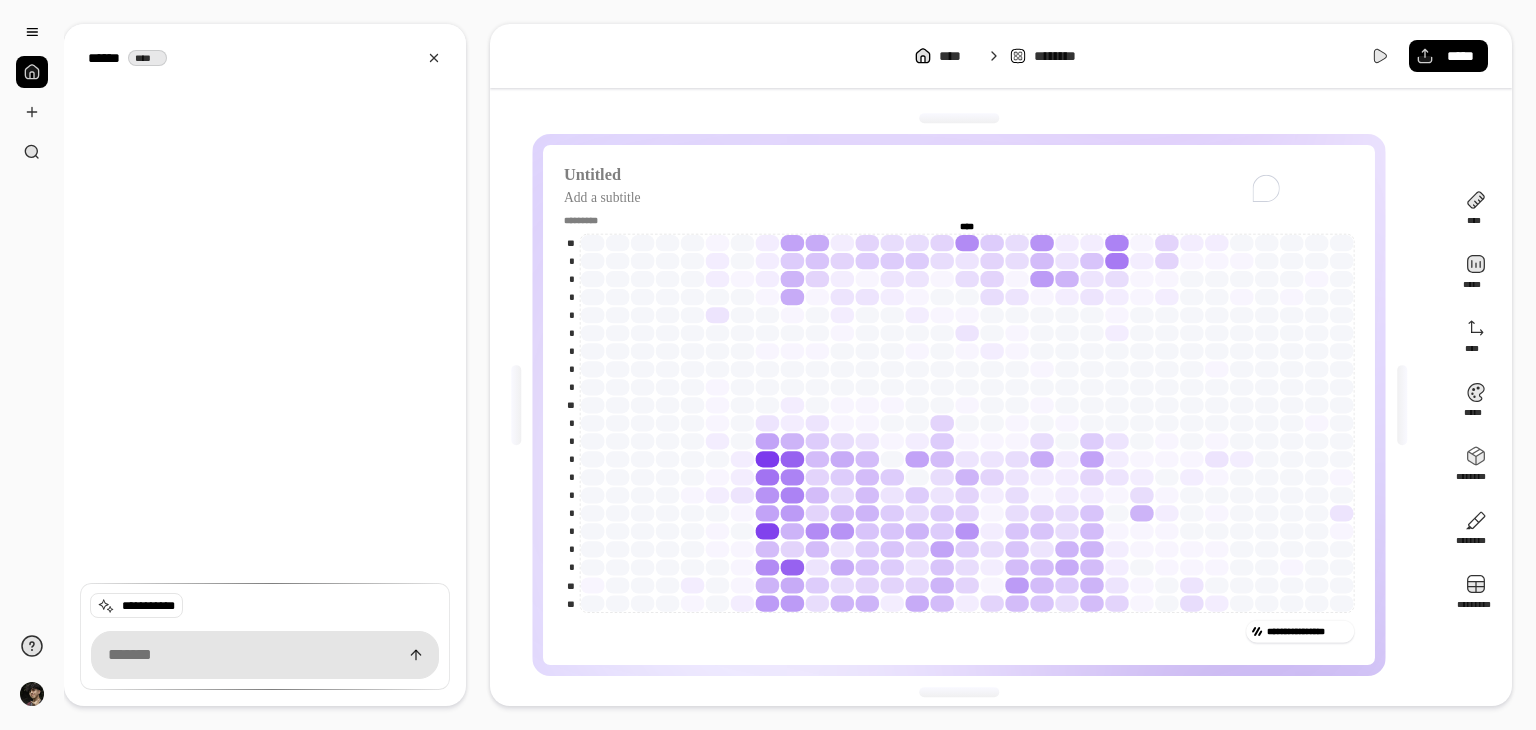 click 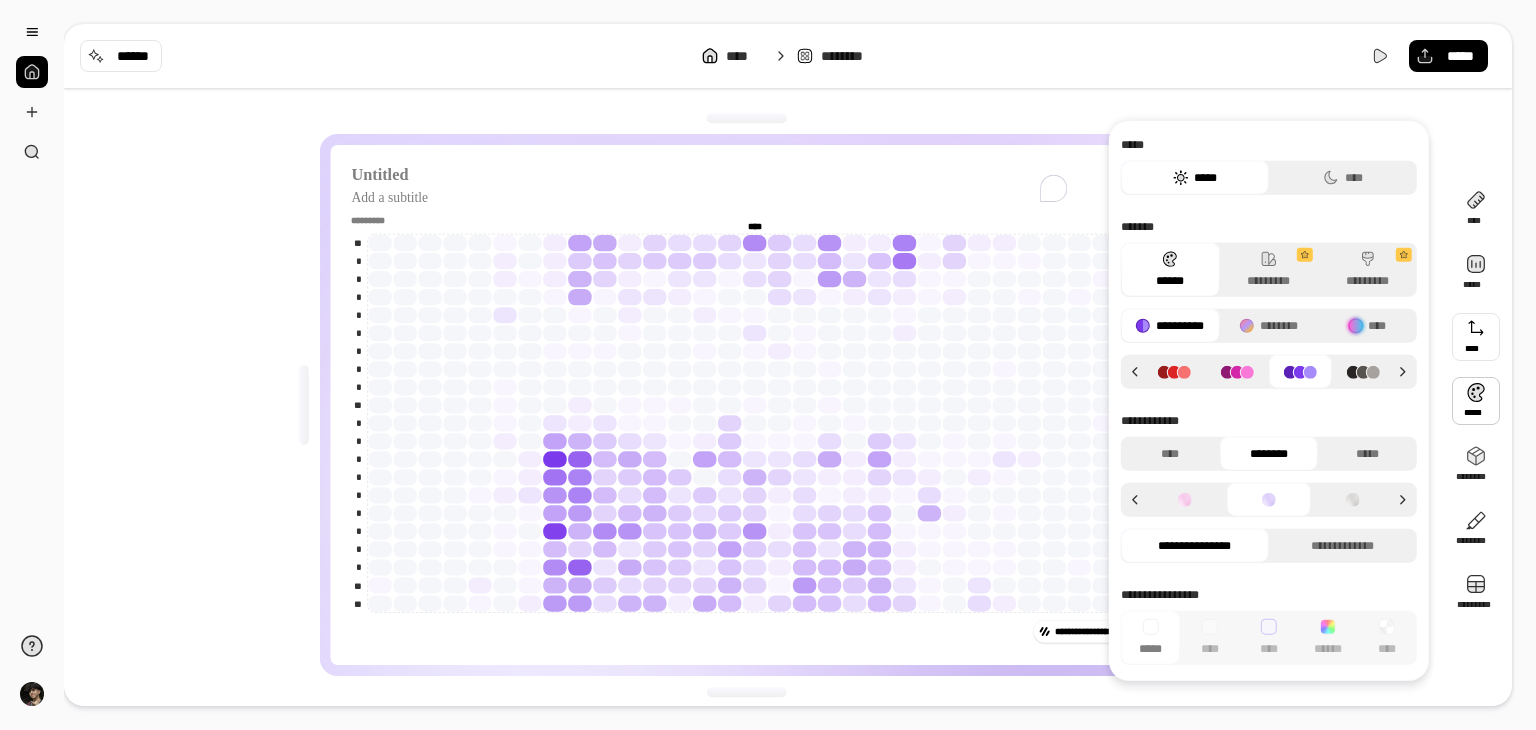 click at bounding box center [1476, 337] 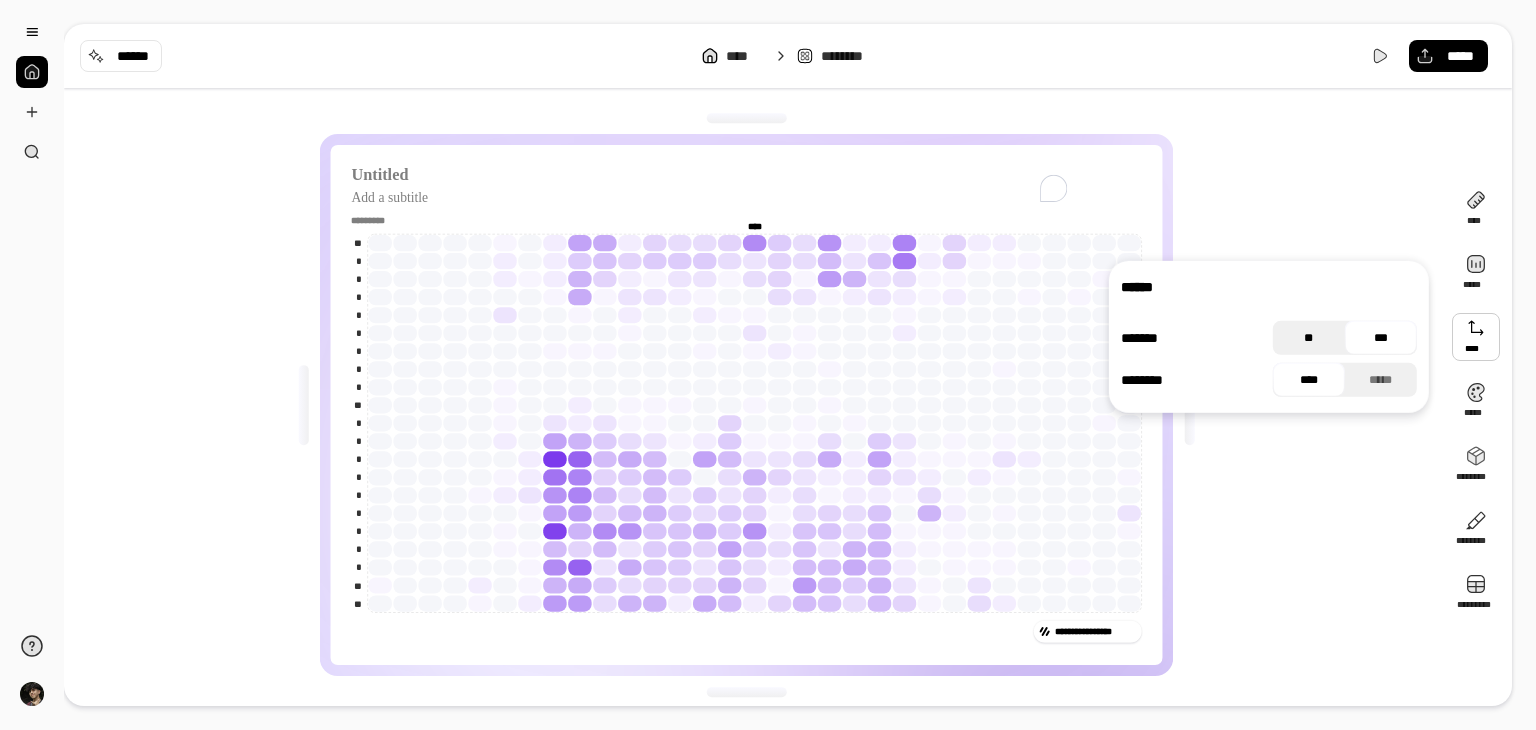 click on "**" at bounding box center (1309, 338) 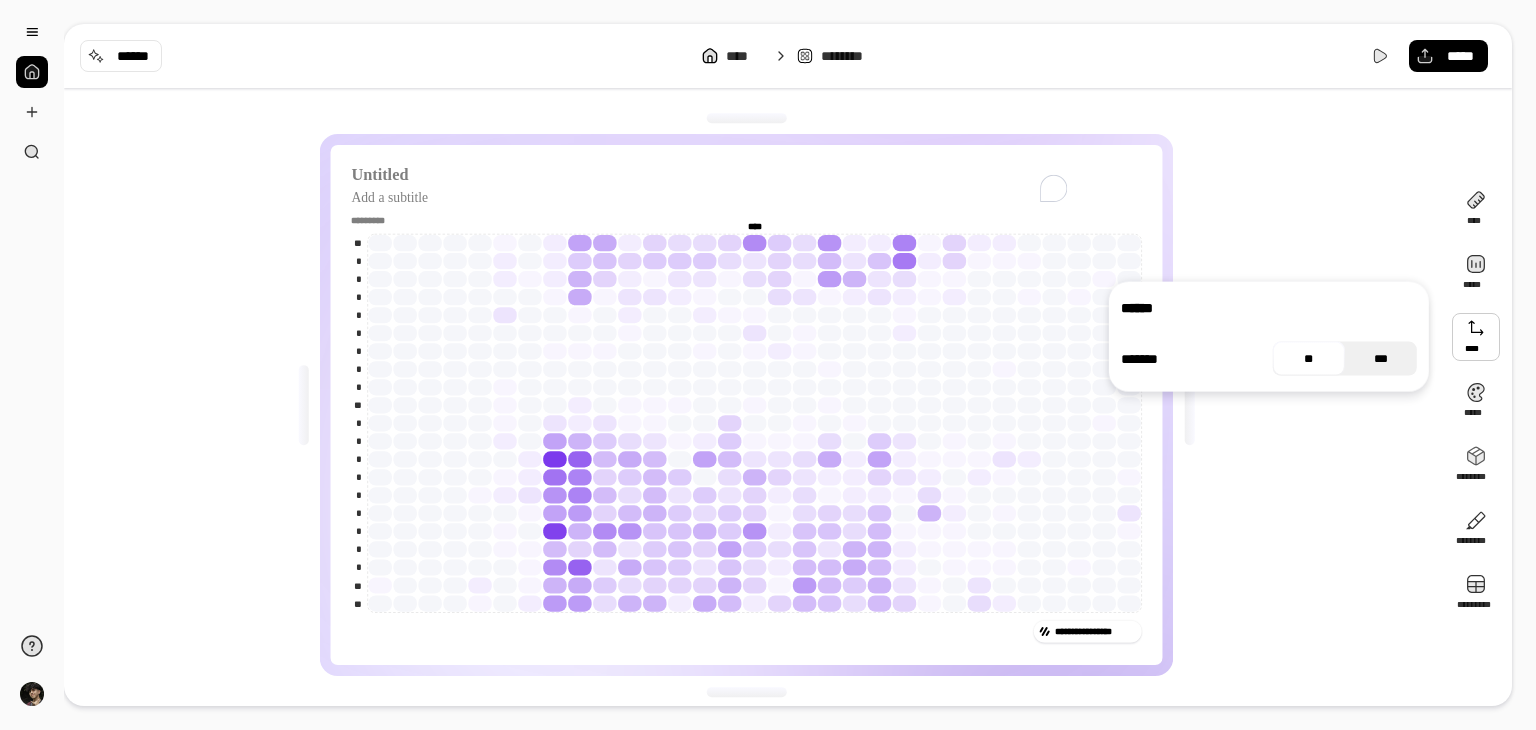 click on "***" at bounding box center [1381, 359] 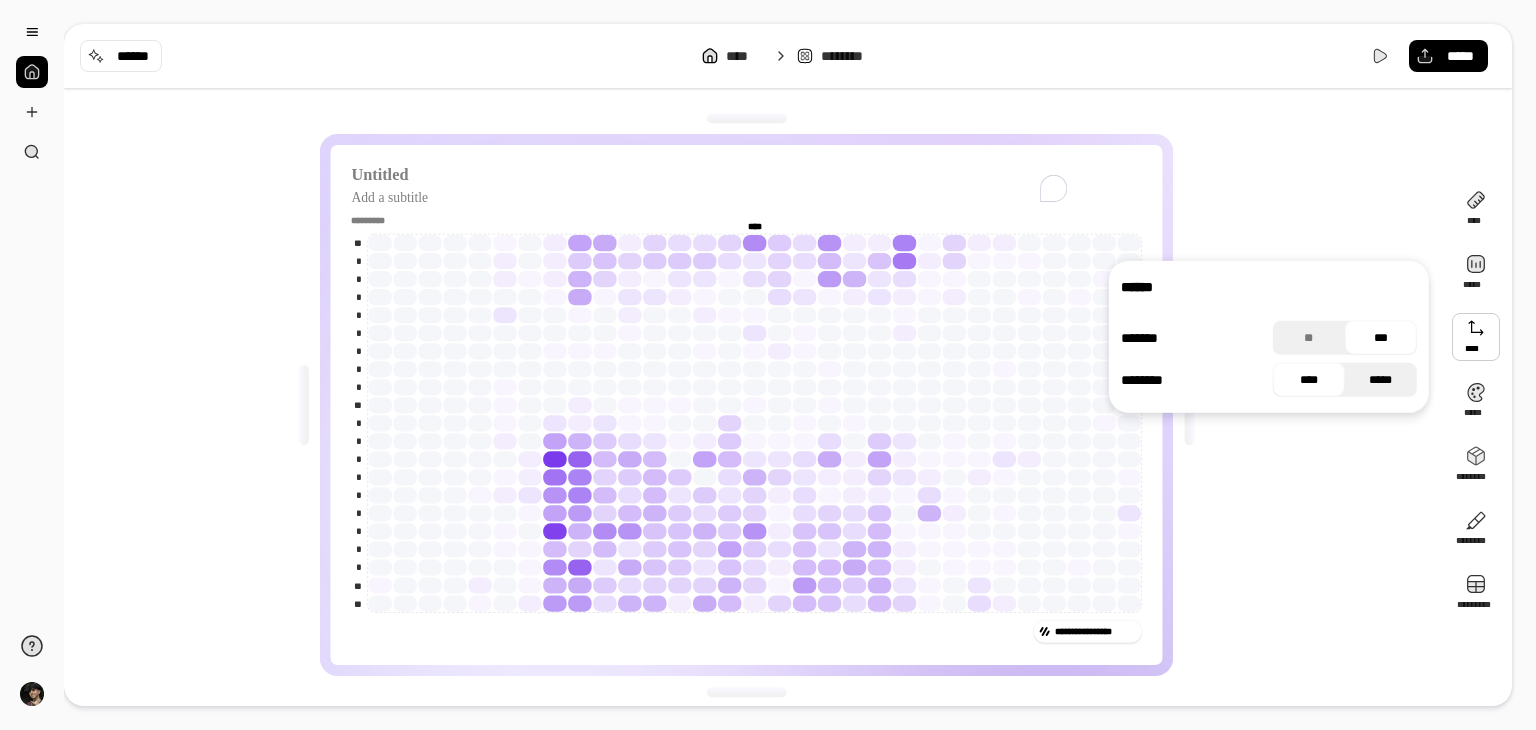 click on "*****" at bounding box center [1381, 380] 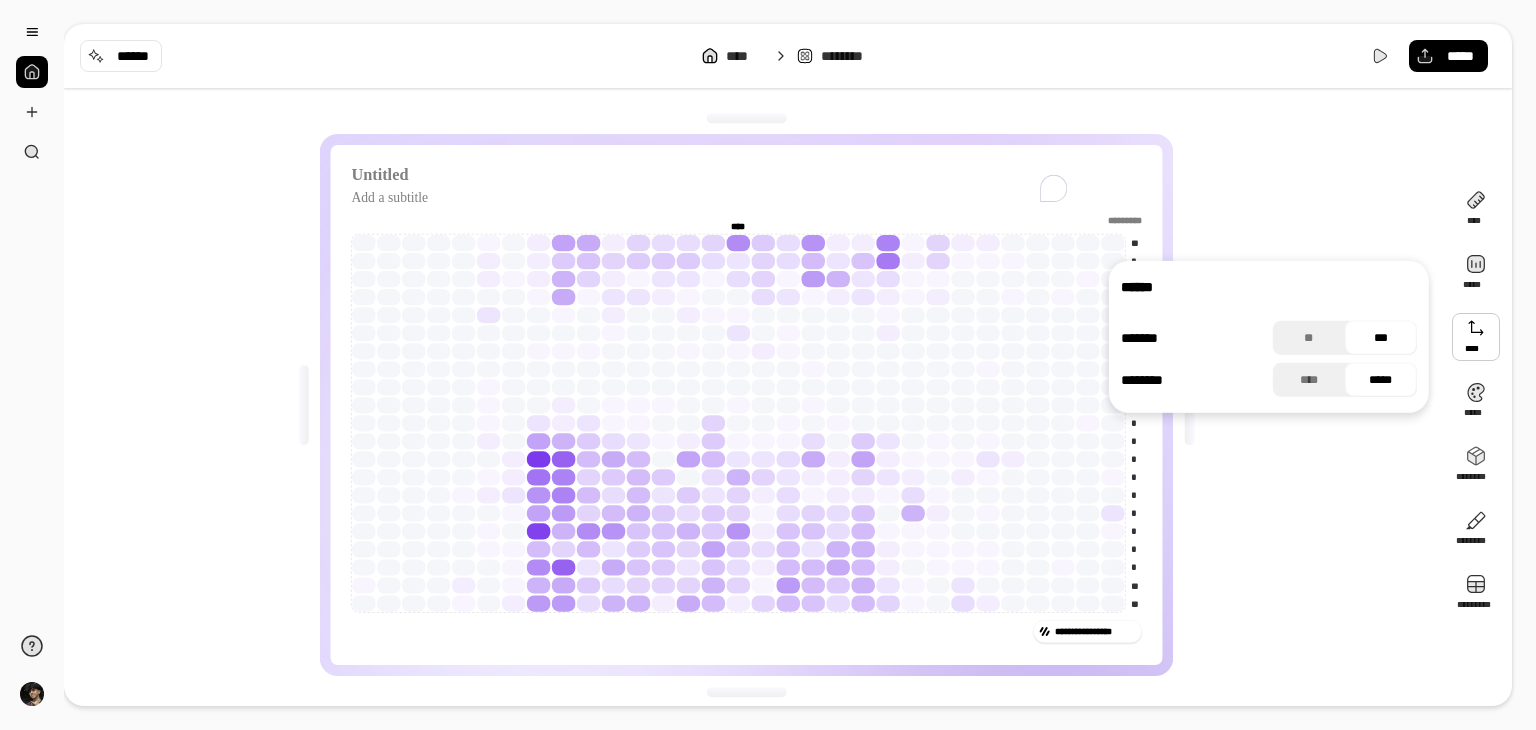 drag, startPoint x: 1328, startPoint y: 392, endPoint x: 1416, endPoint y: 484, distance: 127.310646 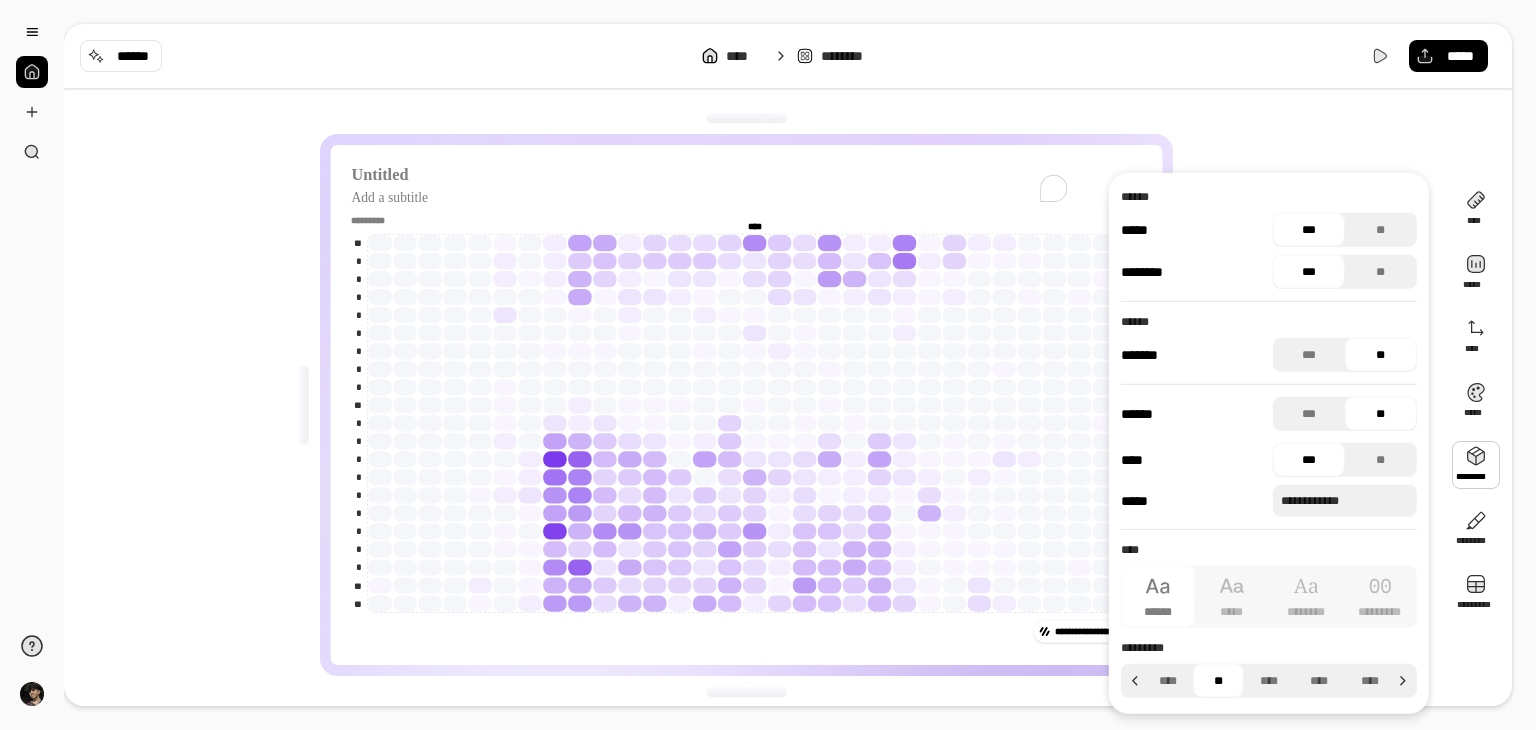 click at bounding box center (1476, 465) 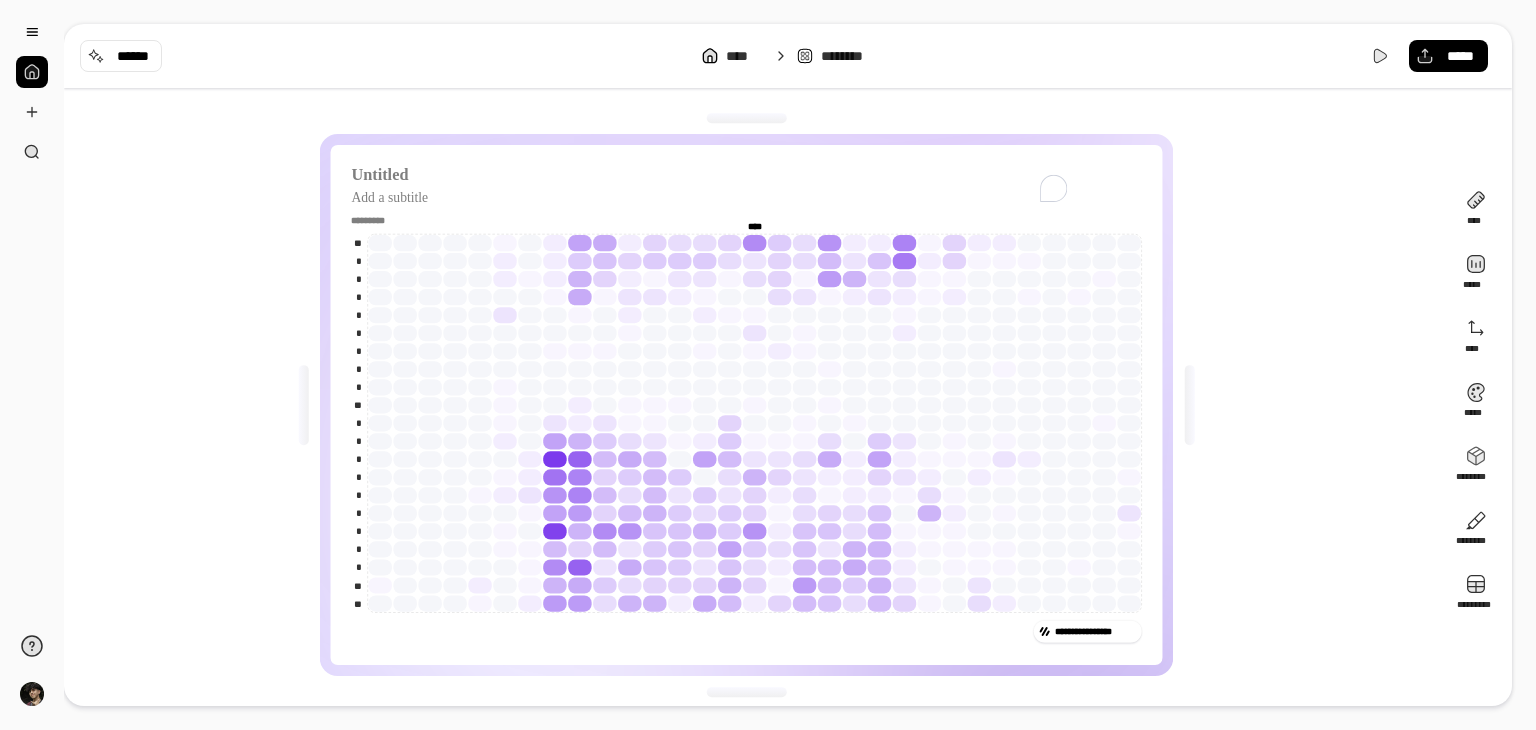 click on "**********" at bounding box center [754, 405] 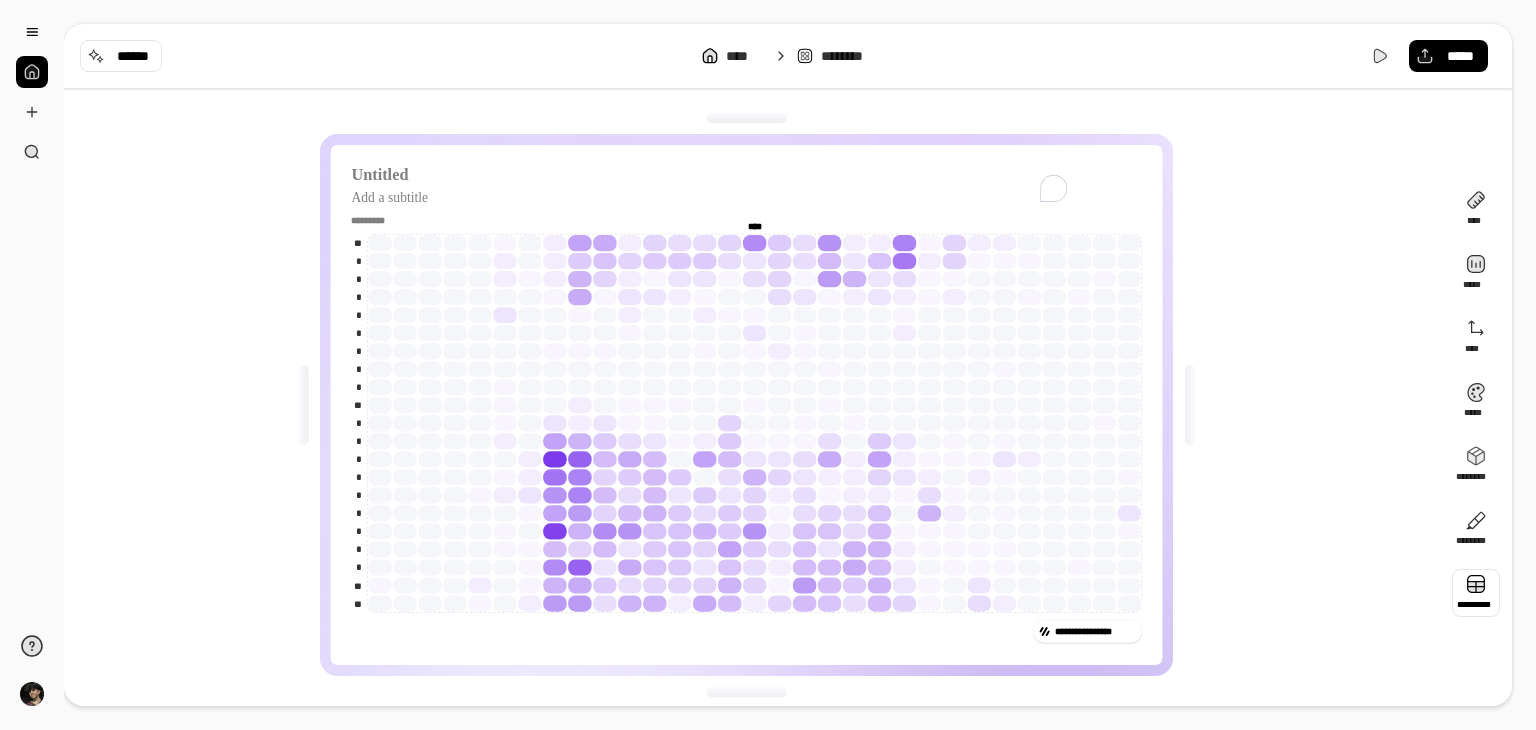 click at bounding box center (1476, 593) 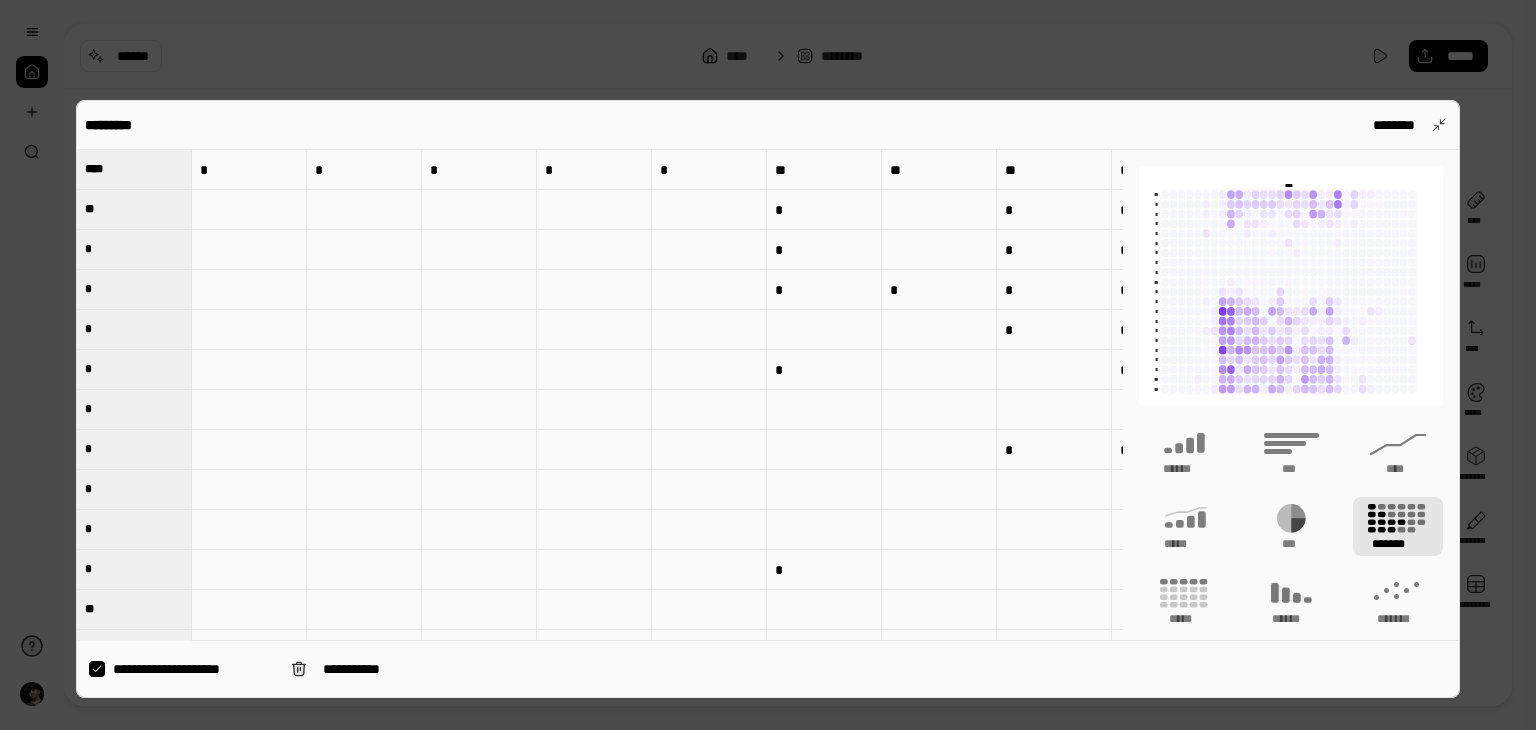 click on "****" at bounding box center [134, 169] 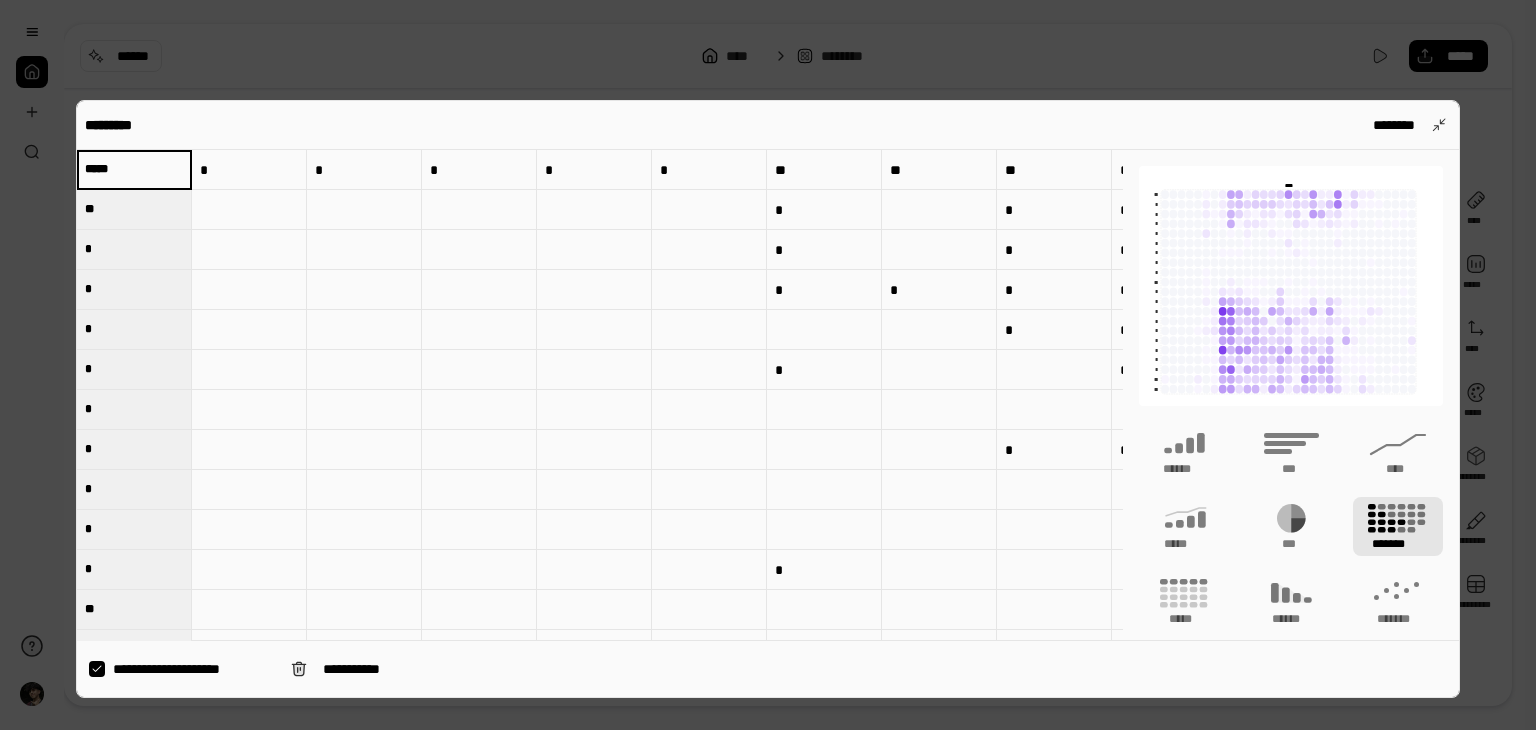 type on "*****" 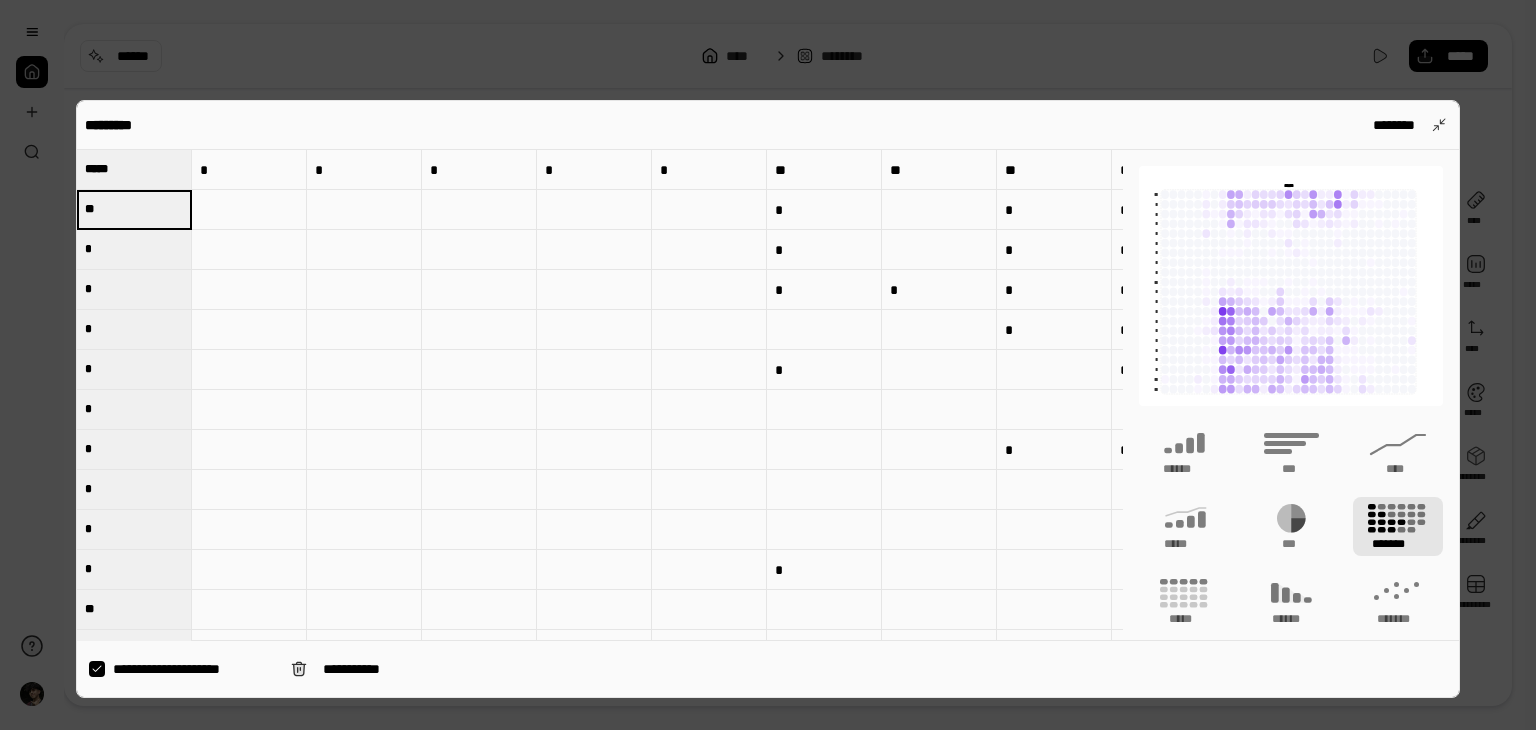 type on "*****" 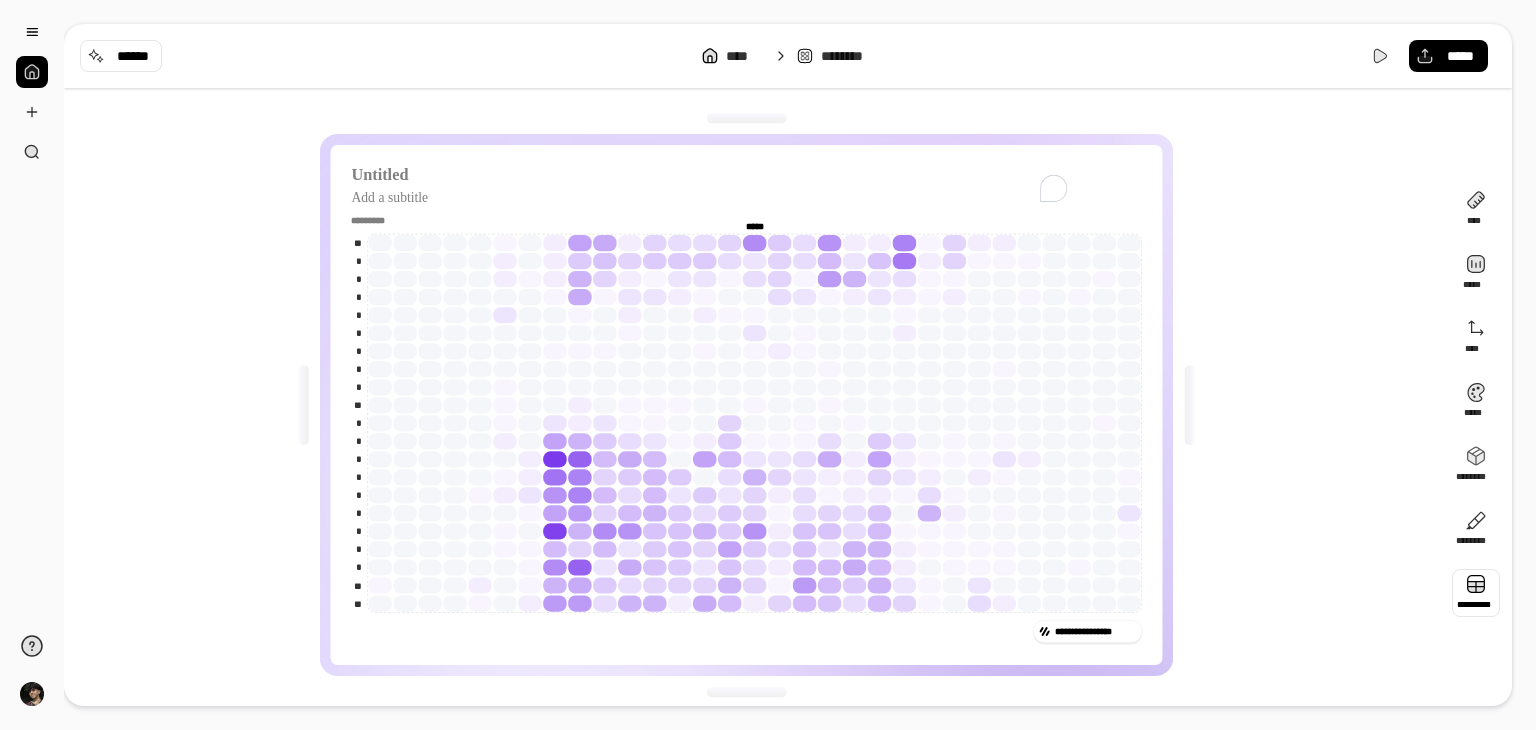click at bounding box center (1476, 593) 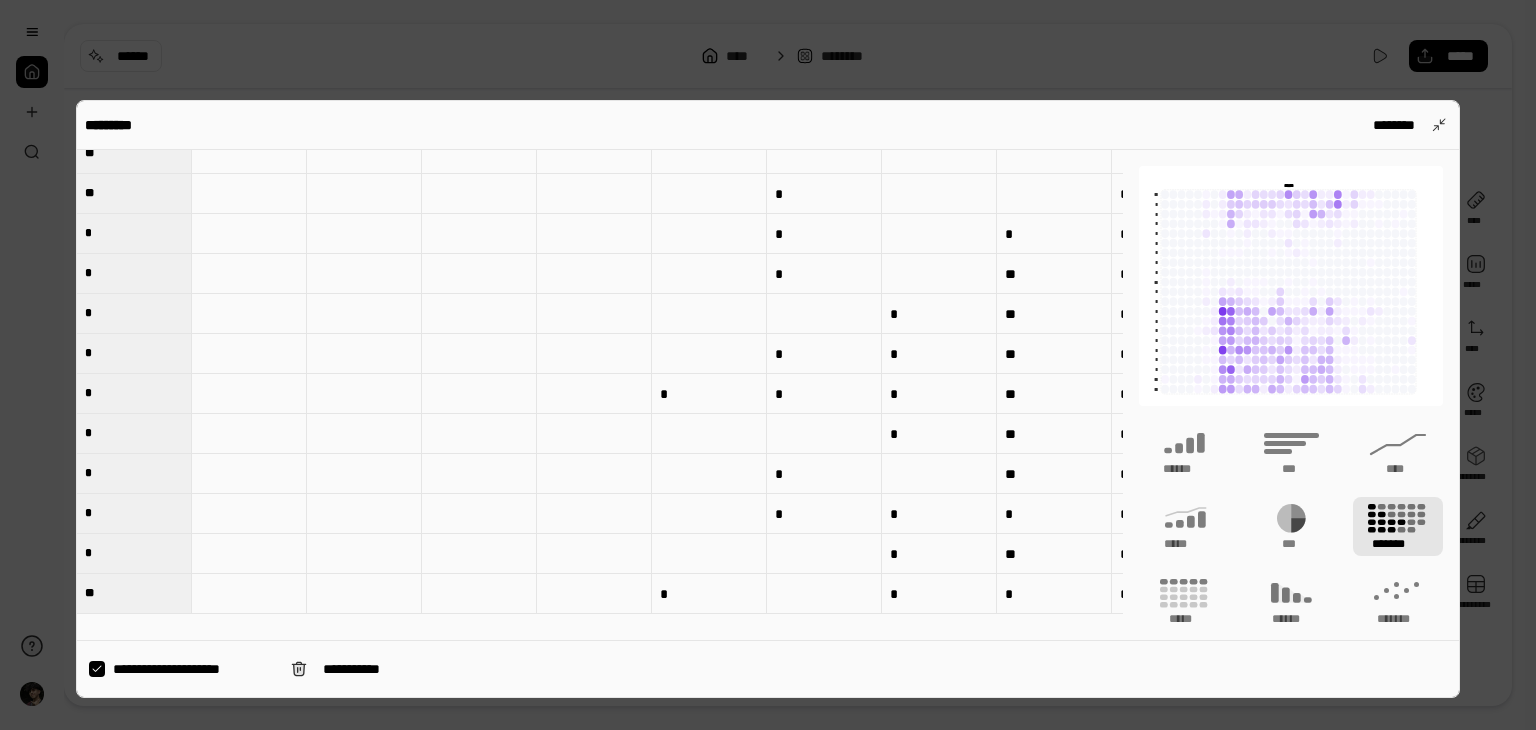 scroll, scrollTop: 0, scrollLeft: 0, axis: both 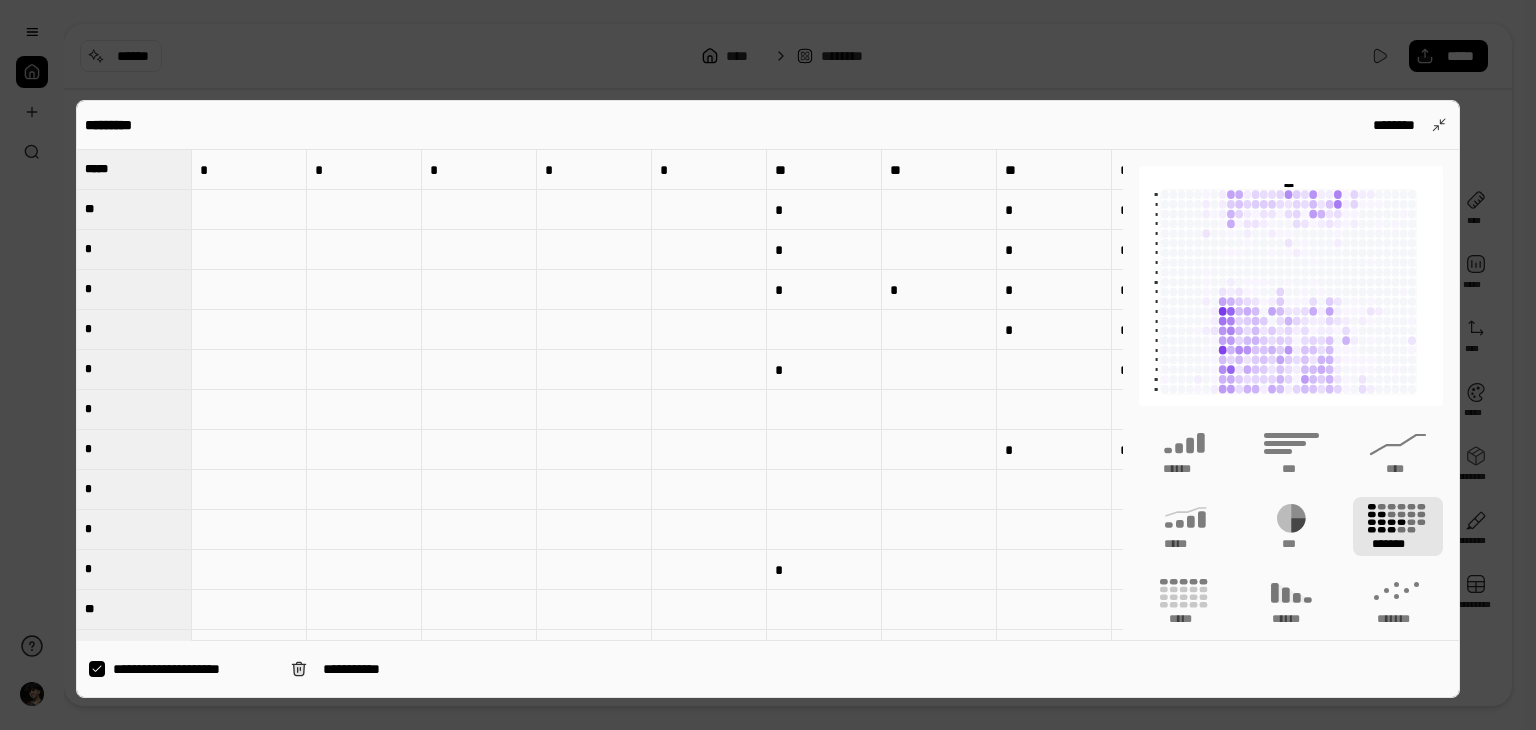 click on "**********" at bounding box center [768, 399] 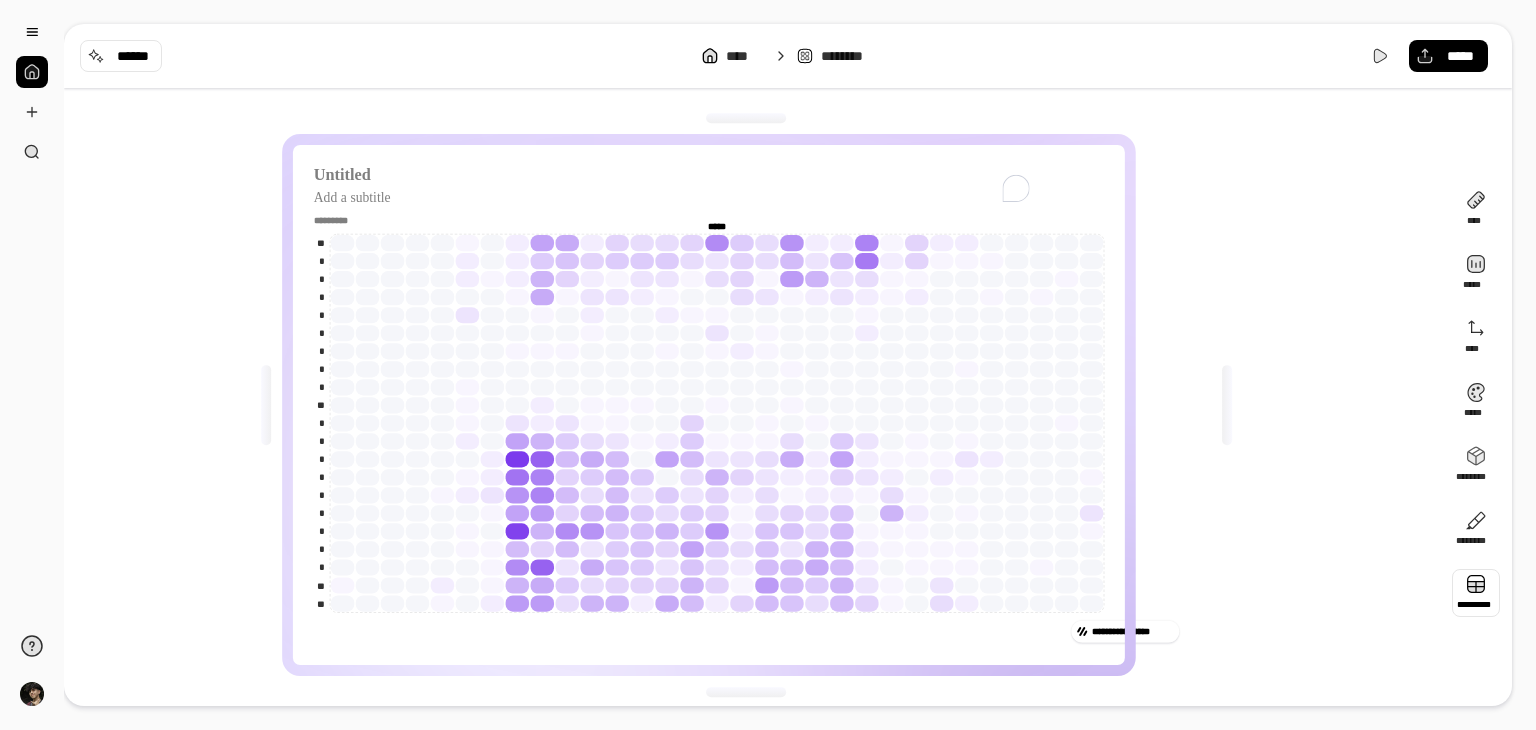 click at bounding box center [1227, 405] 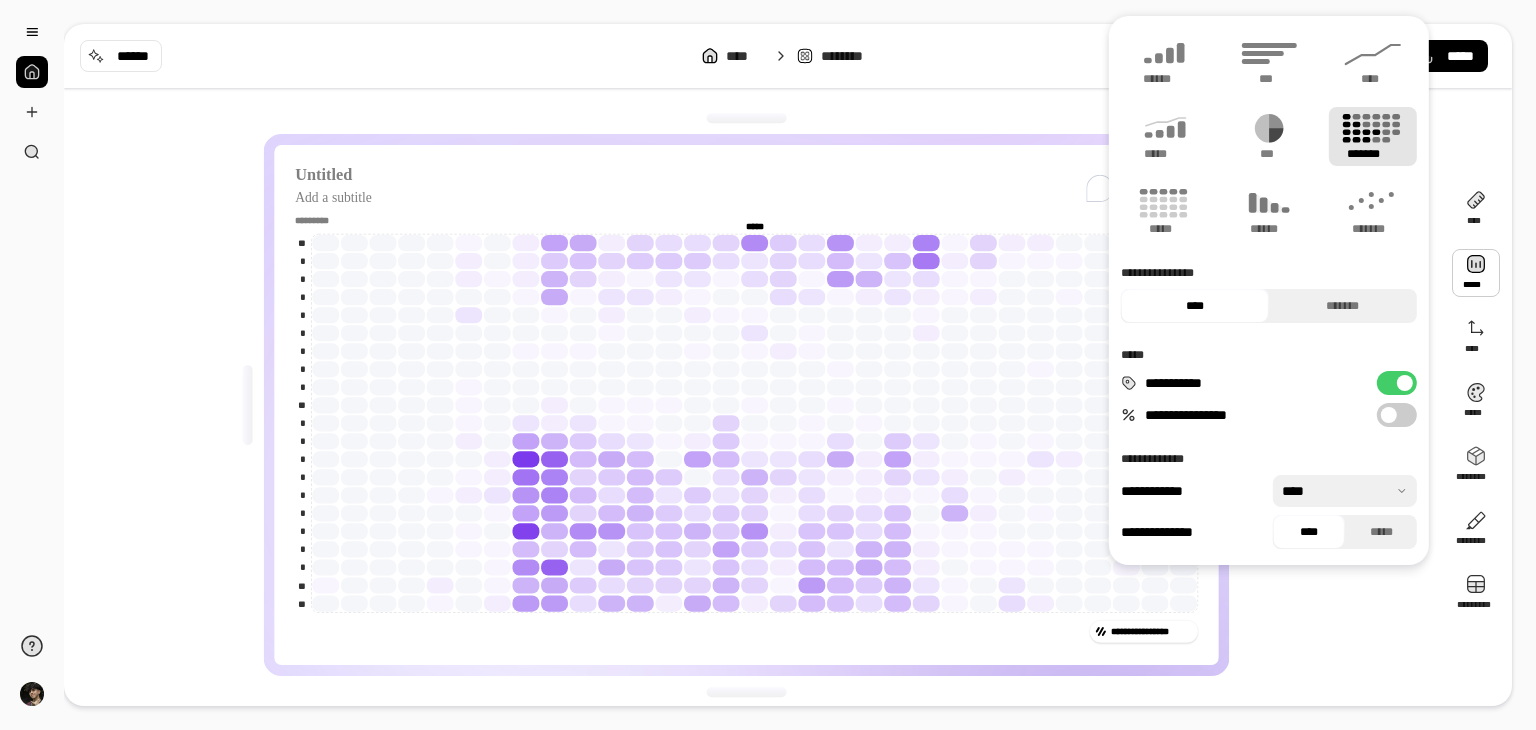 click on "**********" at bounding box center [1397, 415] 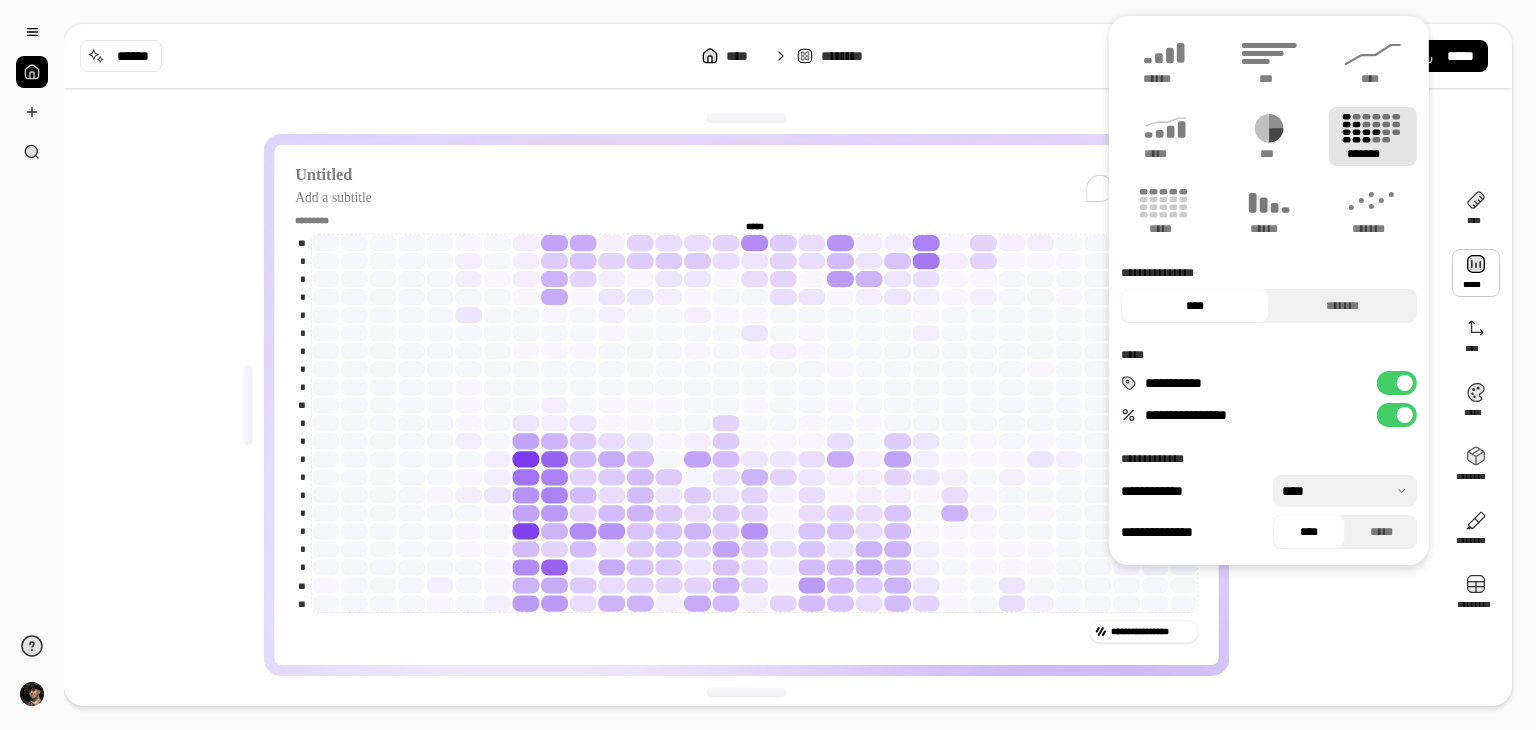 click at bounding box center (1405, 415) 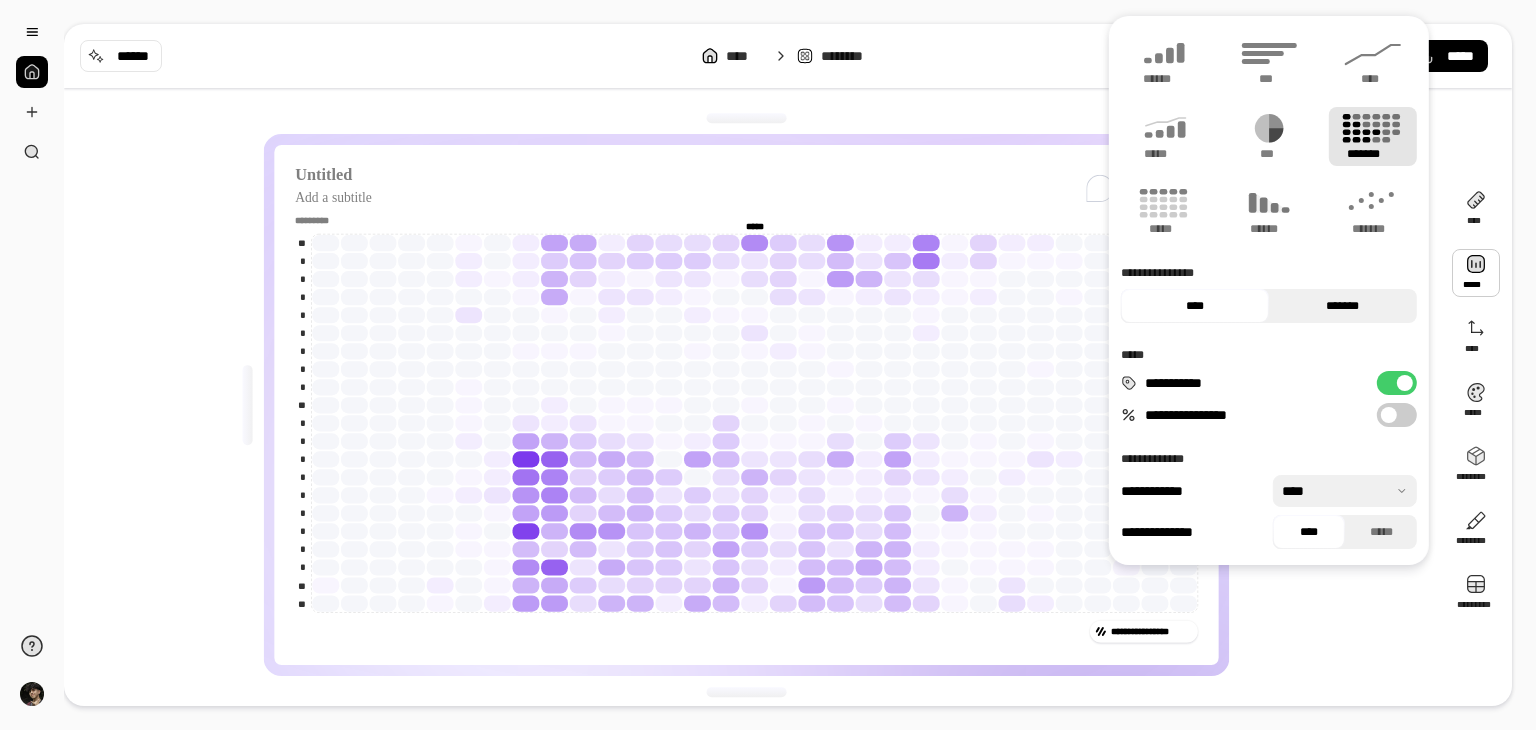click on "*******" at bounding box center [1343, 306] 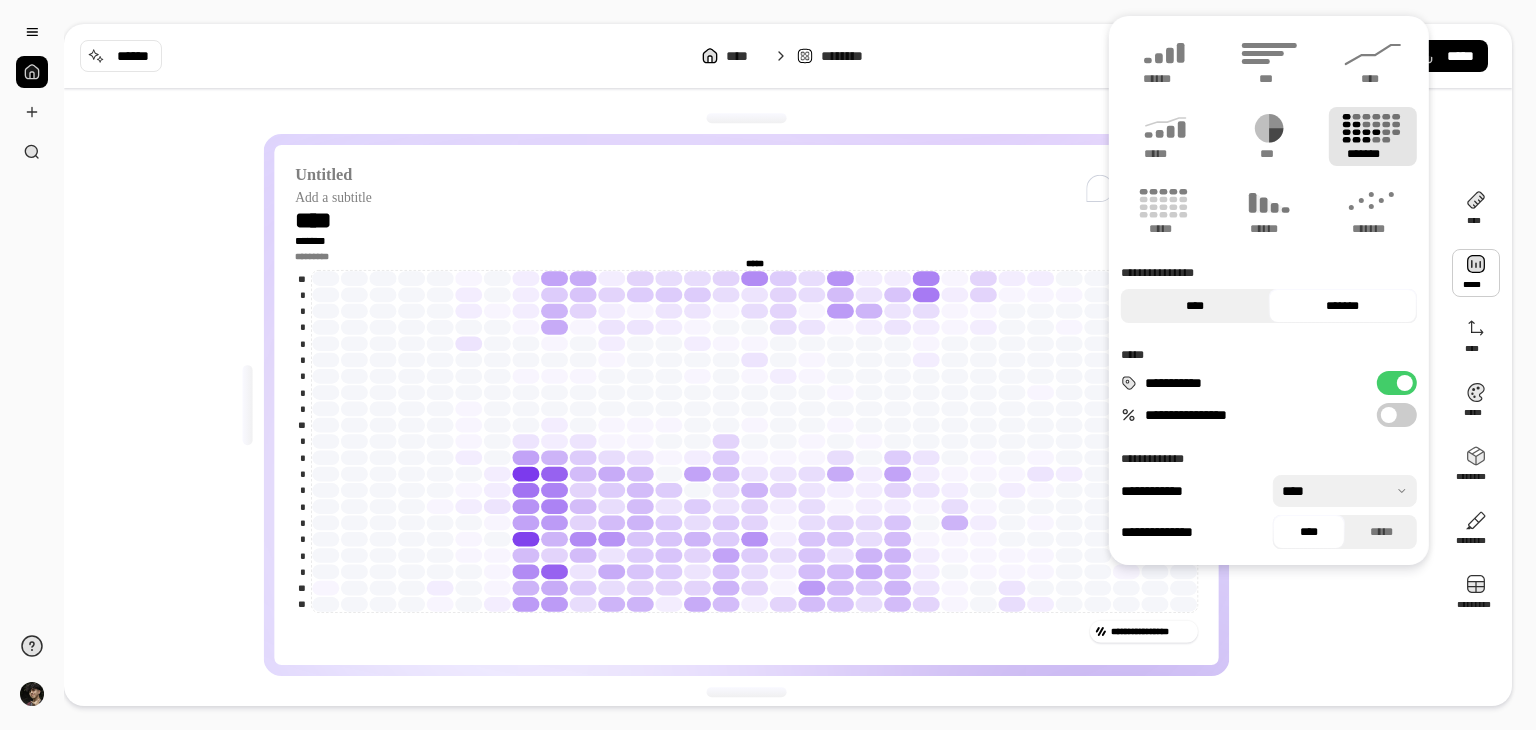click on "****" at bounding box center [1195, 306] 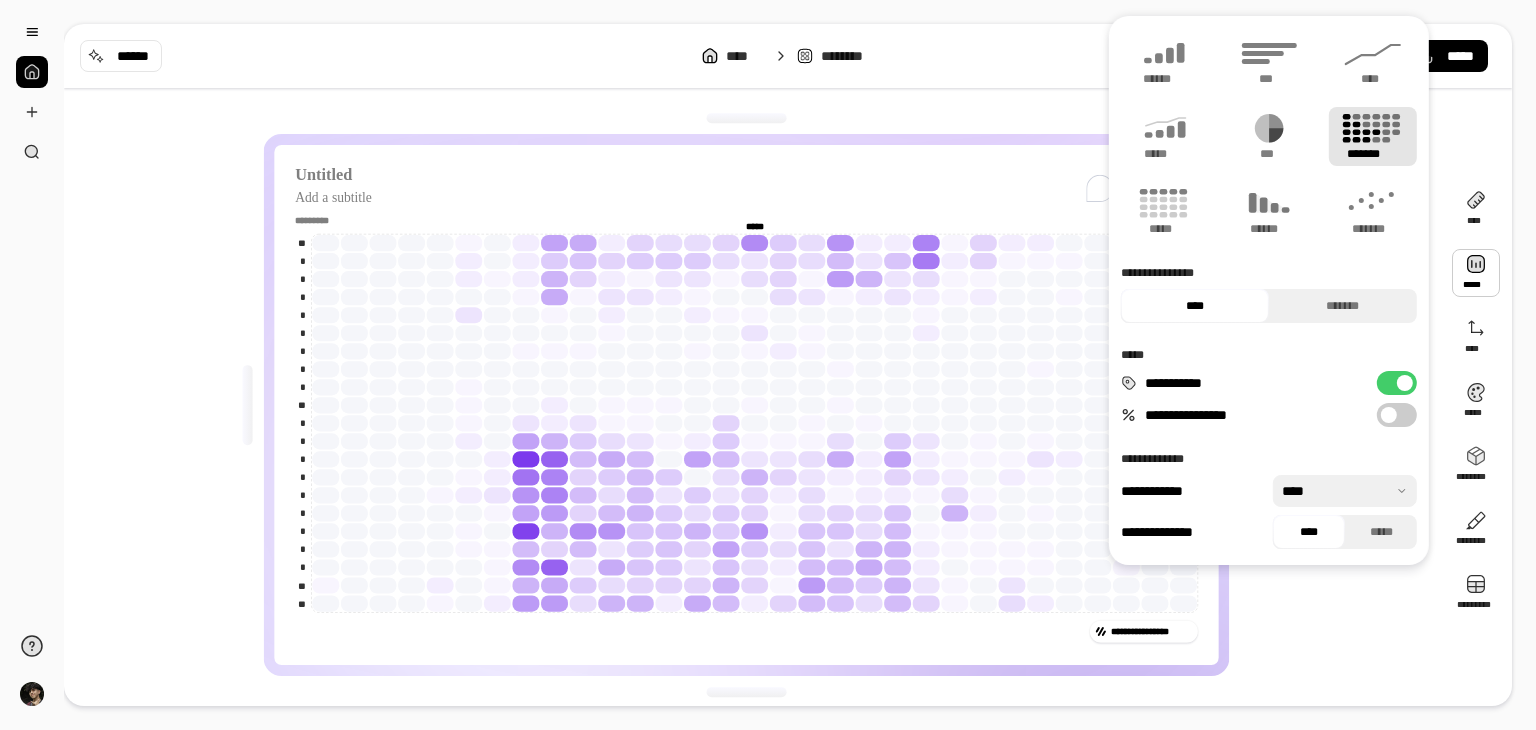 click at bounding box center [1405, 383] 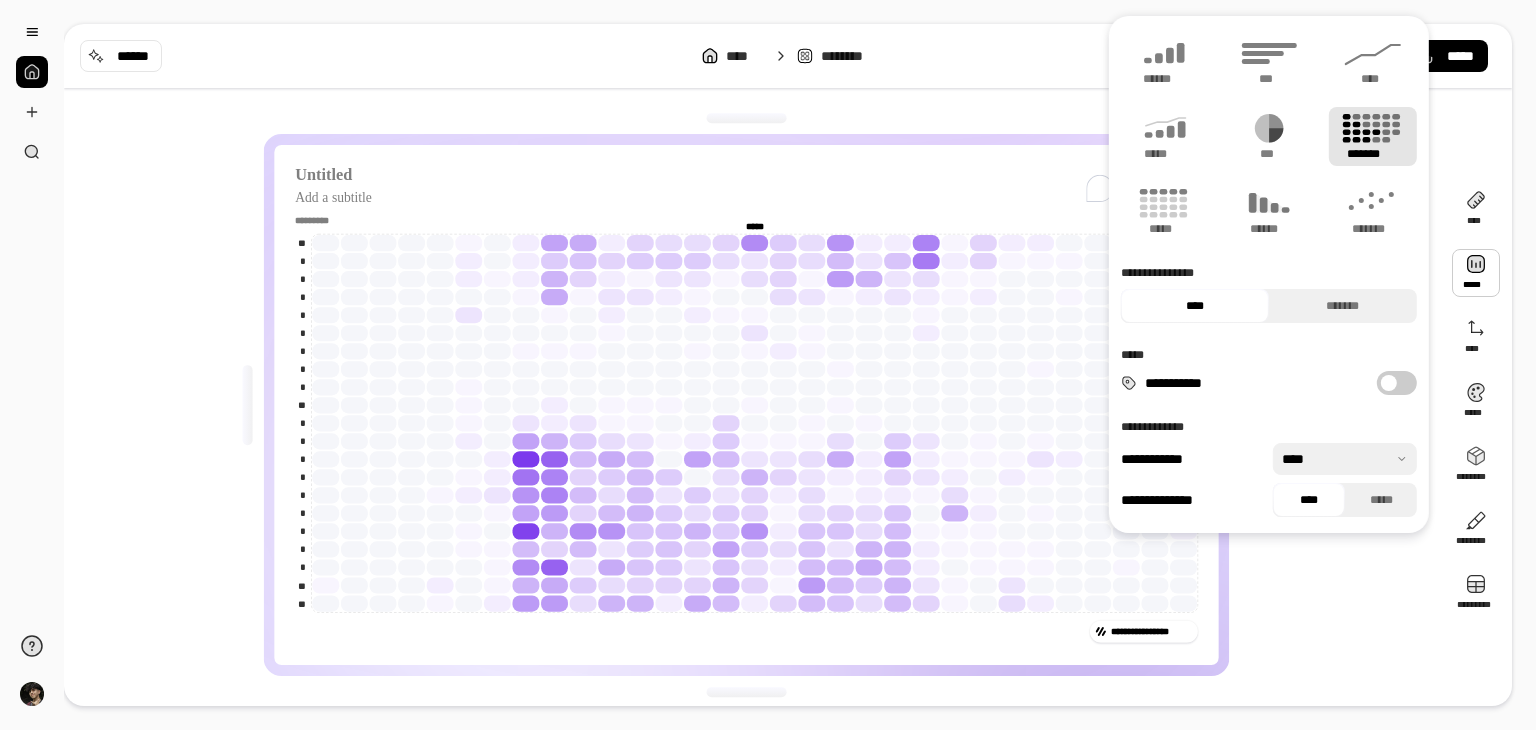 click at bounding box center (1389, 383) 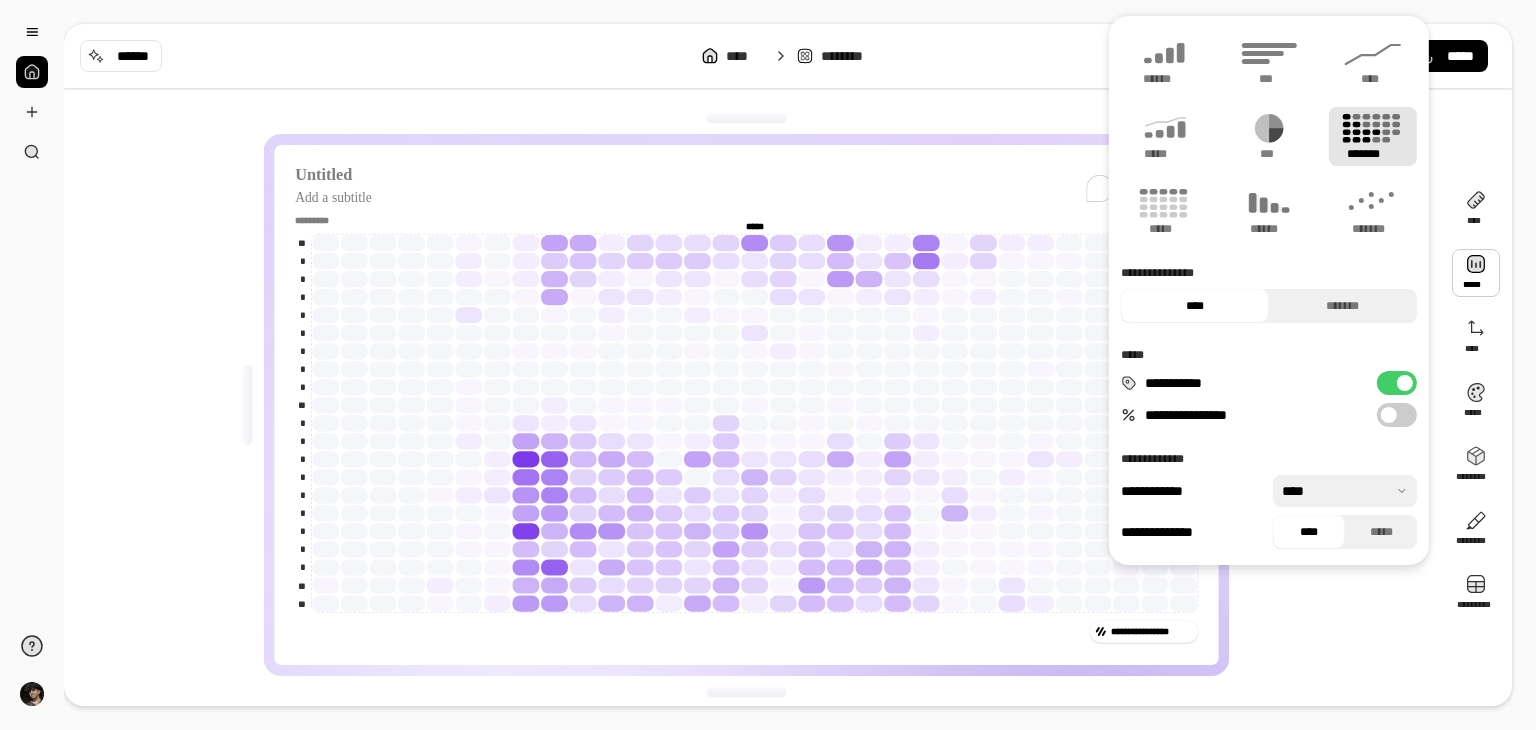 drag, startPoint x: 1396, startPoint y: 414, endPoint x: 1388, endPoint y: 513, distance: 99.32271 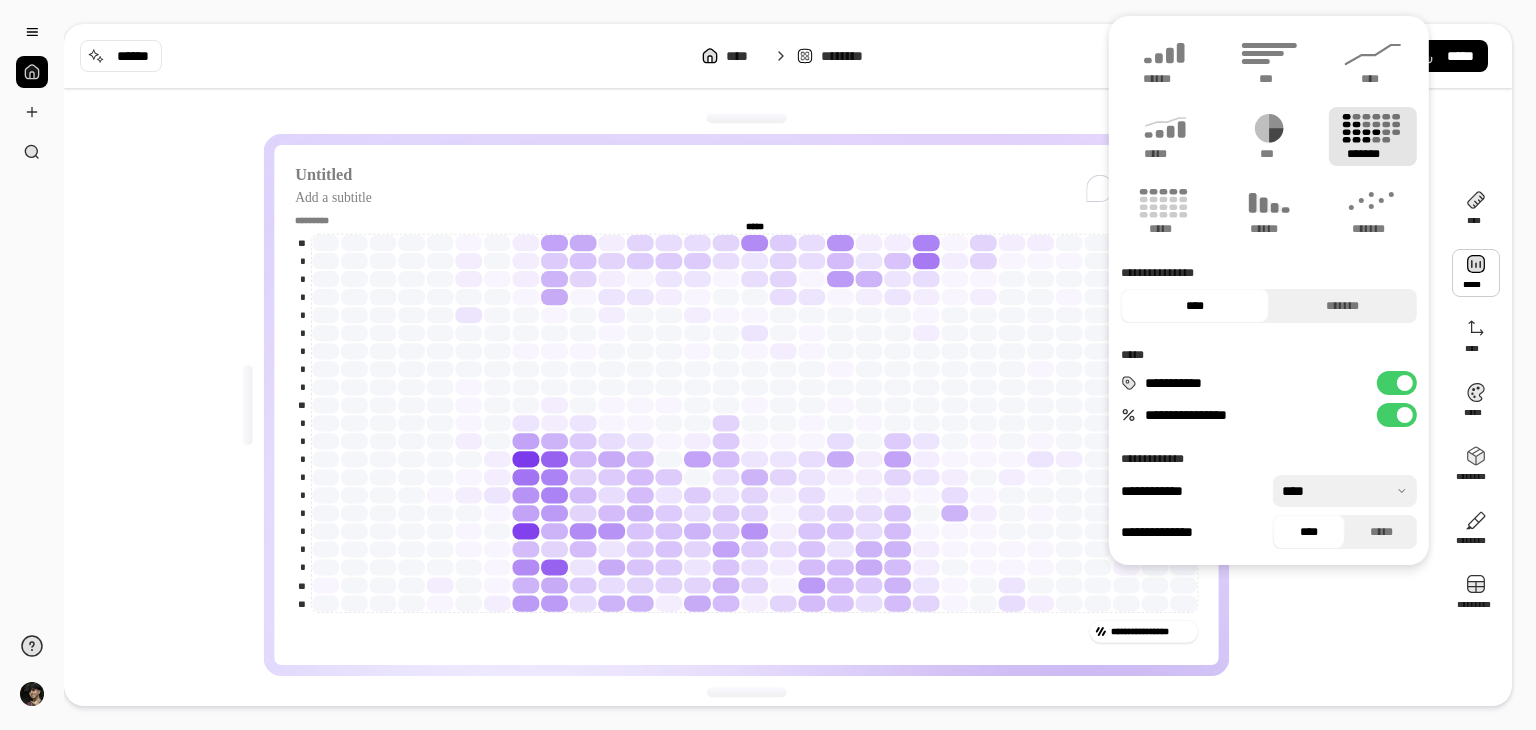 click on "**********" at bounding box center (1397, 415) 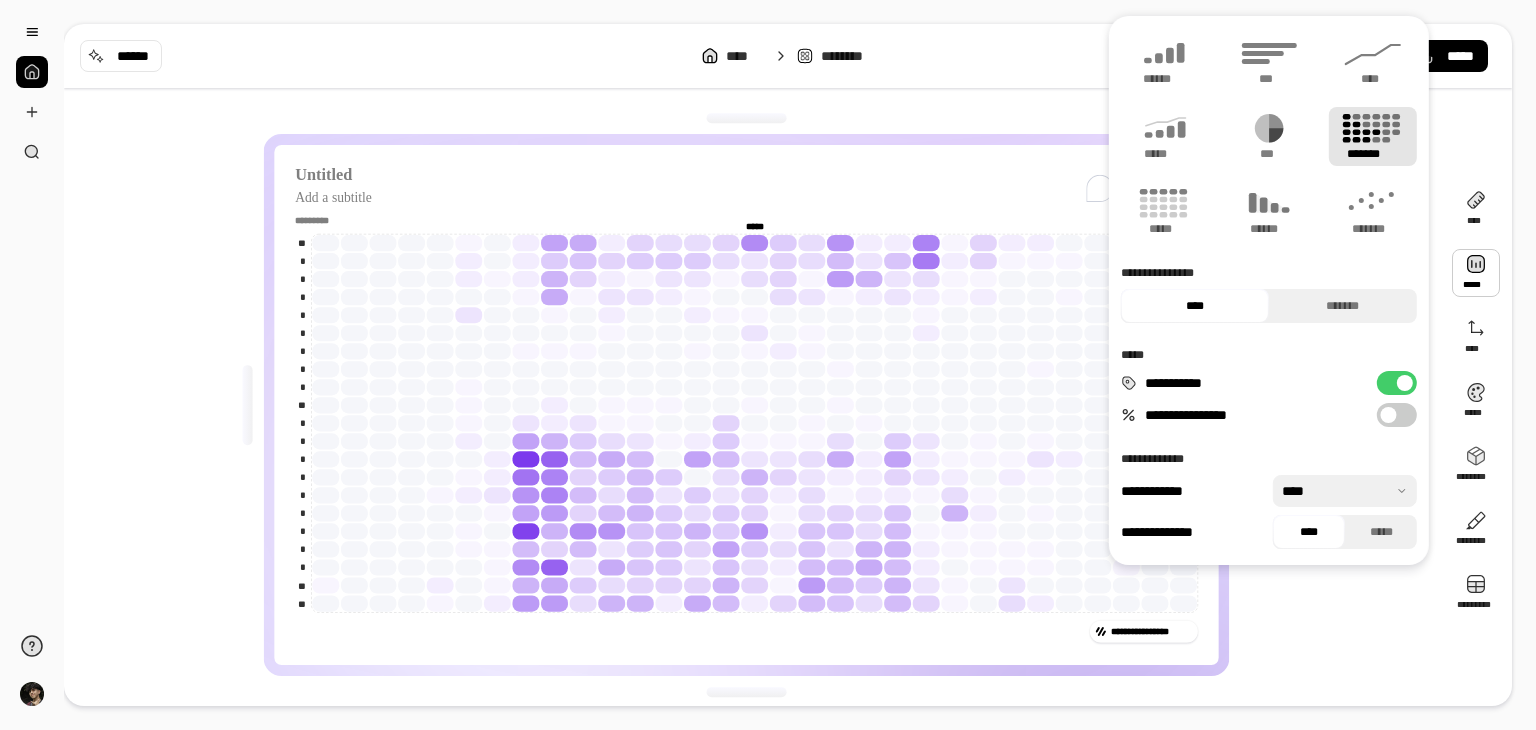 click at bounding box center [1345, 491] 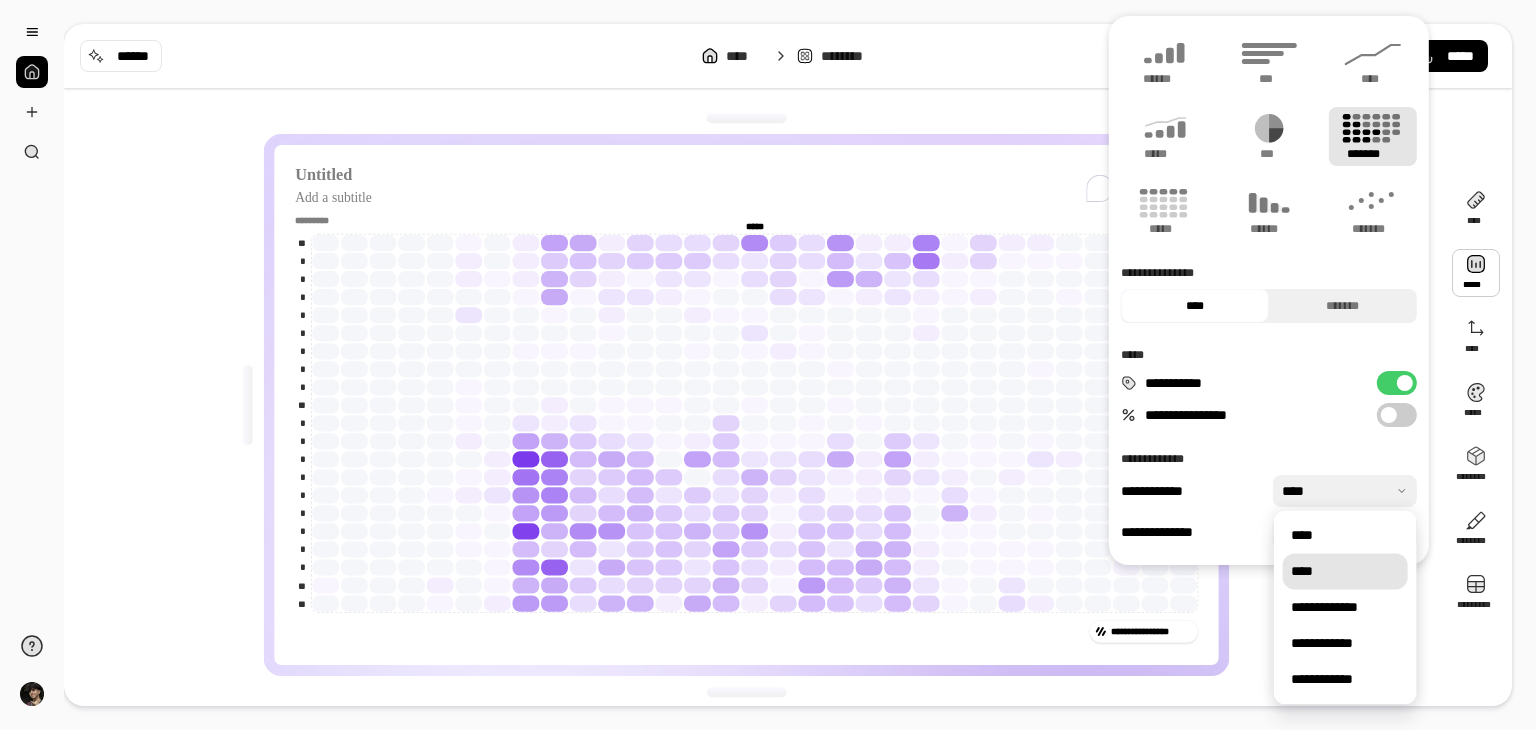 click on "****" at bounding box center (1345, 571) 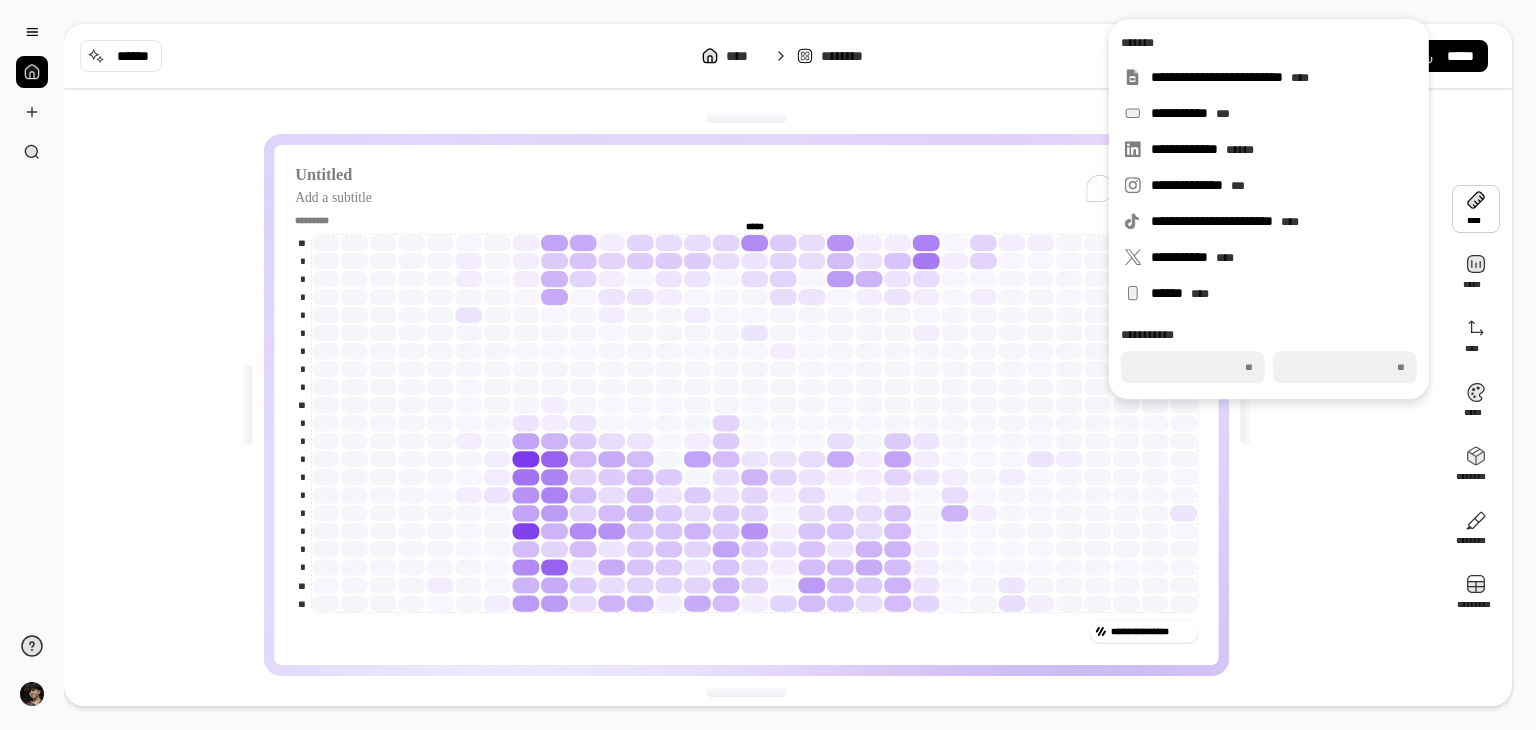 click at bounding box center [1476, 209] 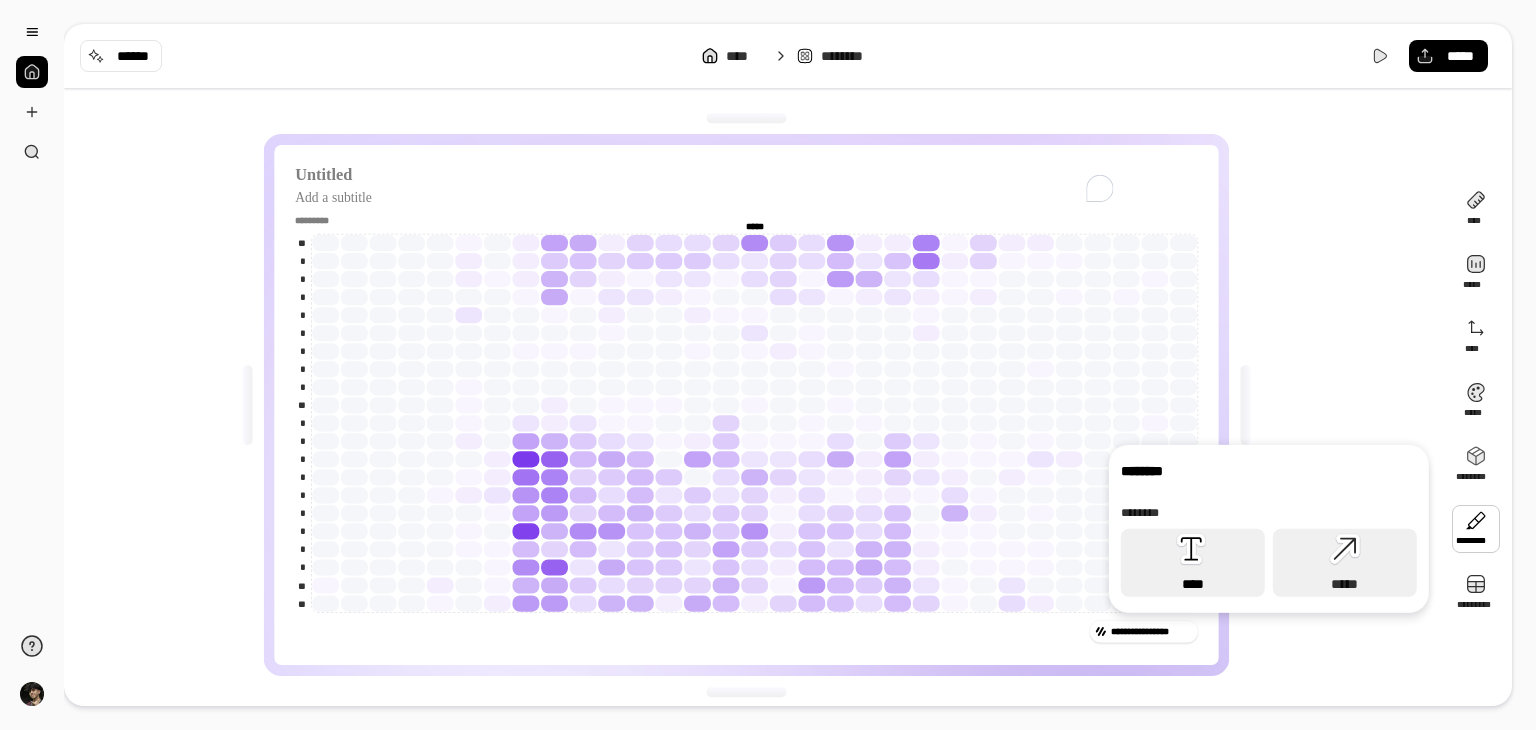 click 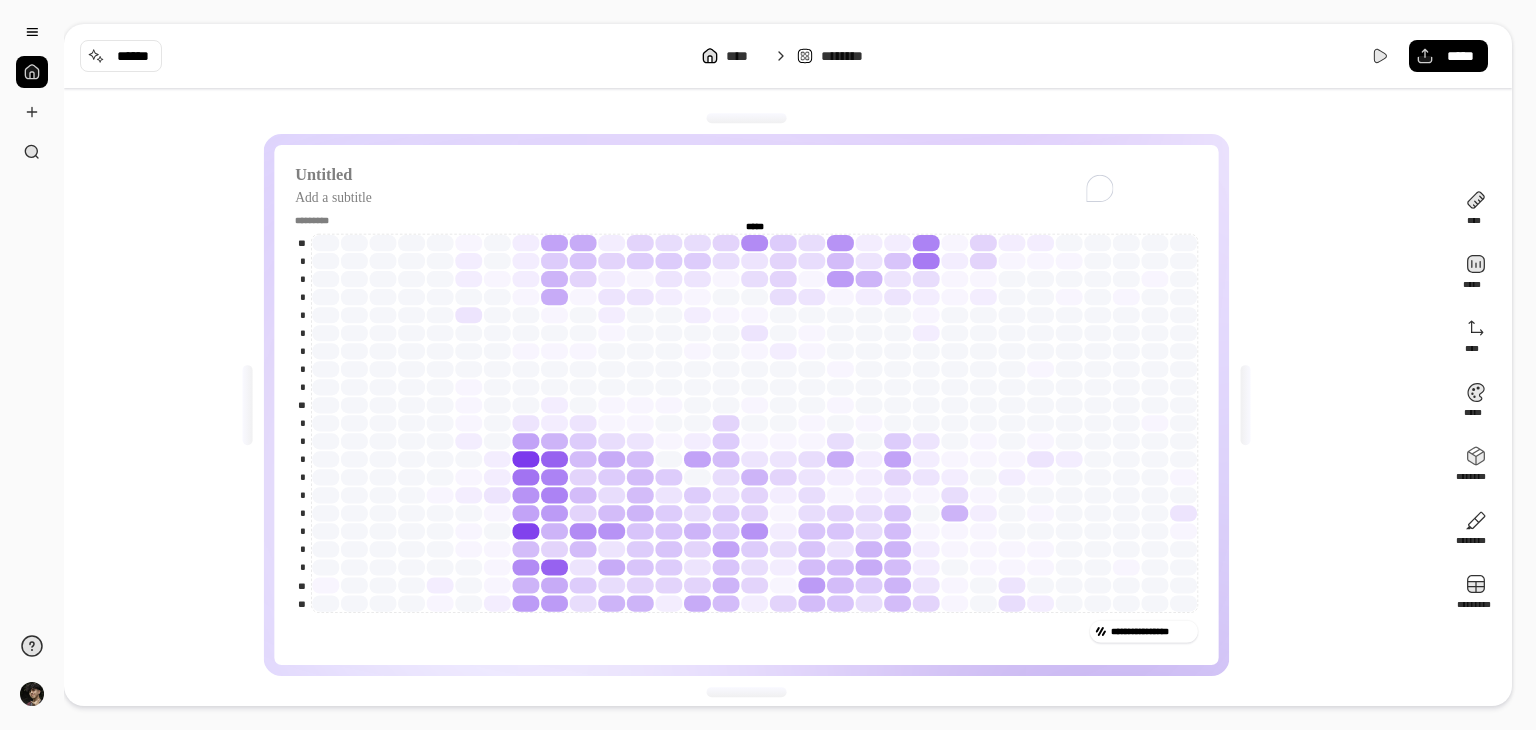click on "***** *****" 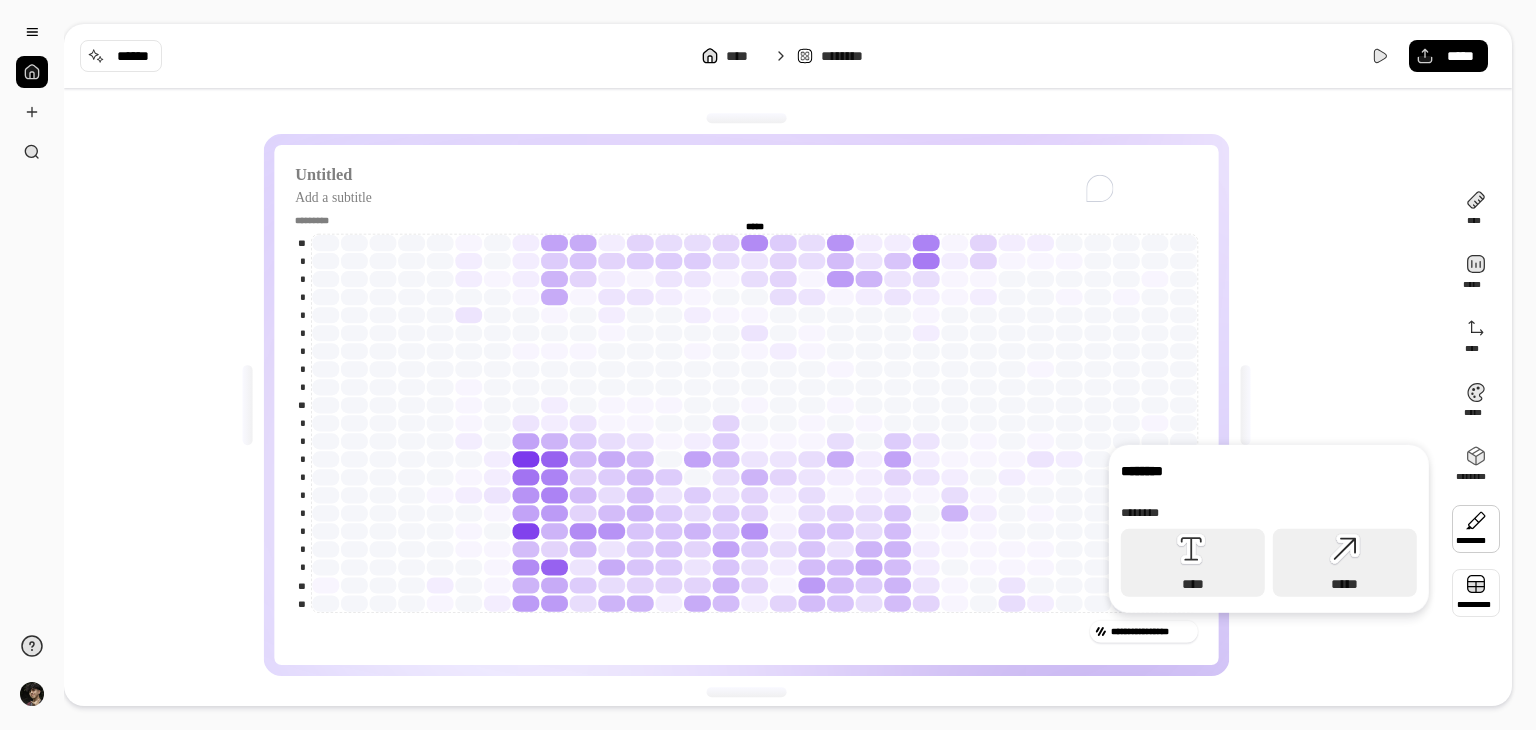 click at bounding box center (1476, 593) 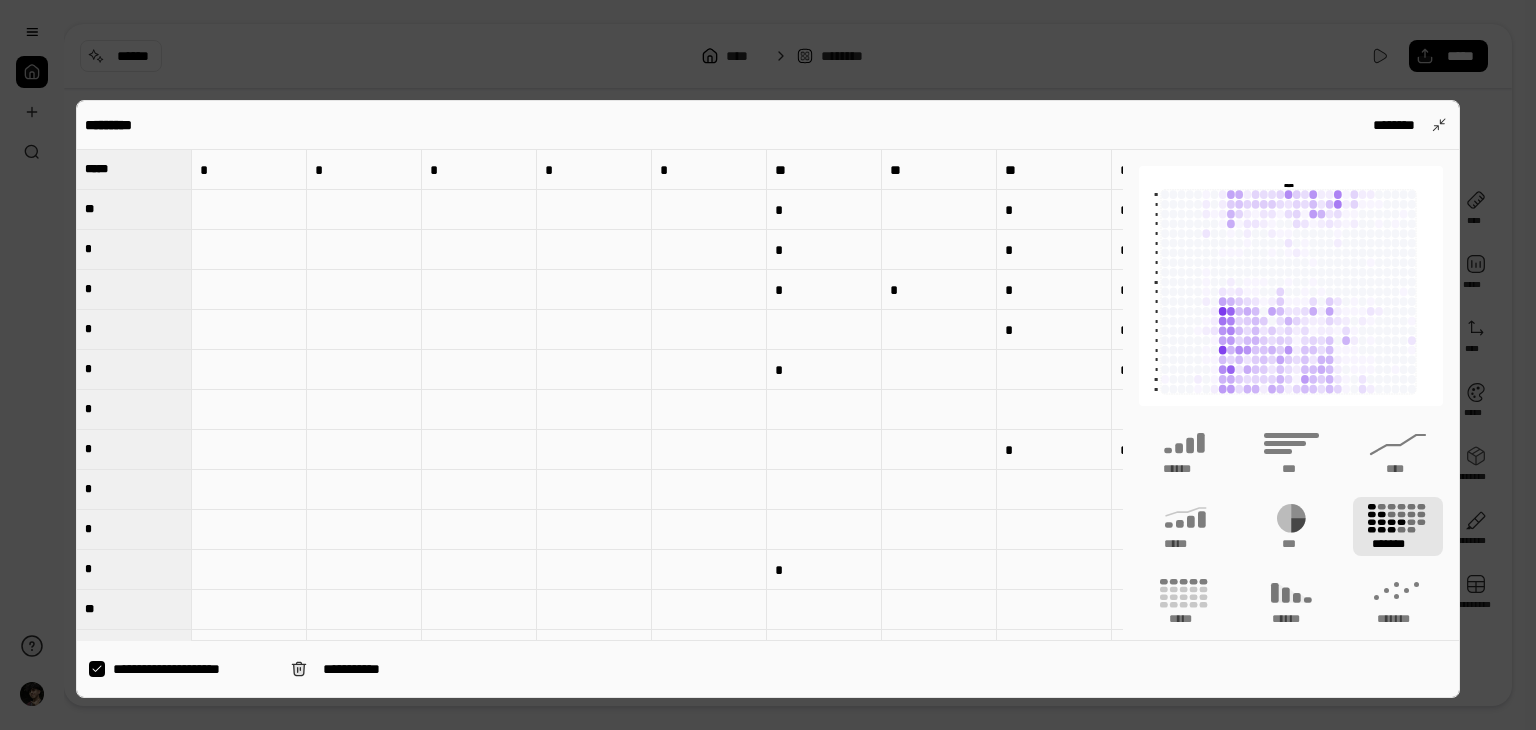 click on "*****" at bounding box center [102, 169] 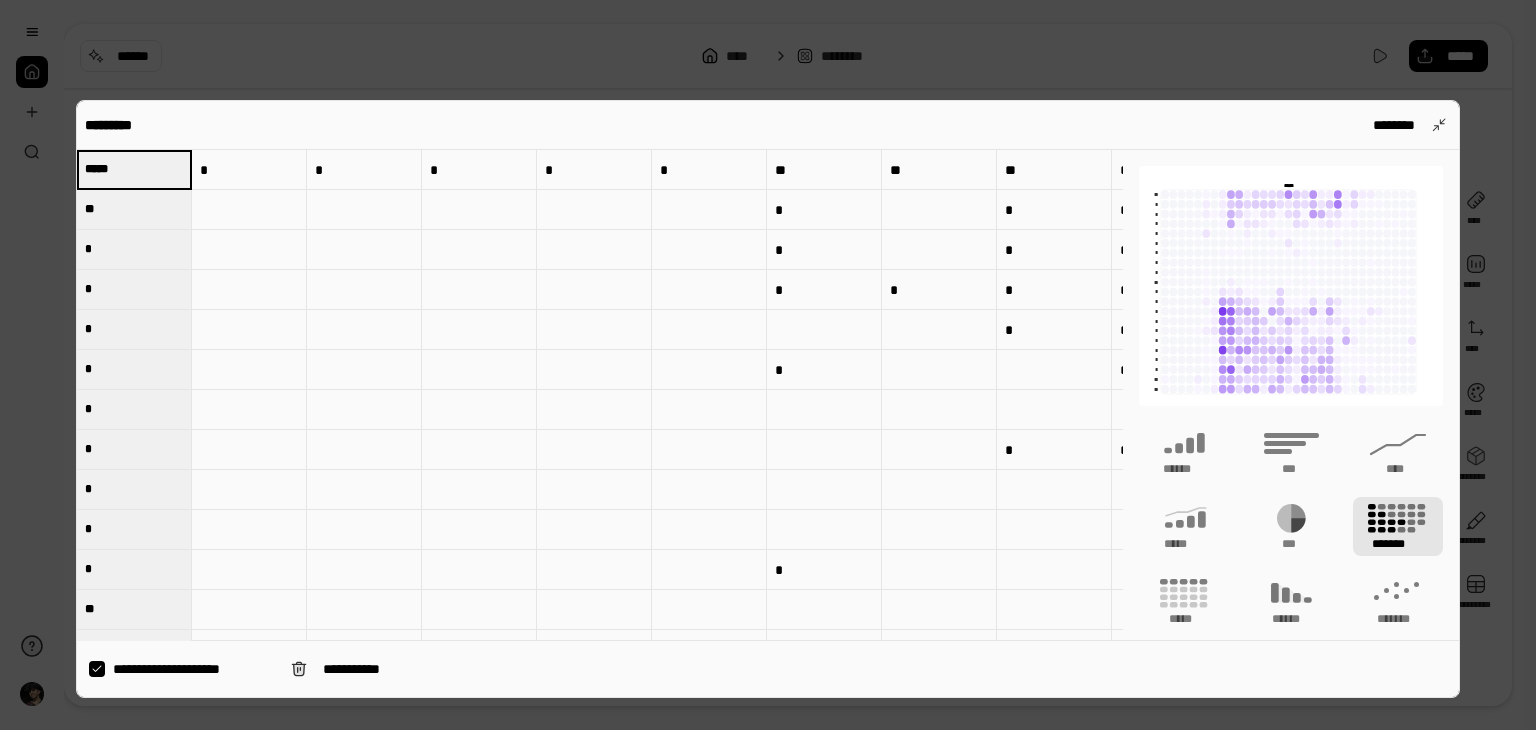 click at bounding box center (249, 290) 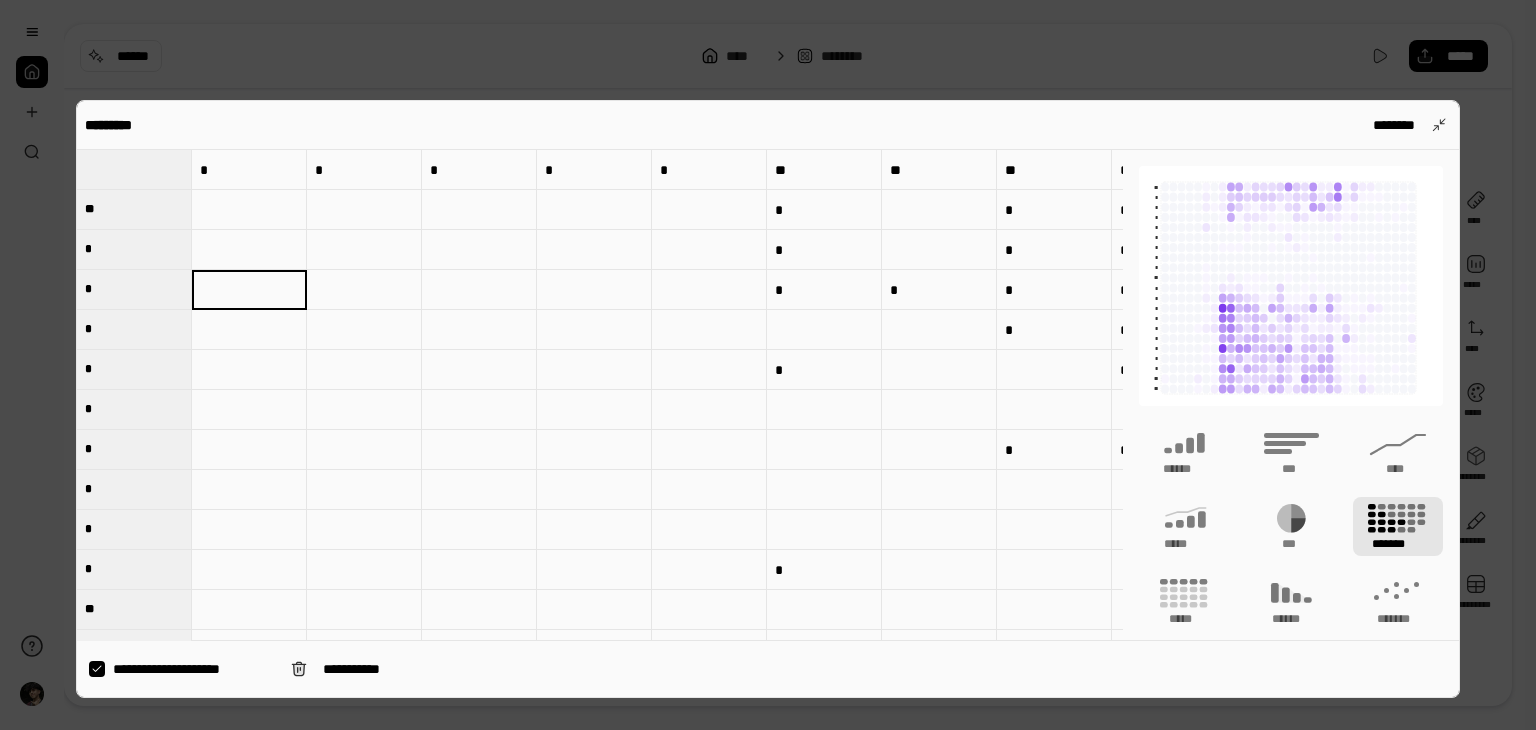 type 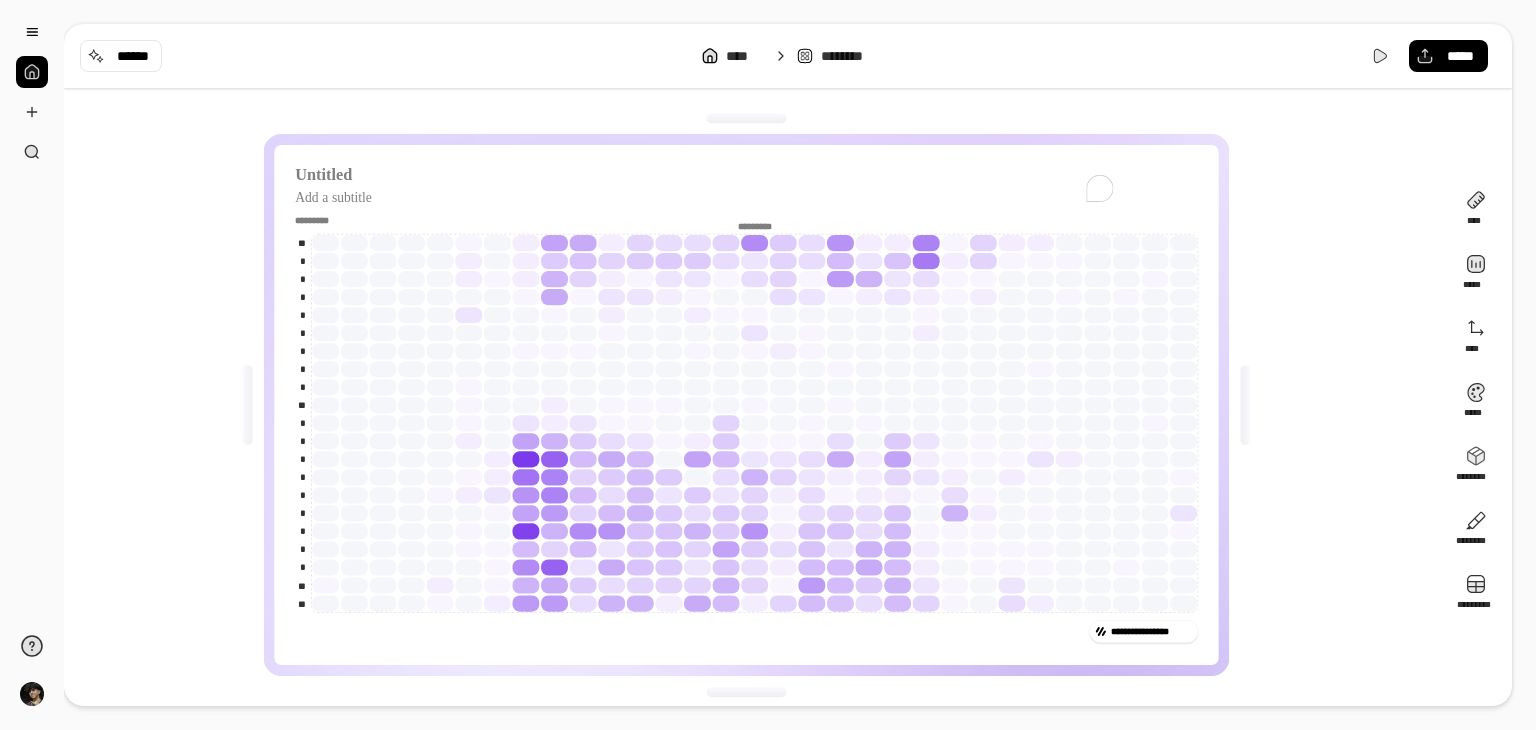 click on "*********" 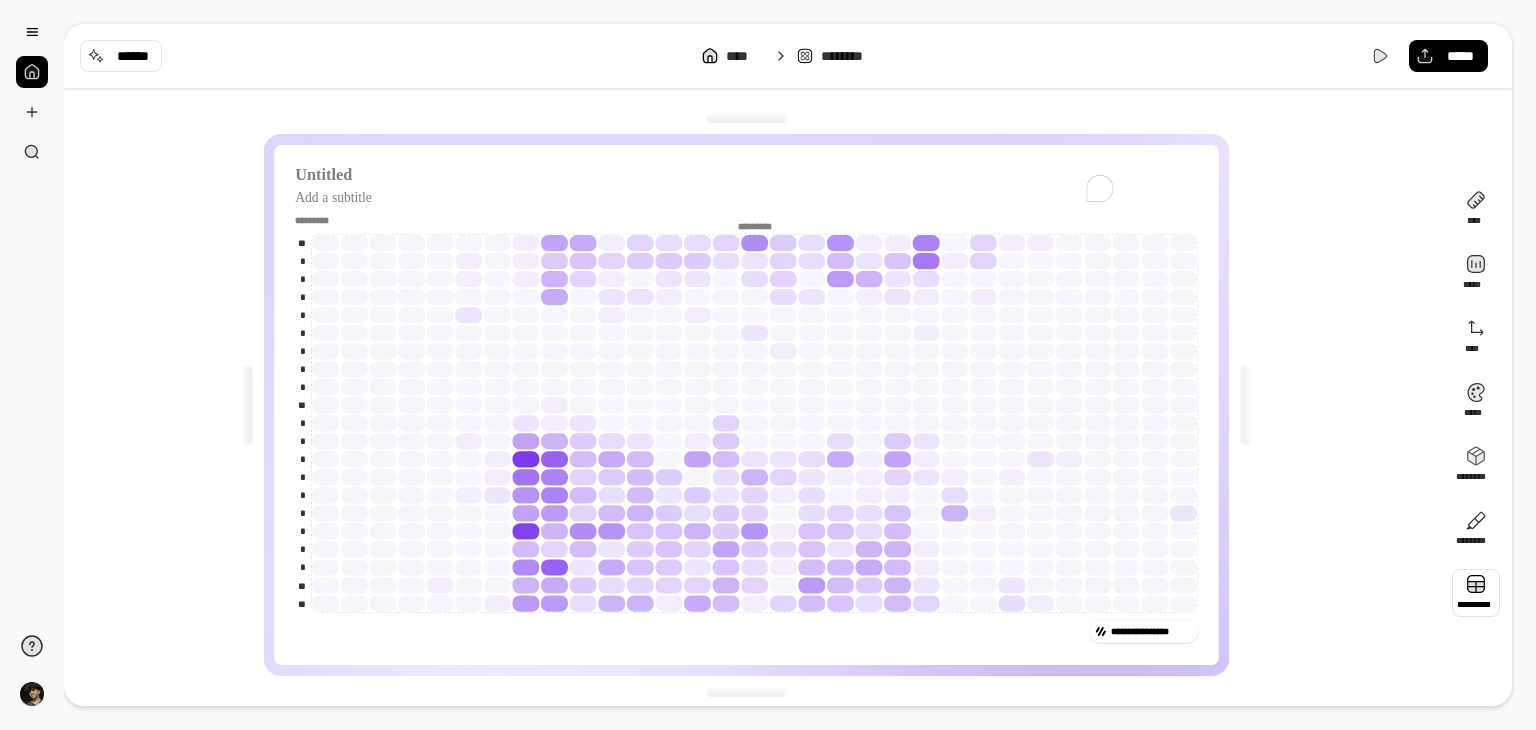 click at bounding box center (1476, 593) 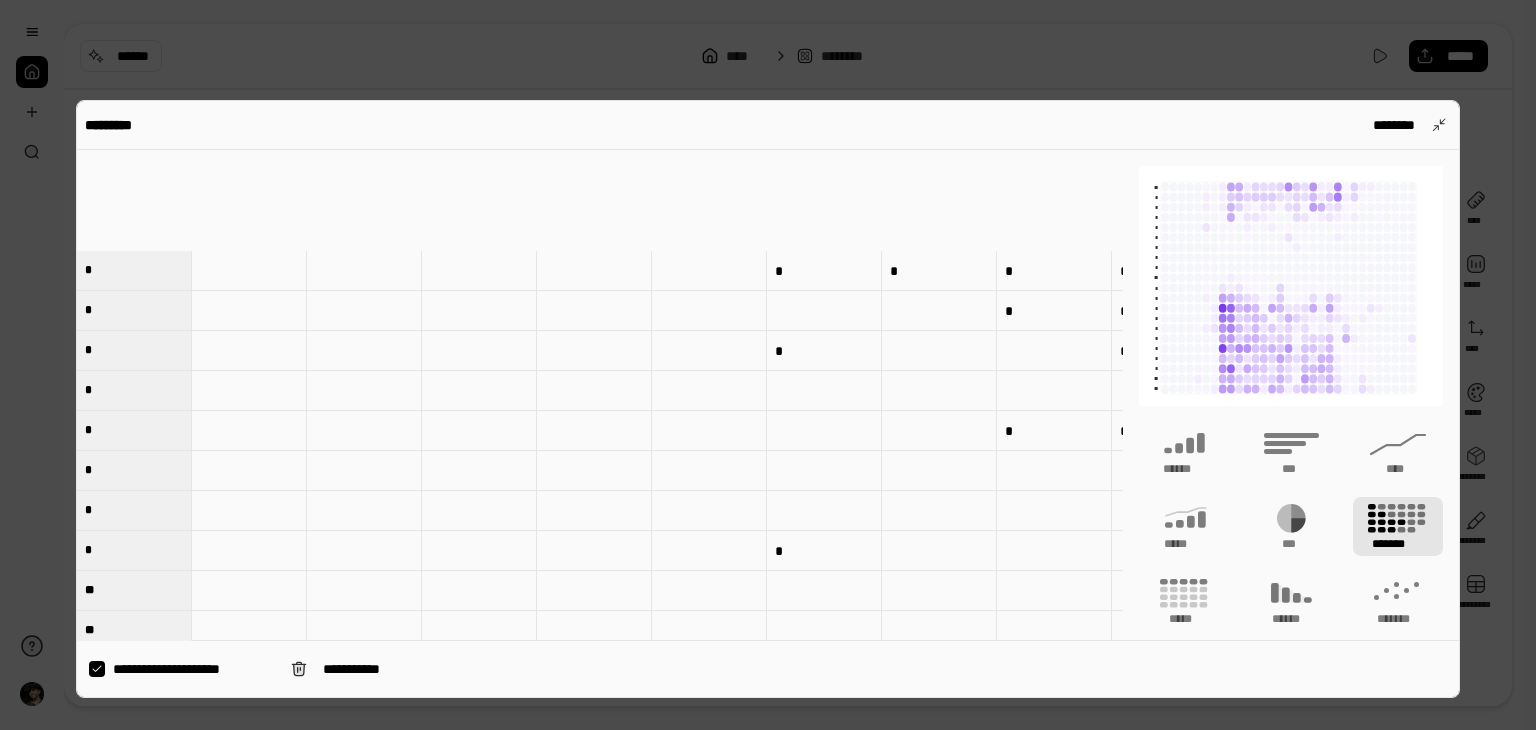 scroll, scrollTop: 0, scrollLeft: 0, axis: both 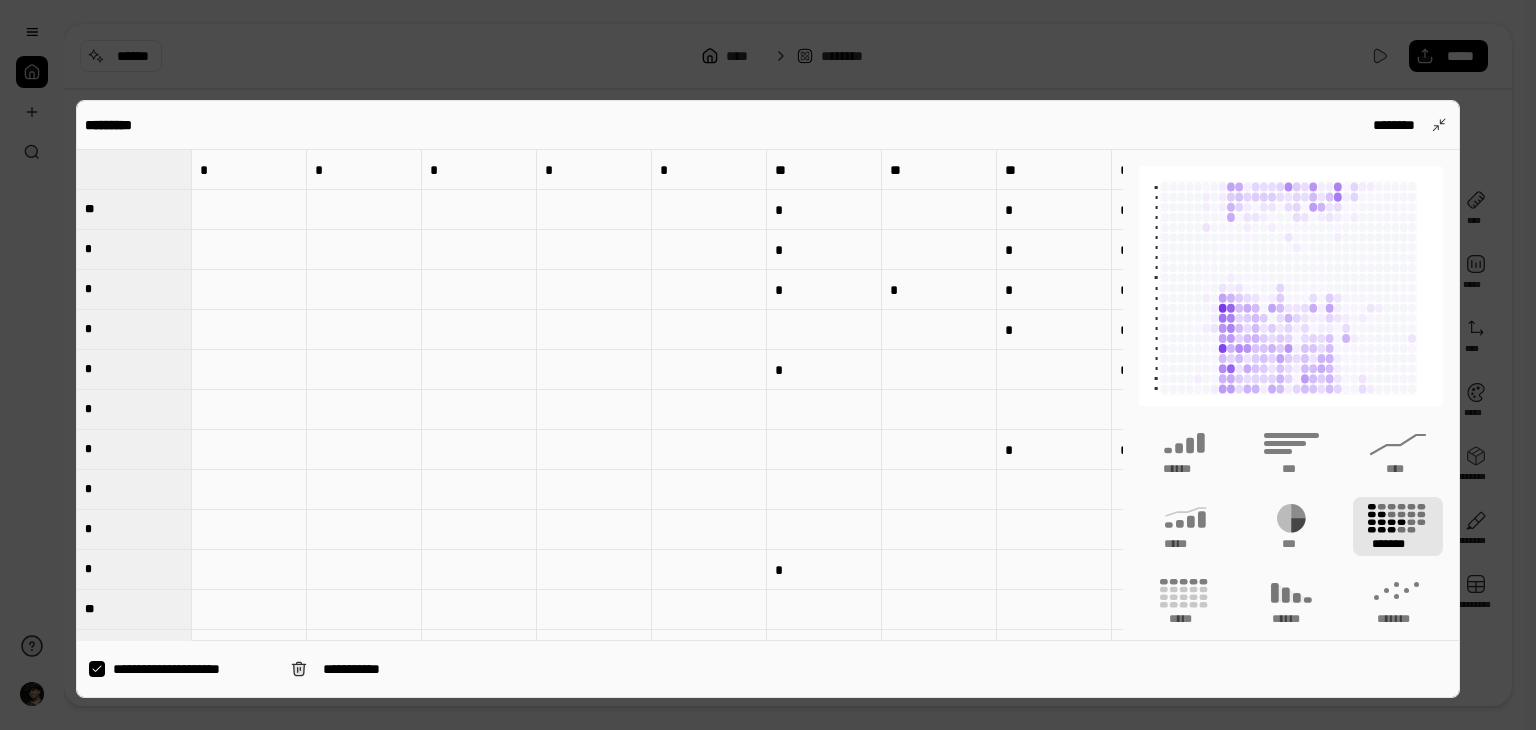 click at bounding box center (768, 365) 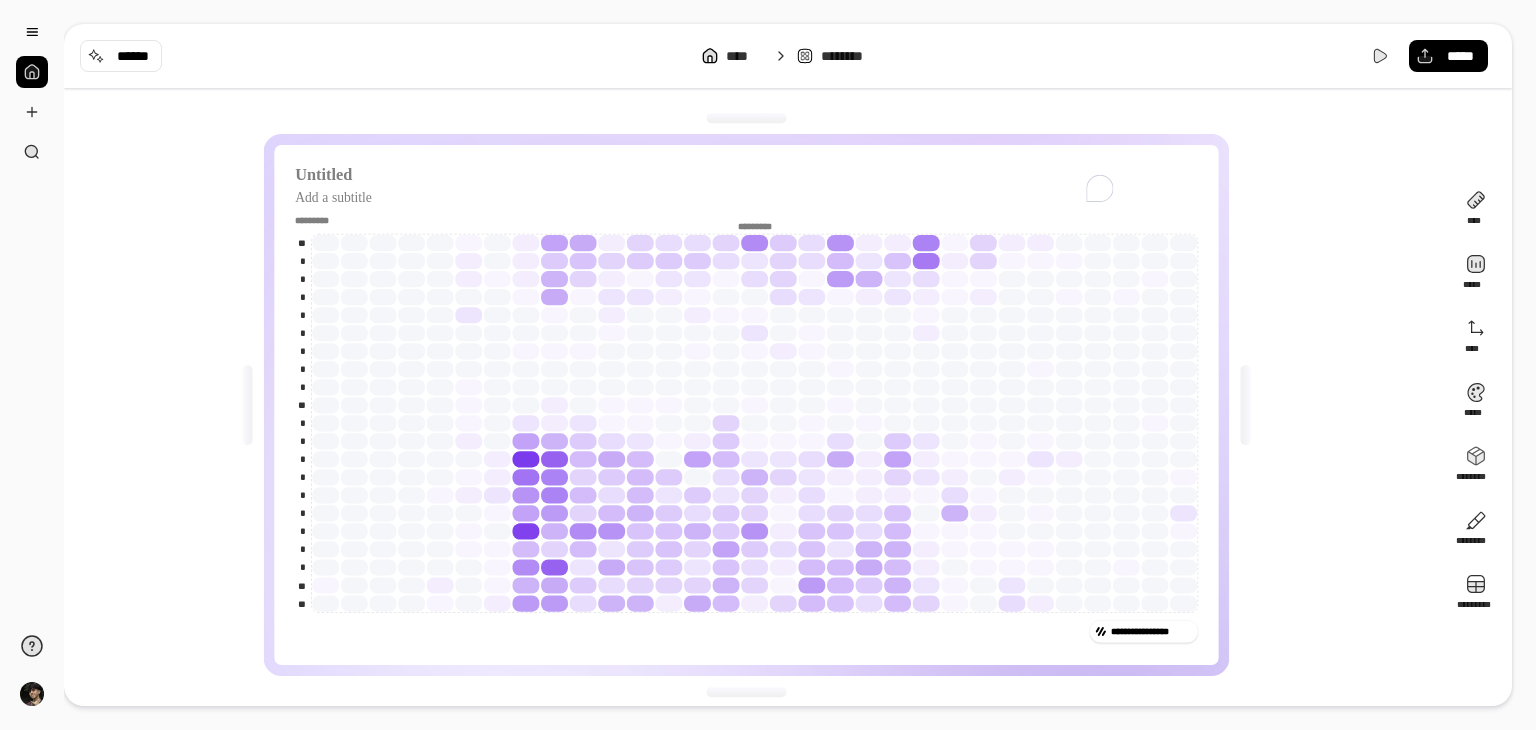 click on "**********" at bounding box center (754, 405) 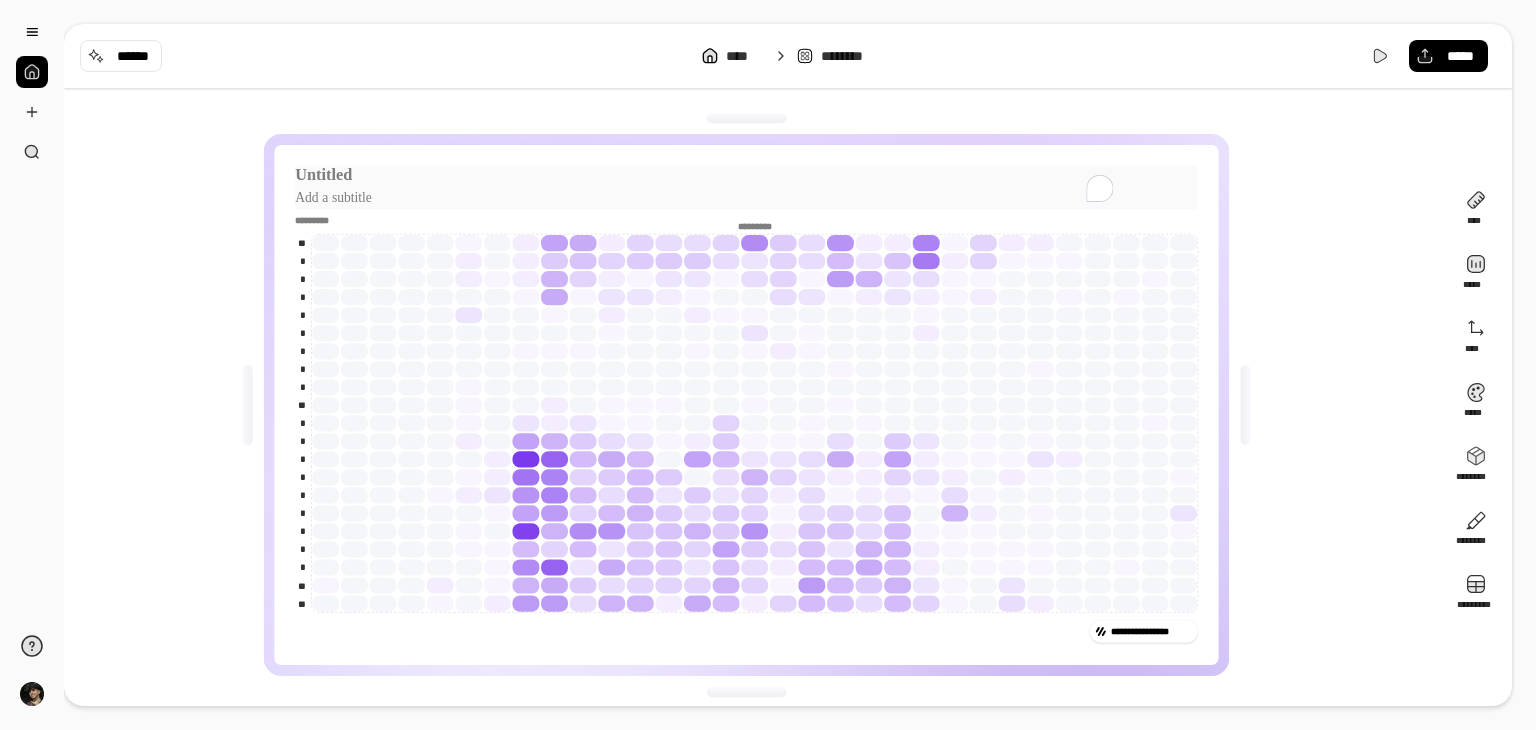 click at bounding box center [746, 176] 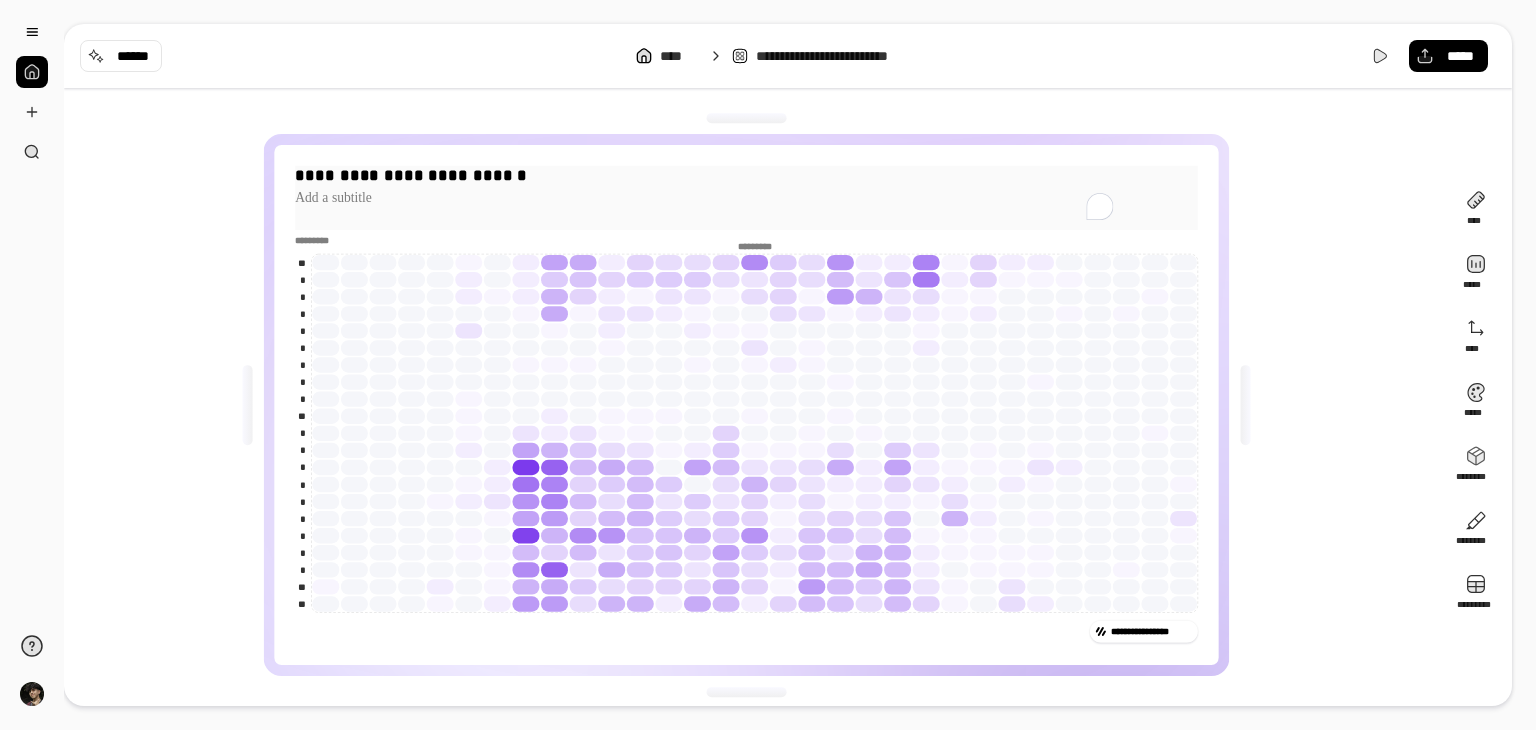click at bounding box center (746, 198) 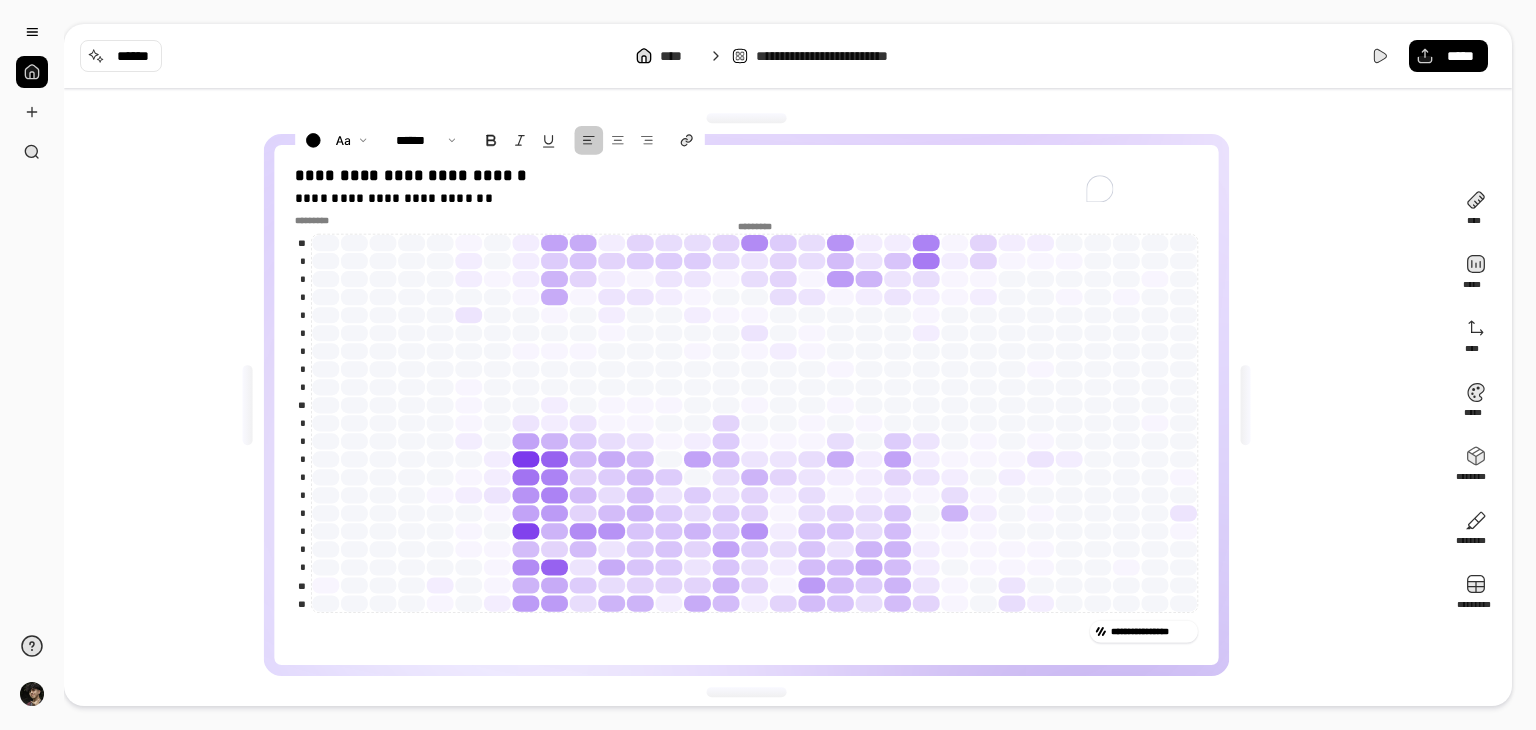click on "**********" at bounding box center [754, 405] 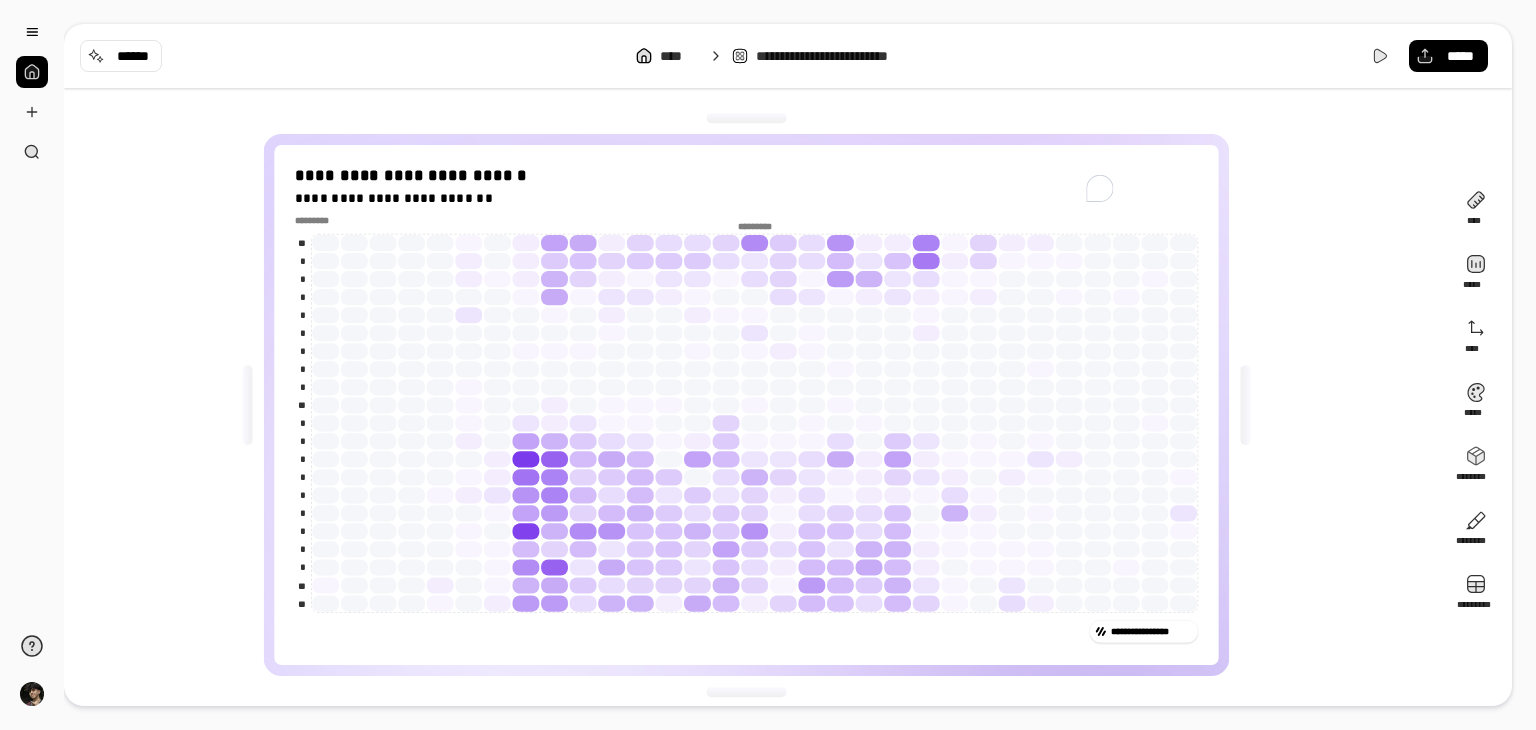 click on "**********" at bounding box center [754, 405] 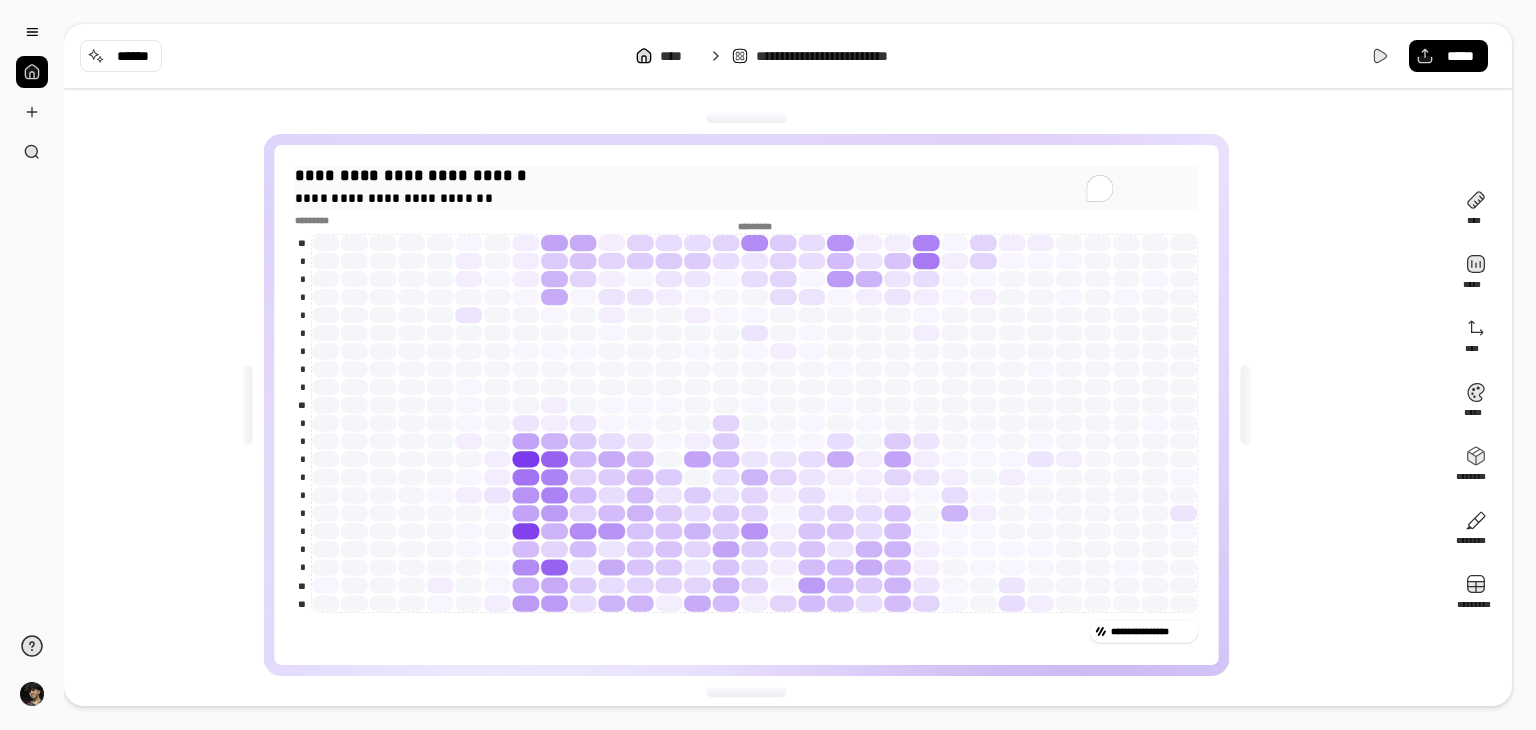 click on "**********" at bounding box center [746, 198] 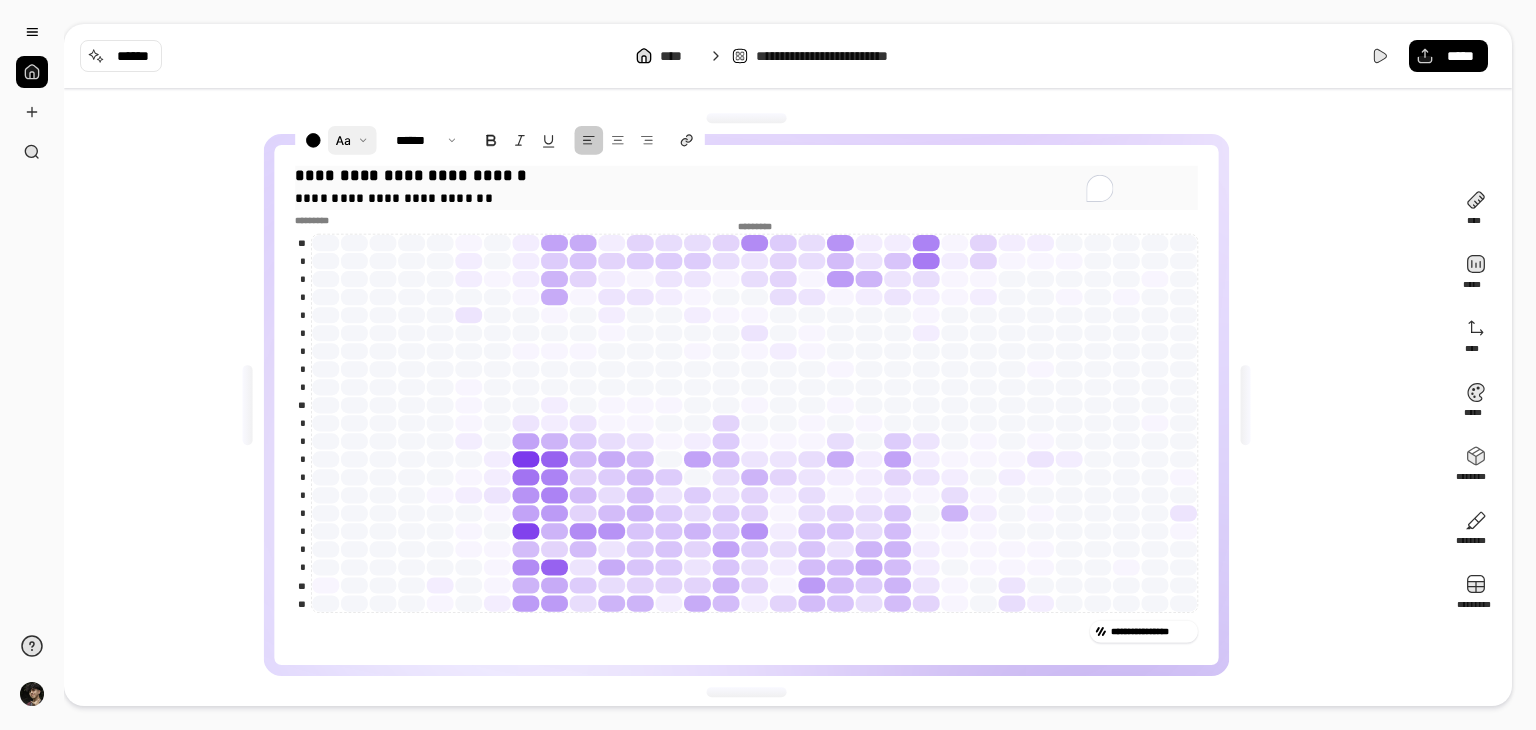 click at bounding box center (352, 140) 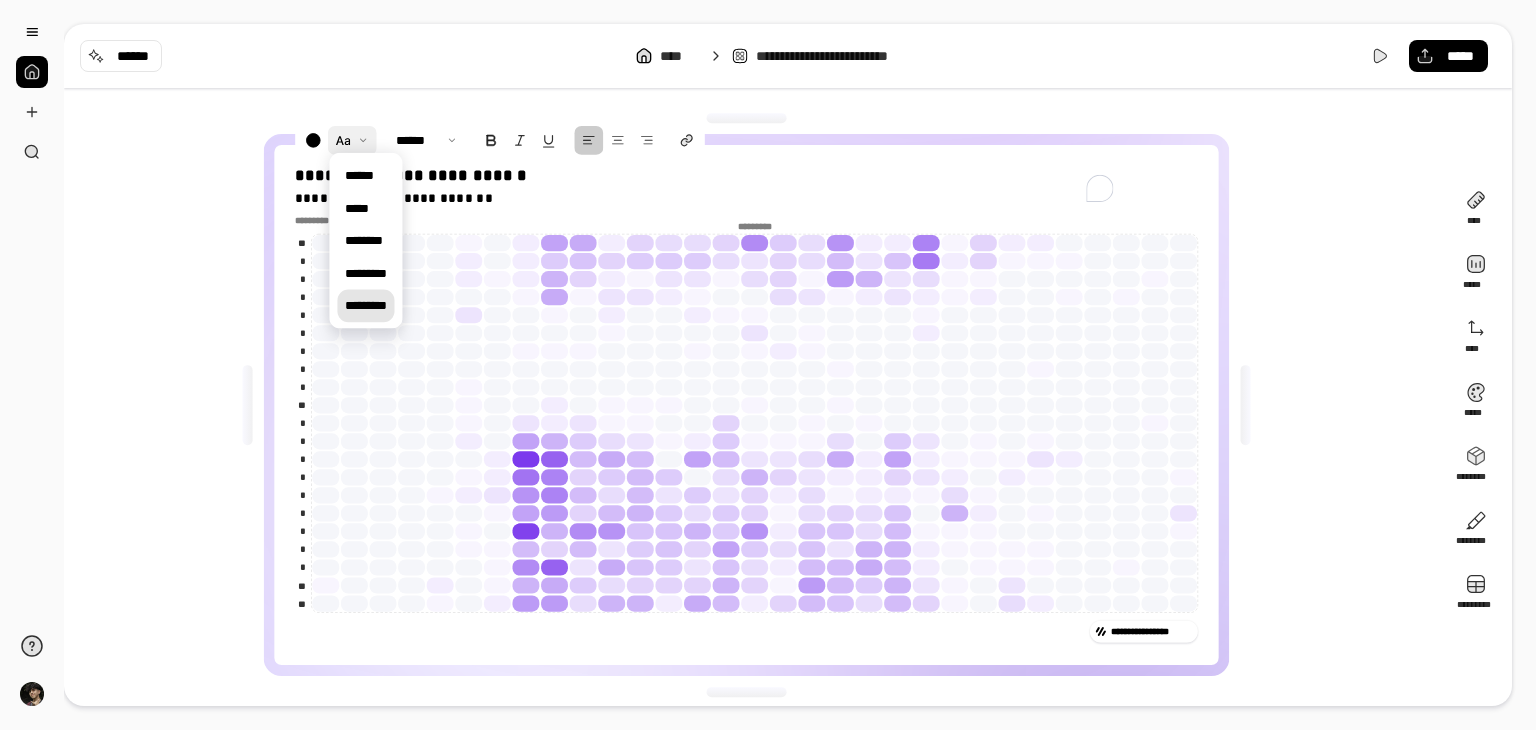 click on "*********" at bounding box center [366, 306] 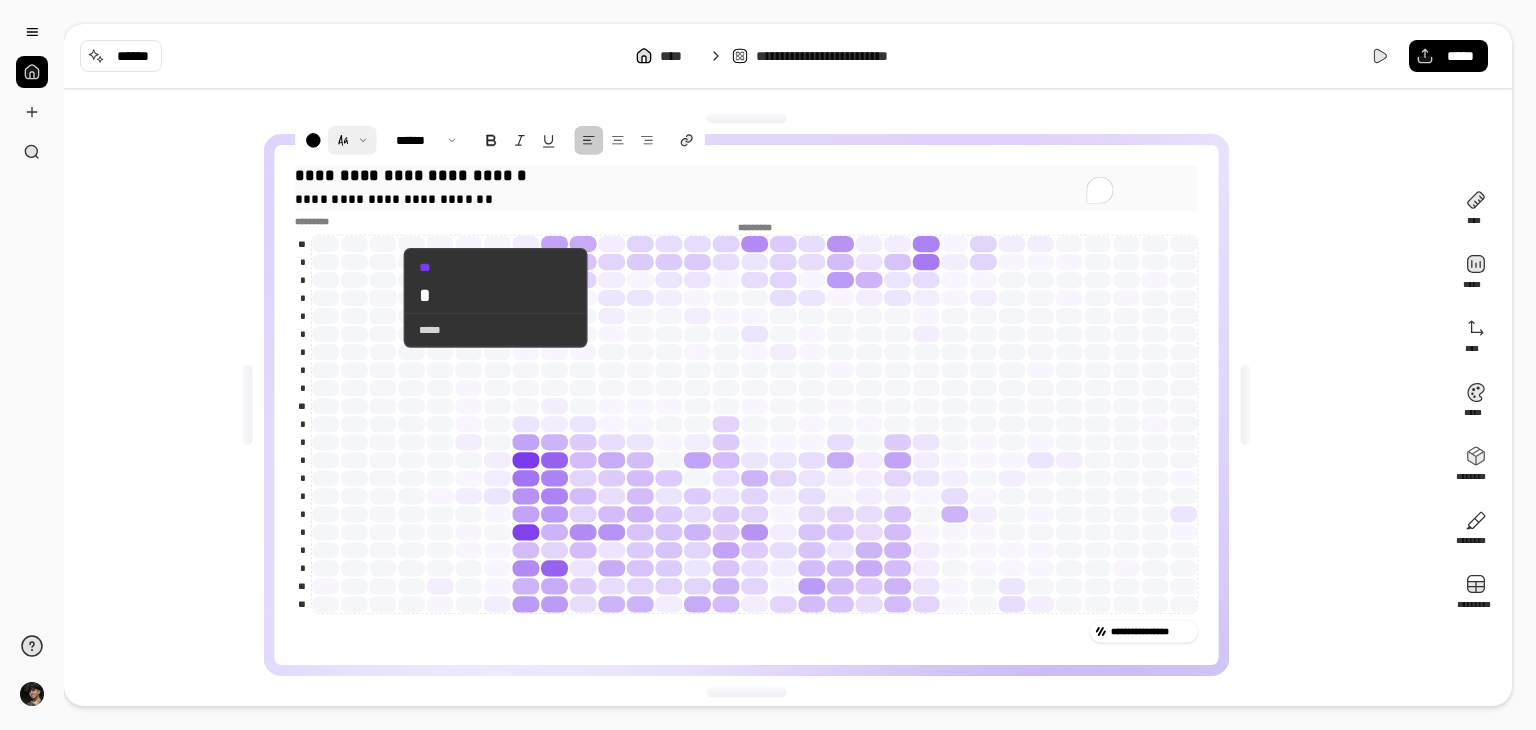 click at bounding box center (352, 140) 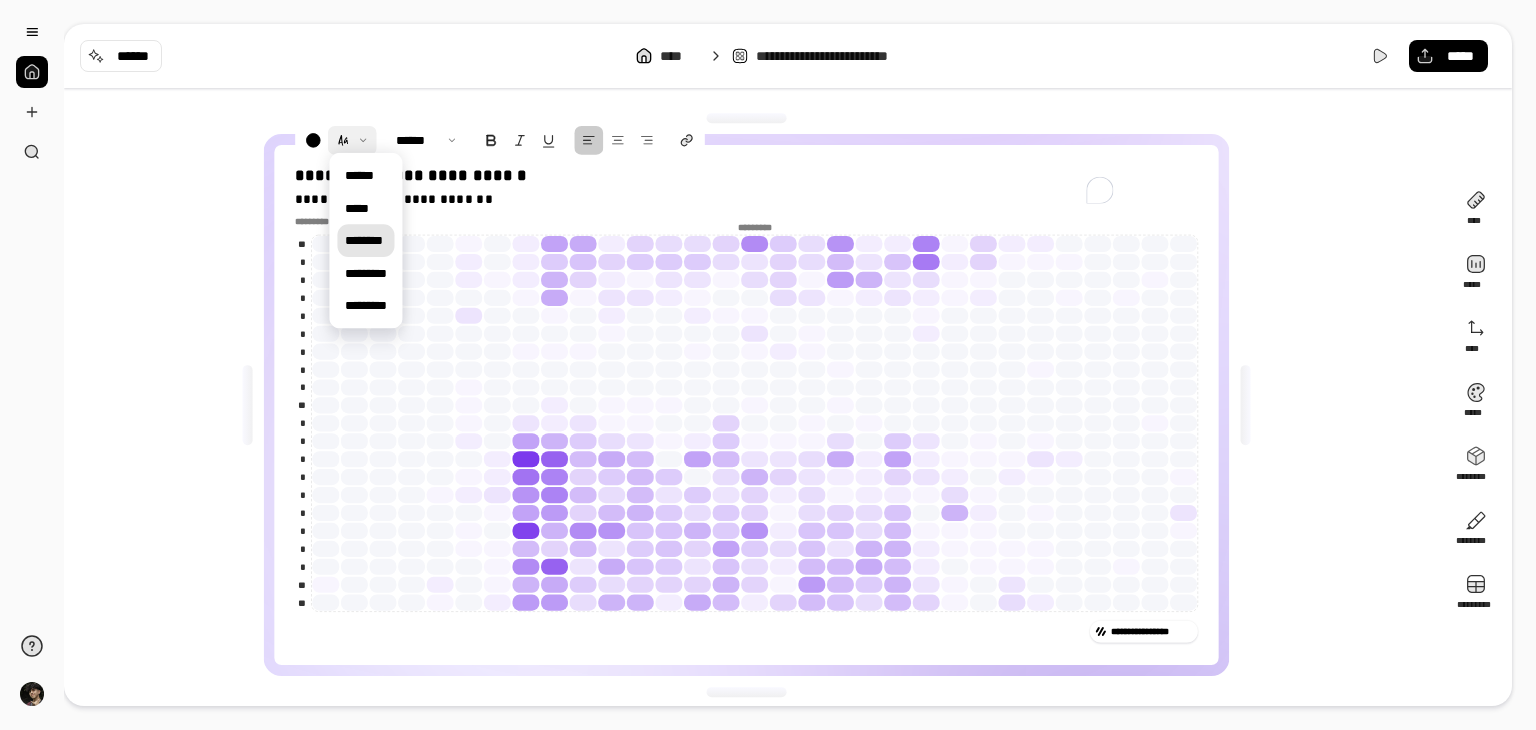 click on "********" at bounding box center (364, 240) 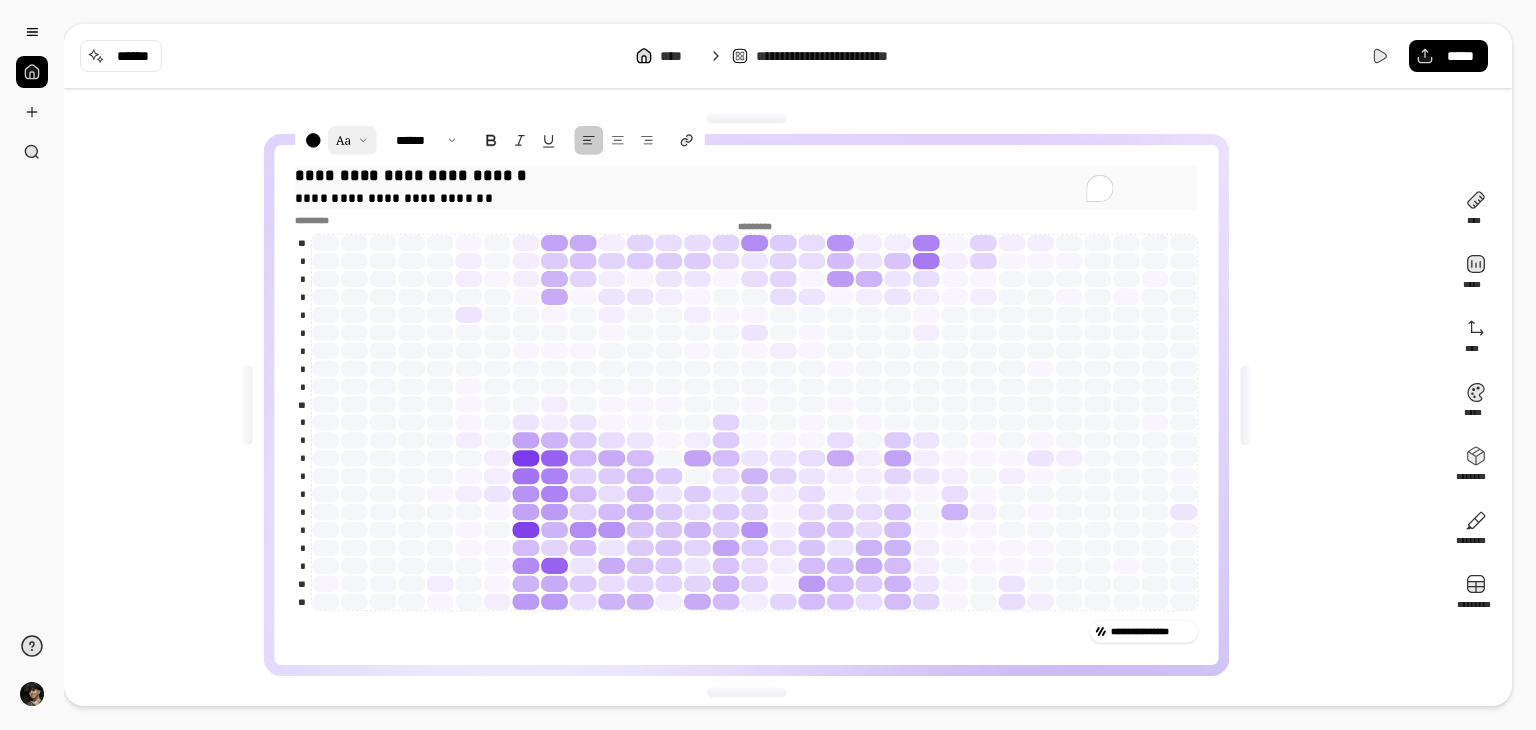 click at bounding box center (352, 140) 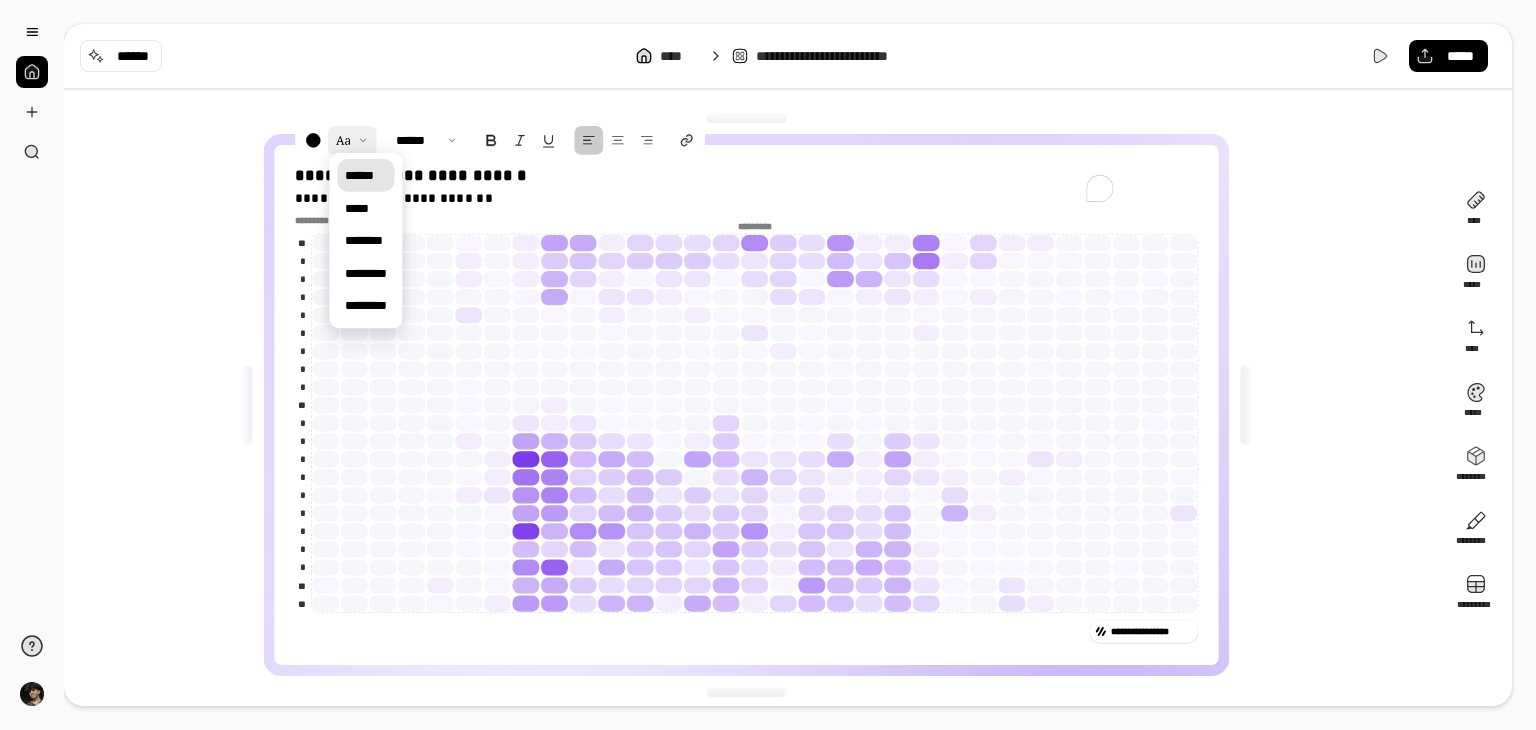 click on "******" at bounding box center (359, 175) 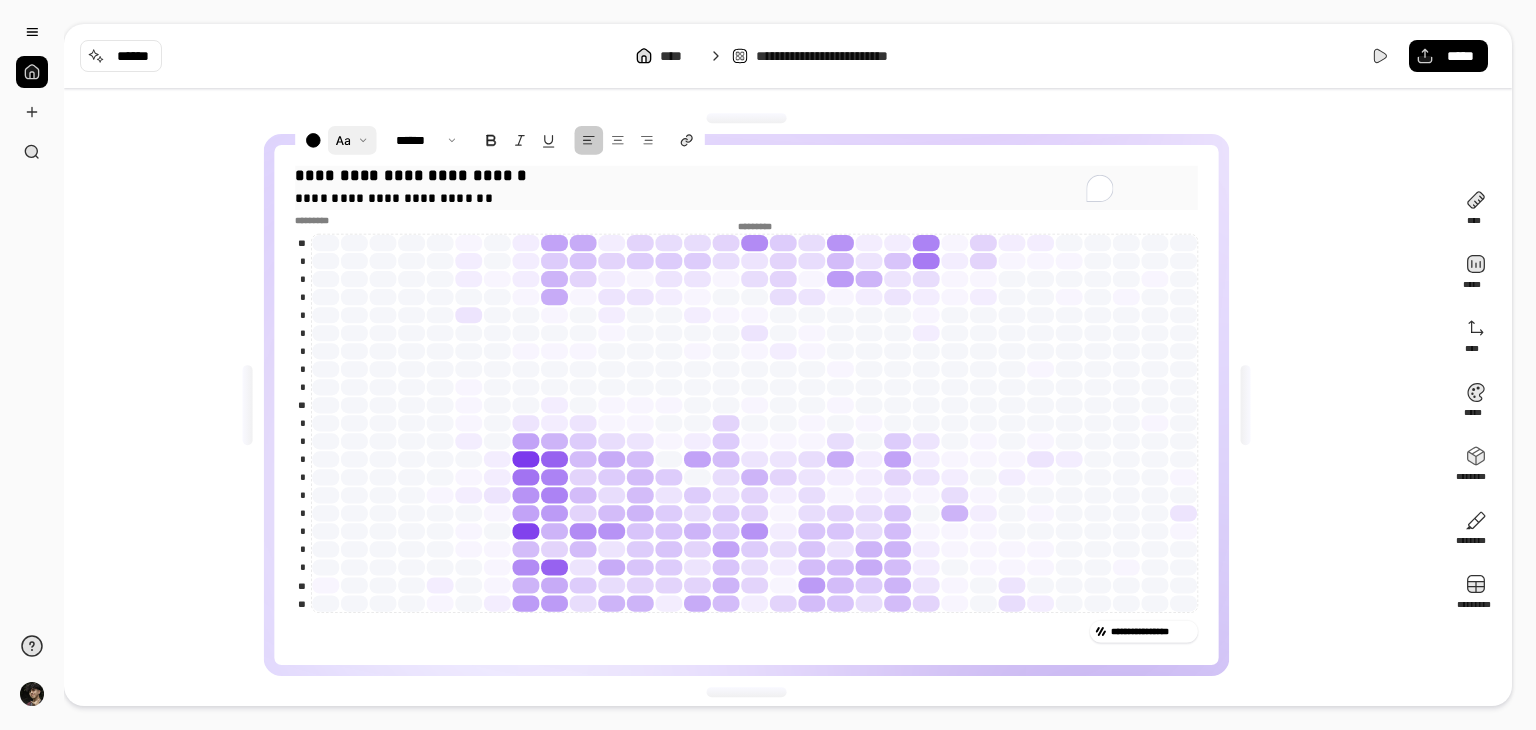 click at bounding box center [352, 140] 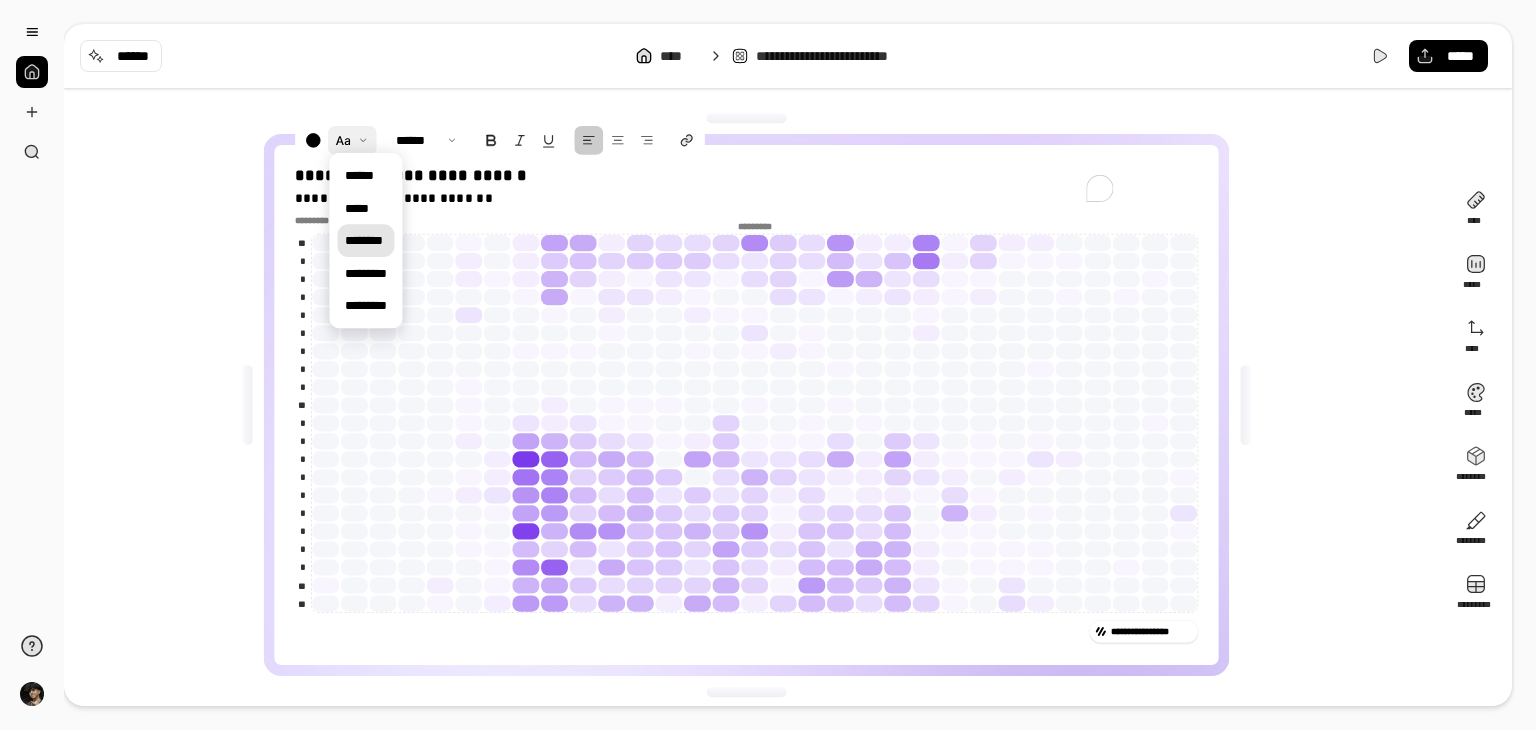 click on "********" at bounding box center [364, 240] 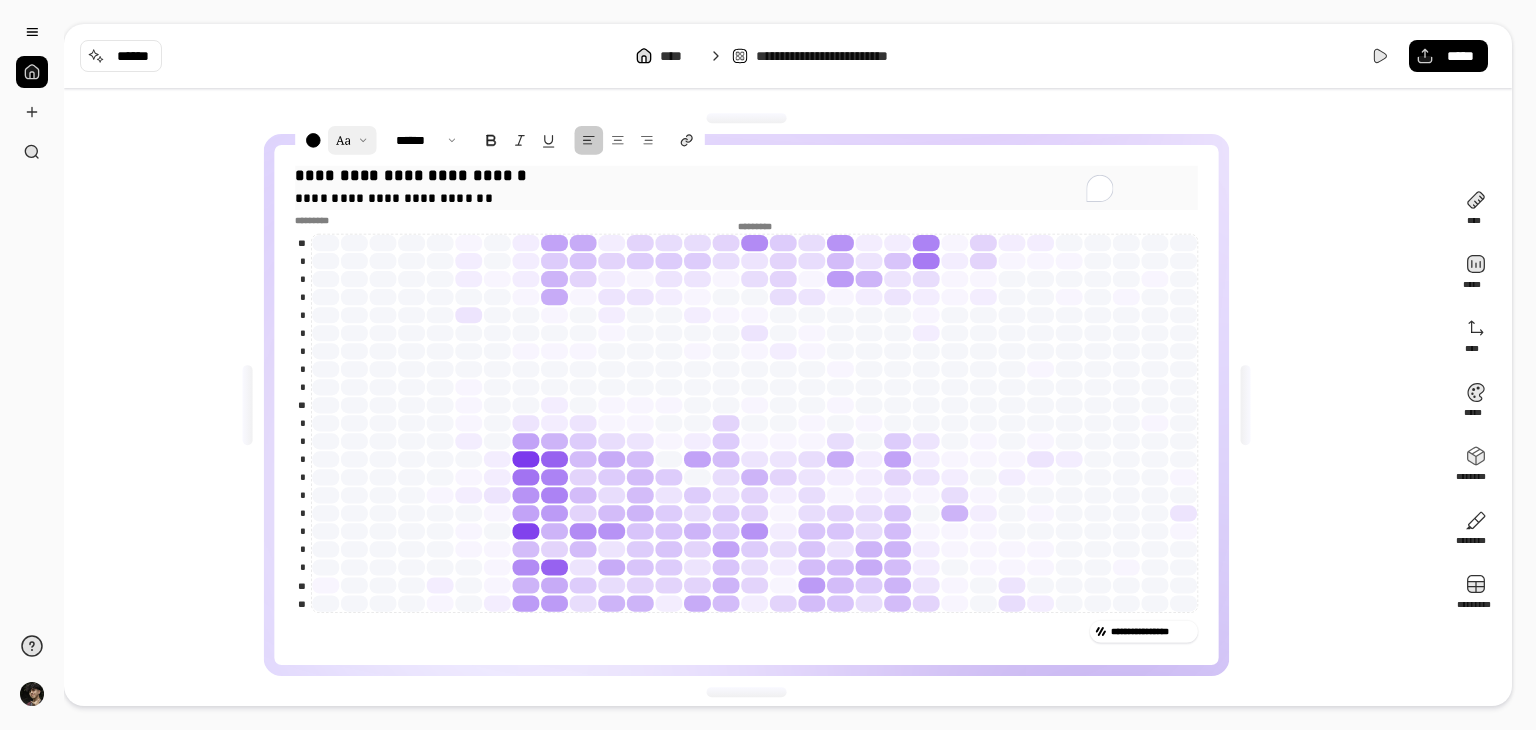 click at bounding box center (352, 140) 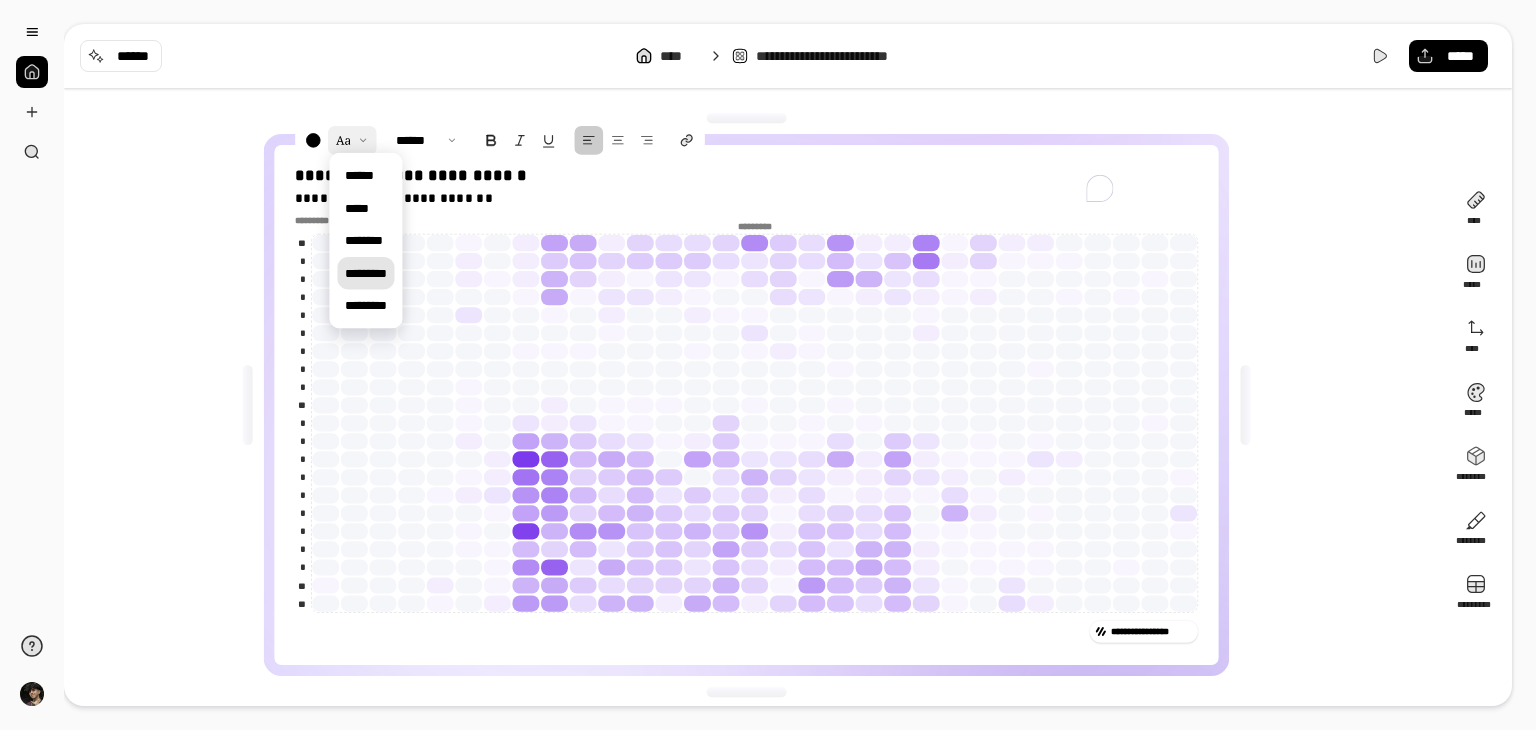 click on "*********" at bounding box center (366, 273) 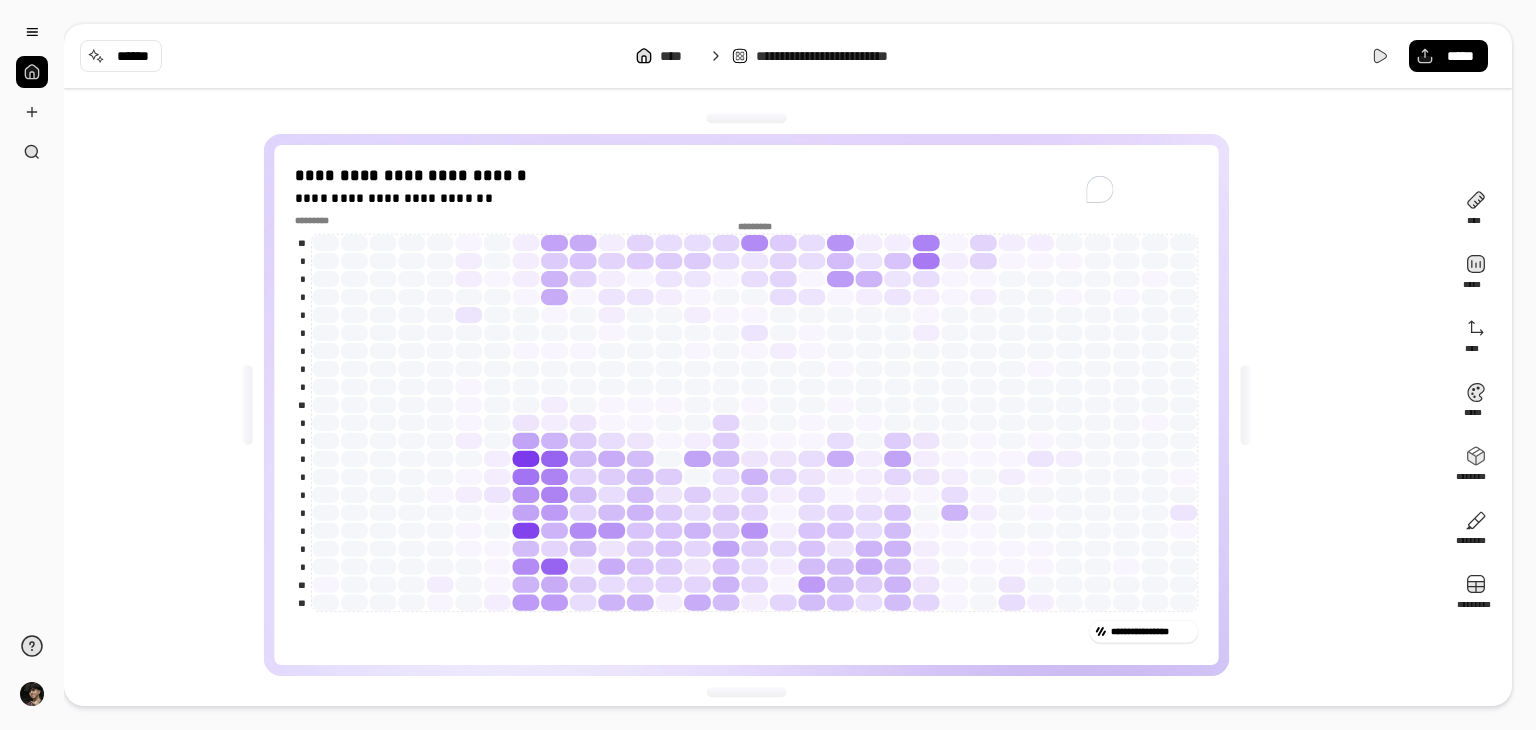 click on "**********" at bounding box center [747, 405] 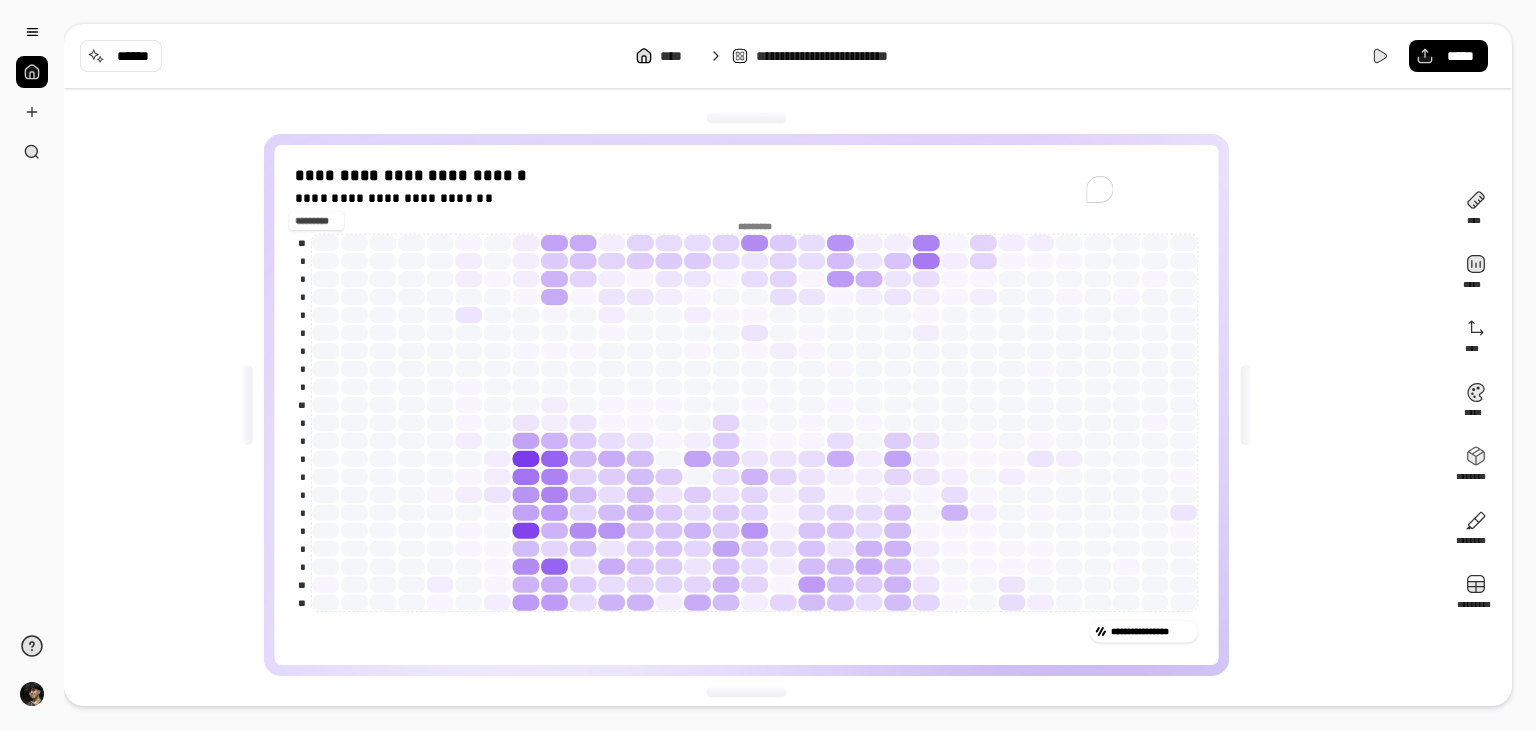 drag, startPoint x: 312, startPoint y: 218, endPoint x: 295, endPoint y: 227, distance: 19.235384 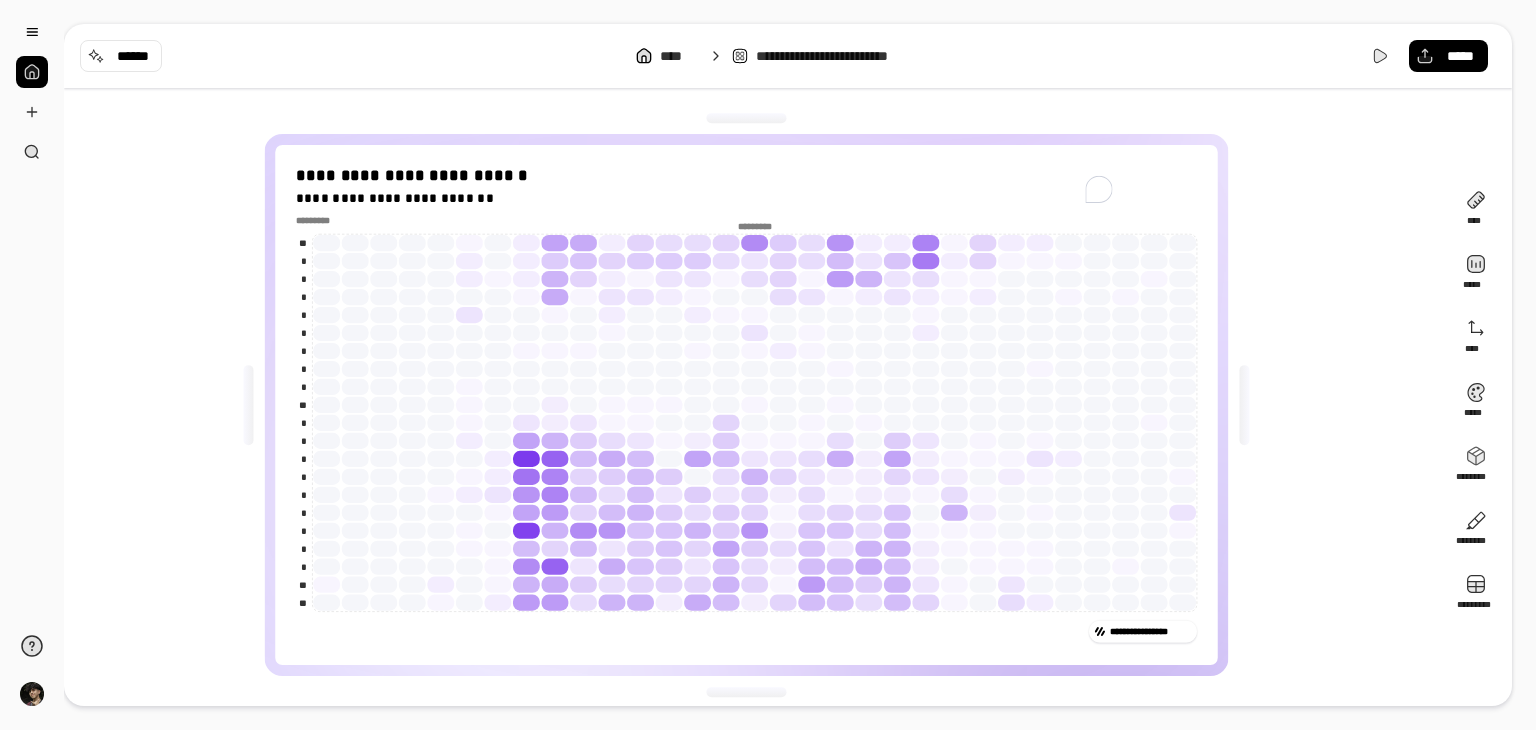 click on "*********" 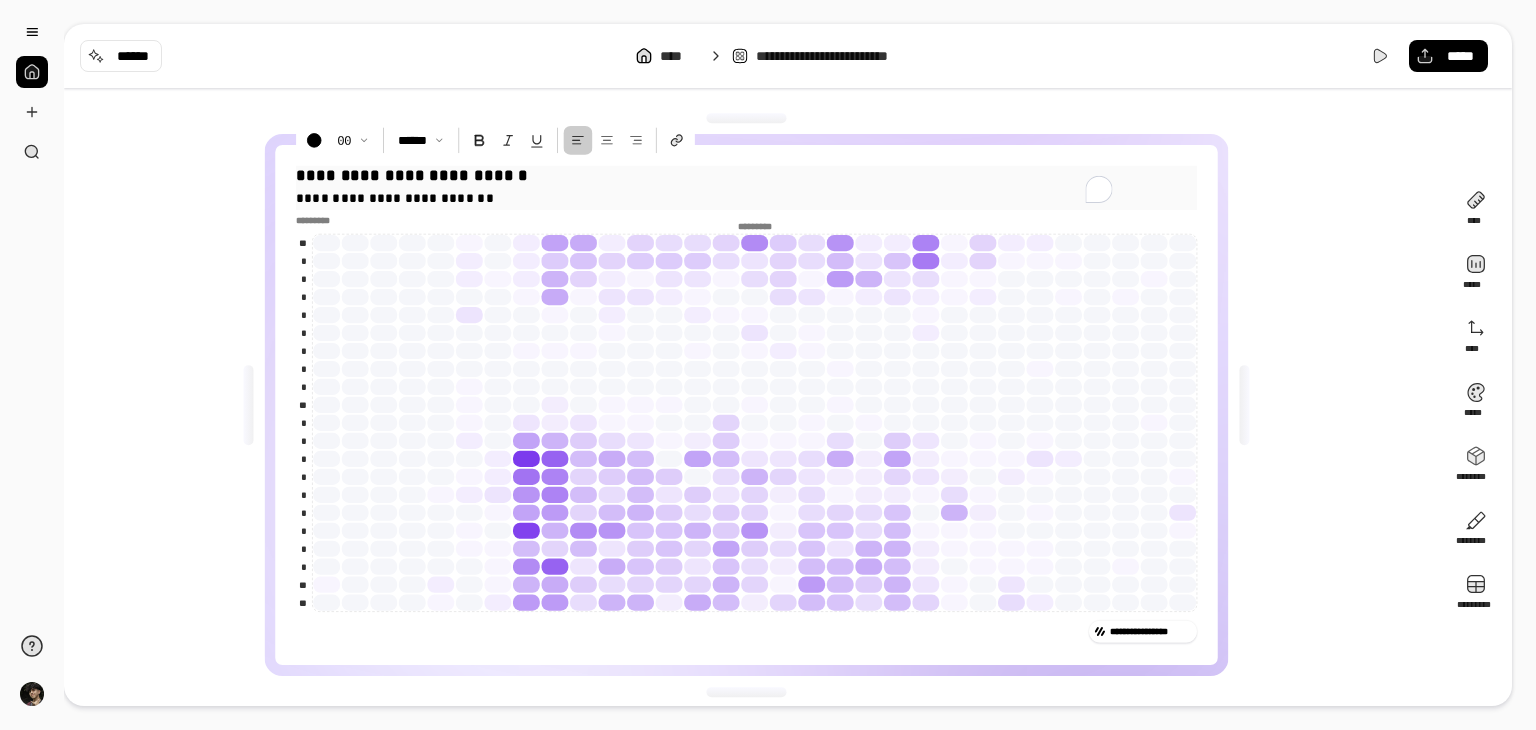click on "**********" at bounding box center [395, 198] 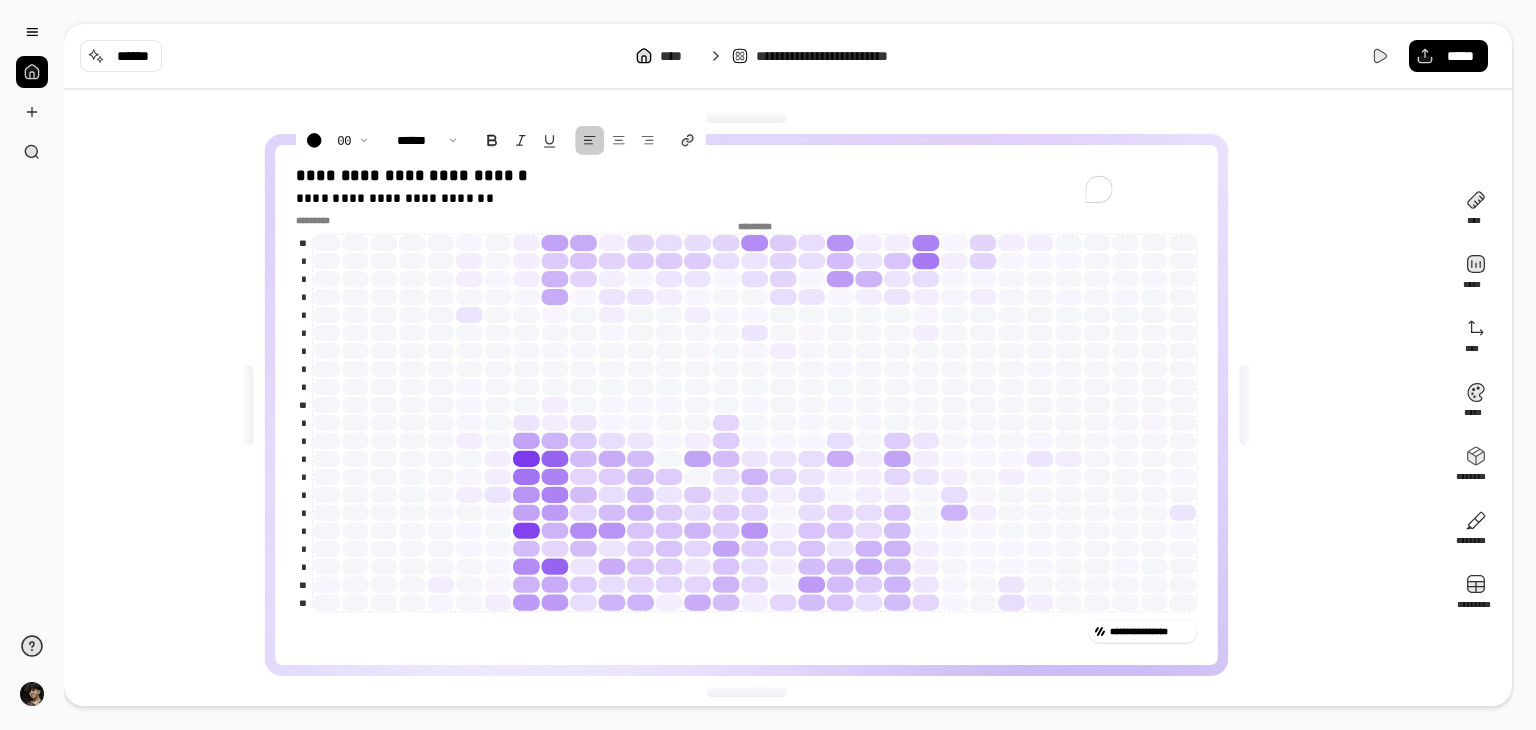 click on "*********" 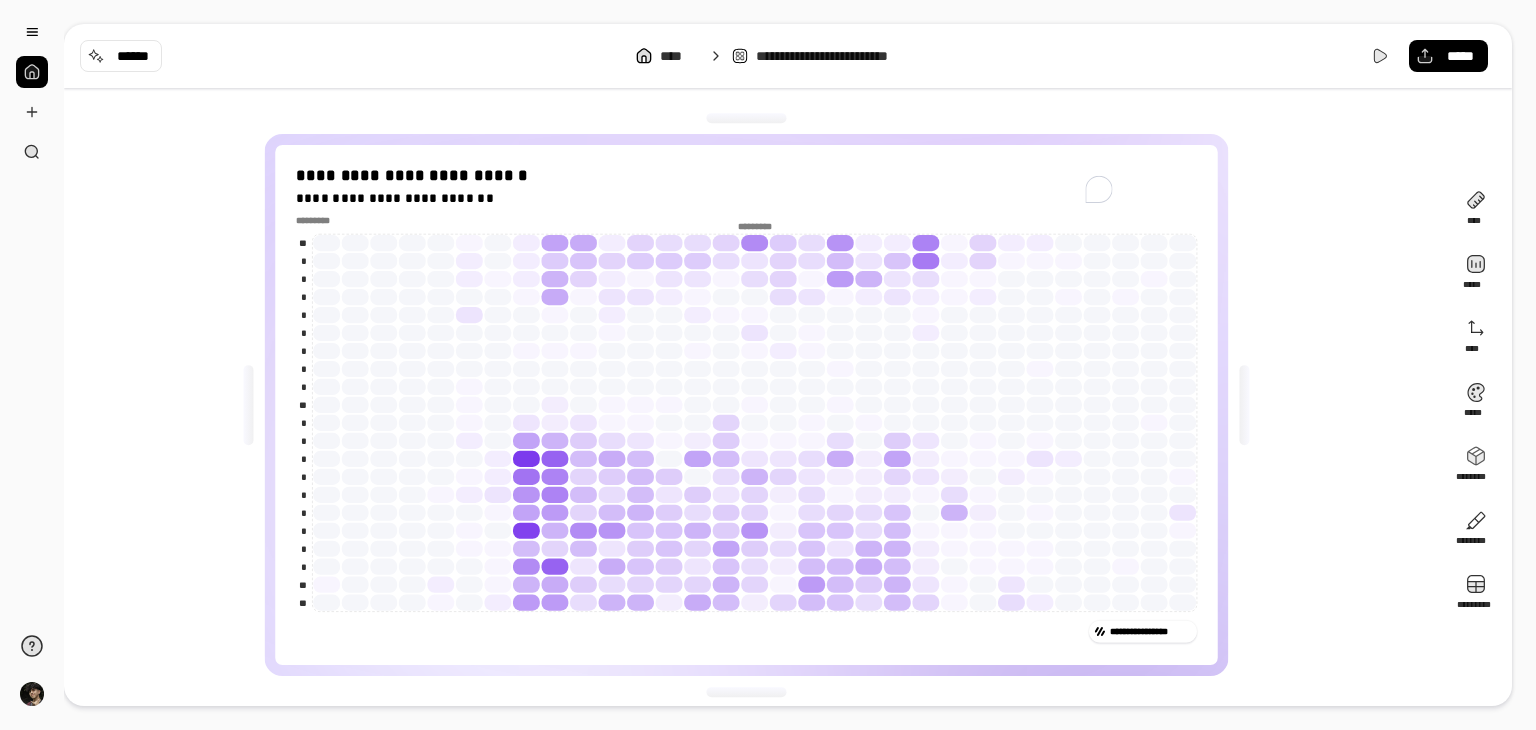 click on "*********" 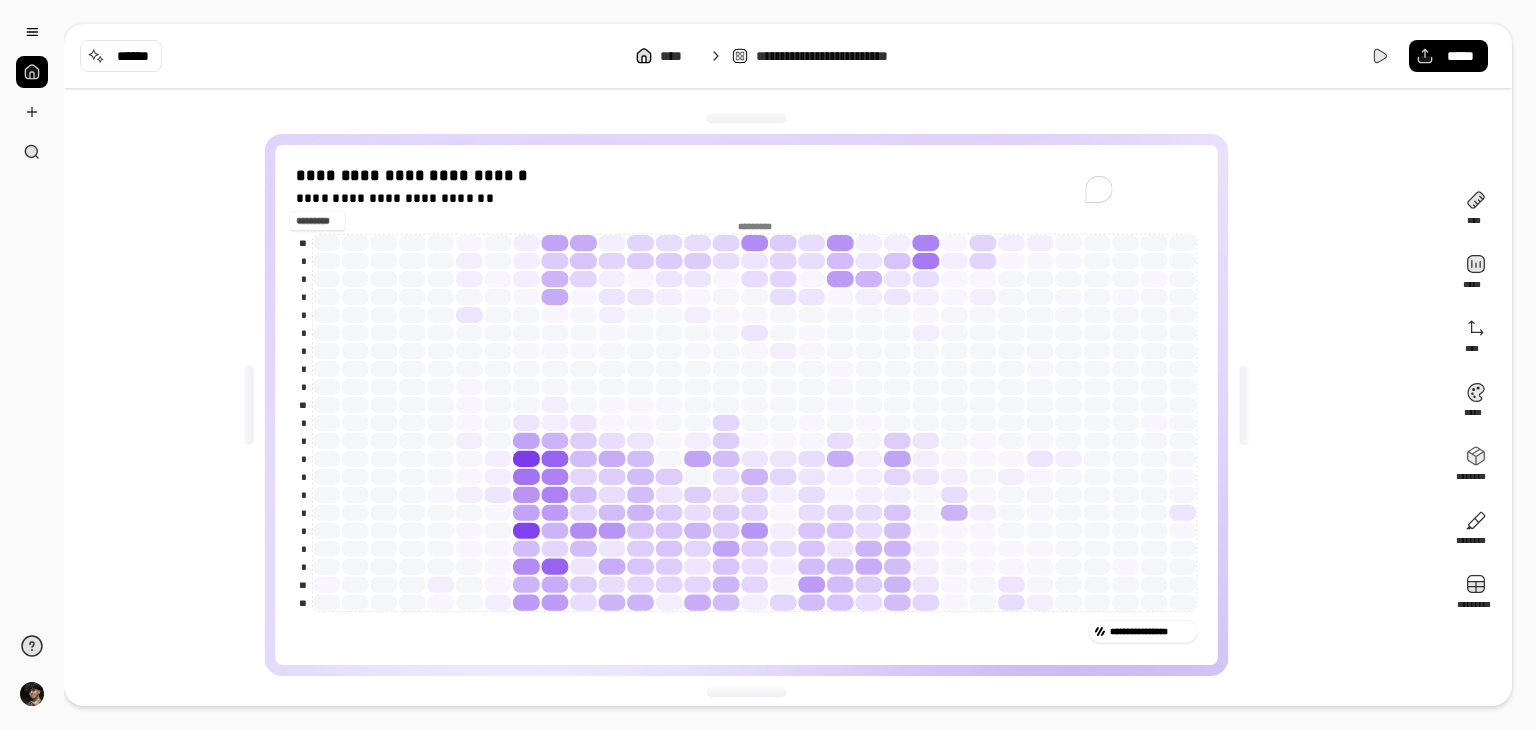 click on "*********" at bounding box center [317, 221] 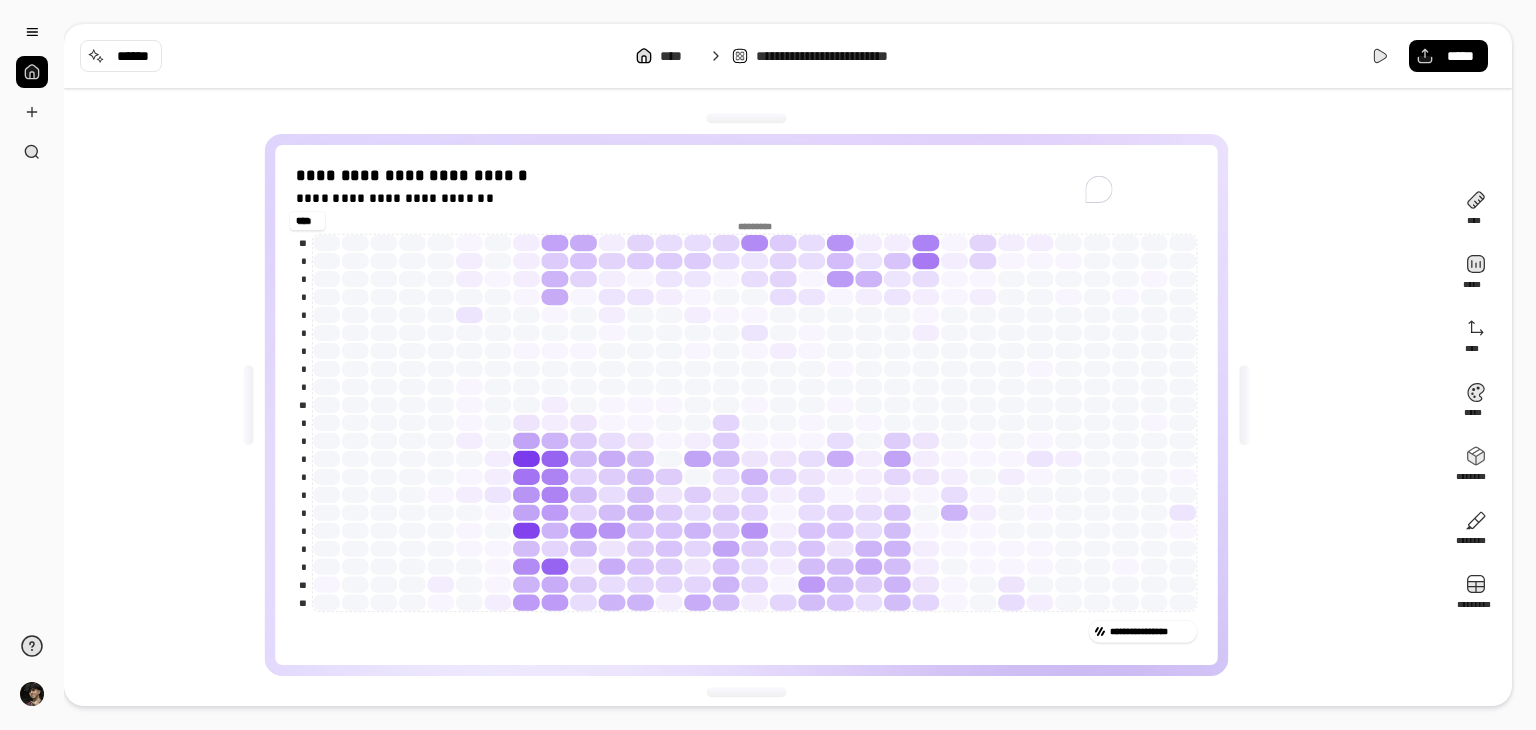 scroll, scrollTop: 0, scrollLeft: 0, axis: both 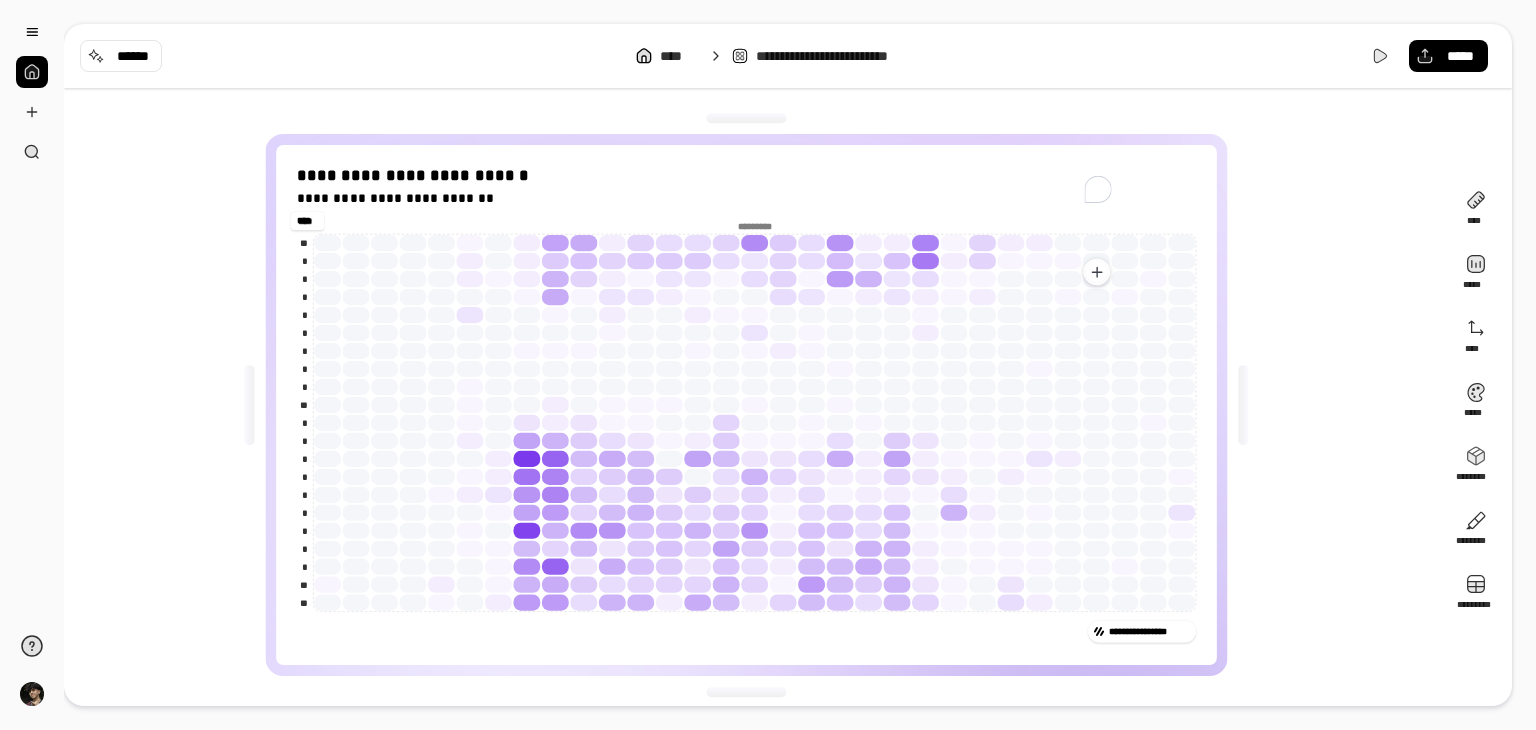 type on "****" 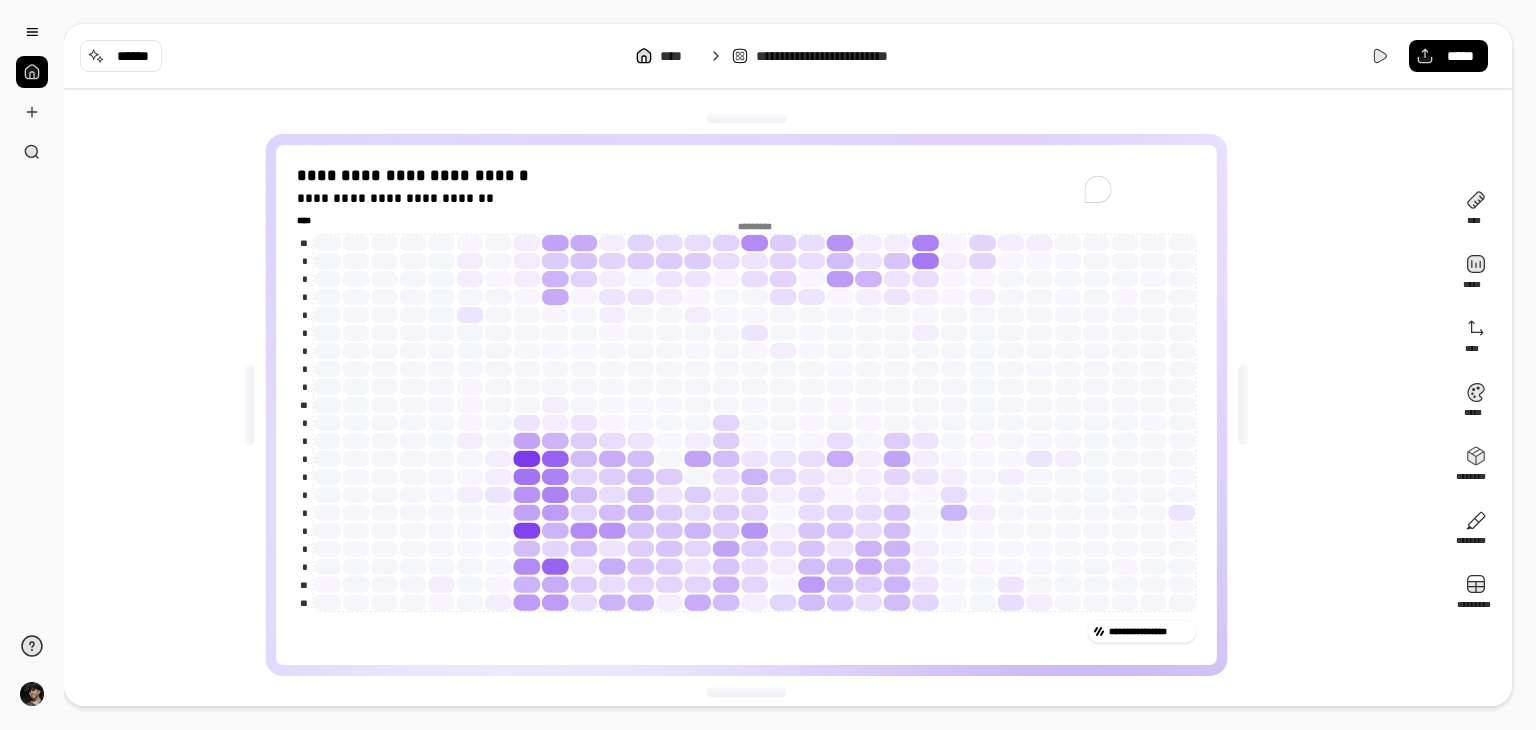 click on "**********" at bounding box center [754, 405] 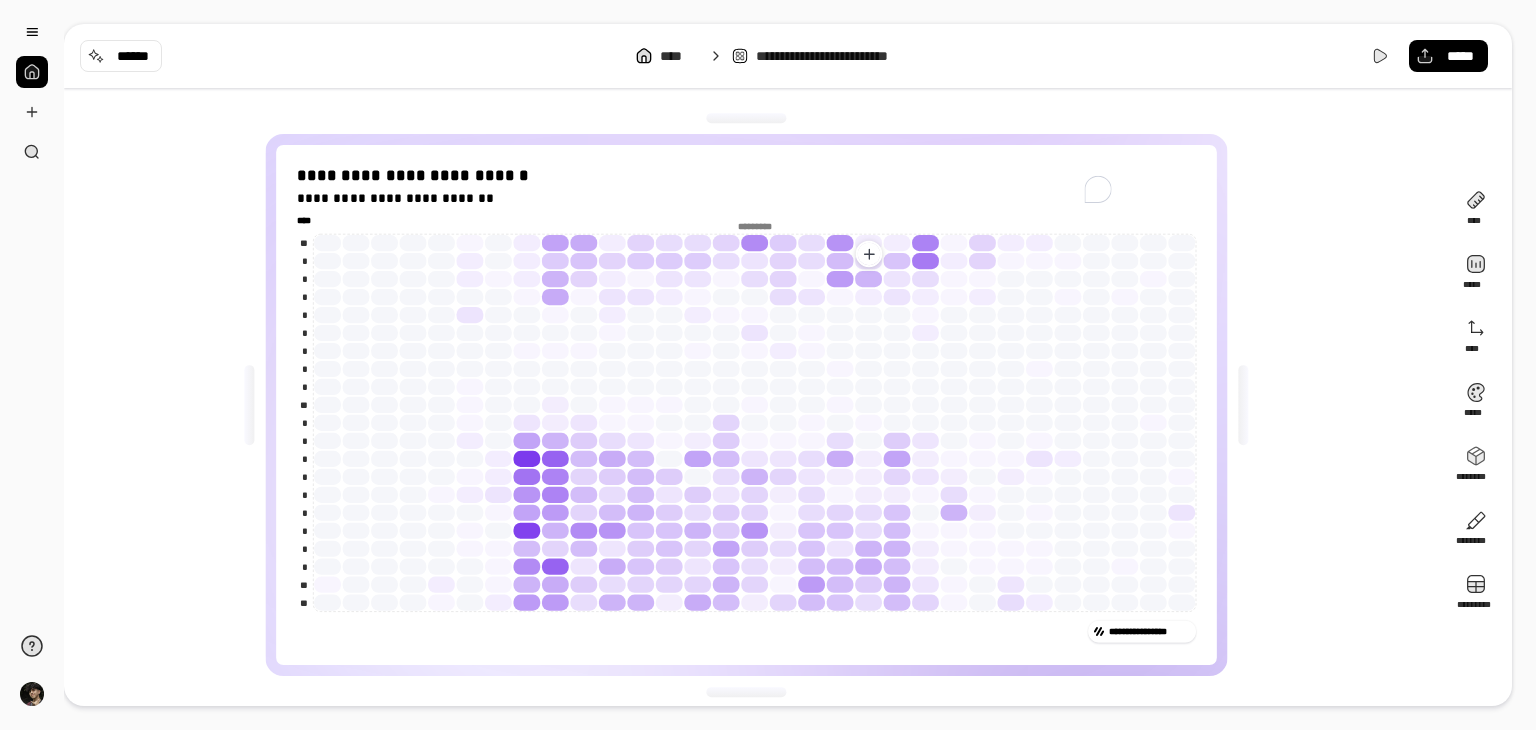 click on "*********" 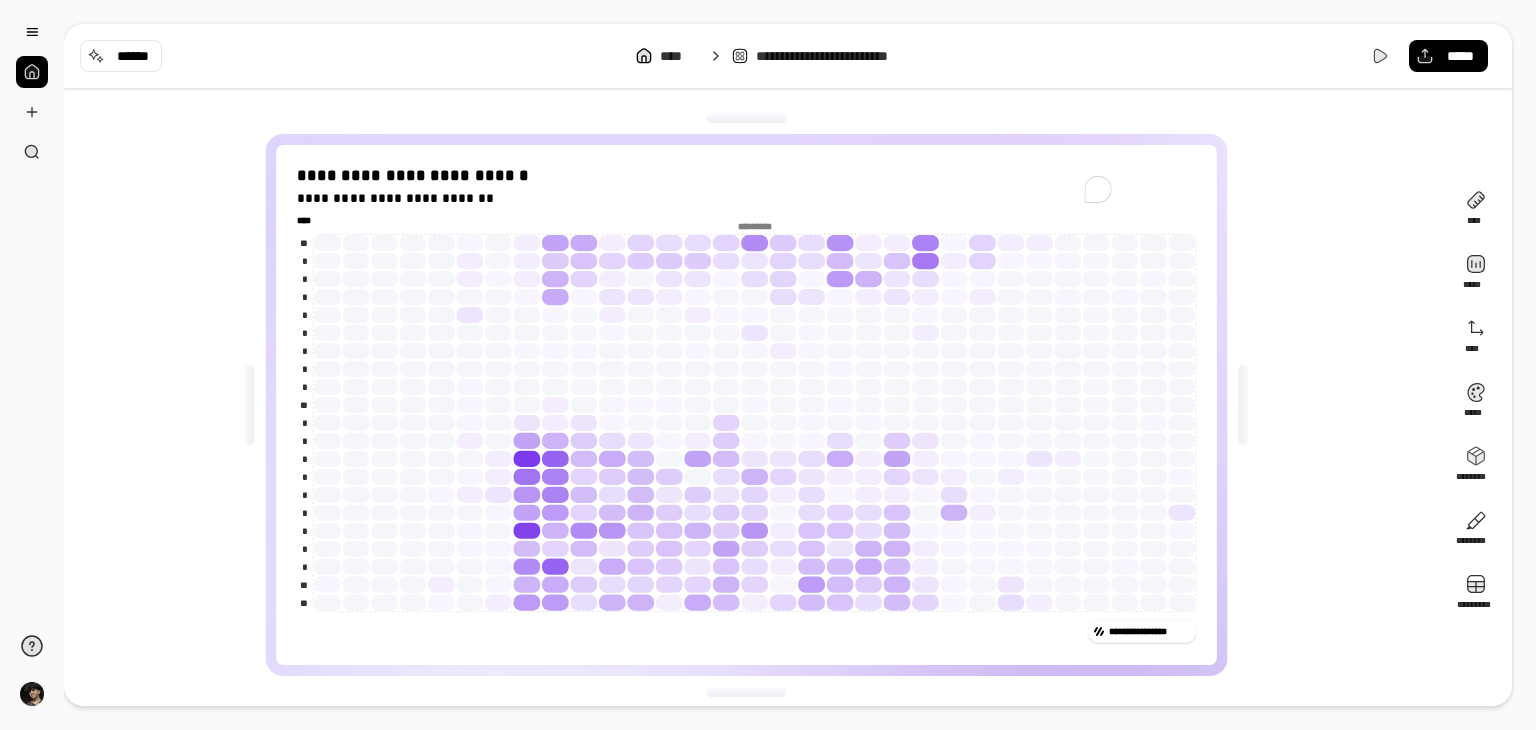 click on "*********" 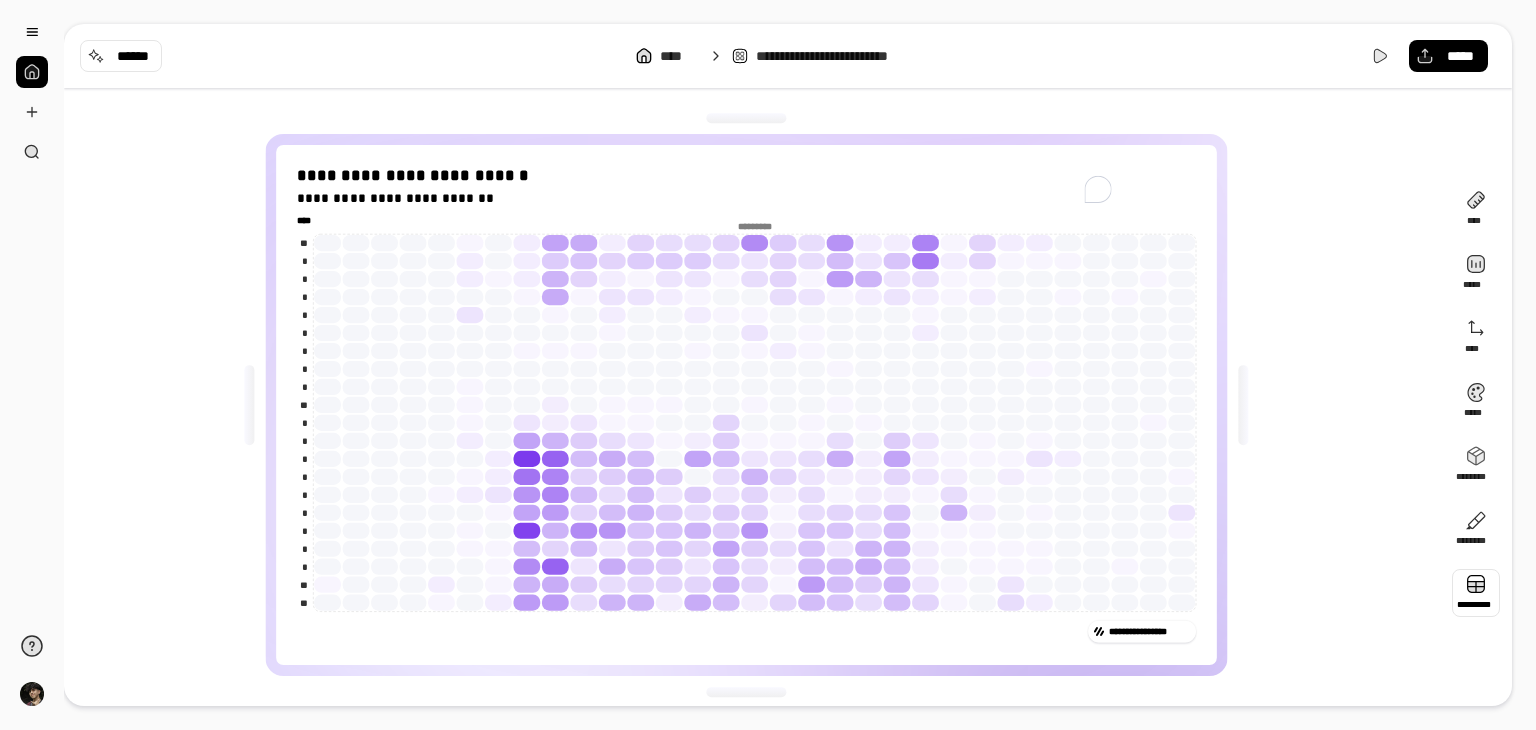 click at bounding box center [1476, 593] 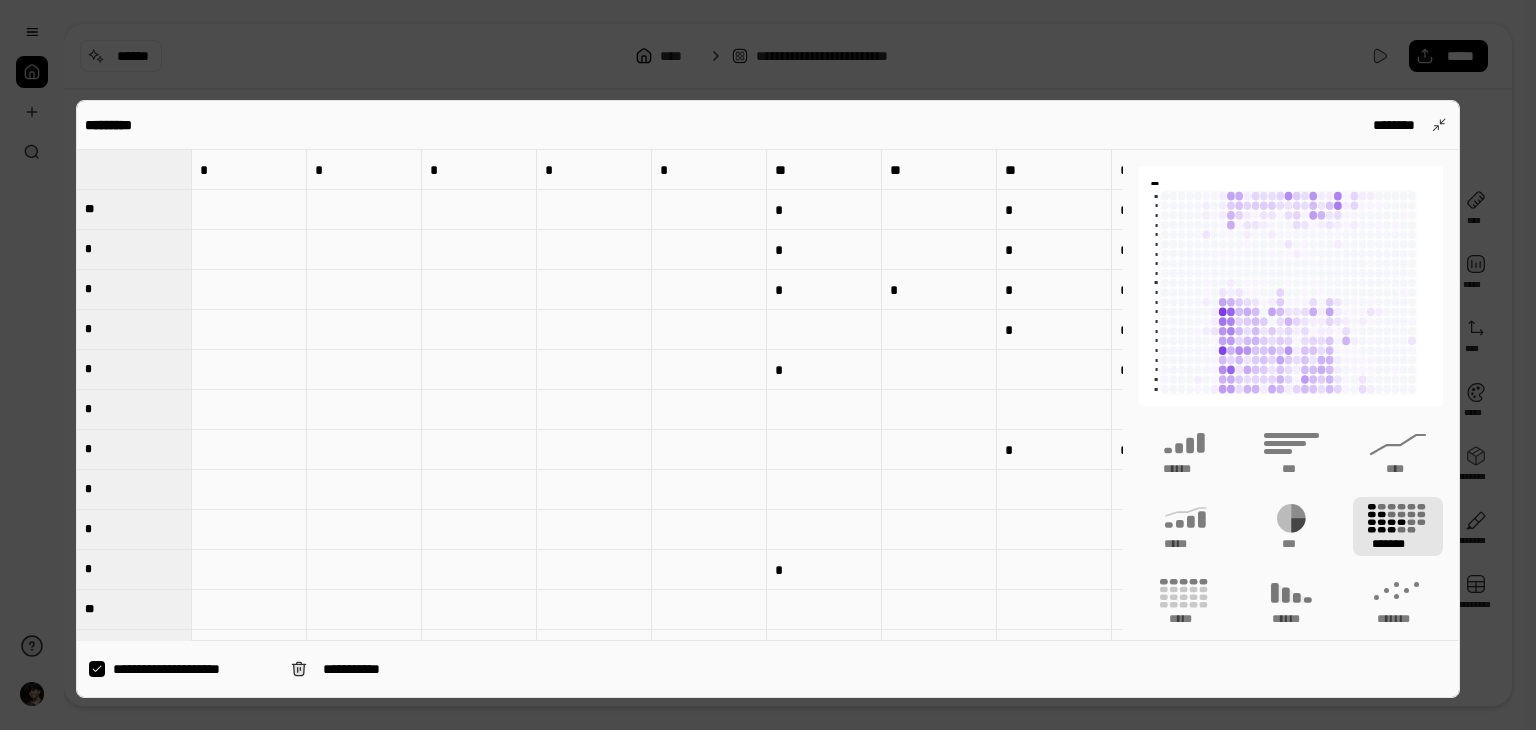 click at bounding box center (134, 169) 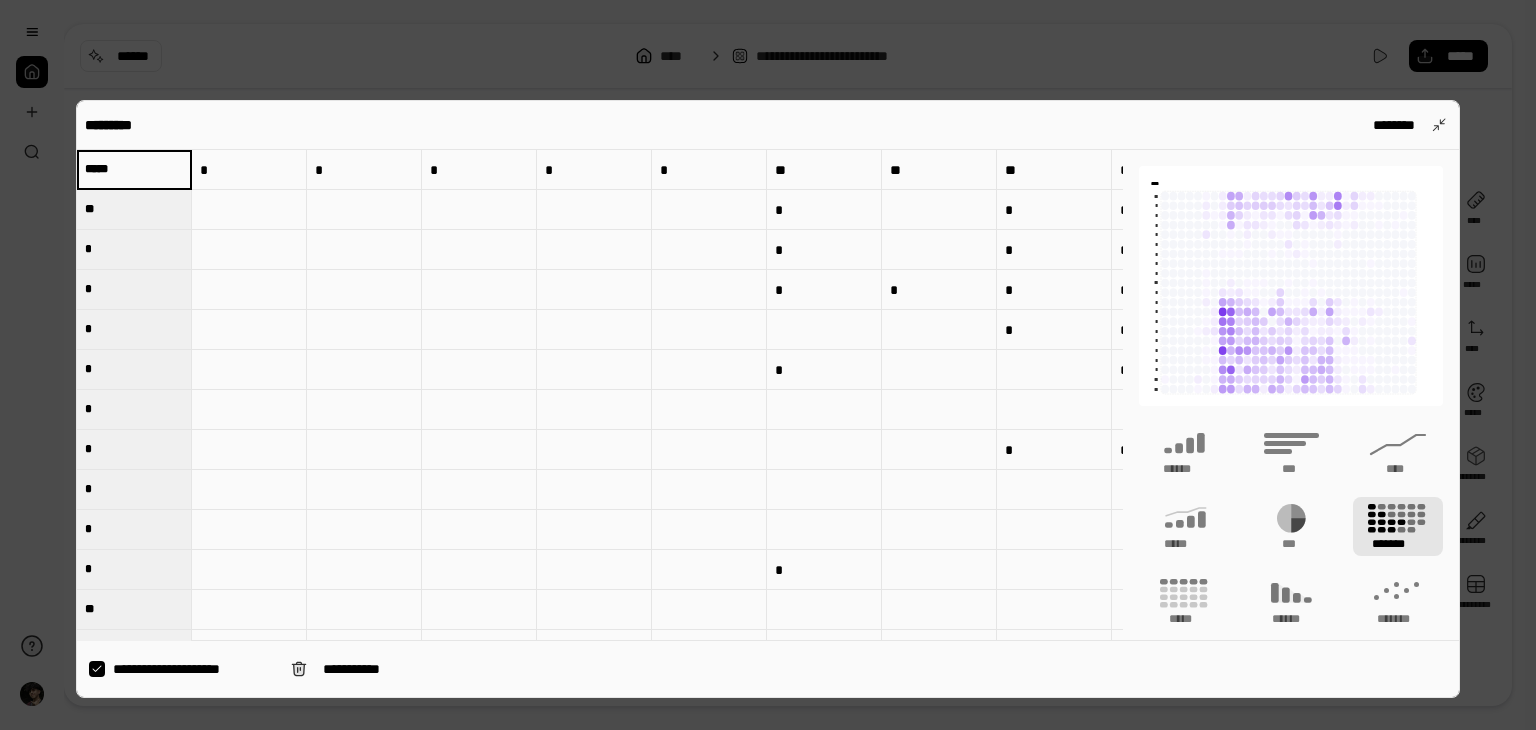 type on "*****" 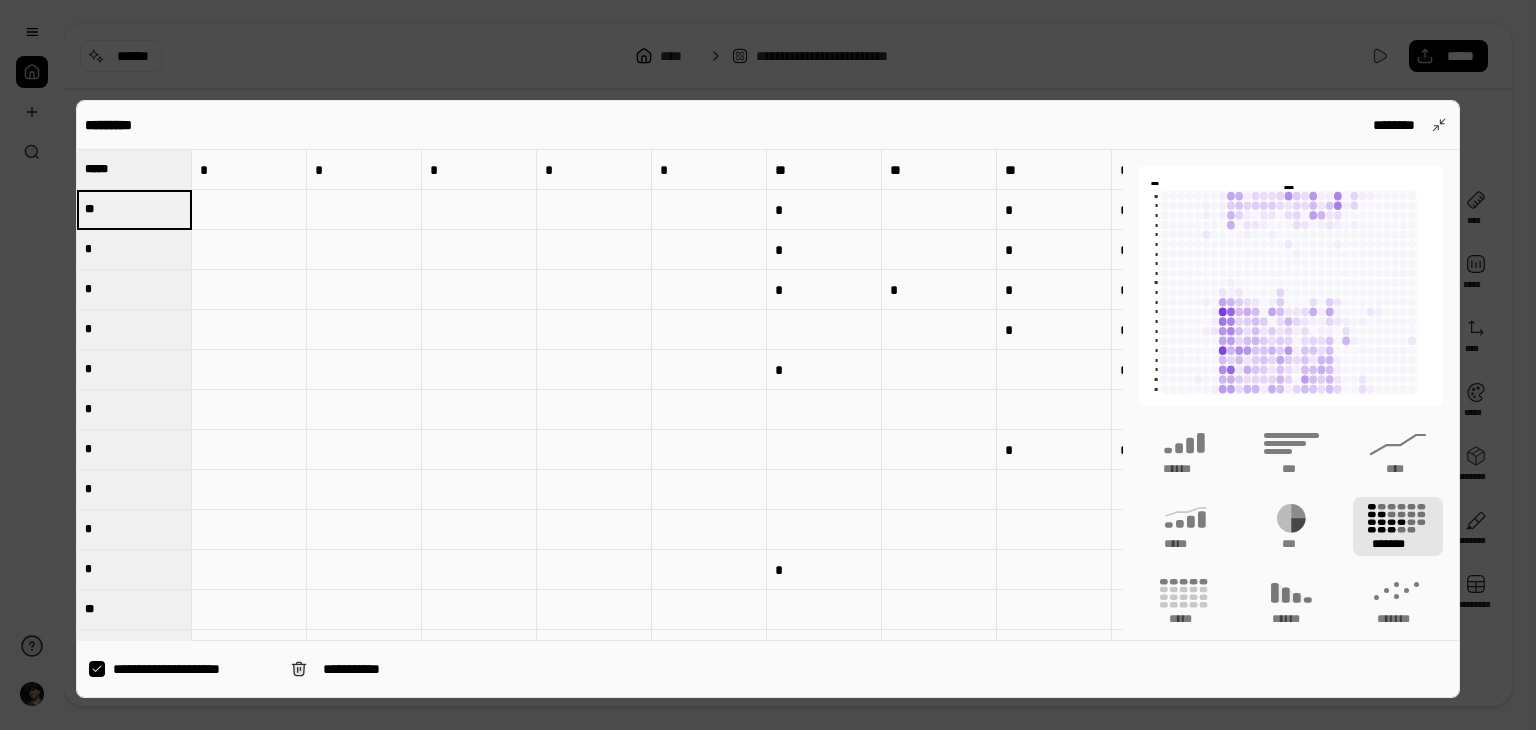 type on "*****" 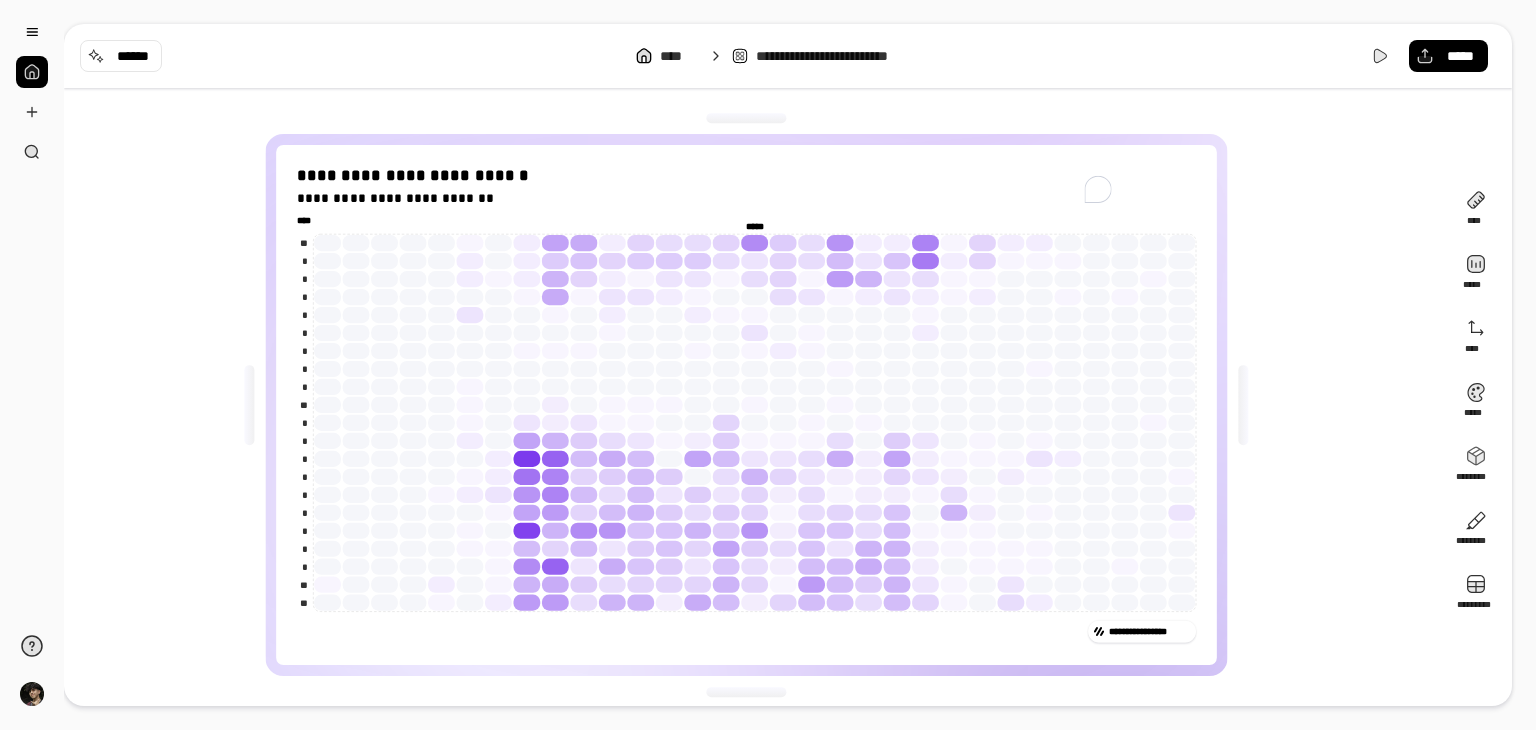 click on "**********" at bounding box center (754, 405) 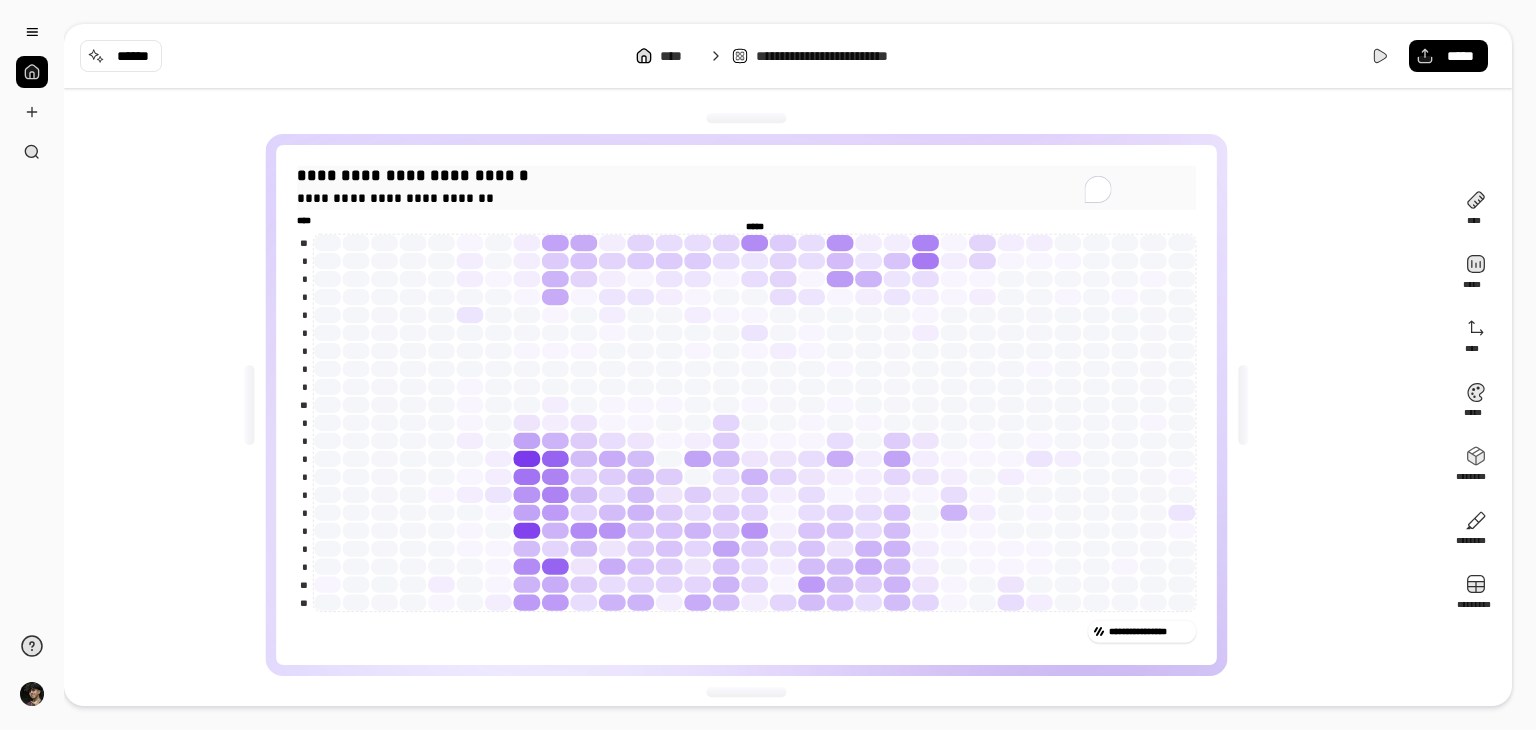 click on "**********" at bounding box center [413, 176] 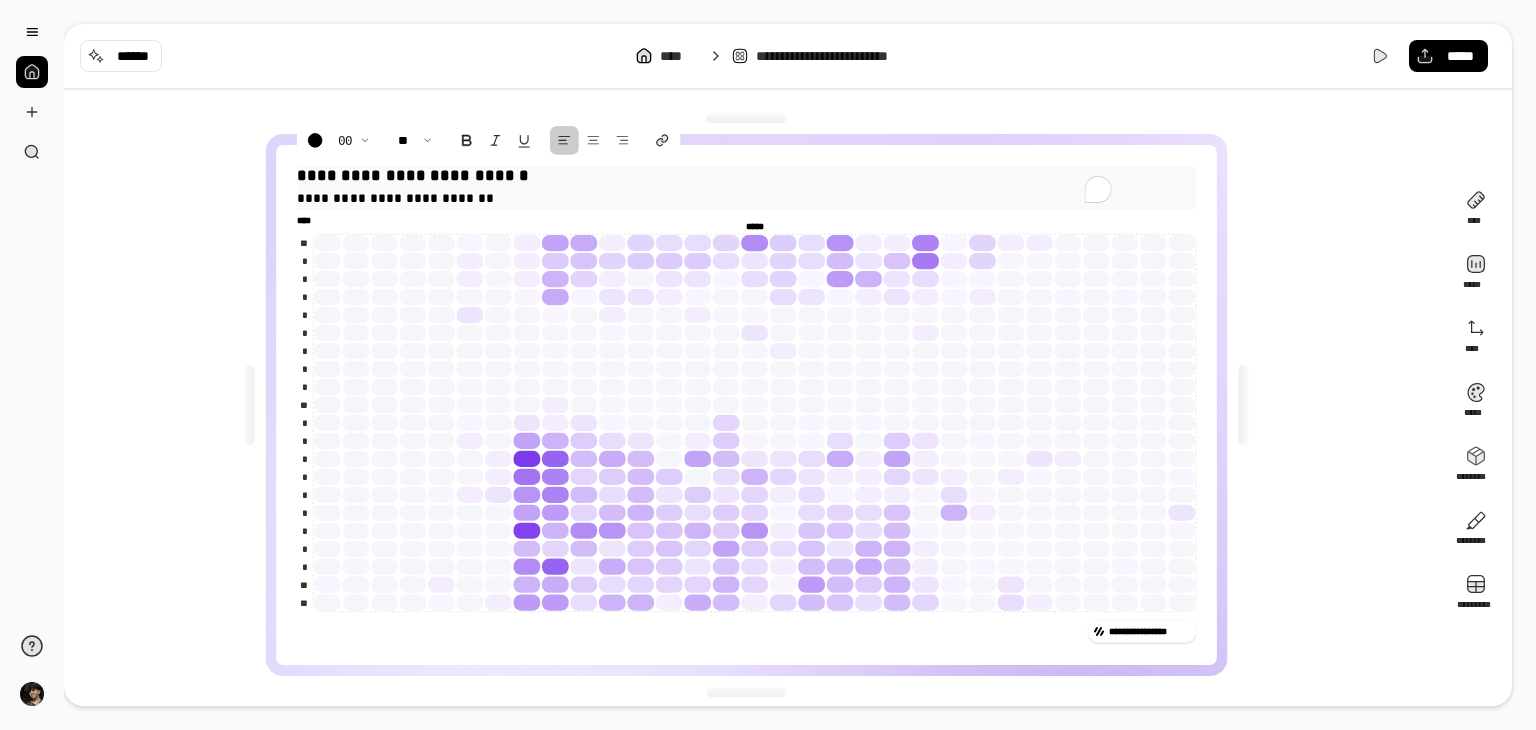 click on "**********" at bounding box center [413, 176] 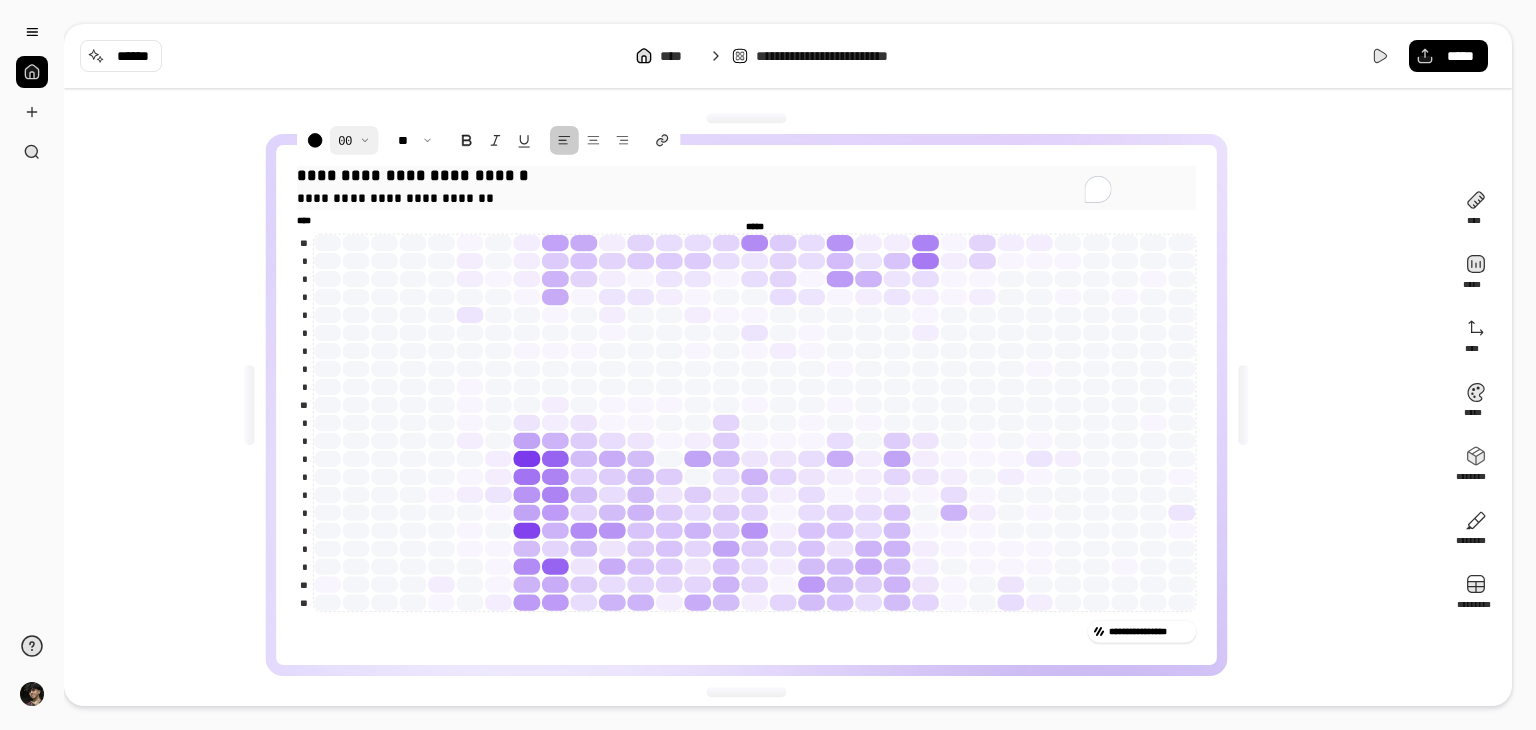 click at bounding box center [354, 140] 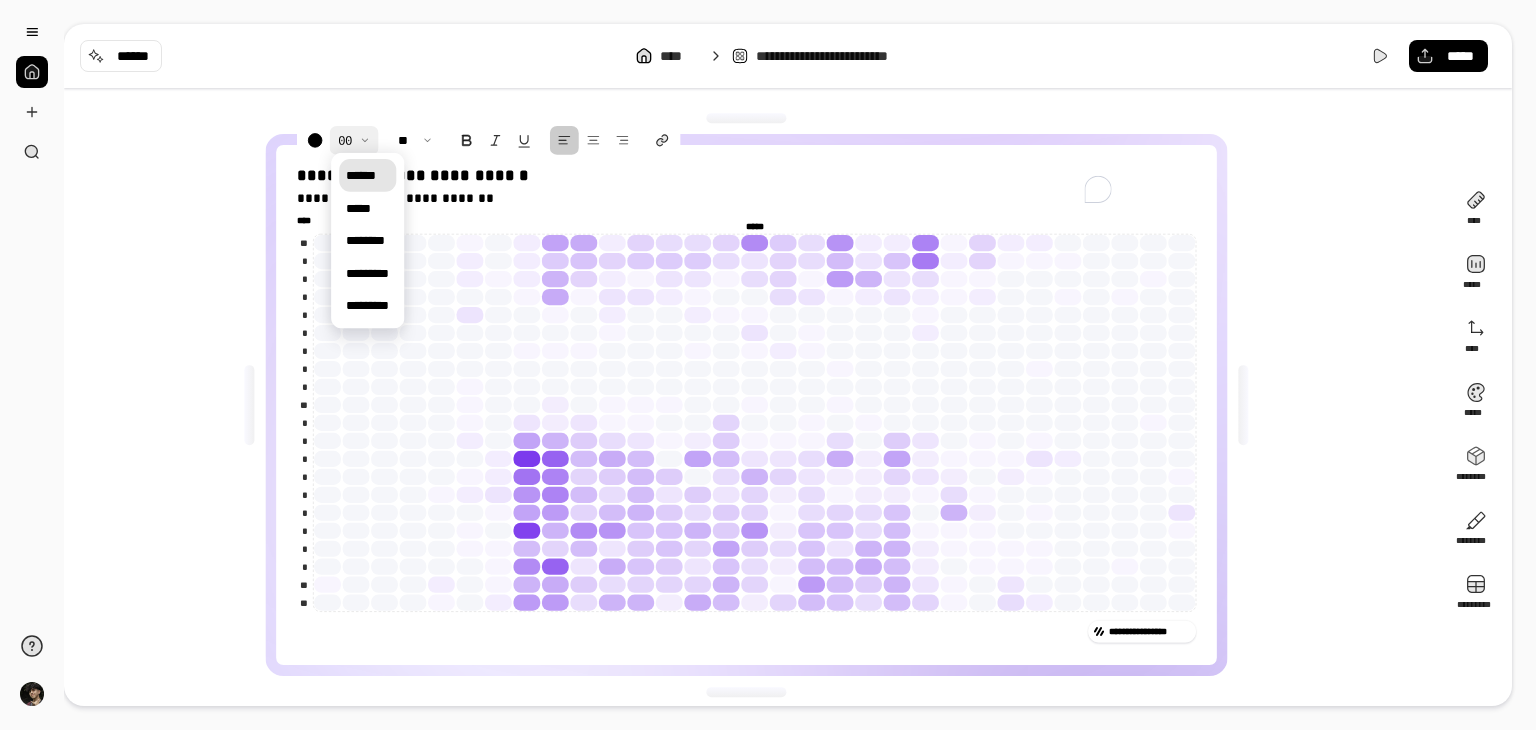 click on "******" at bounding box center (360, 175) 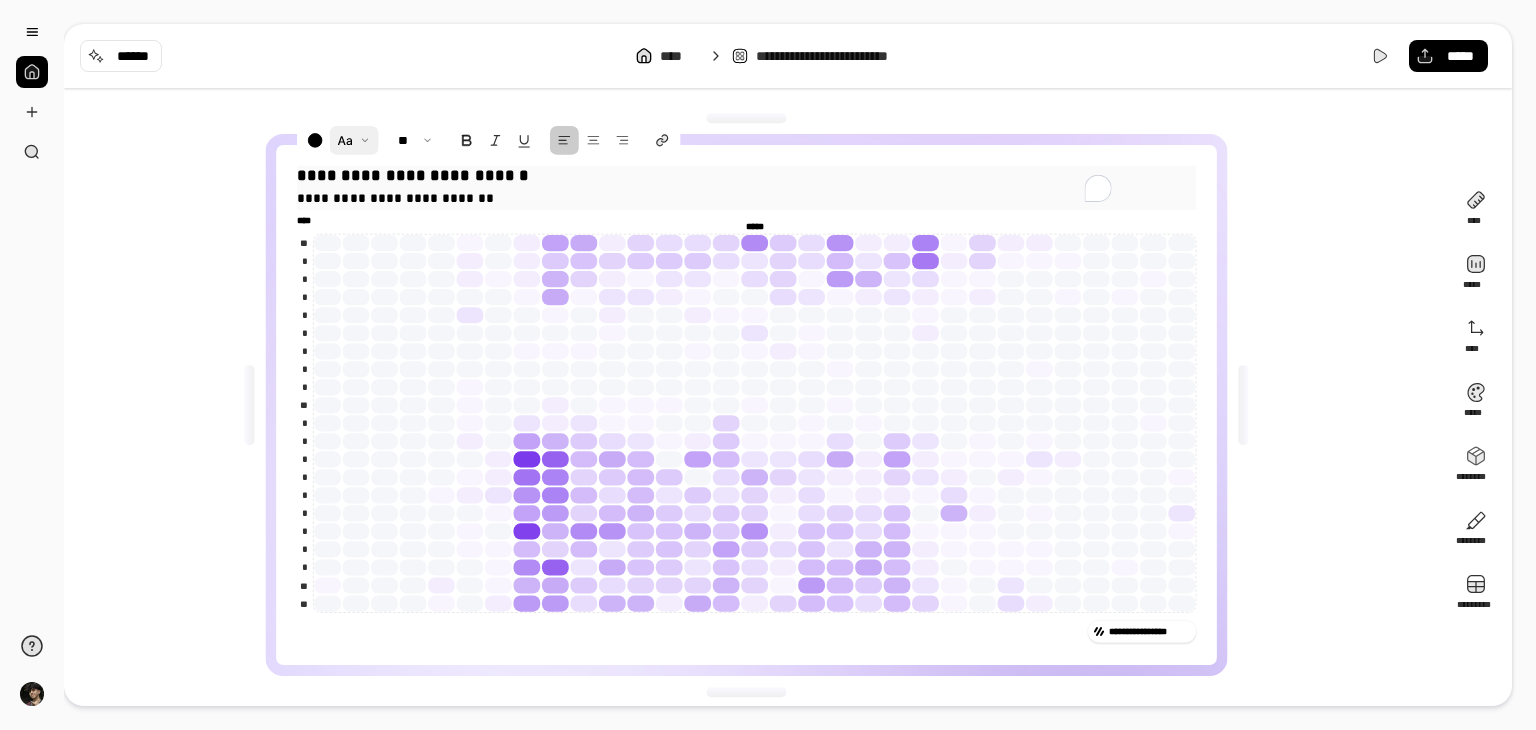 click at bounding box center [354, 140] 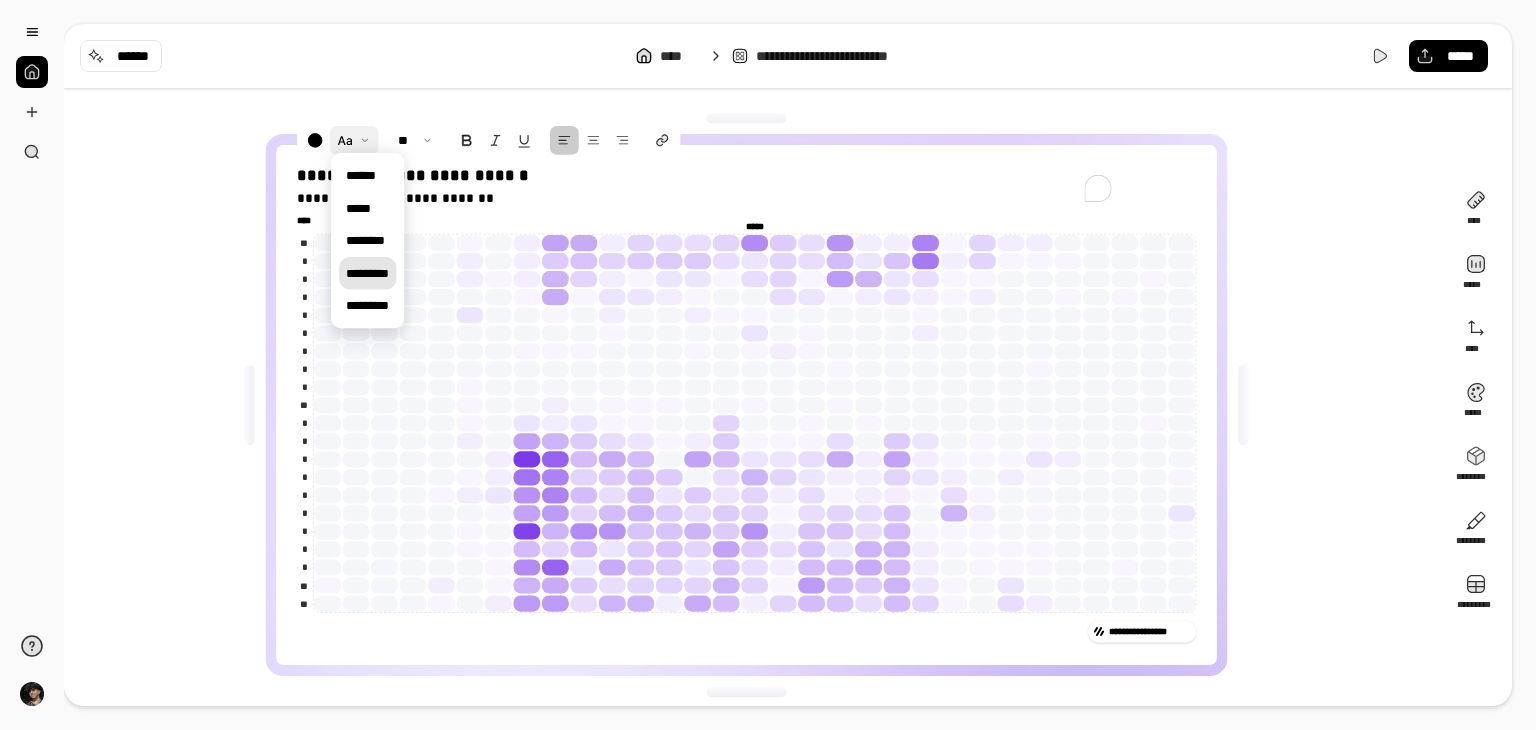 click on "*********" at bounding box center (367, 273) 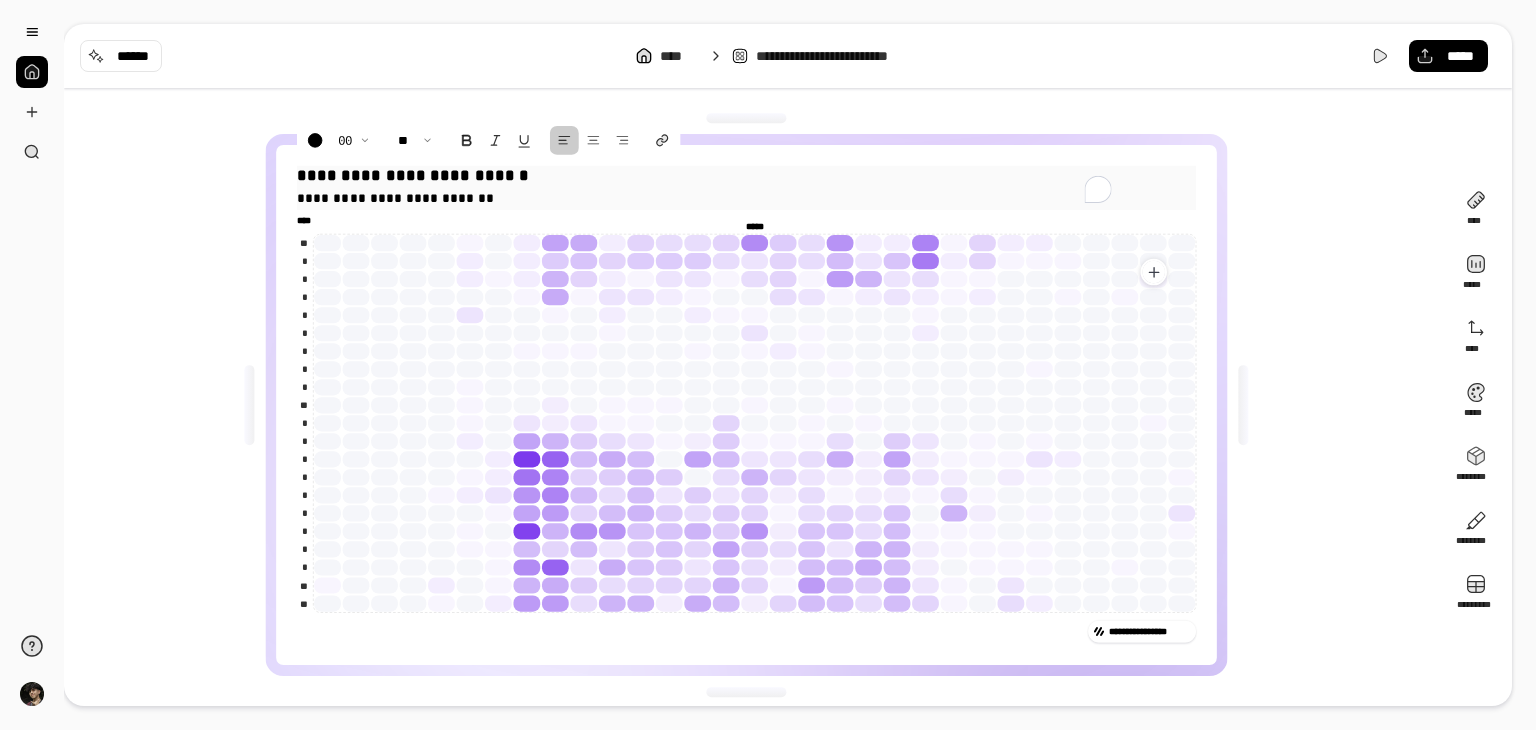 click on "**********" at bounding box center [413, 176] 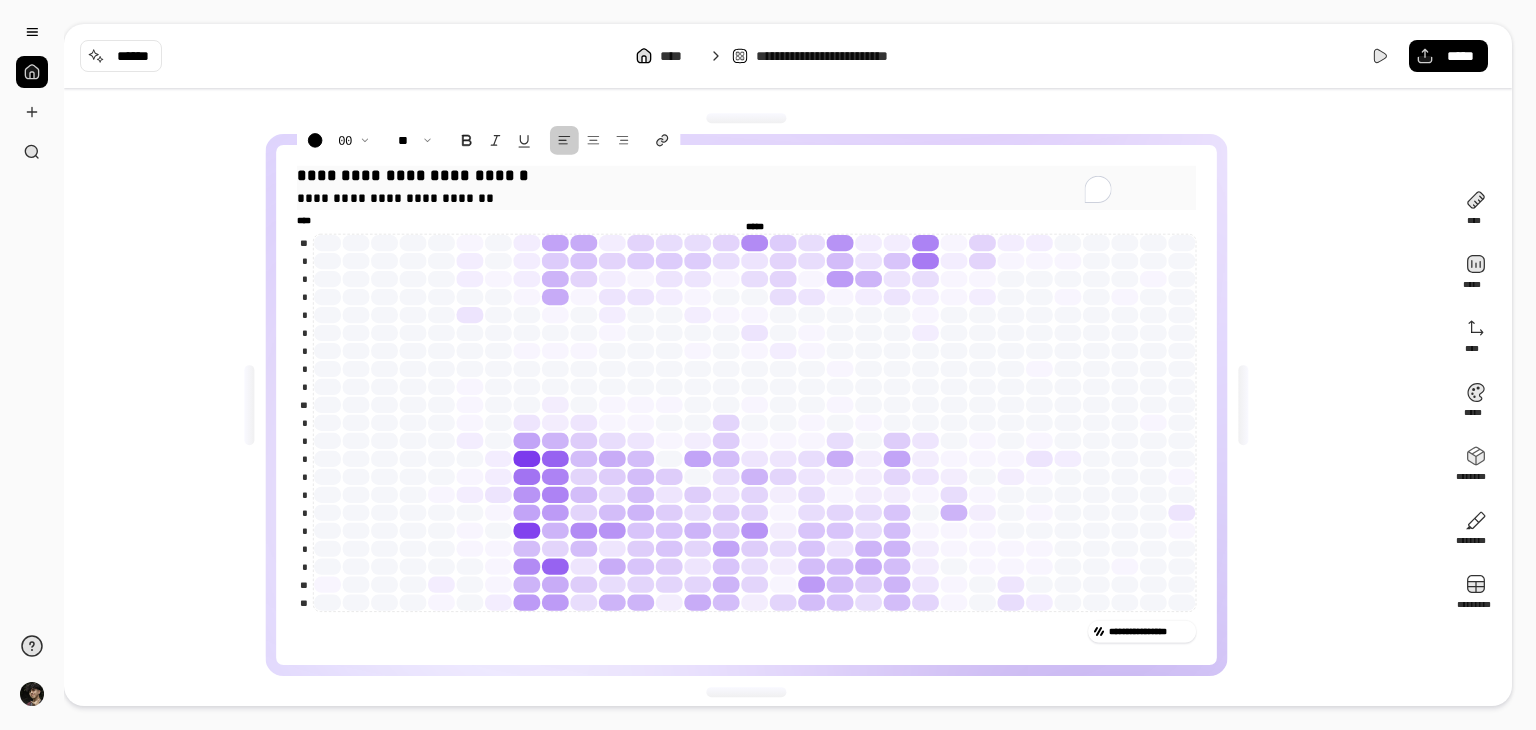 click on "**********" at bounding box center [396, 198] 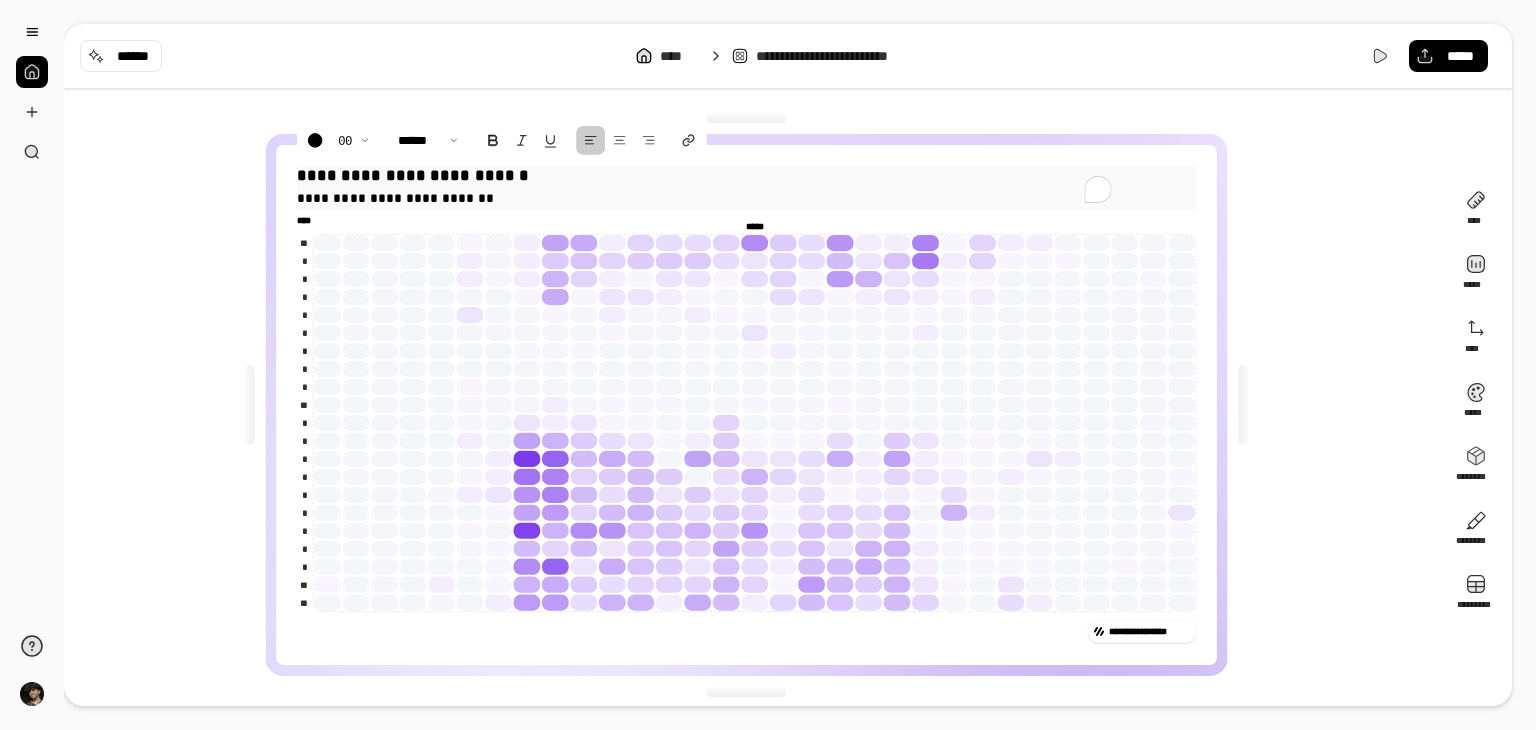 click on "**********" at bounding box center [396, 198] 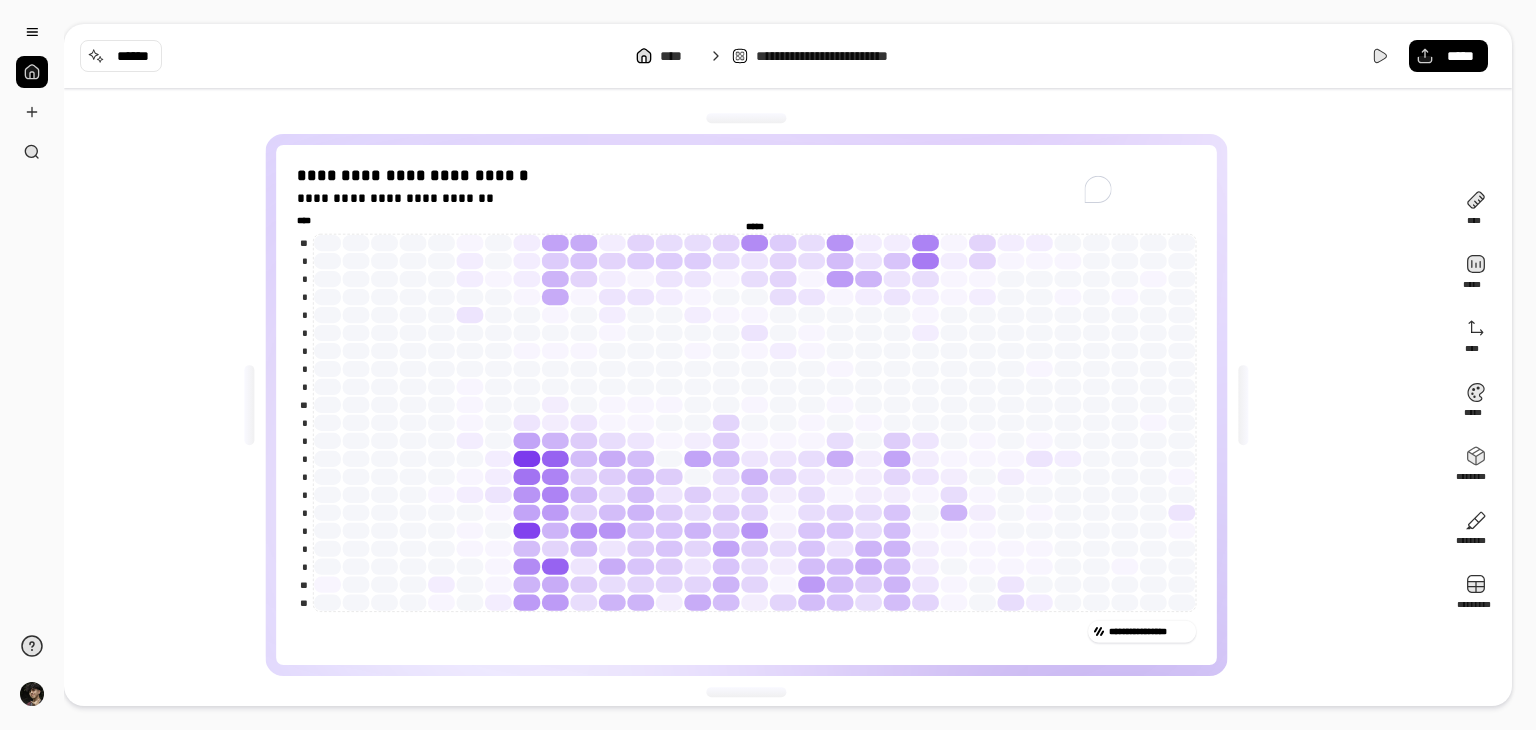 click on "**********" at bounding box center (754, 405) 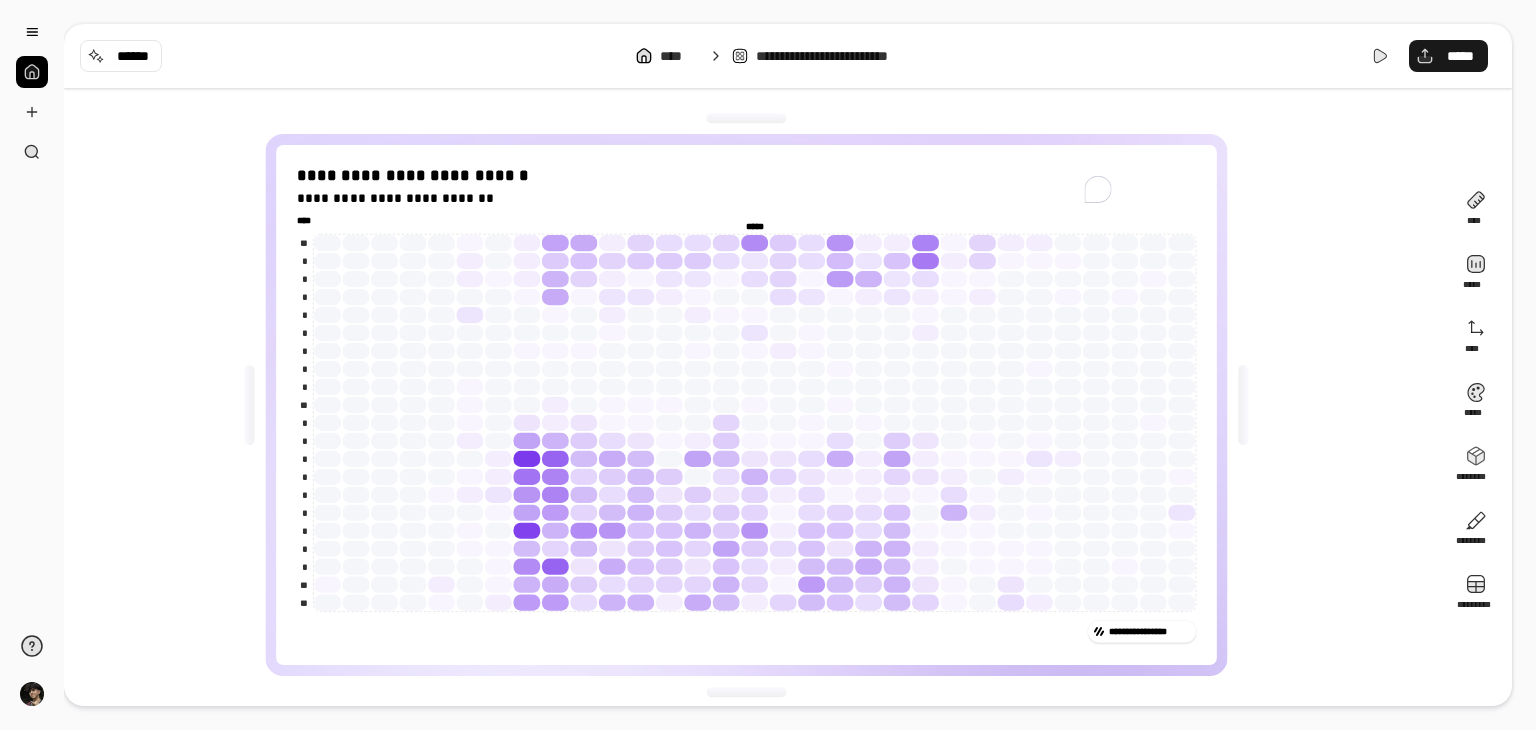 click on "*****" at bounding box center [1448, 56] 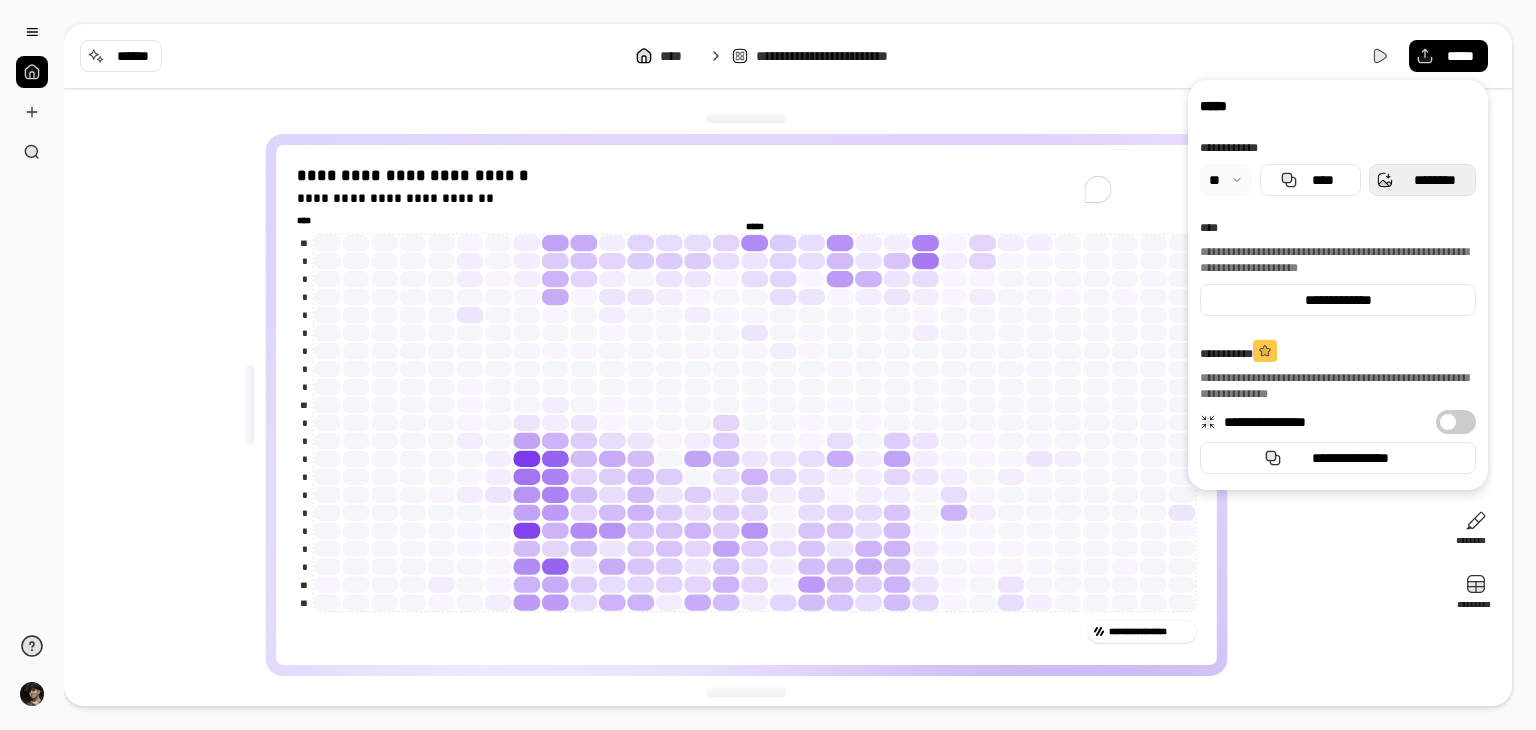 click on "********" at bounding box center [1422, 180] 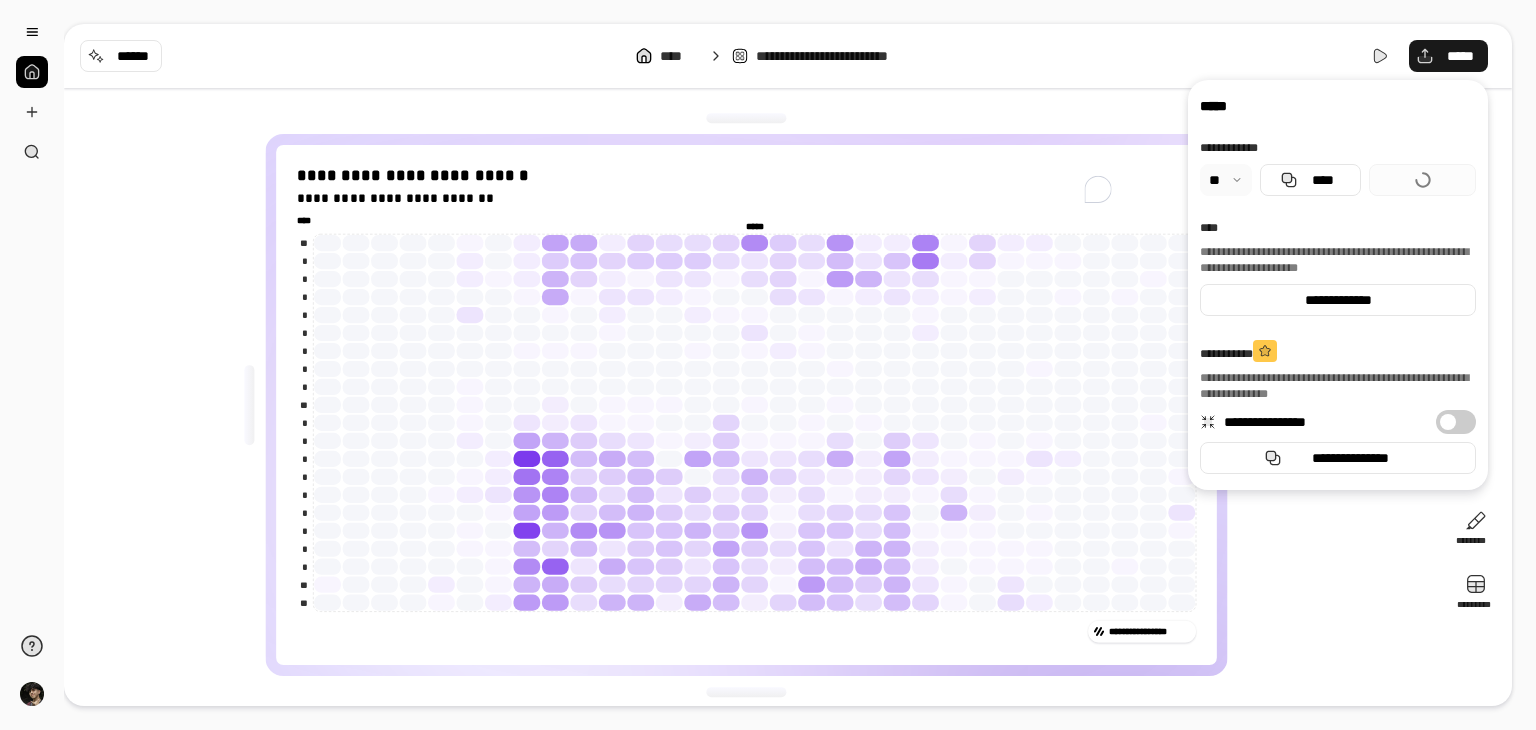 click on "*****" at bounding box center [1448, 56] 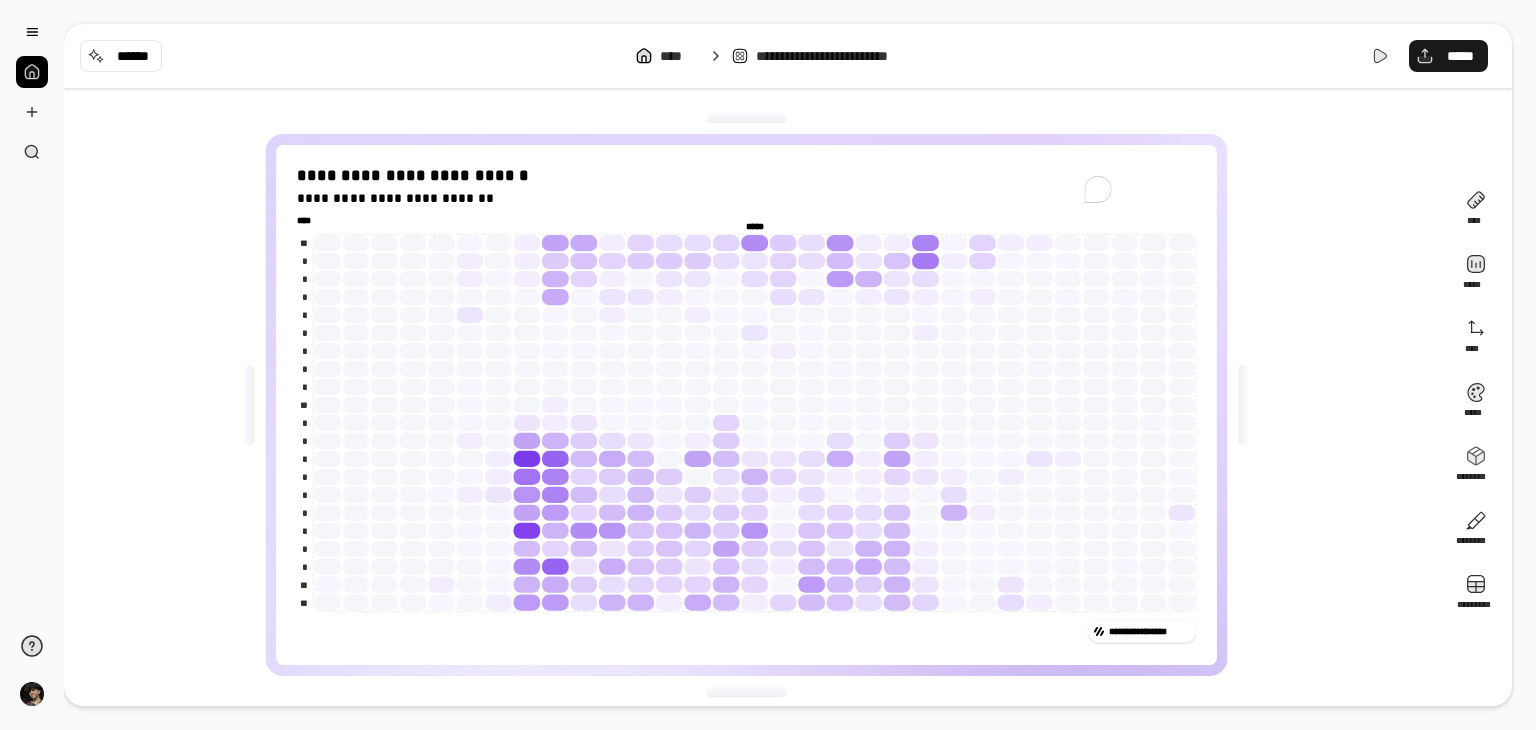 click on "*****" at bounding box center (1448, 56) 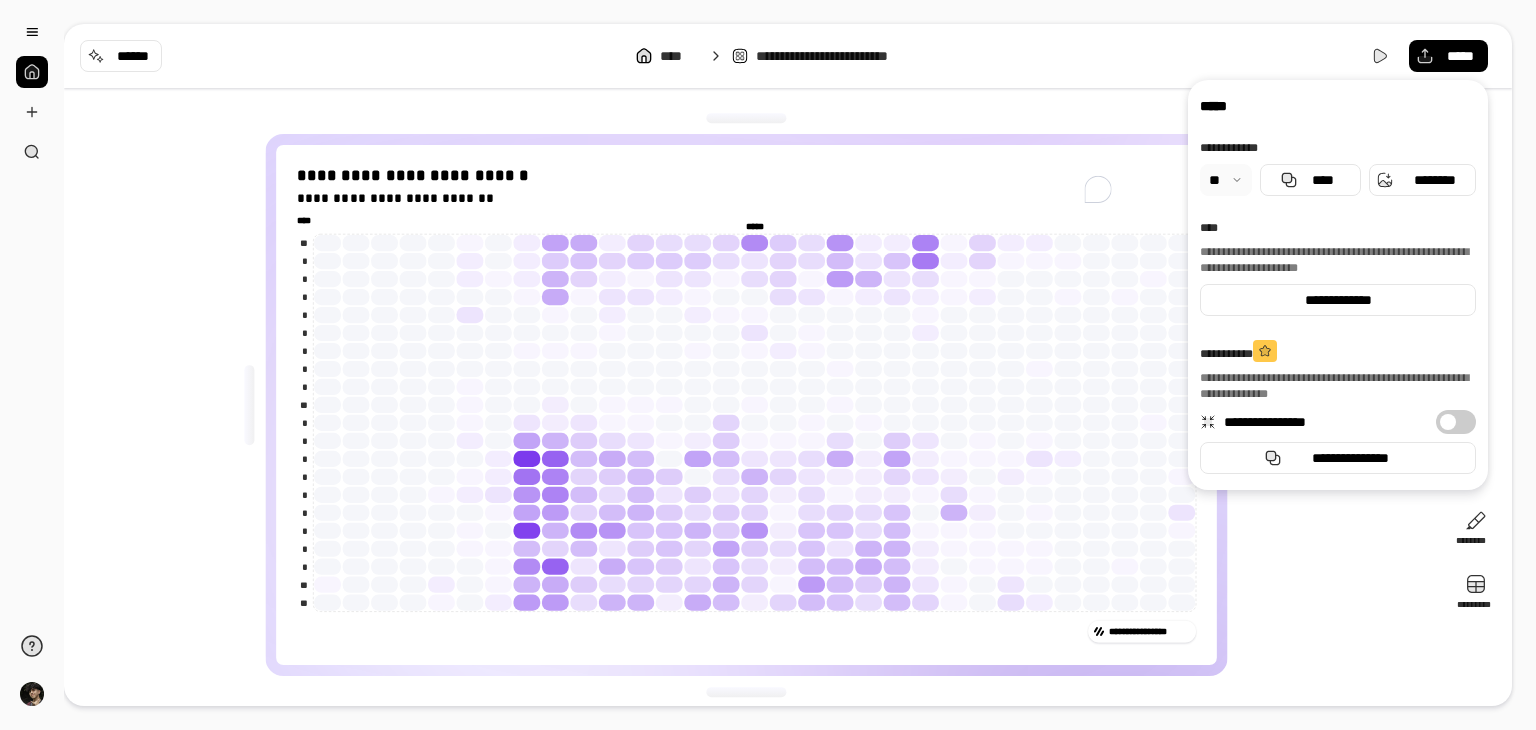click at bounding box center [1226, 180] 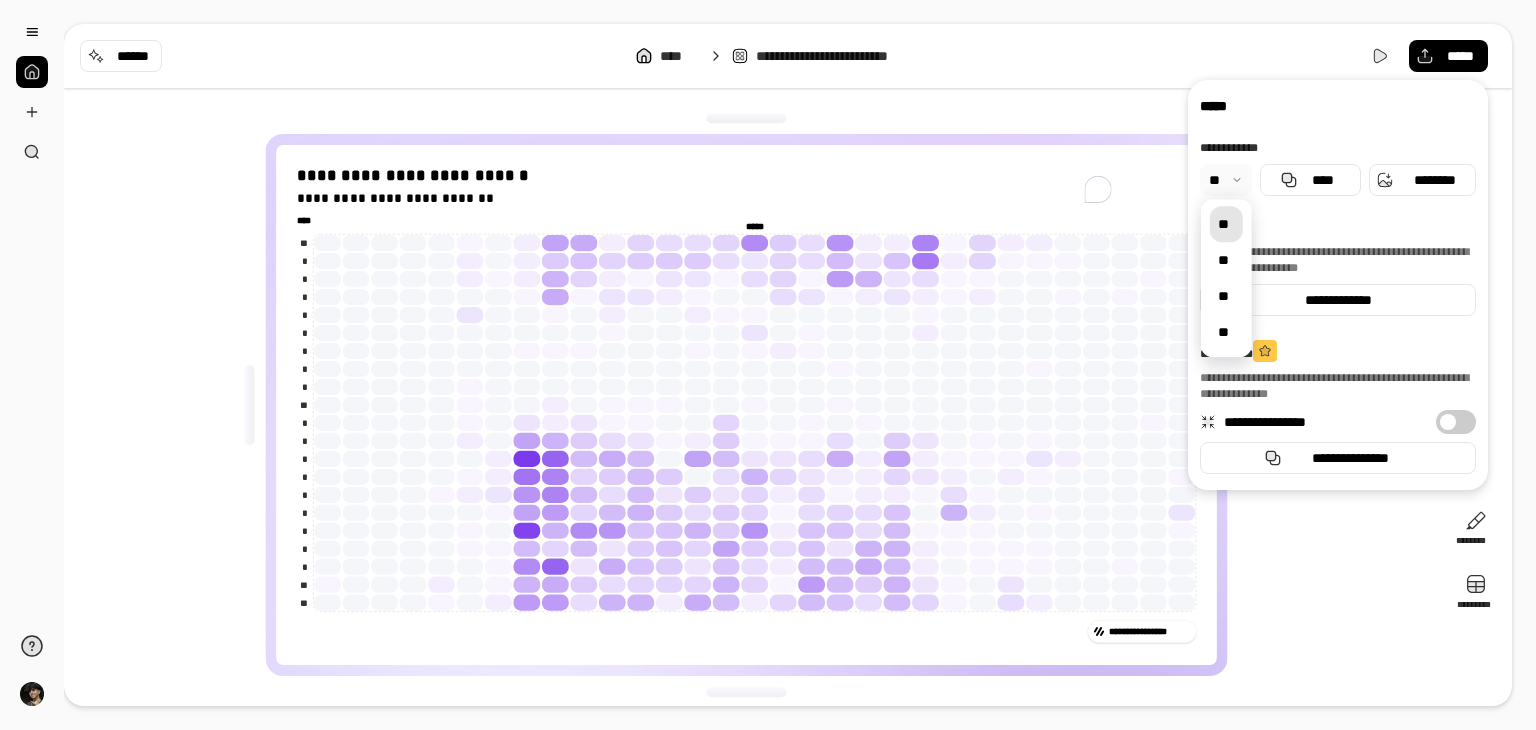 click at bounding box center [1226, 180] 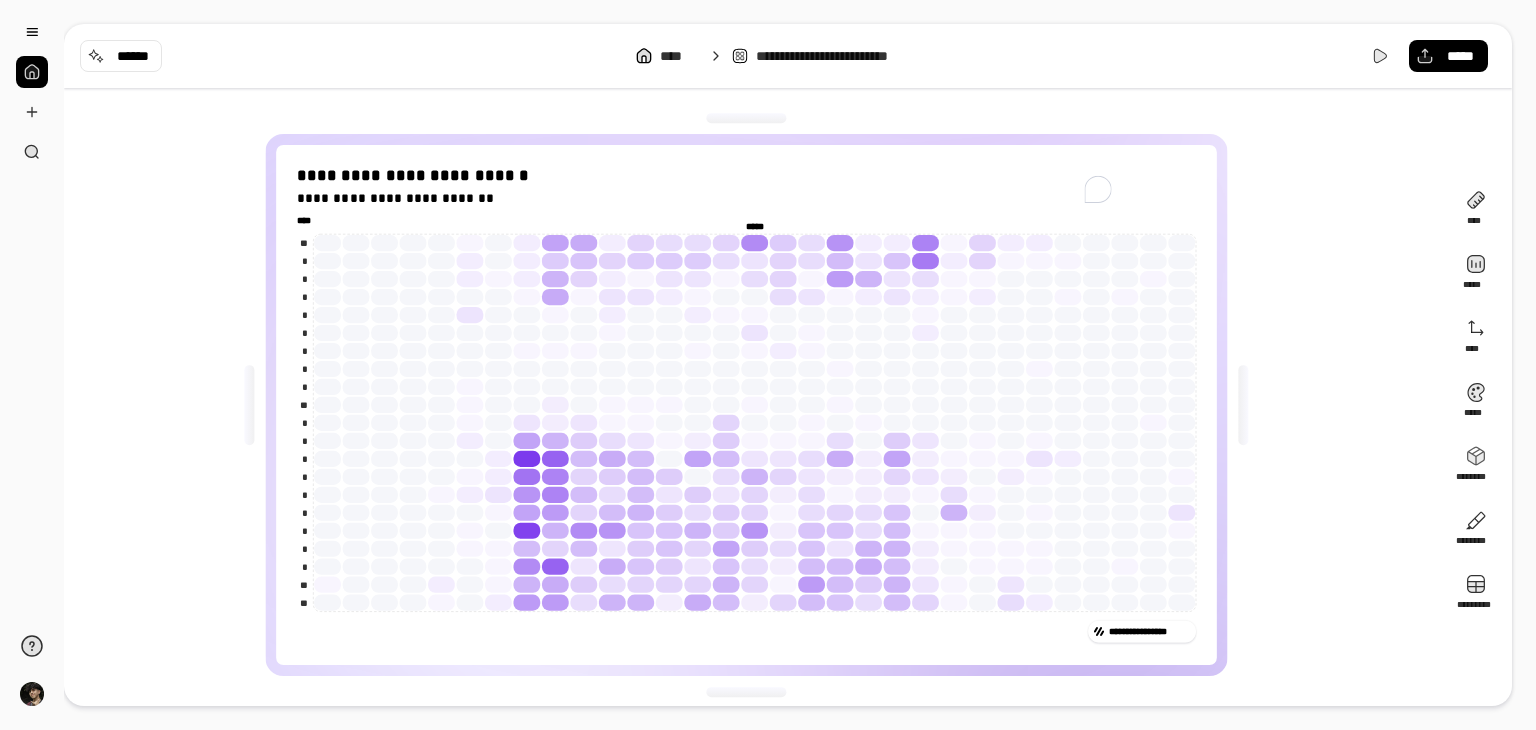 click on "**********" at bounding box center (754, 405) 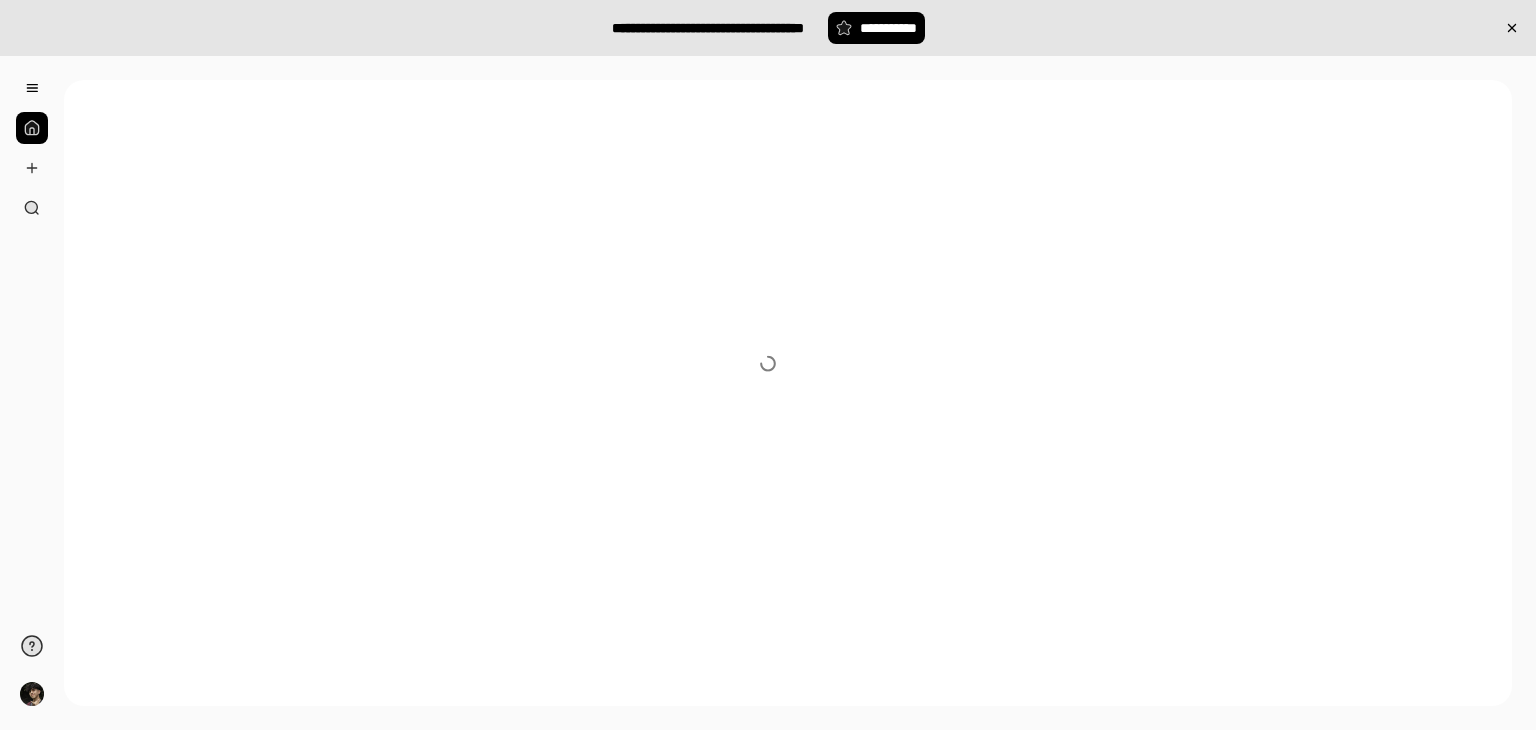 scroll, scrollTop: 0, scrollLeft: 0, axis: both 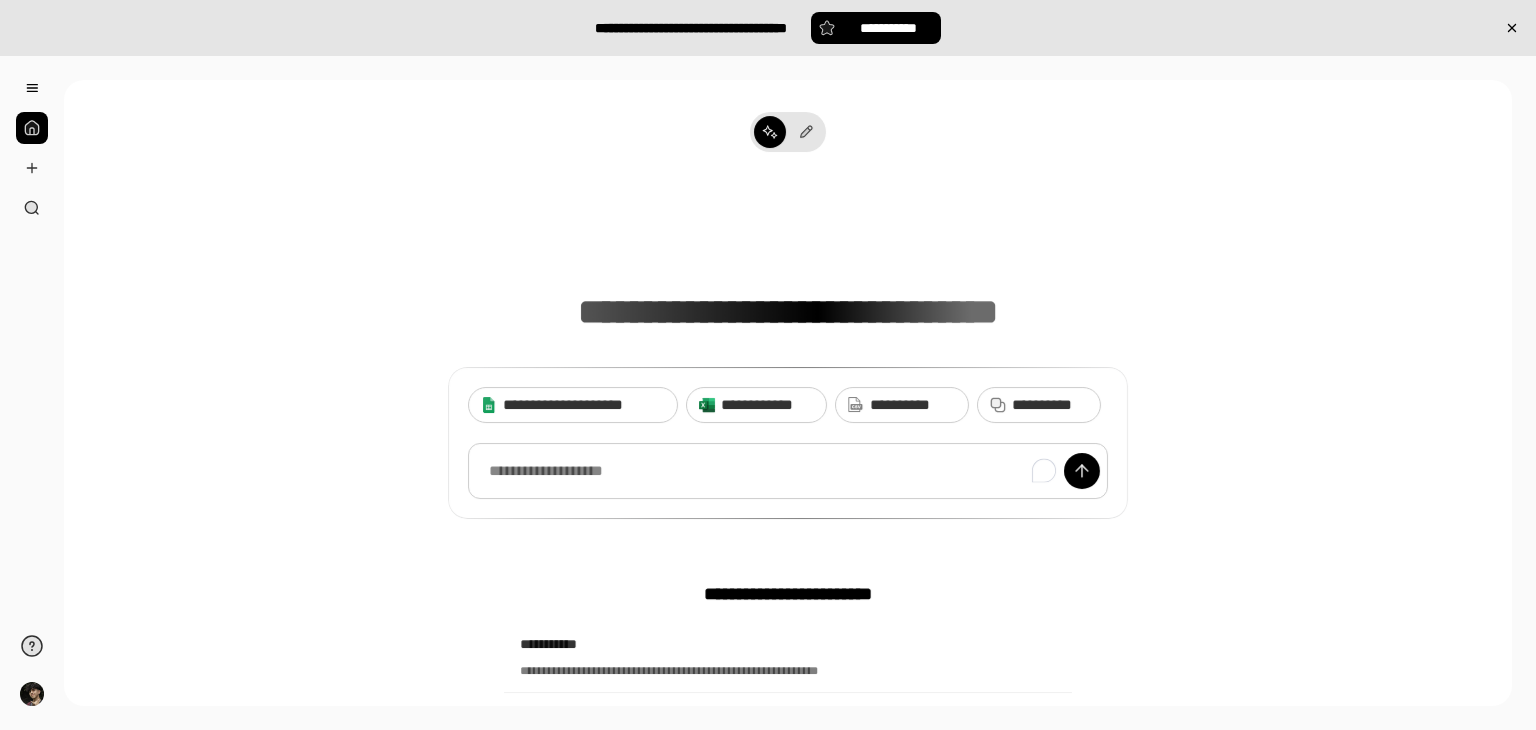 click at bounding box center [788, 471] 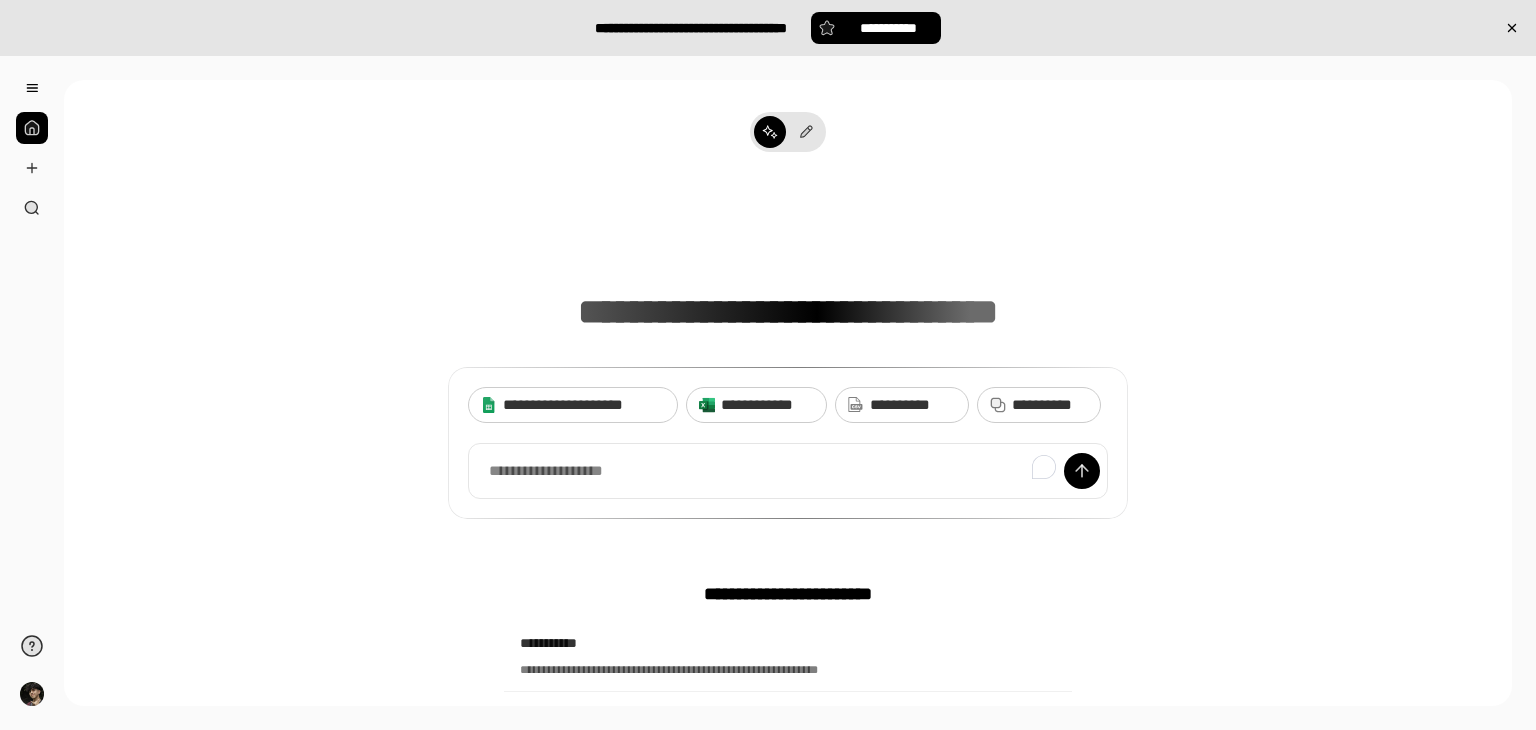 scroll, scrollTop: 0, scrollLeft: 0, axis: both 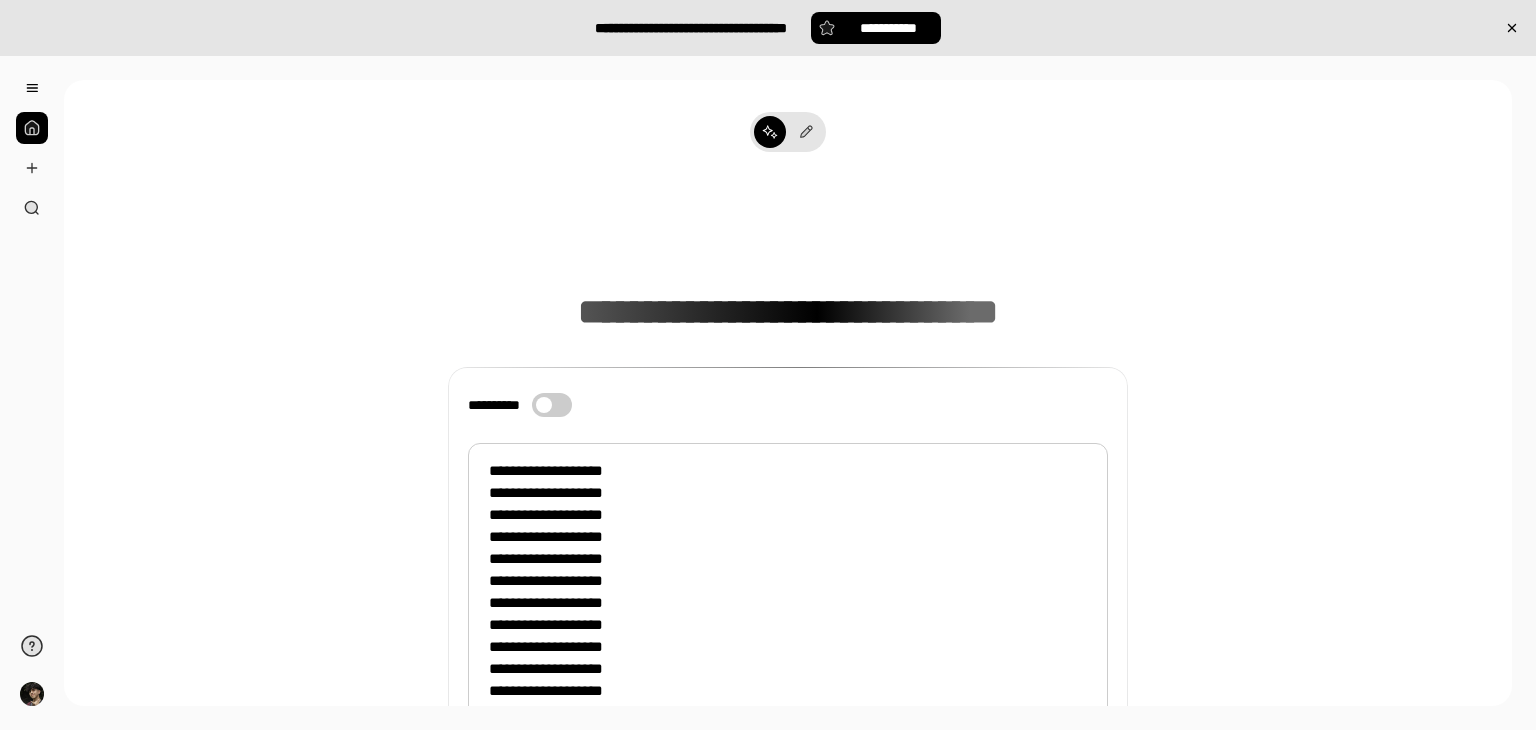 type 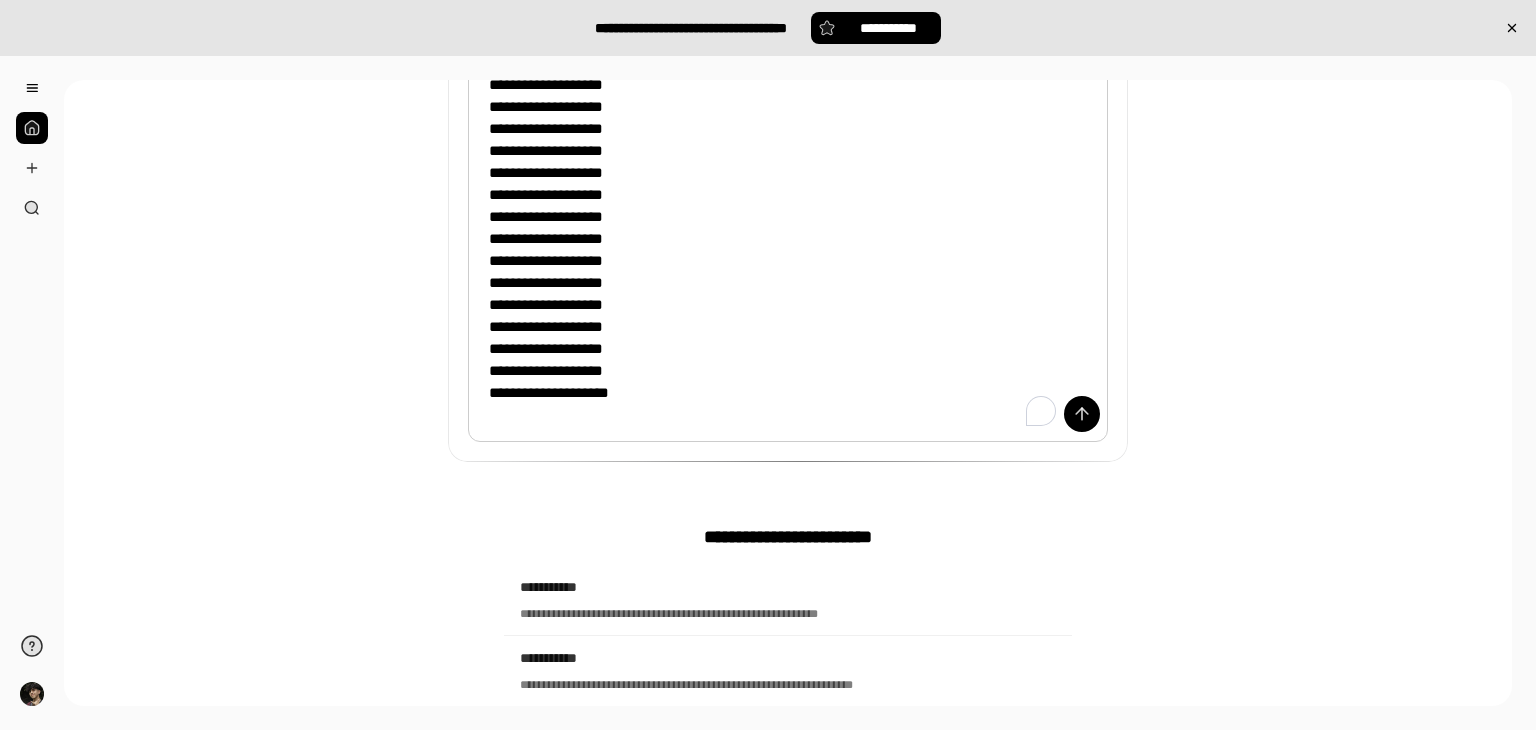 scroll, scrollTop: 700, scrollLeft: 0, axis: vertical 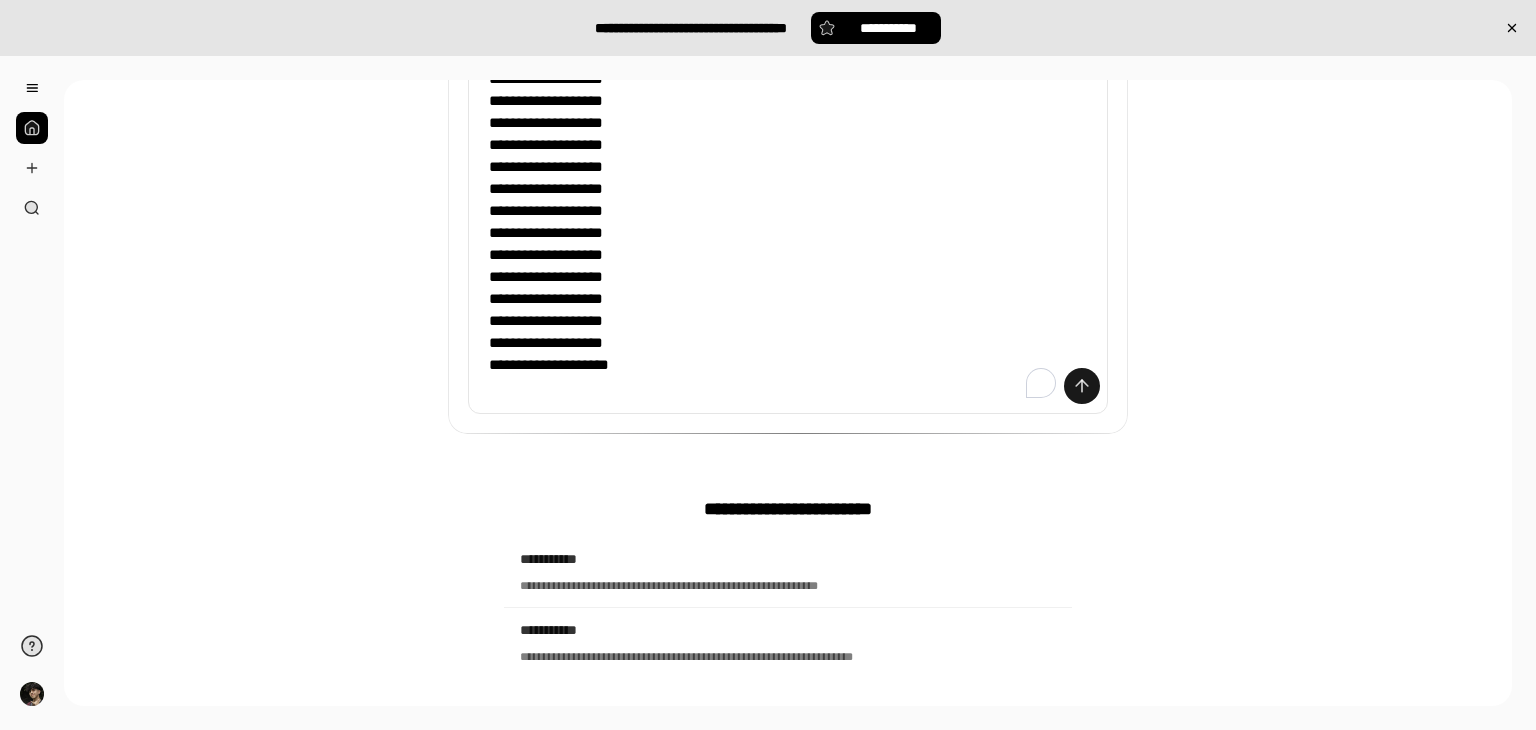 click at bounding box center [1082, 386] 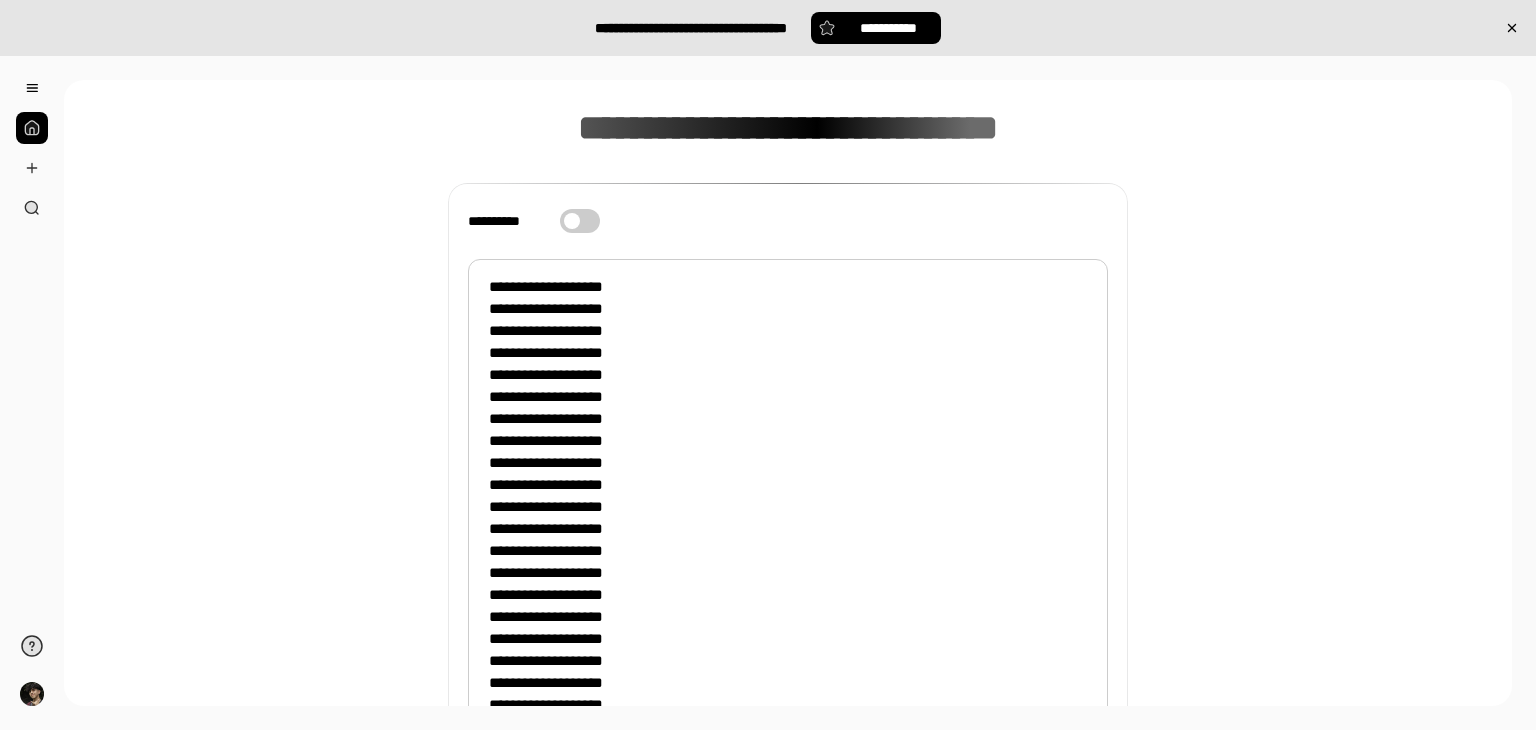 scroll, scrollTop: 100, scrollLeft: 0, axis: vertical 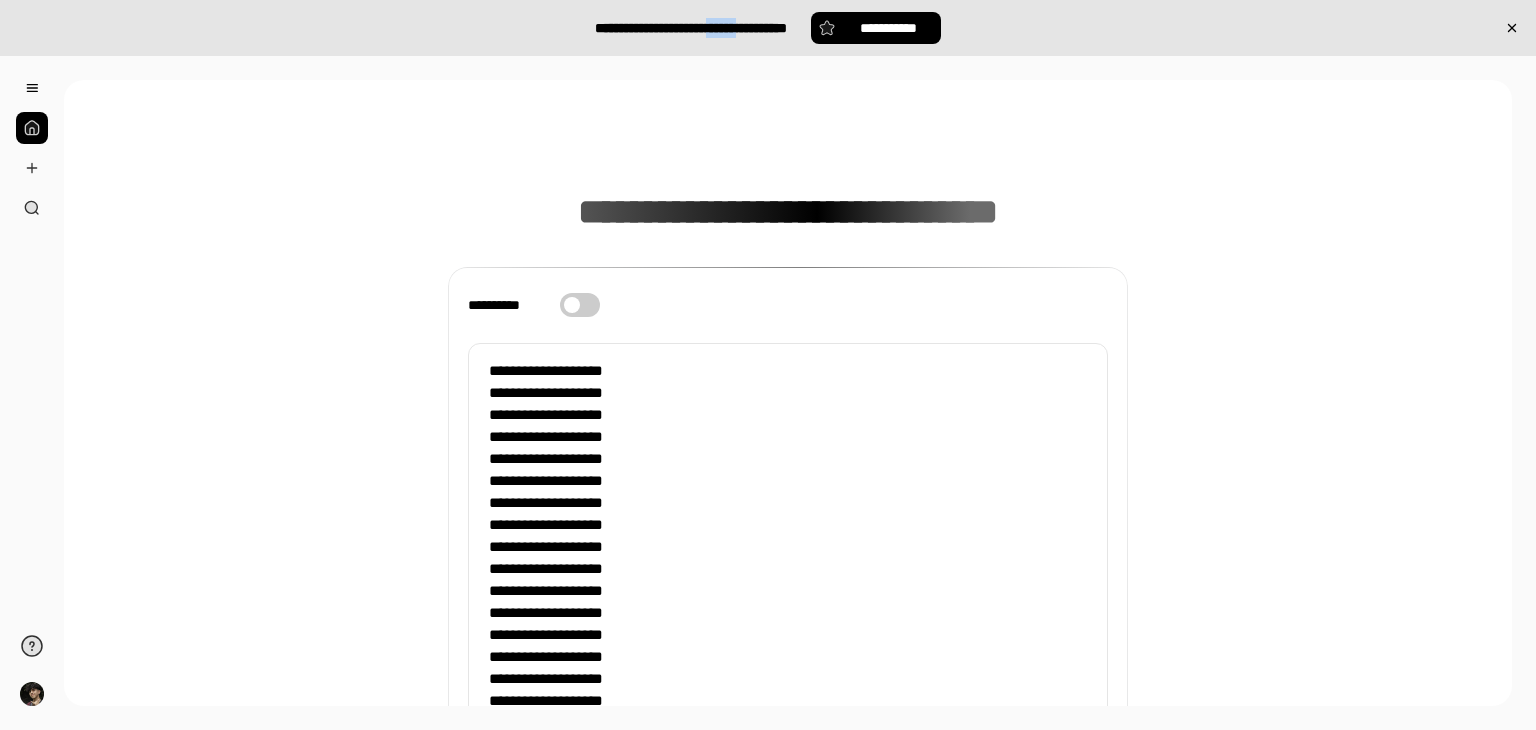 drag, startPoint x: 724, startPoint y: 27, endPoint x: 762, endPoint y: 26, distance: 38.013157 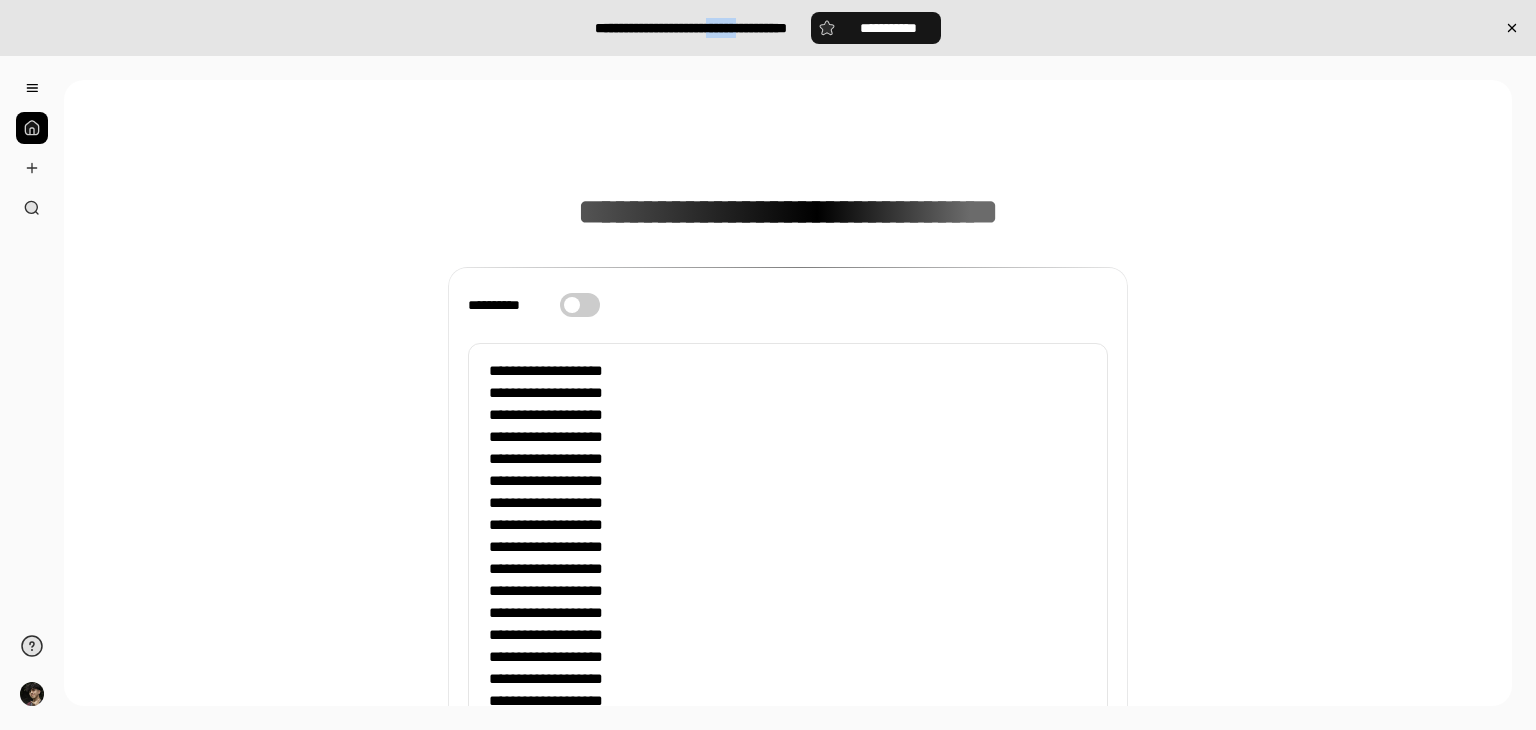 click on "**********" at bounding box center [888, 28] 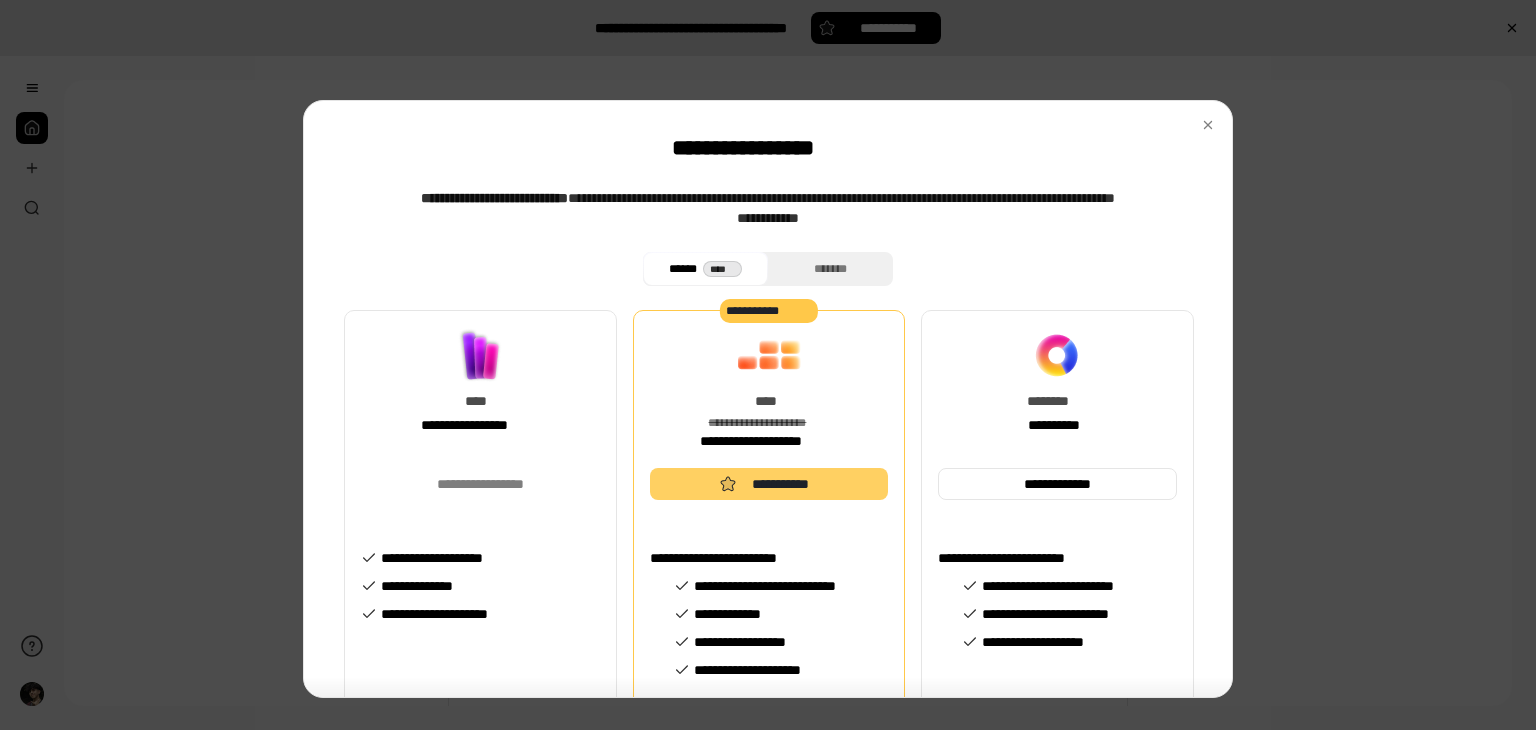 scroll, scrollTop: 0, scrollLeft: 0, axis: both 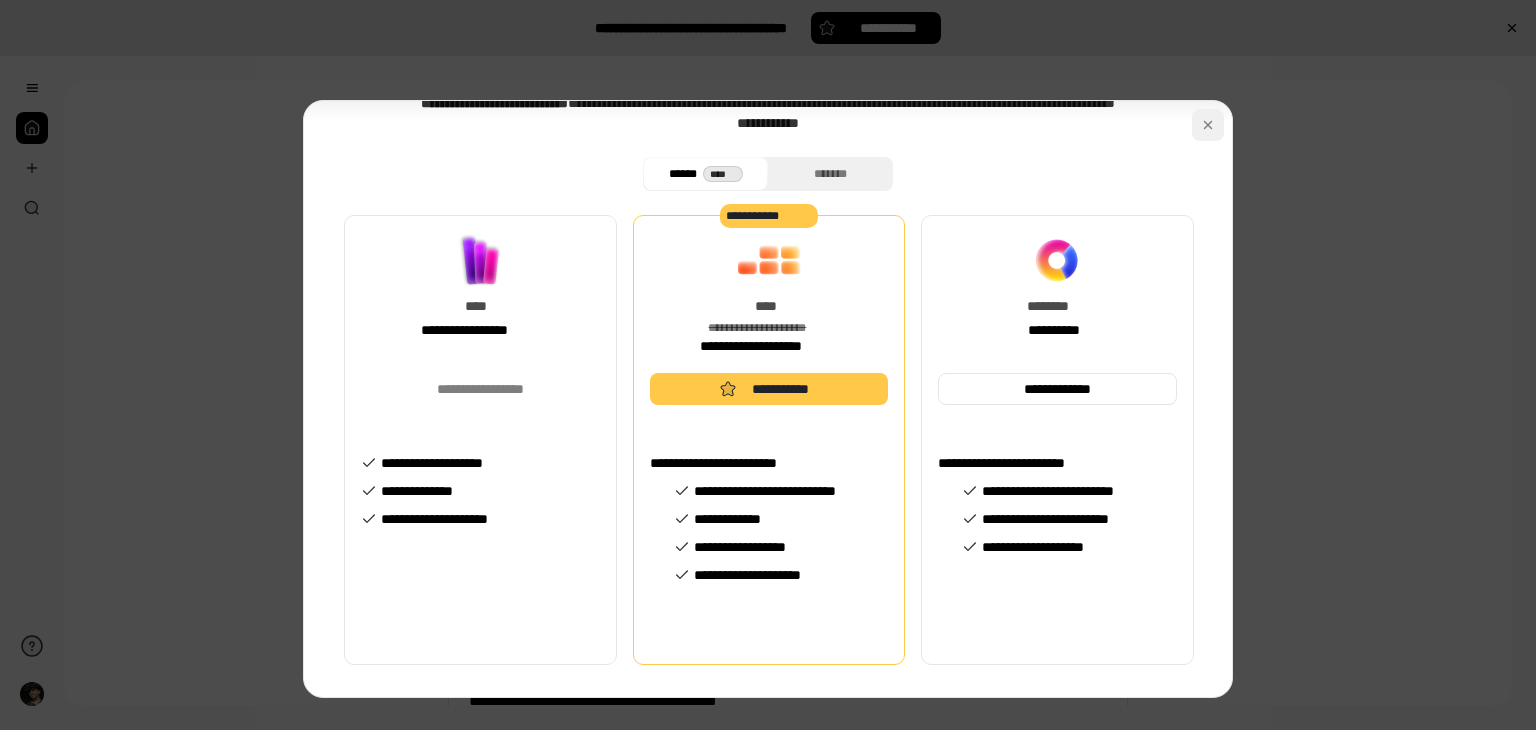 click at bounding box center (1208, 125) 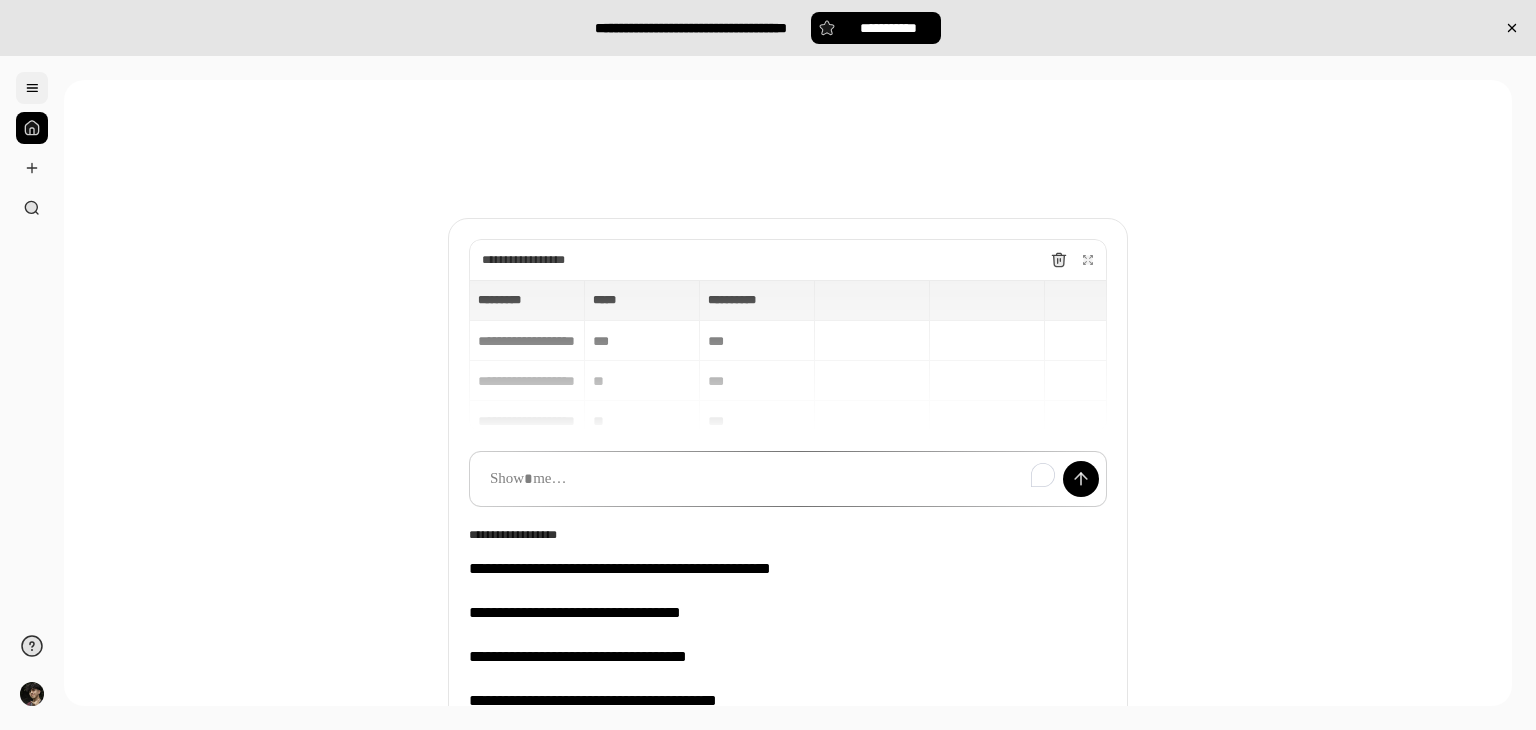 click at bounding box center [32, 88] 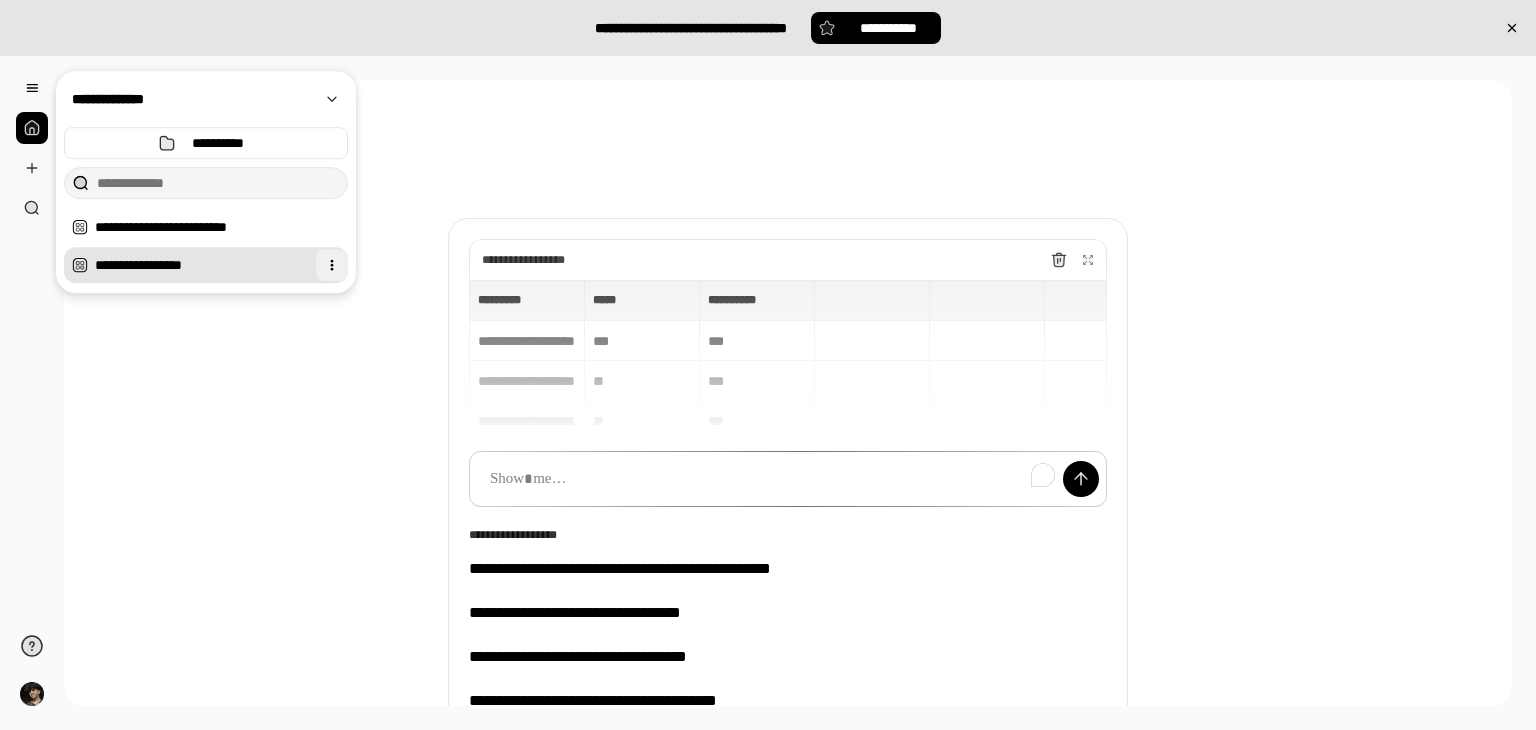 click at bounding box center (332, 265) 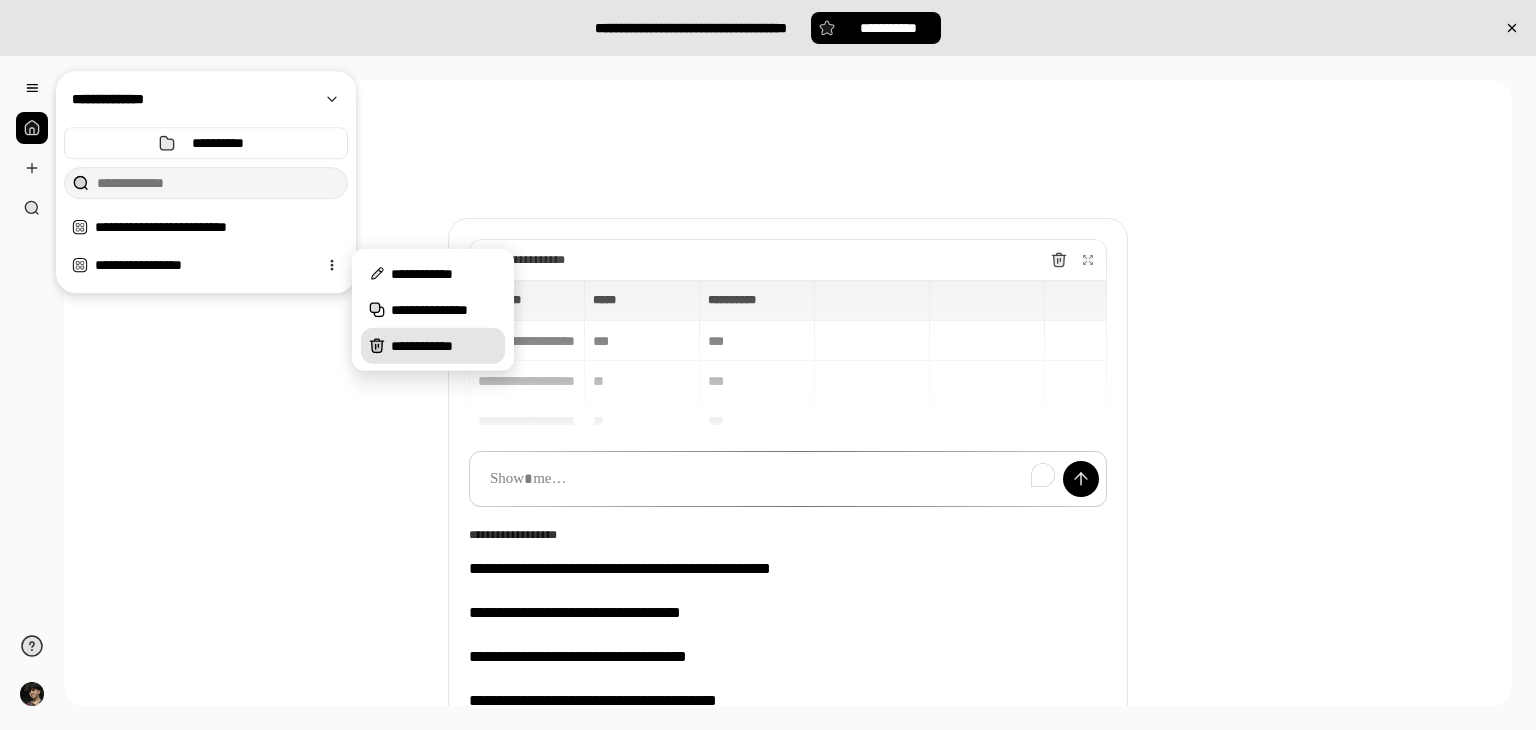 click on "**********" at bounding box center (433, 346) 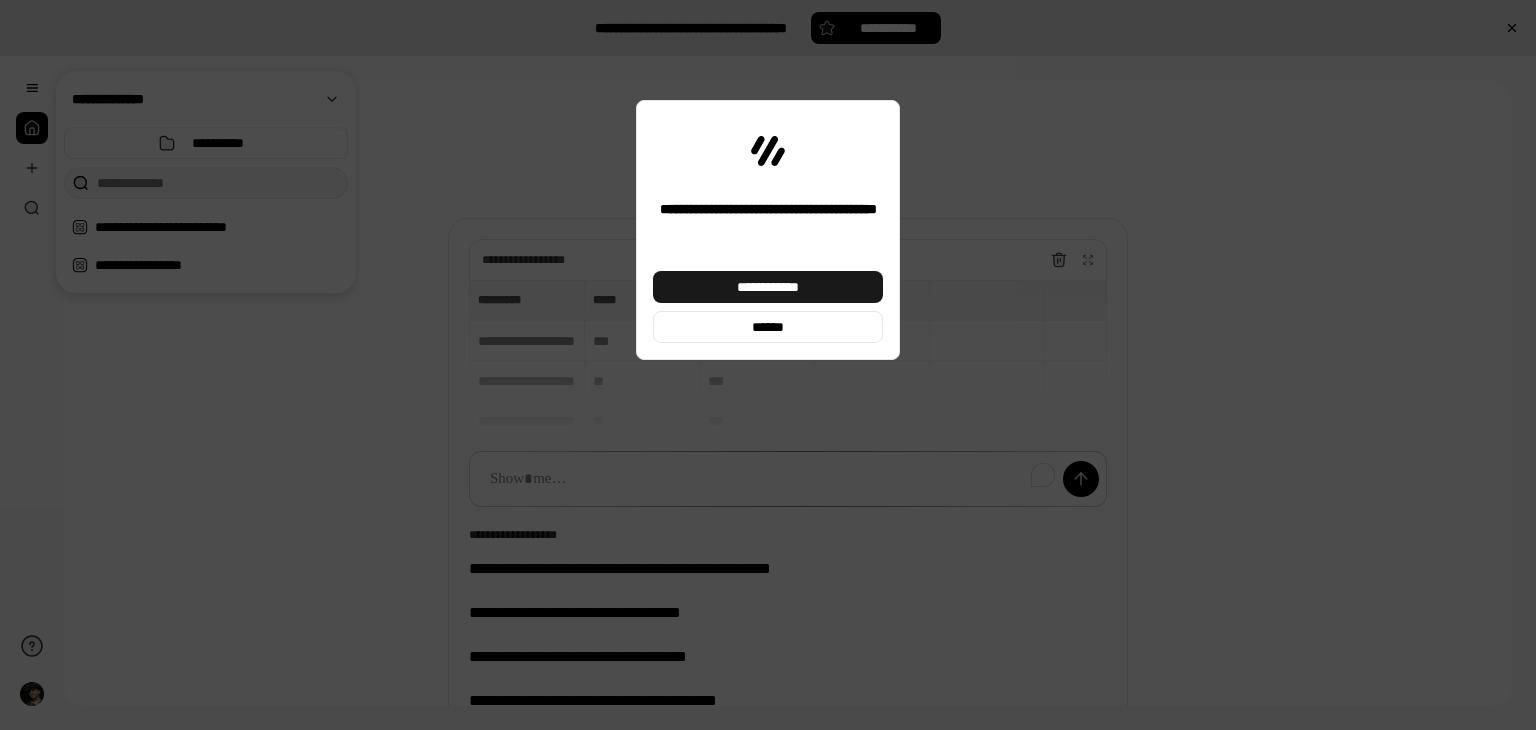 click on "**********" at bounding box center [768, 287] 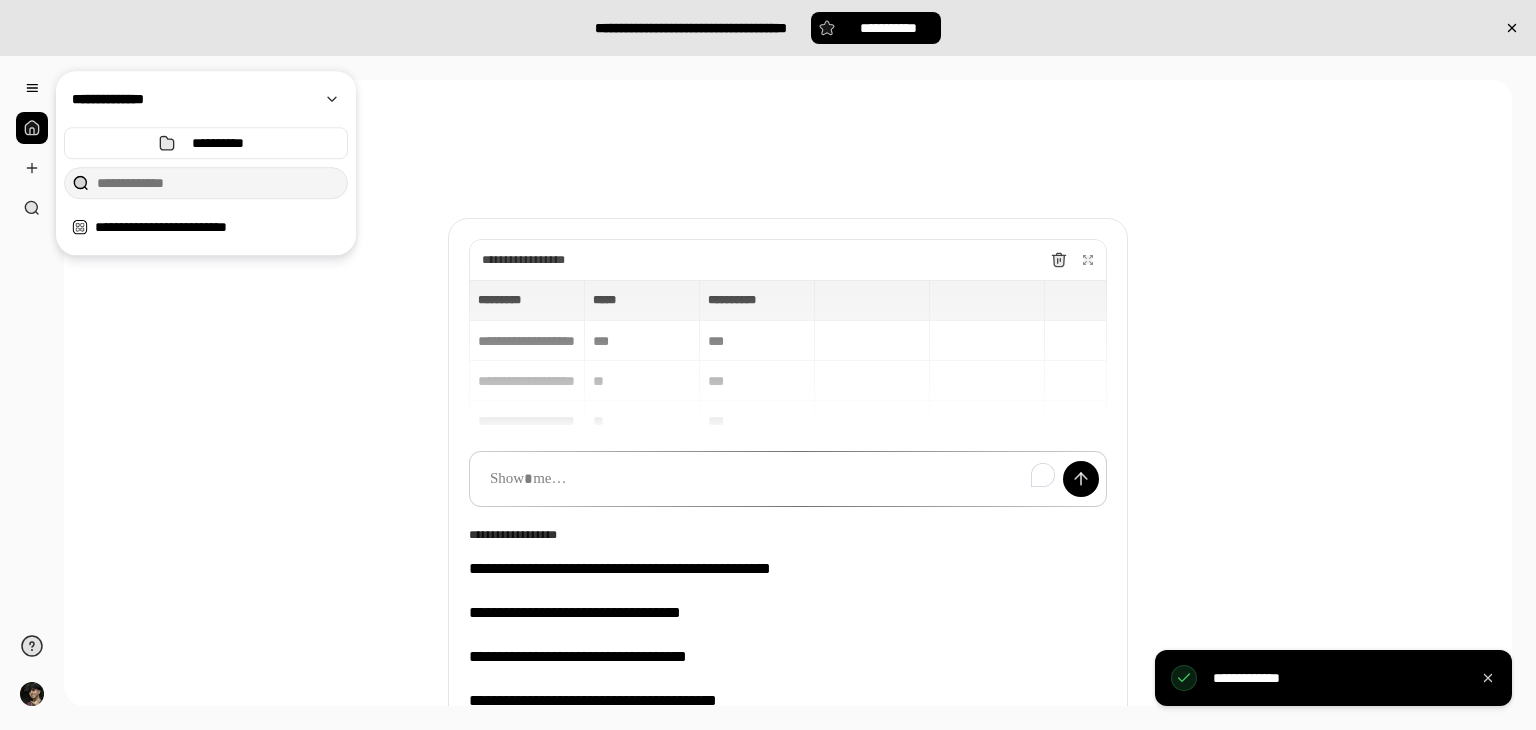 click on "**********" at bounding box center (788, 506) 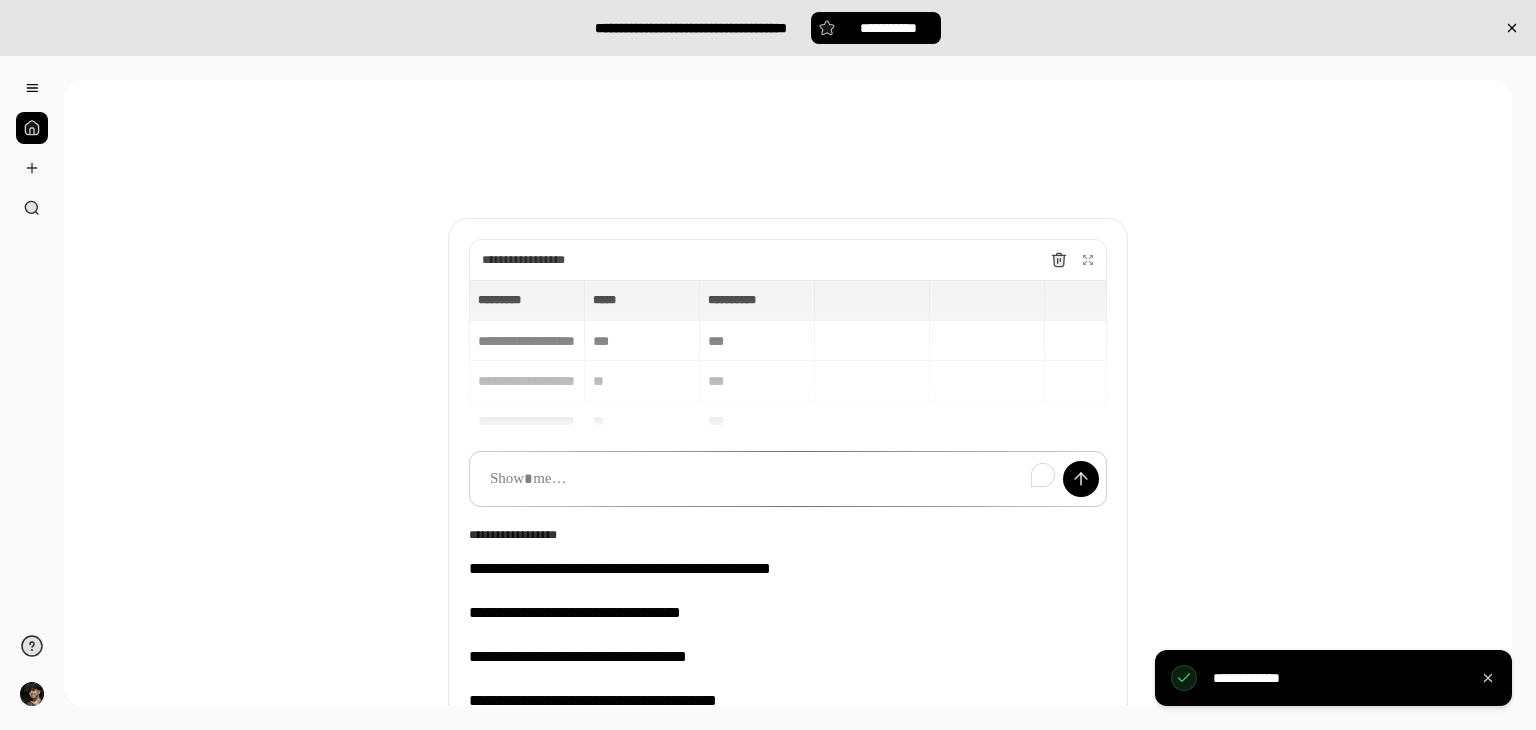 scroll, scrollTop: 15, scrollLeft: 0, axis: vertical 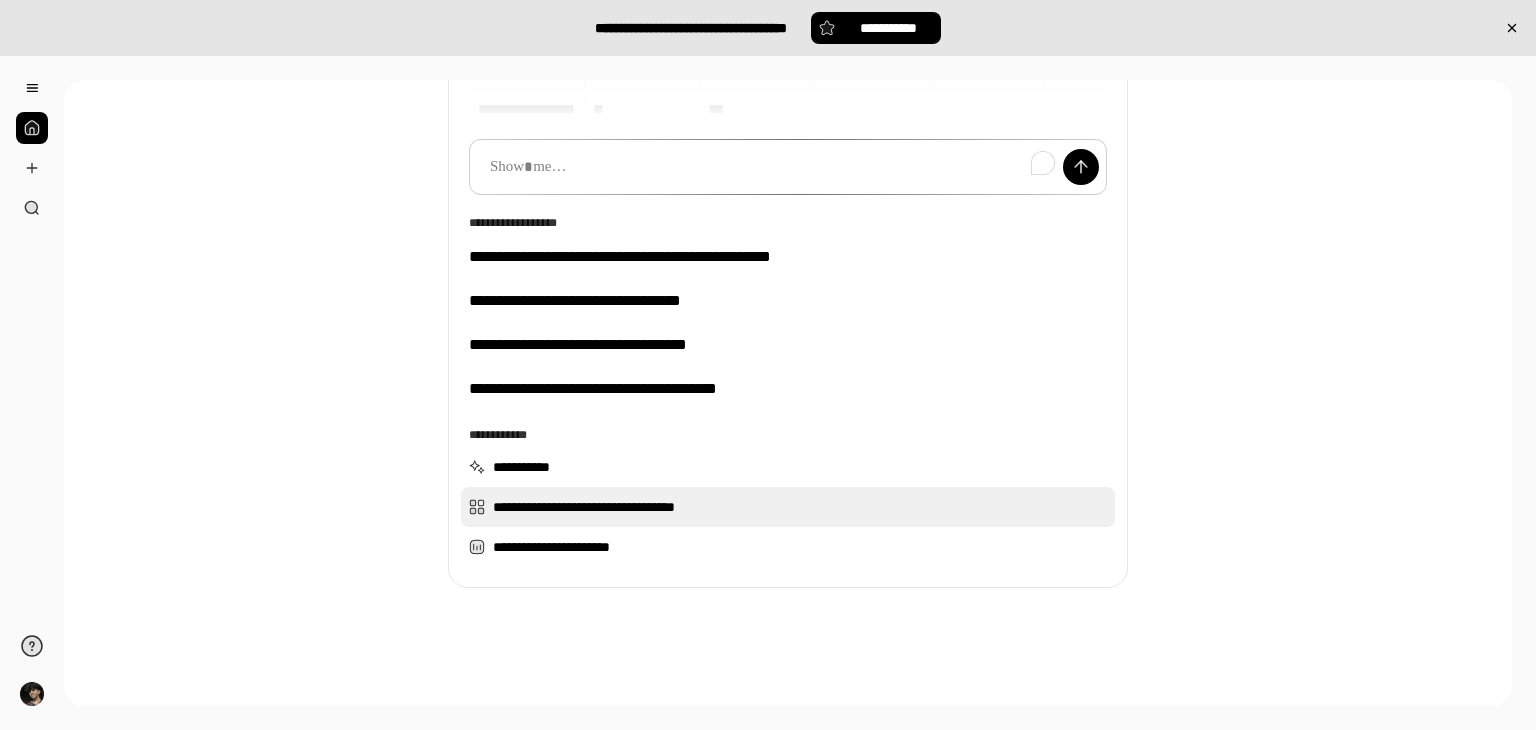 click on "**********" at bounding box center (788, 507) 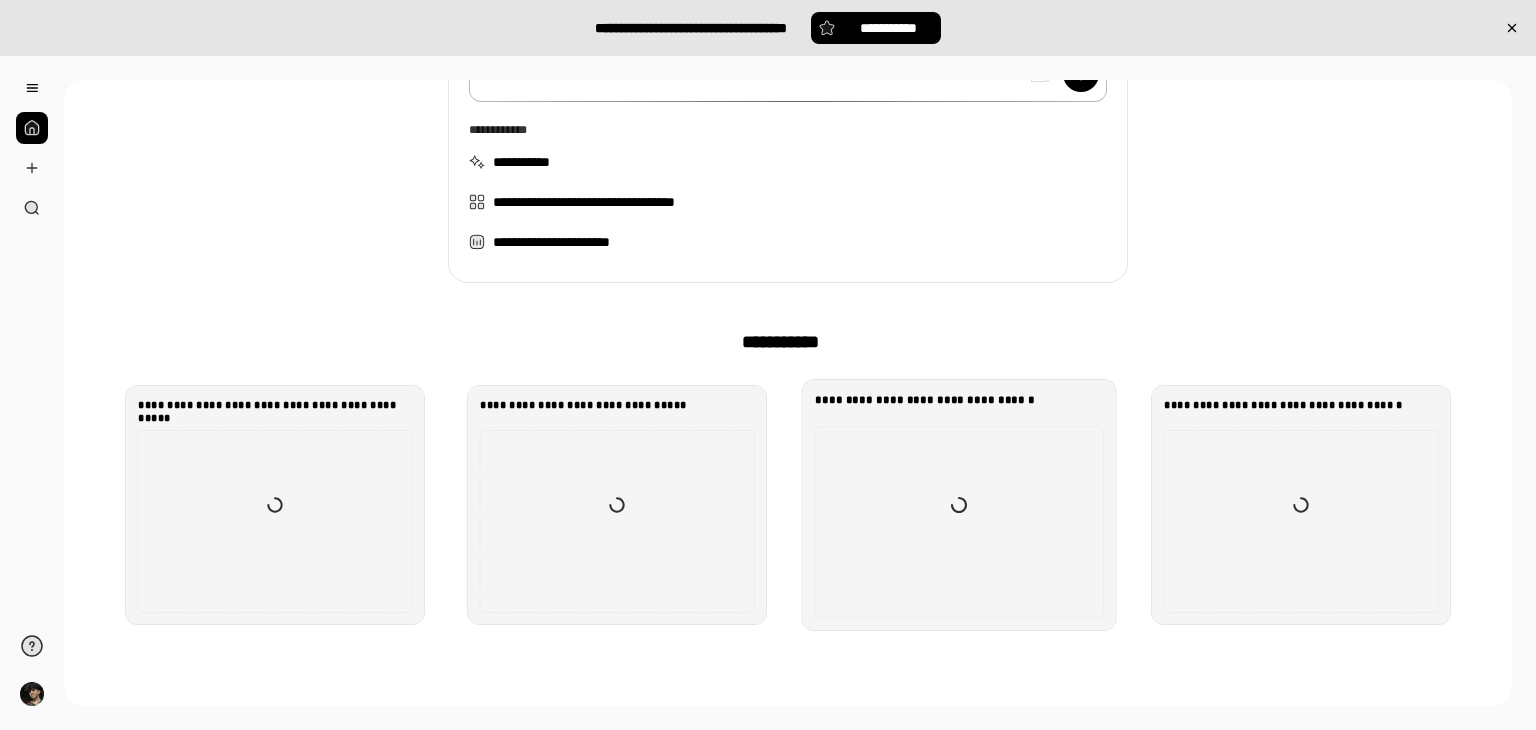 scroll, scrollTop: 512, scrollLeft: 0, axis: vertical 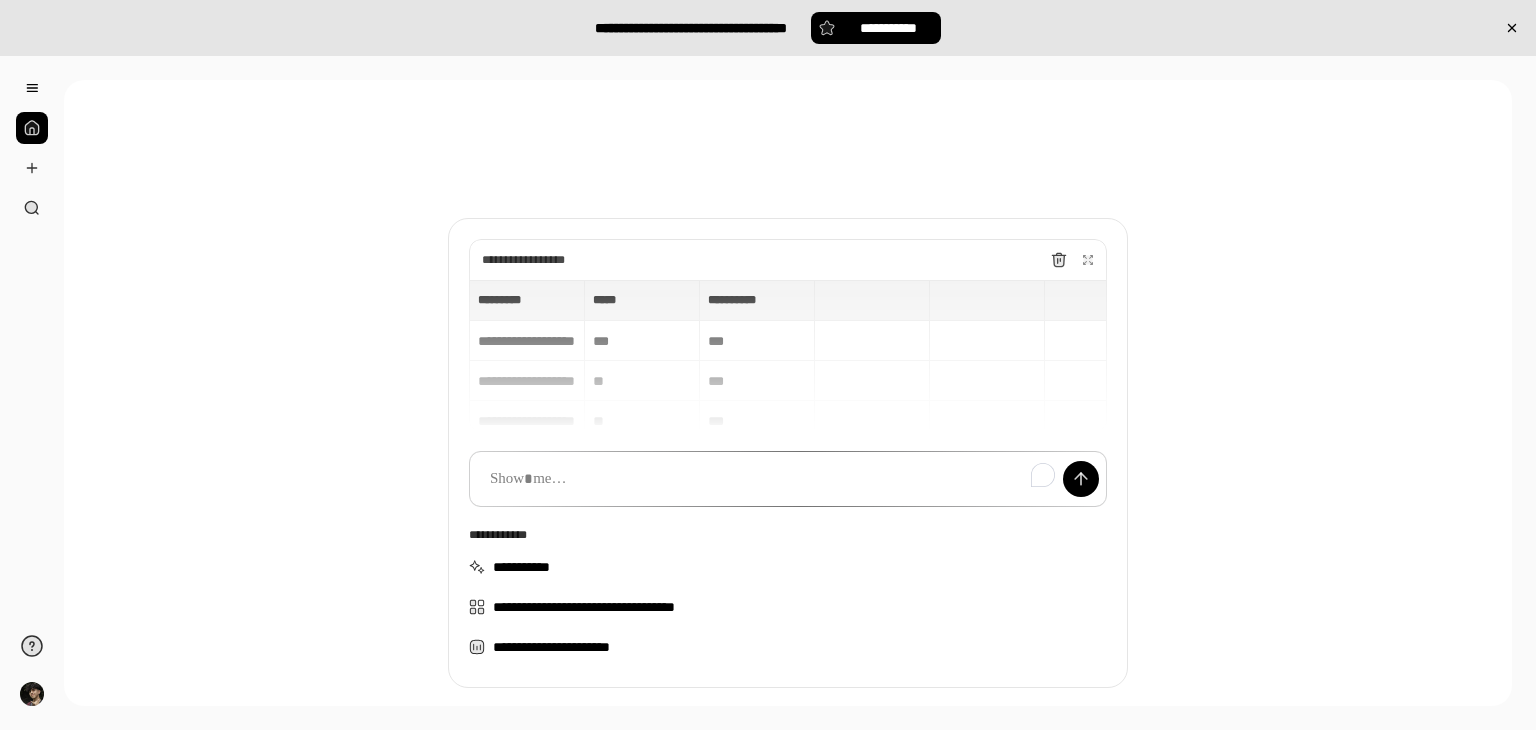 click on "**********" at bounding box center (788, 356) 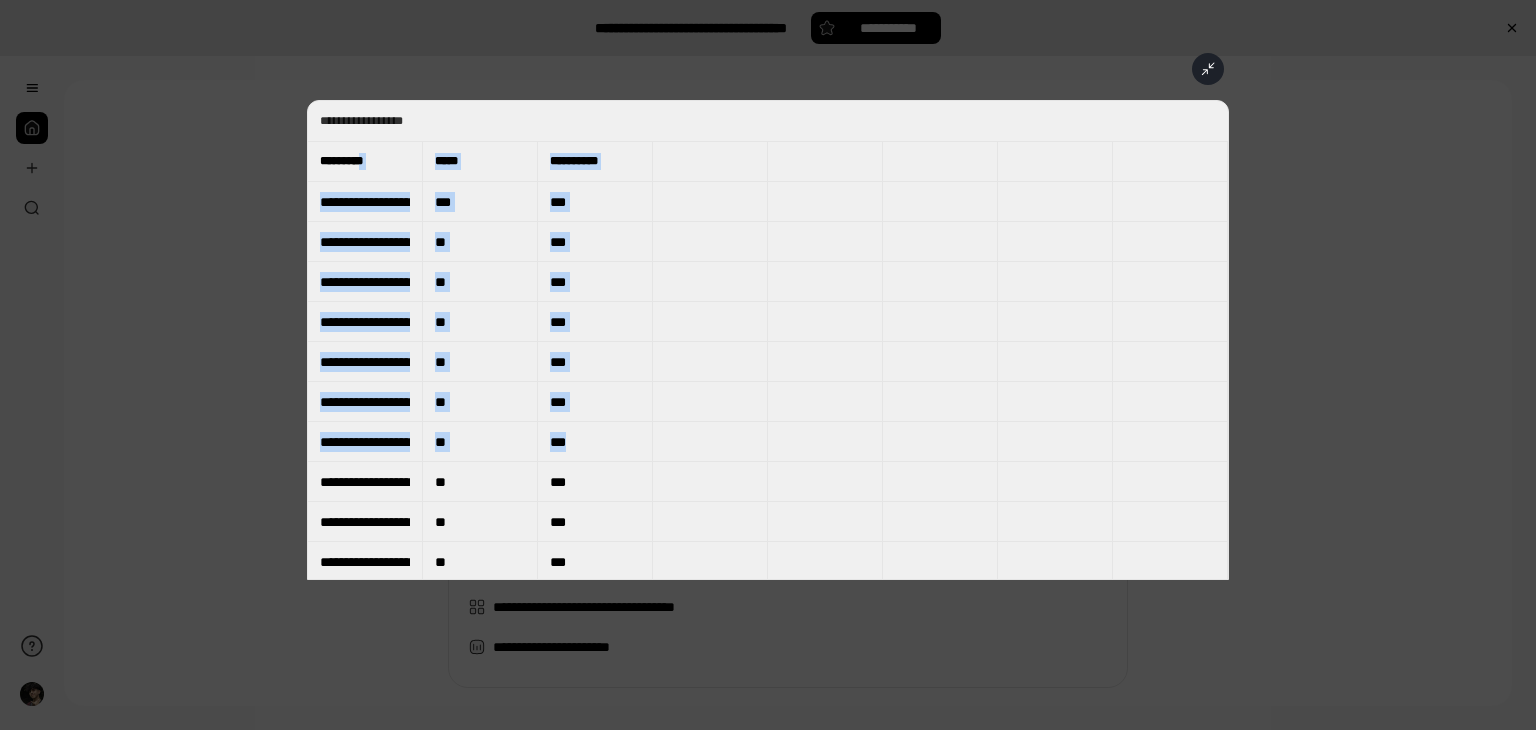 drag, startPoint x: 497, startPoint y: 211, endPoint x: 706, endPoint y: 449, distance: 316.7412 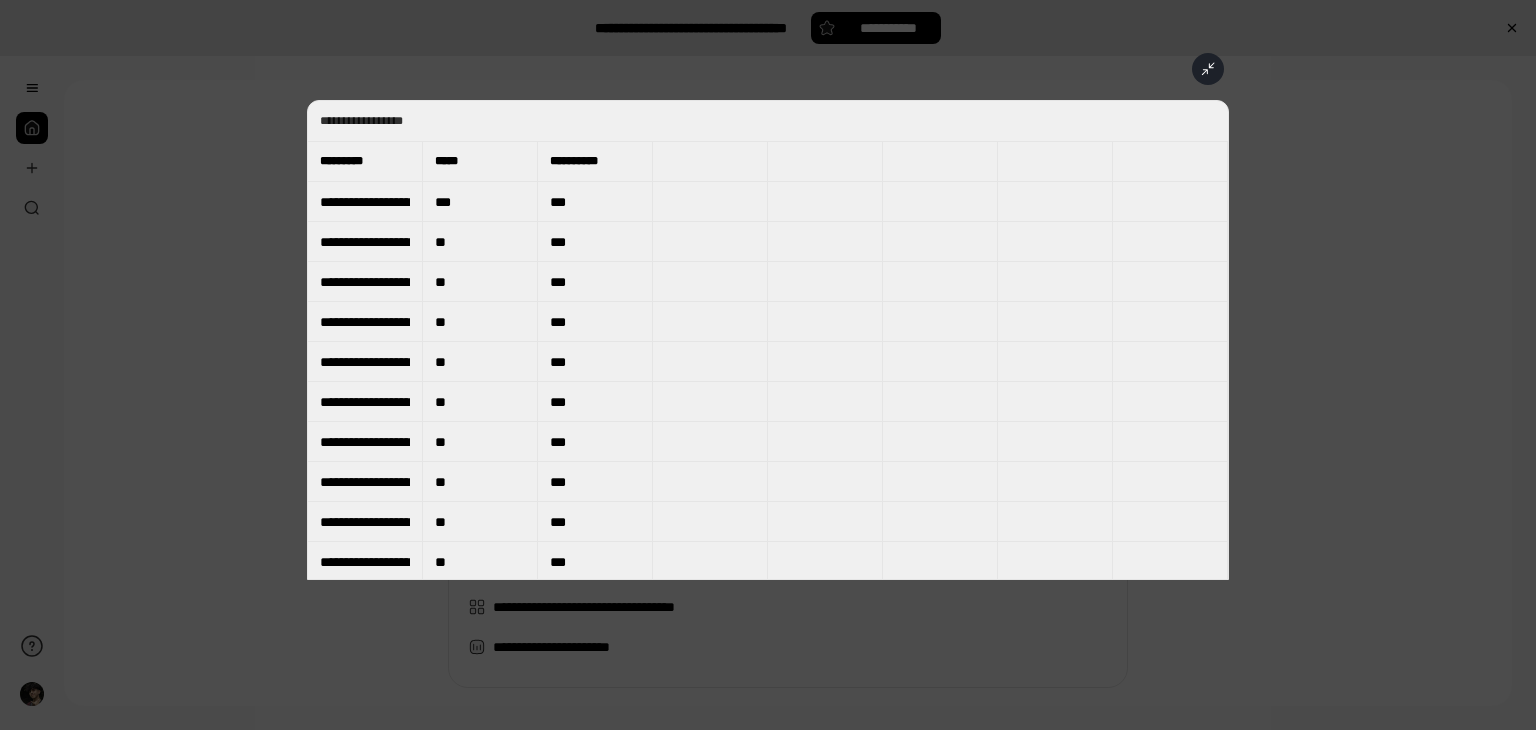 click on "**" at bounding box center [480, 242] 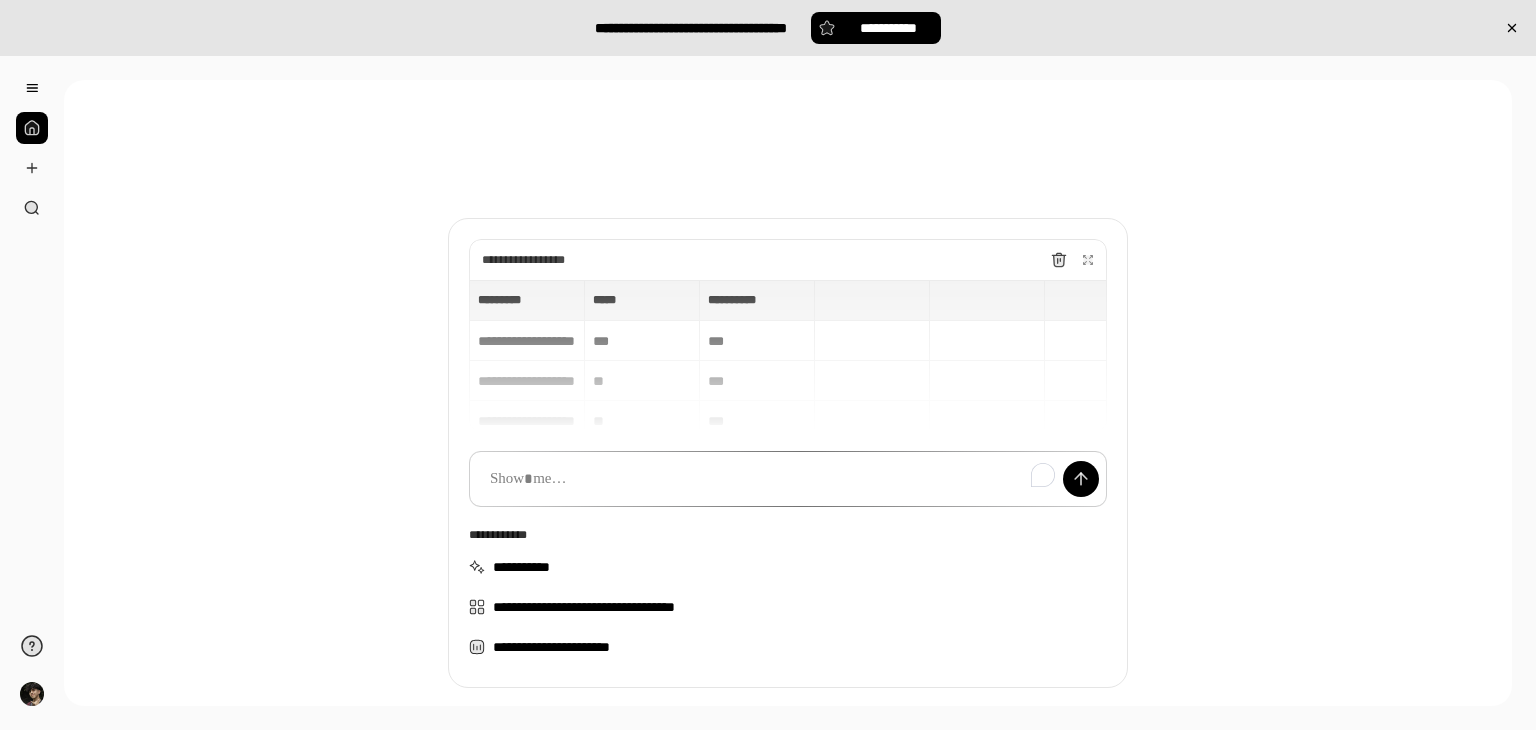 drag, startPoint x: 1211, startPoint y: 66, endPoint x: 1150, endPoint y: 136, distance: 92.84934 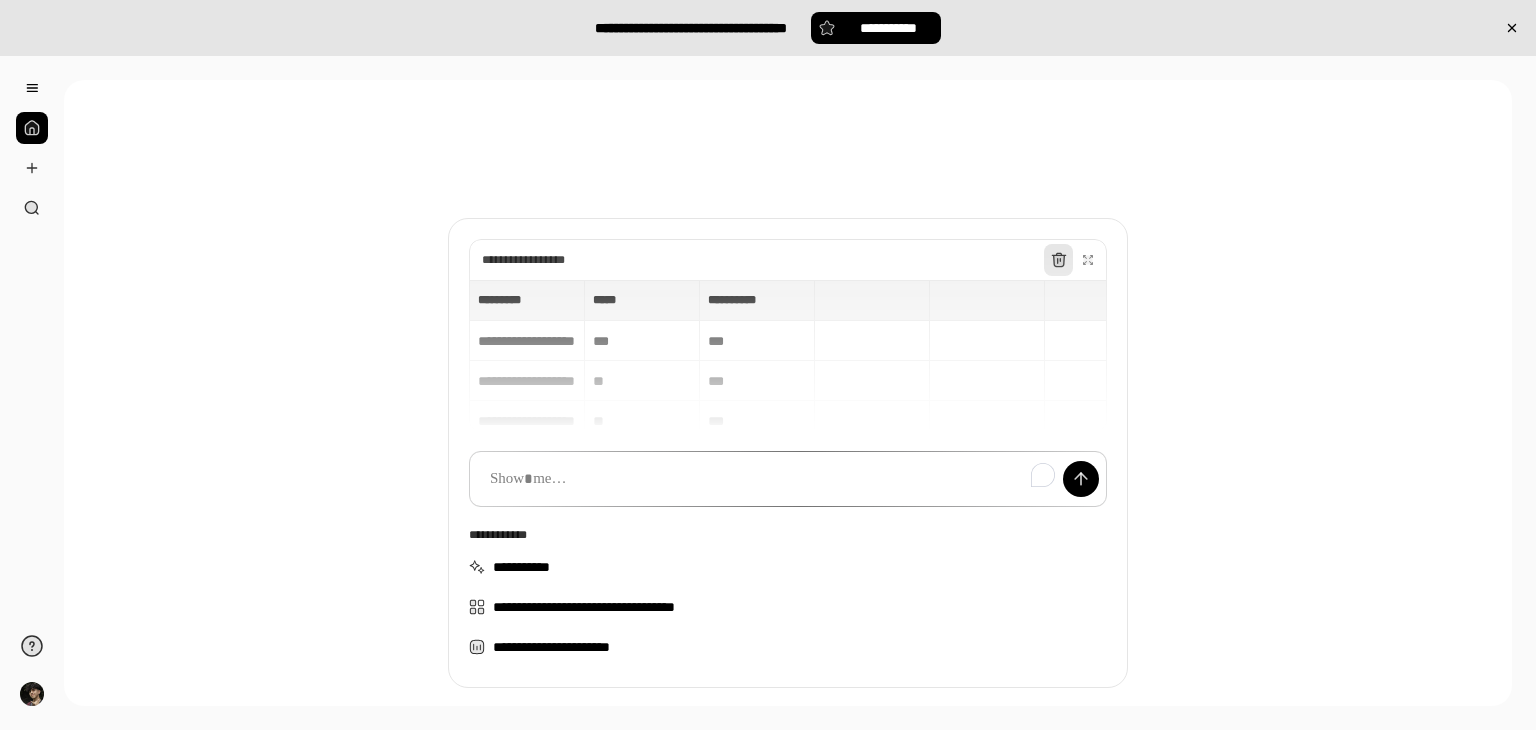 click 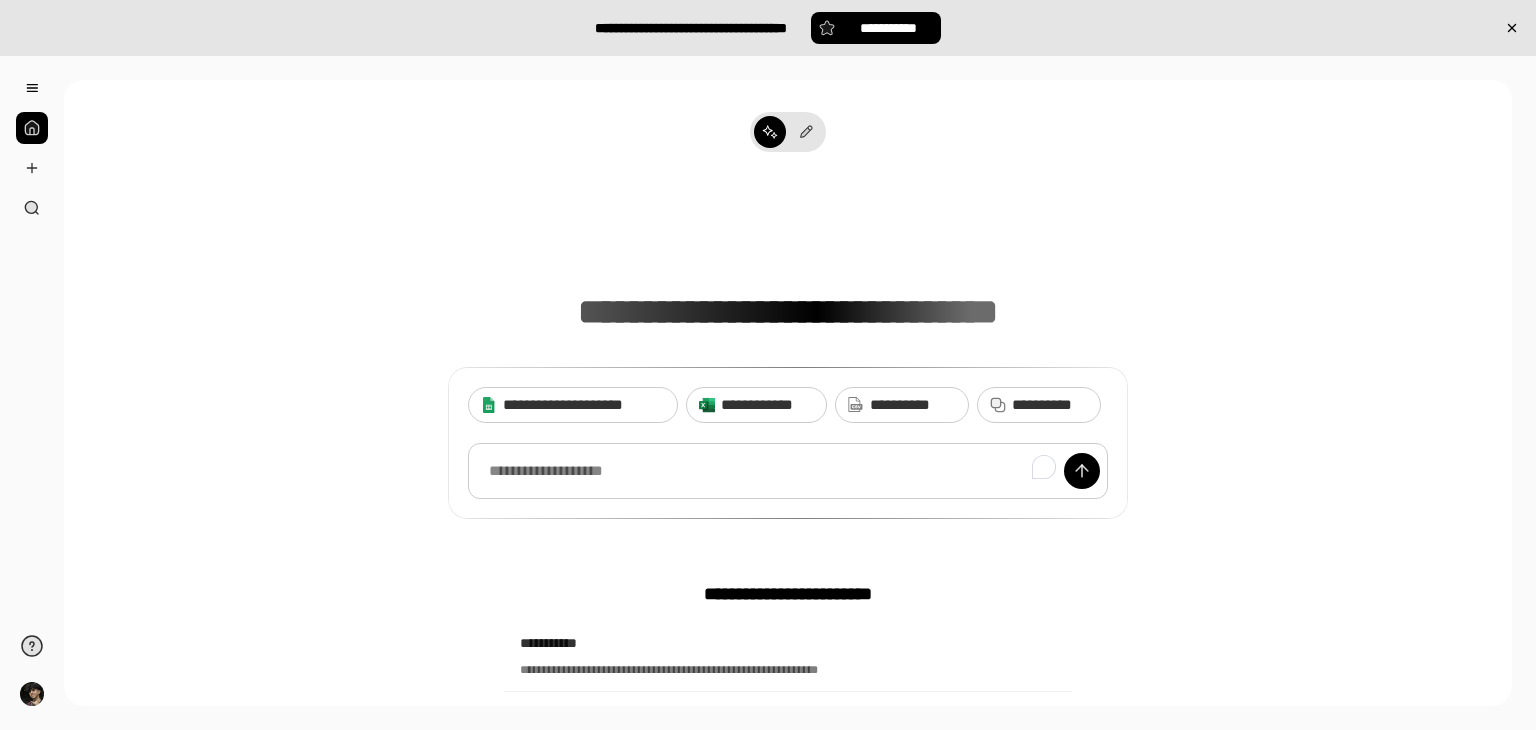 click at bounding box center (788, 471) 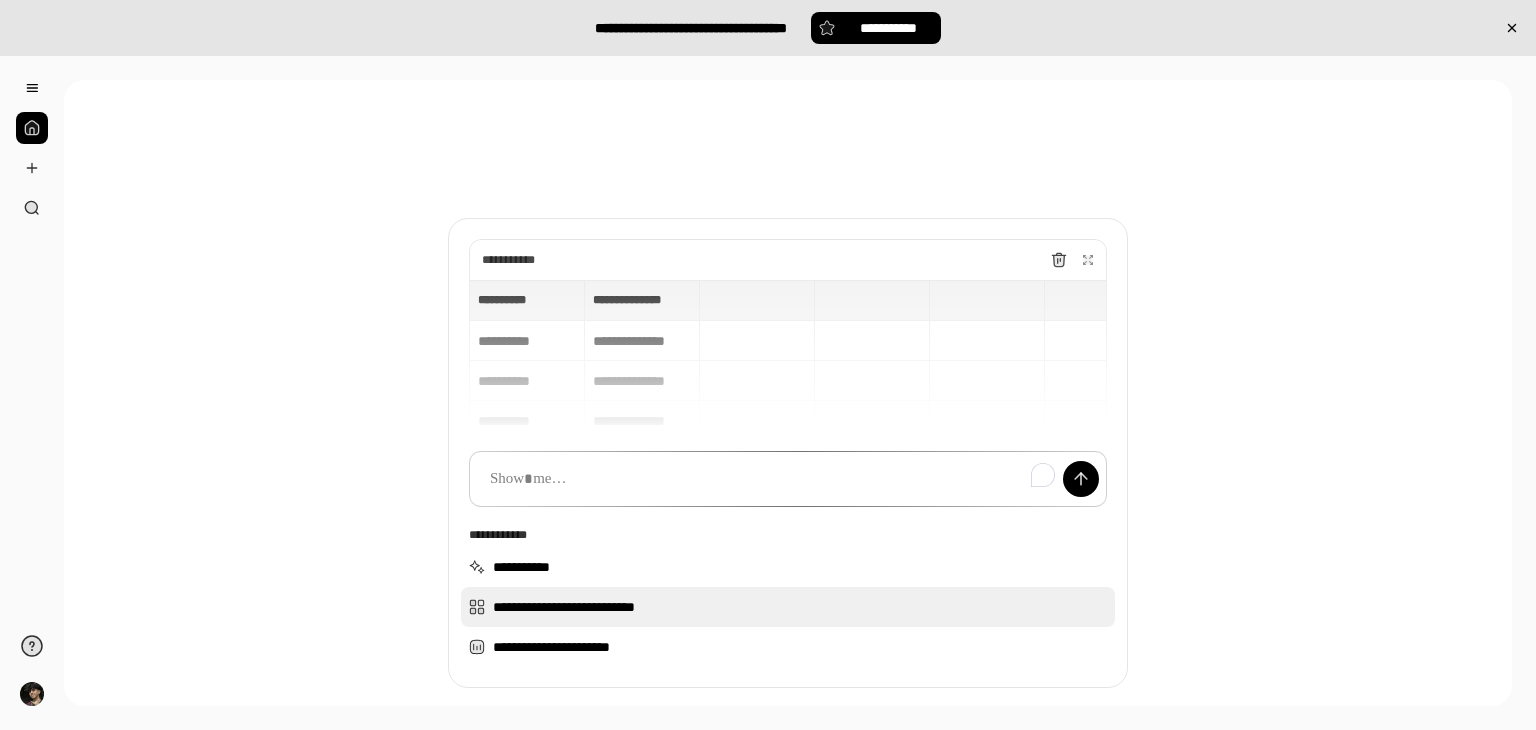 click on "**********" at bounding box center [788, 607] 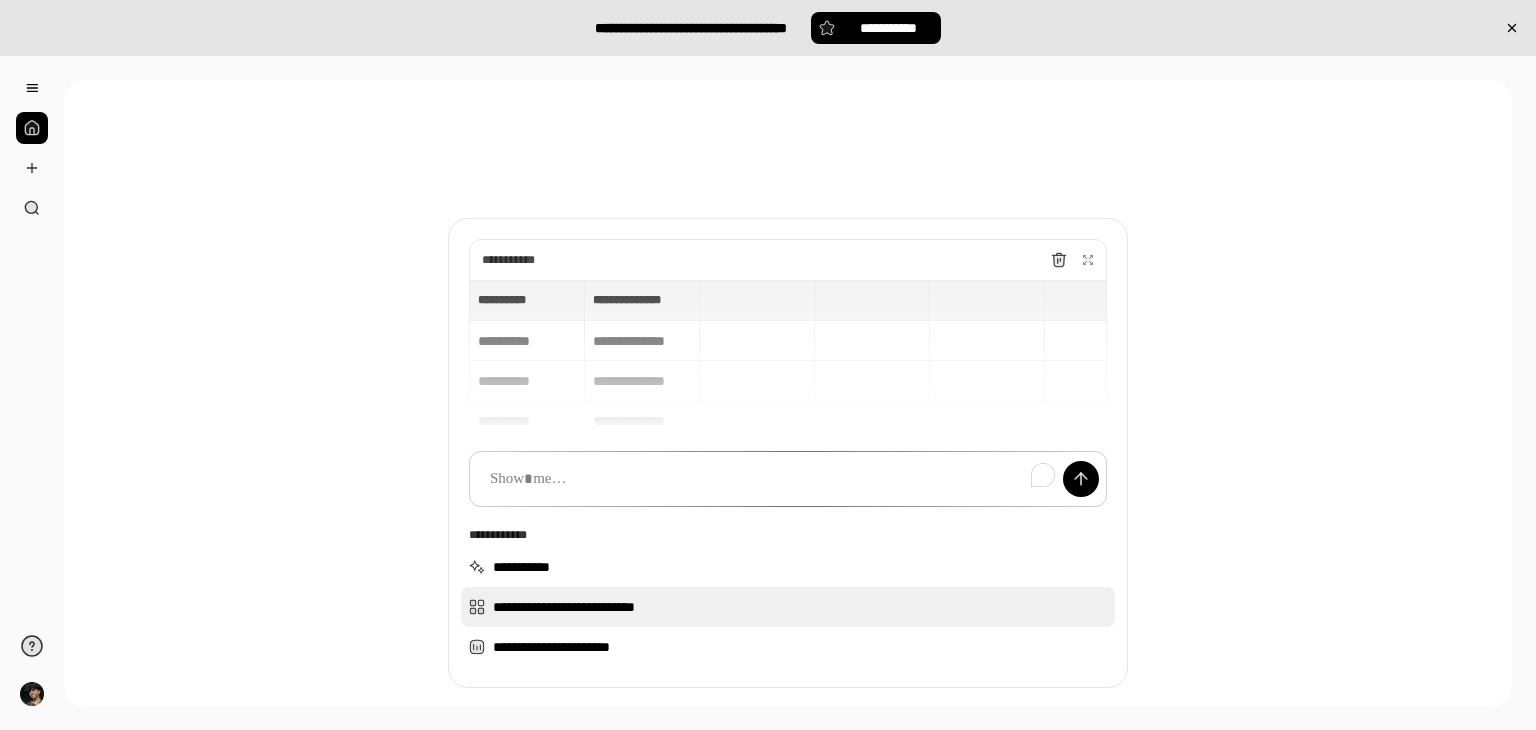 click on "**********" at bounding box center [788, 607] 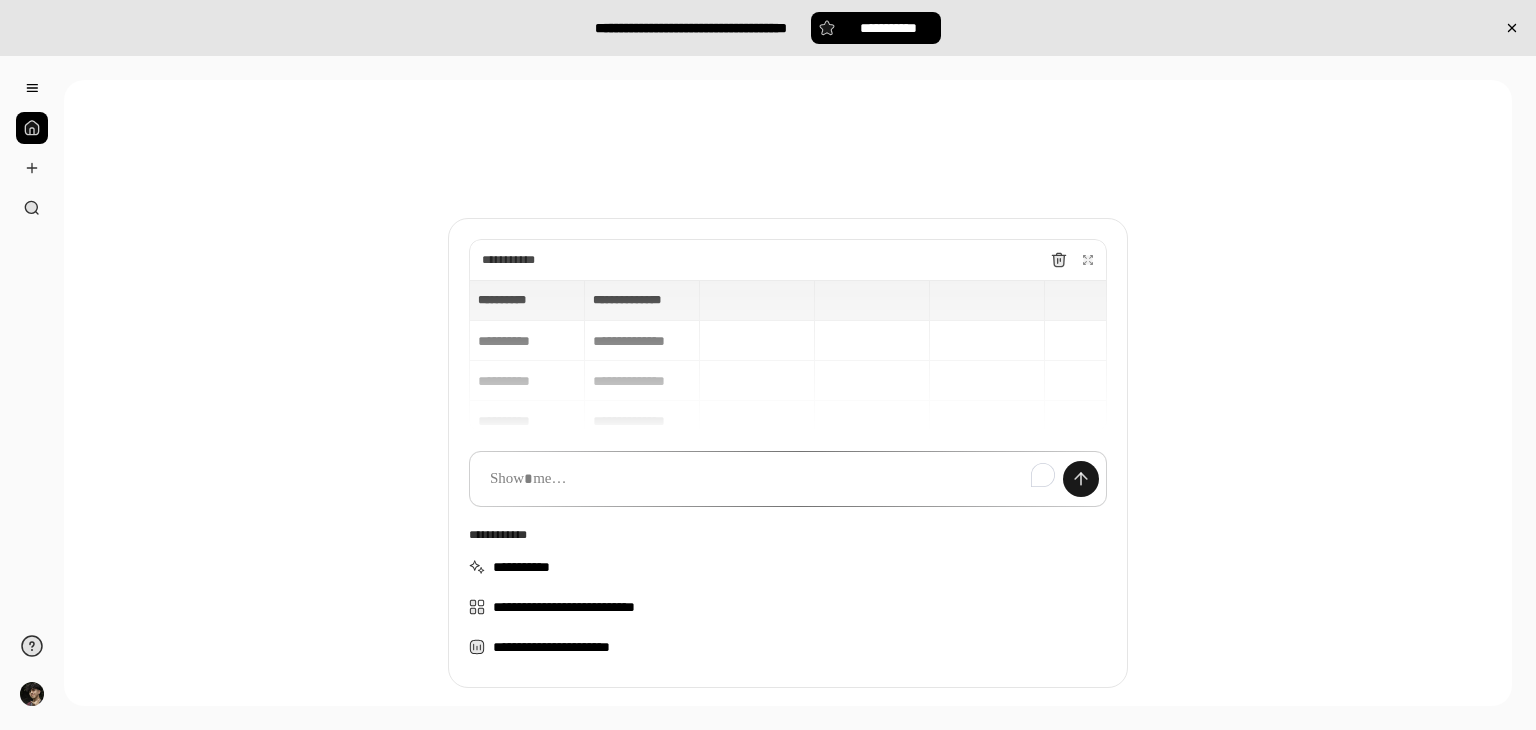 click at bounding box center (1081, 479) 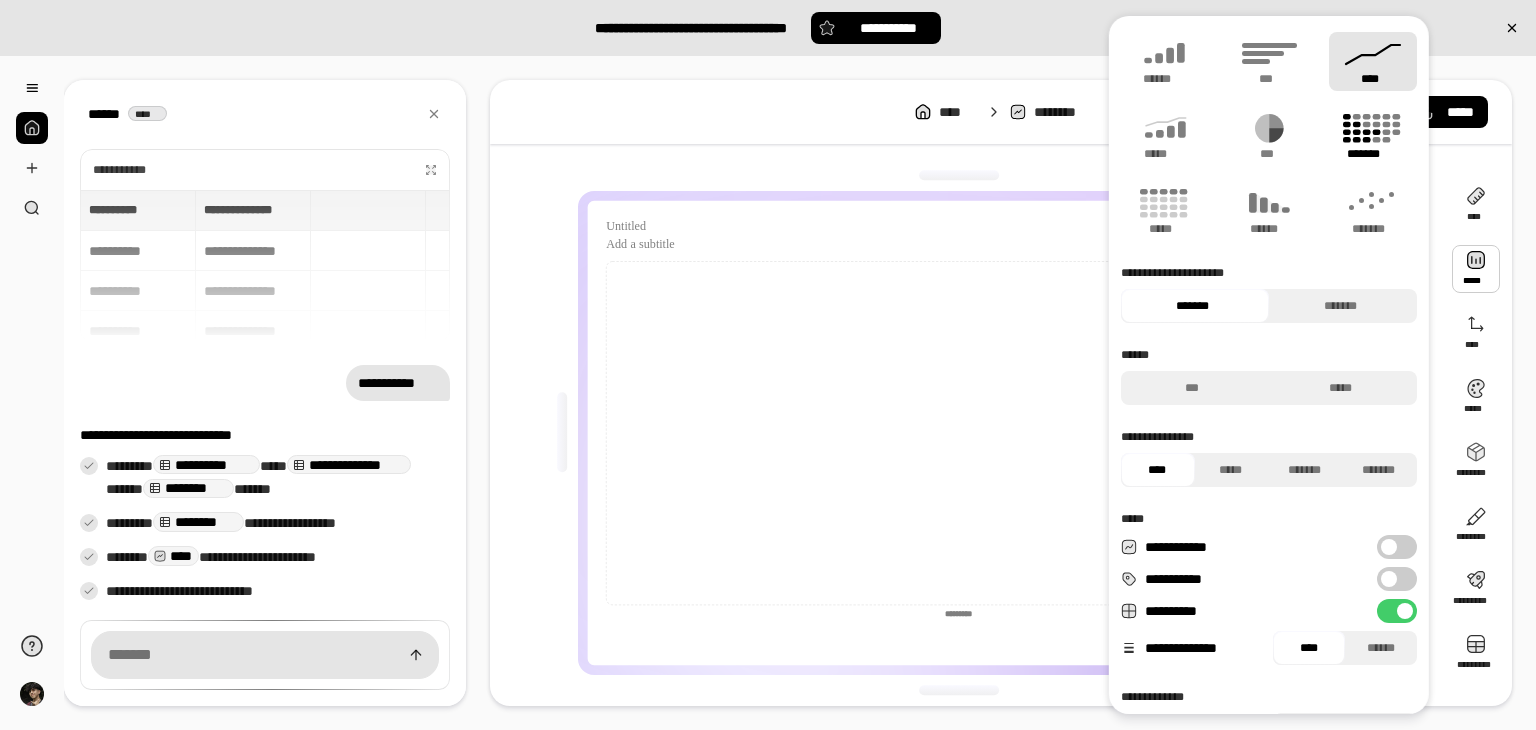 click on "*******" at bounding box center [1373, 136] 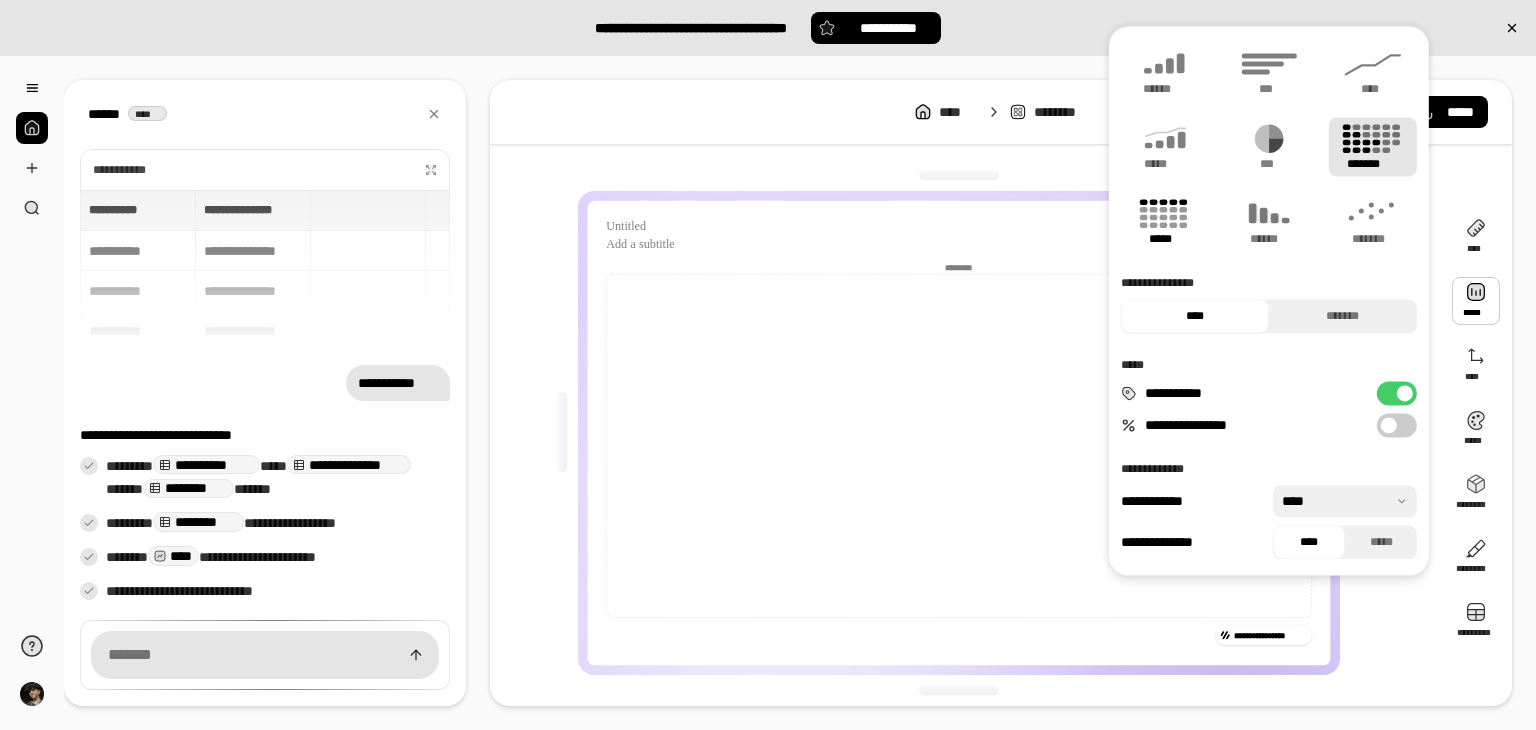 click 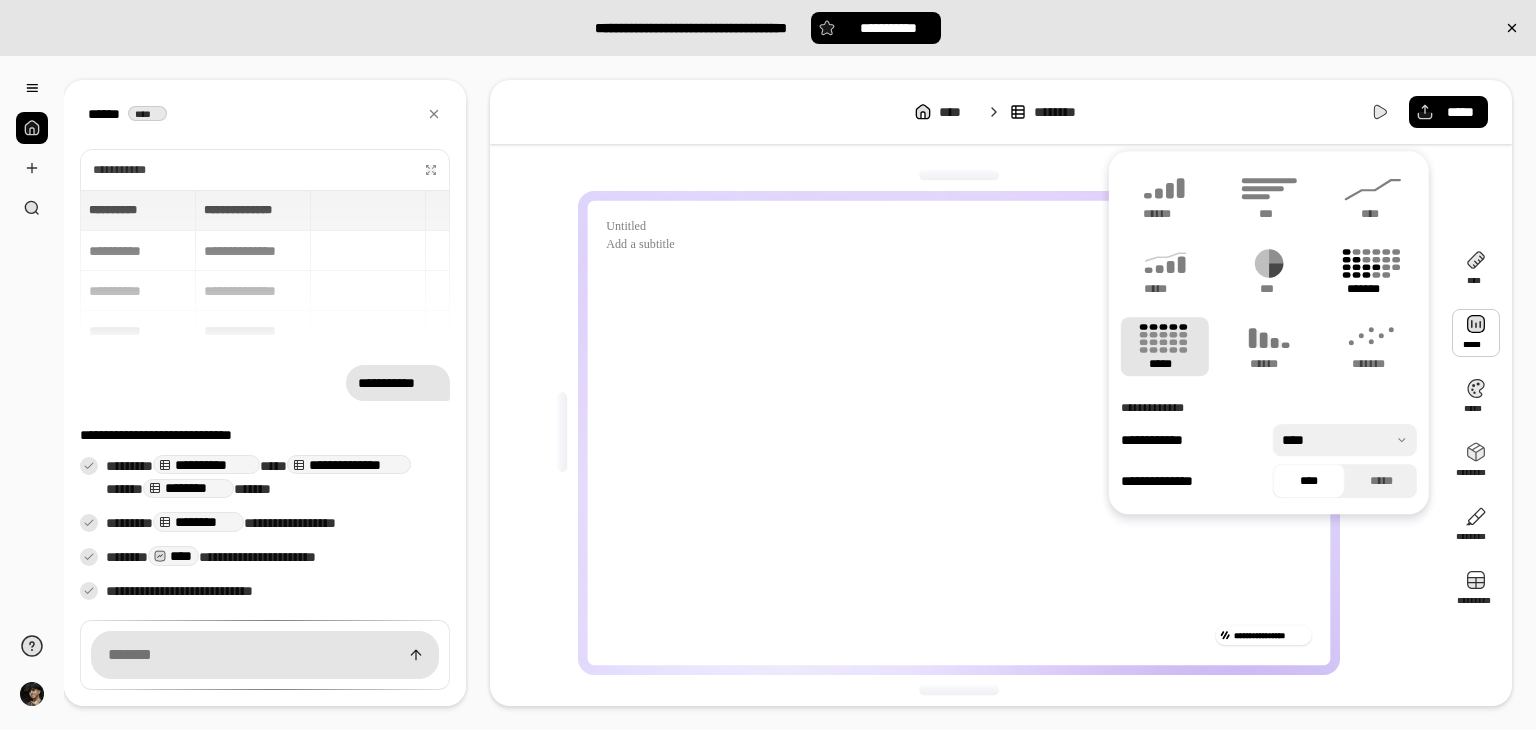click 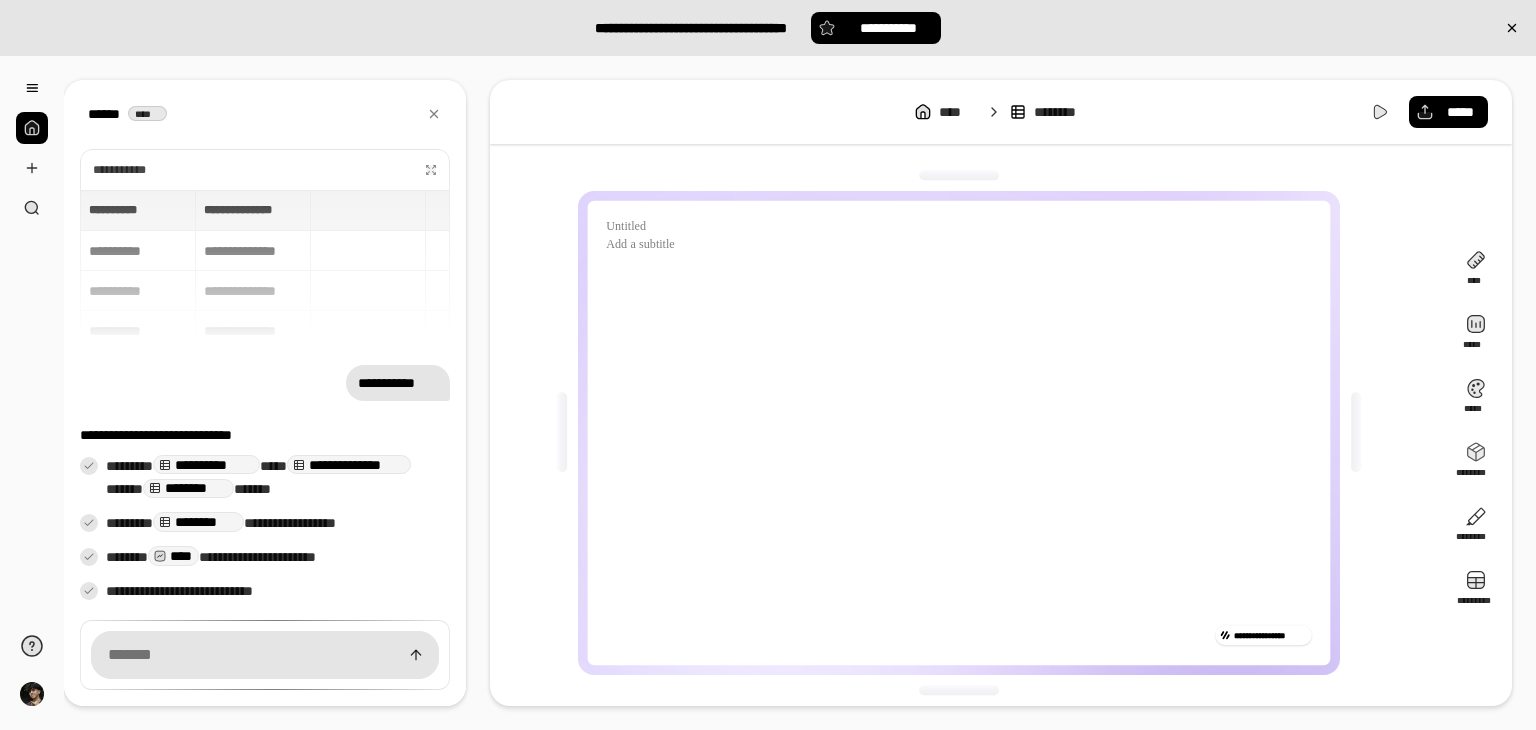 drag, startPoint x: 903, startPoint y: 135, endPoint x: 973, endPoint y: 146, distance: 70.85902 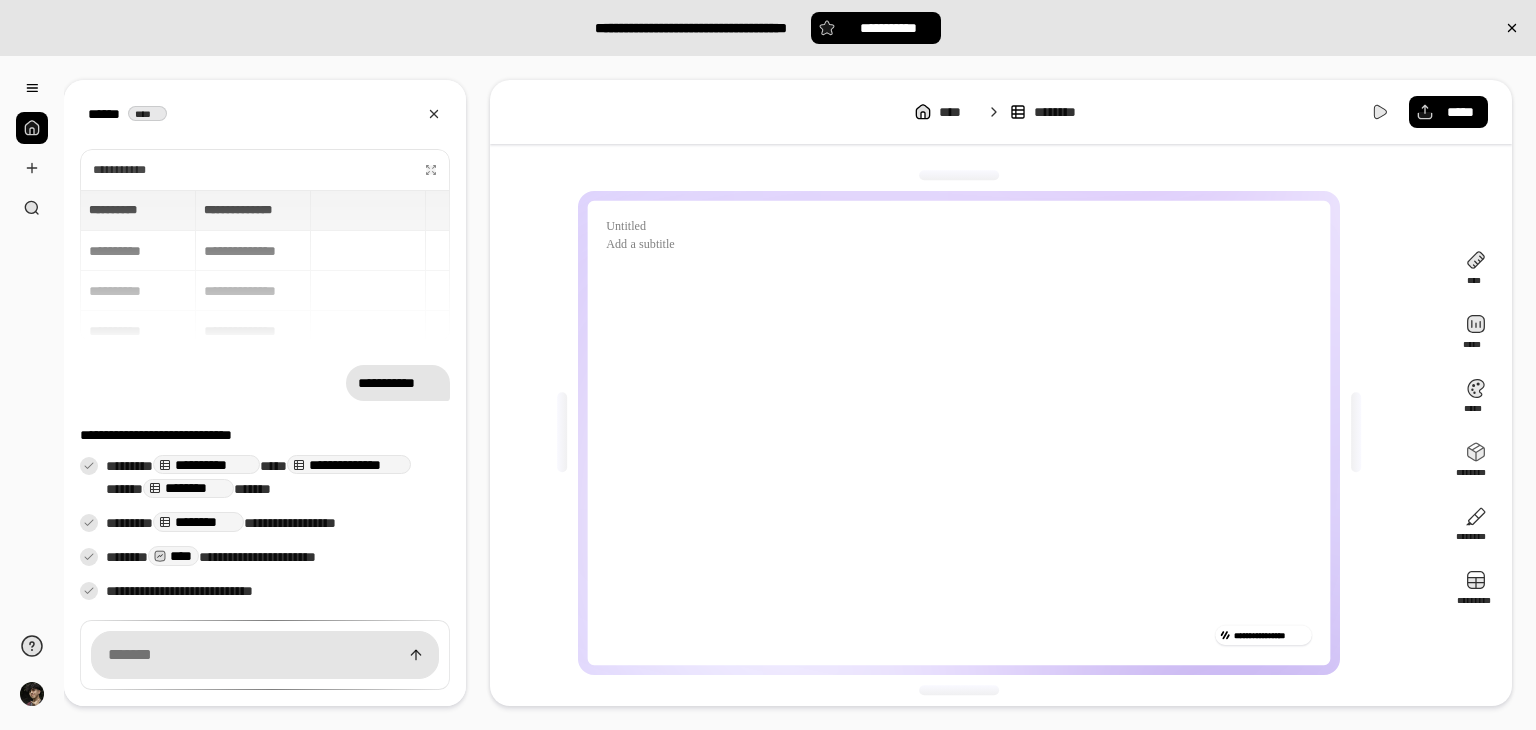 click 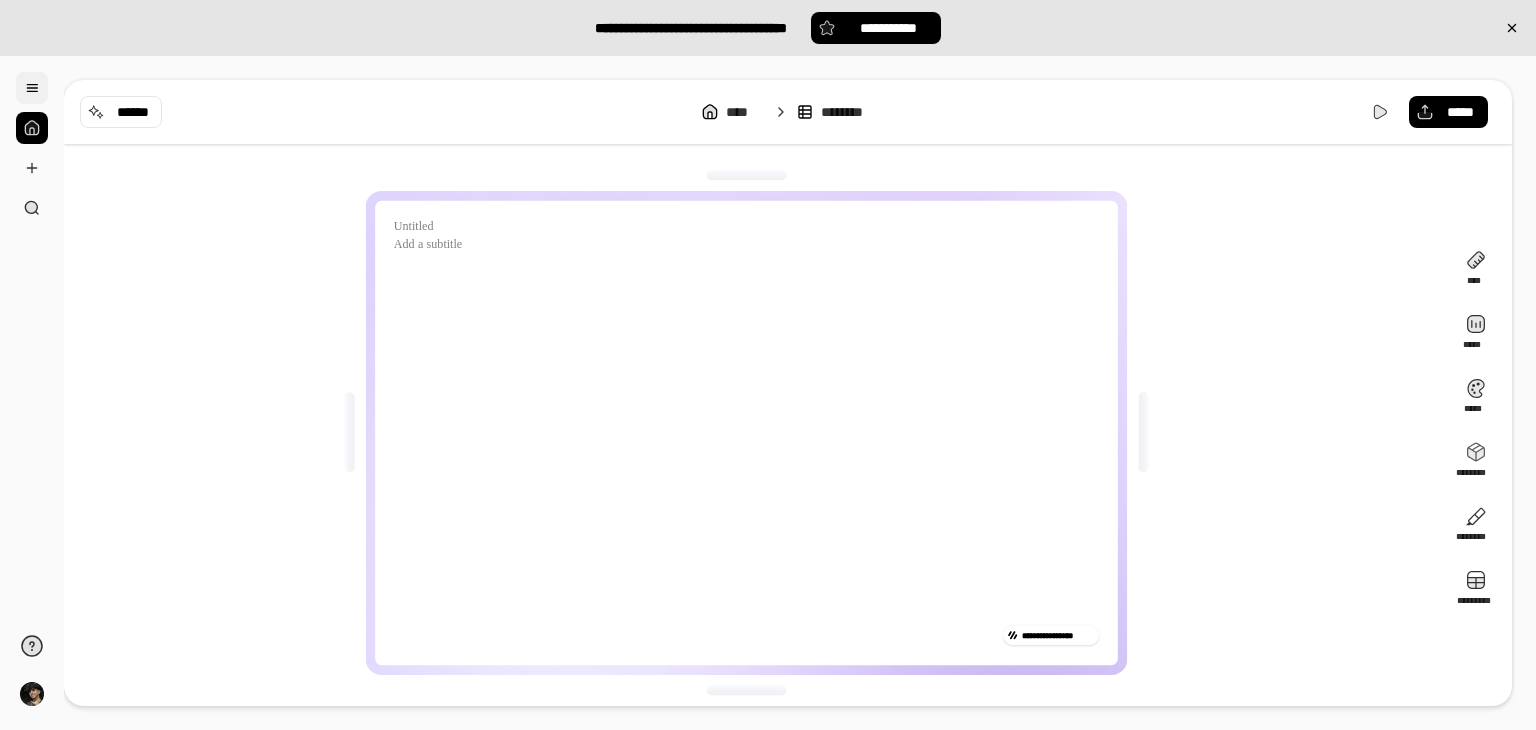 click at bounding box center [32, 88] 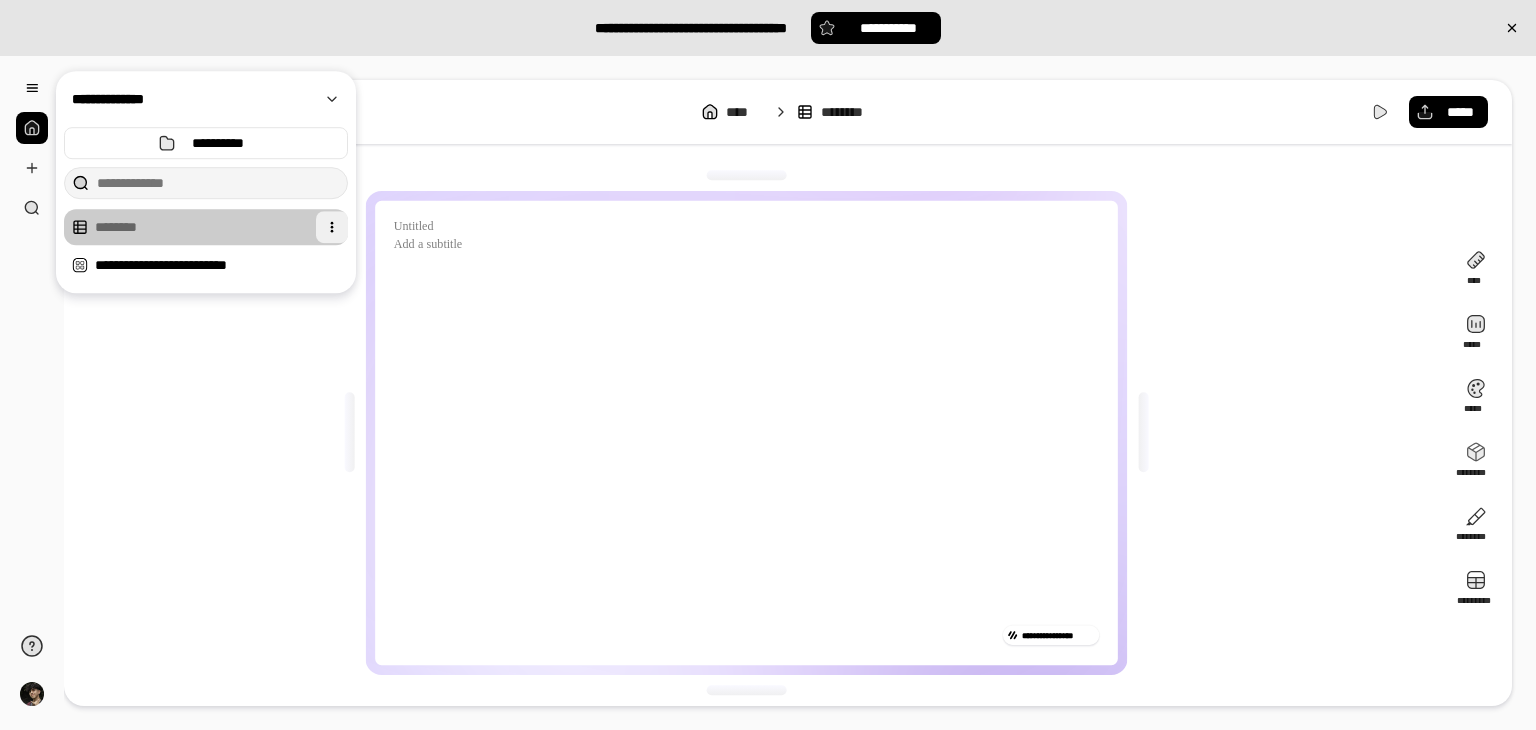 click at bounding box center [332, 227] 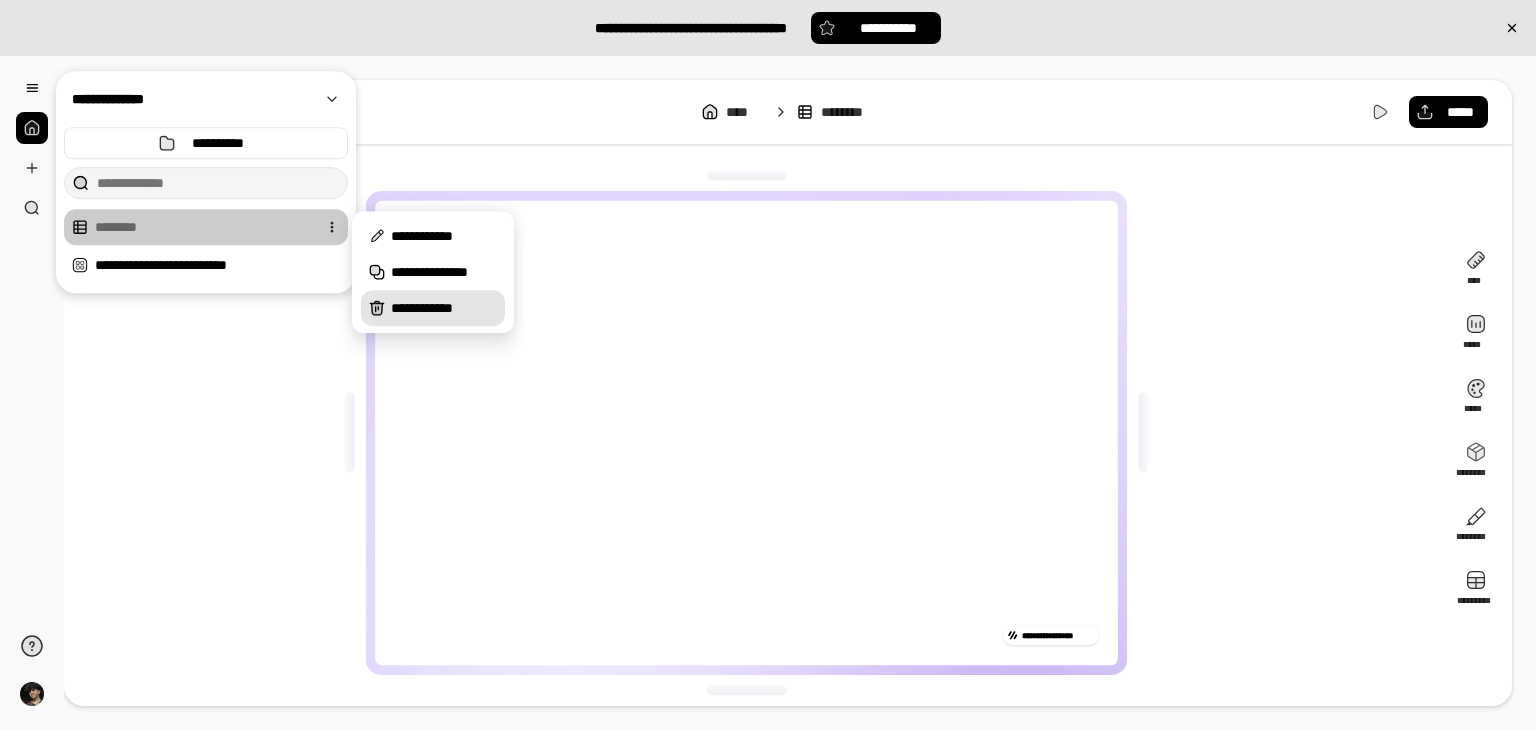 click on "**********" at bounding box center (444, 308) 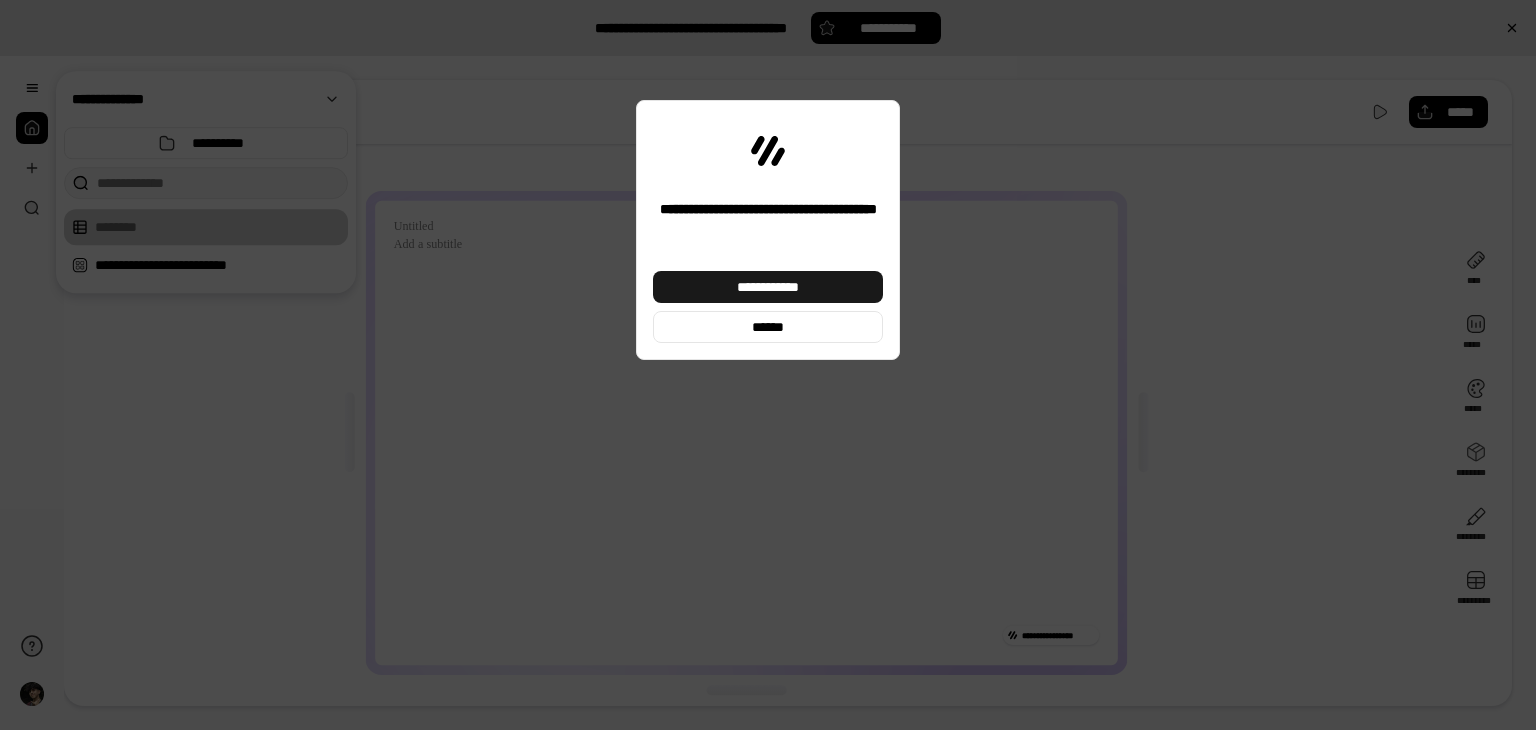 click on "**********" at bounding box center (768, 287) 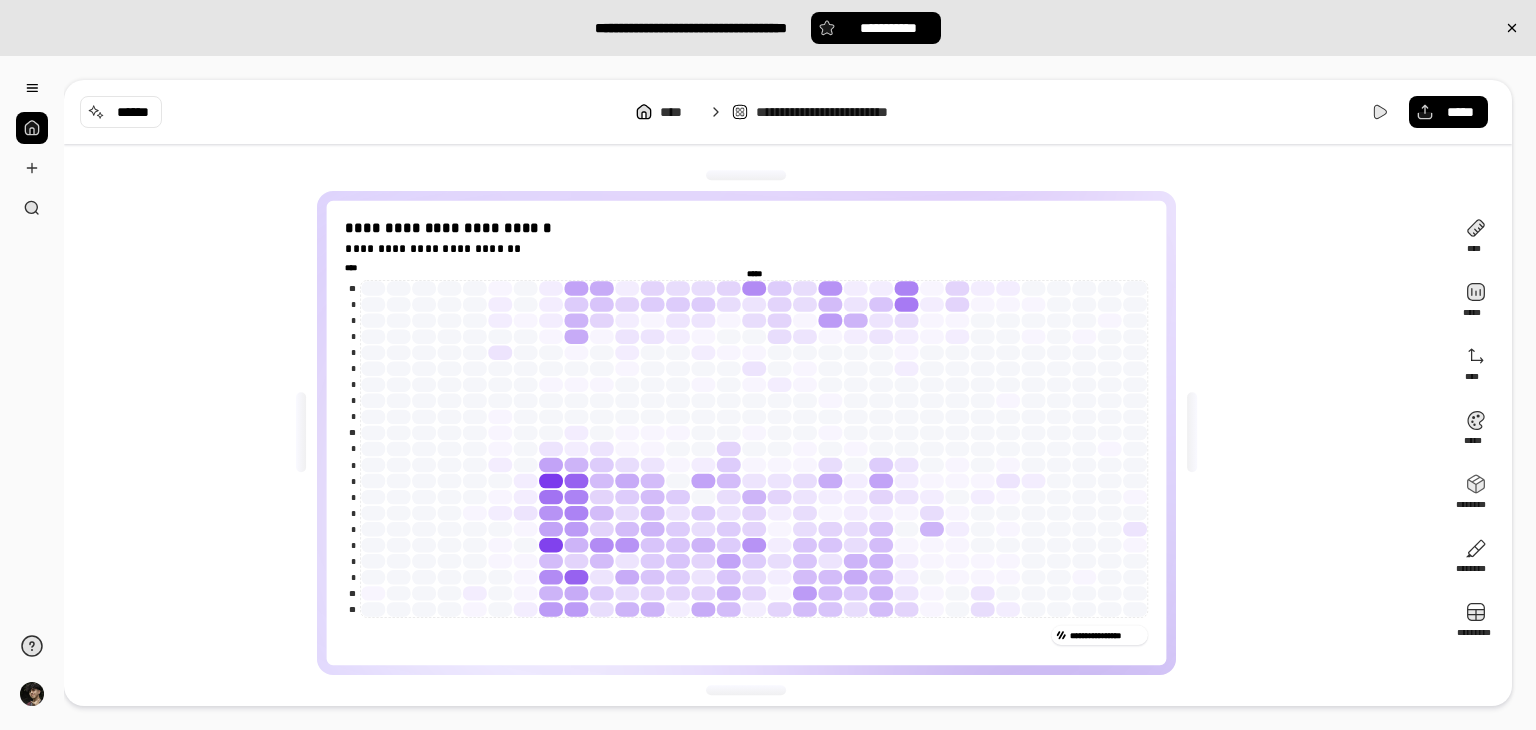 click on "**********" at bounding box center [754, 433] 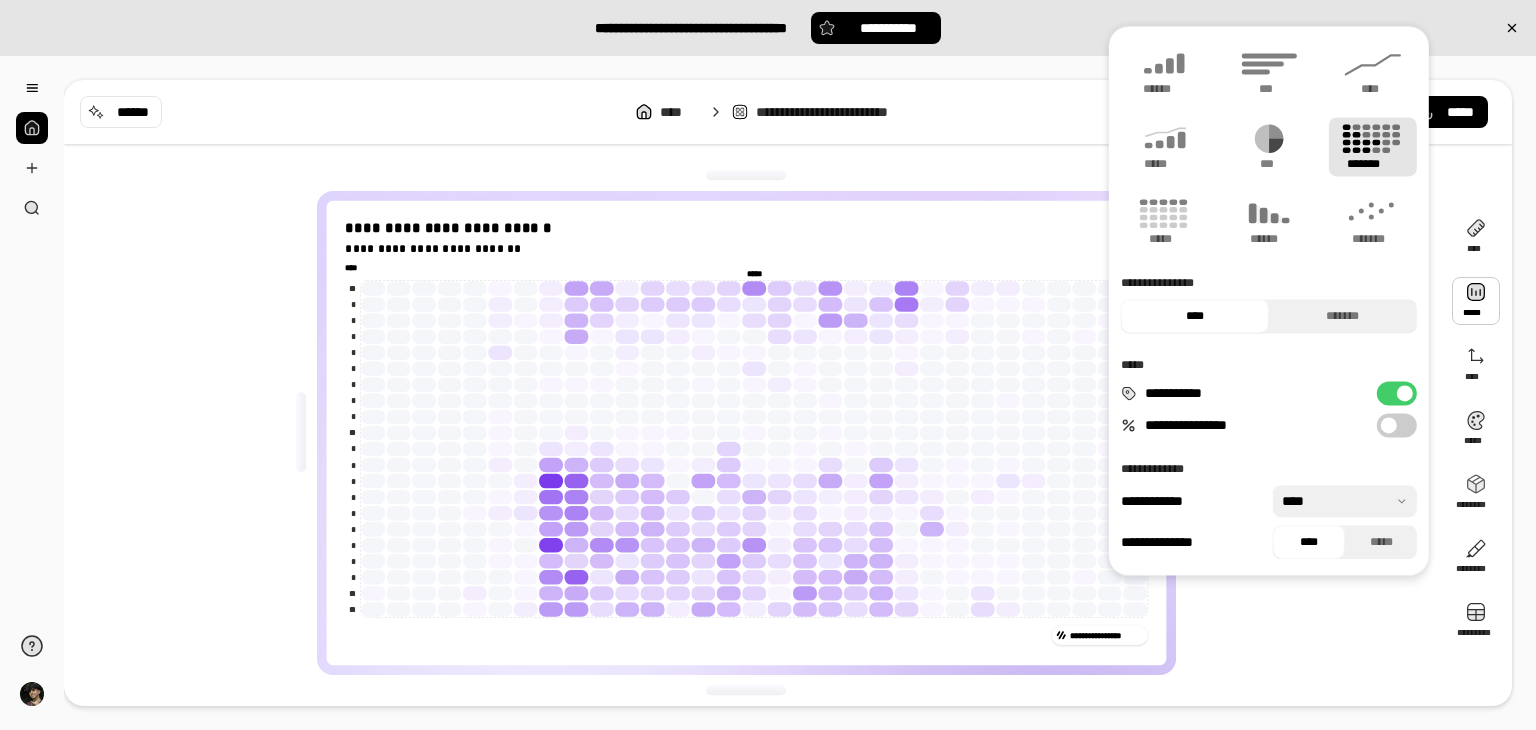 click on "**********" at bounding box center [754, 433] 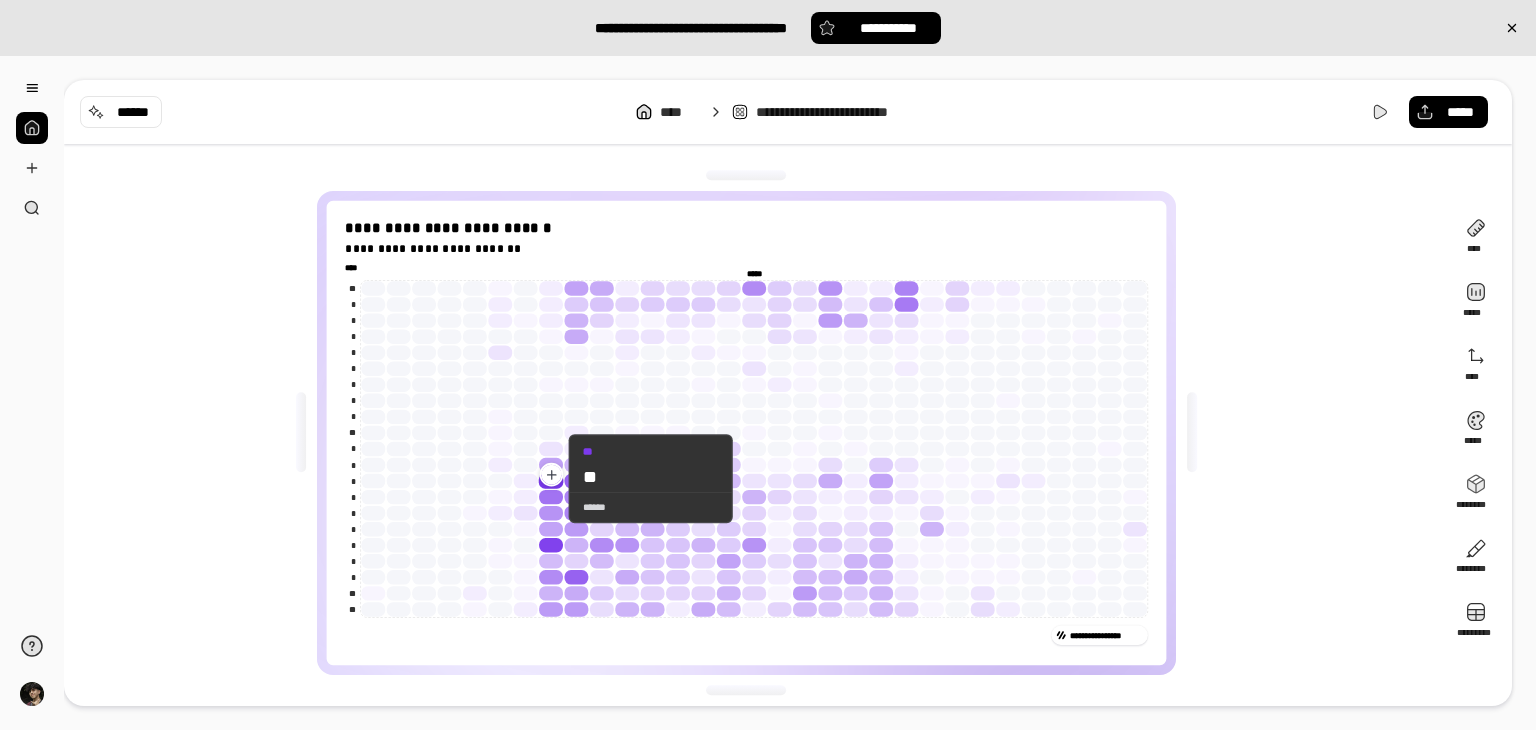 click 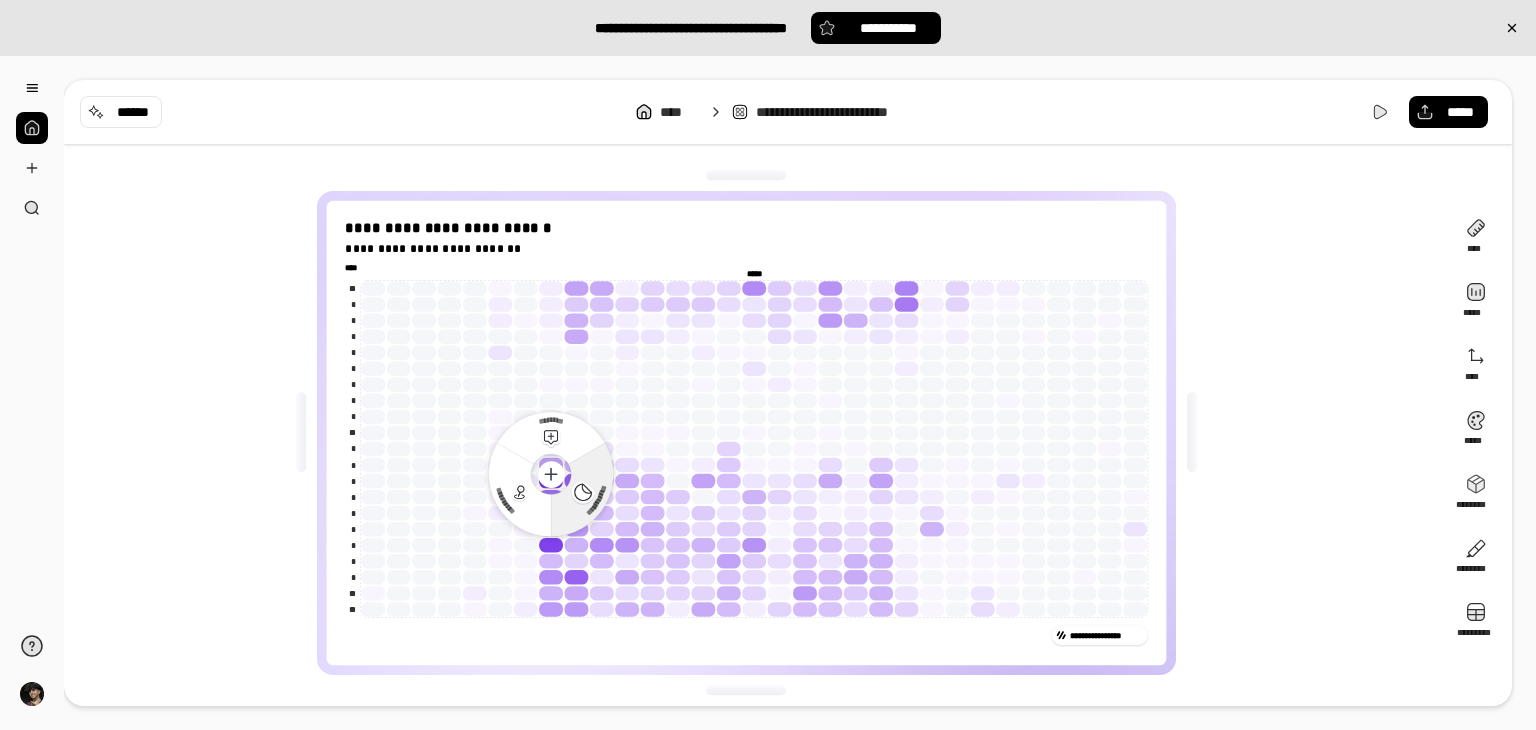 click 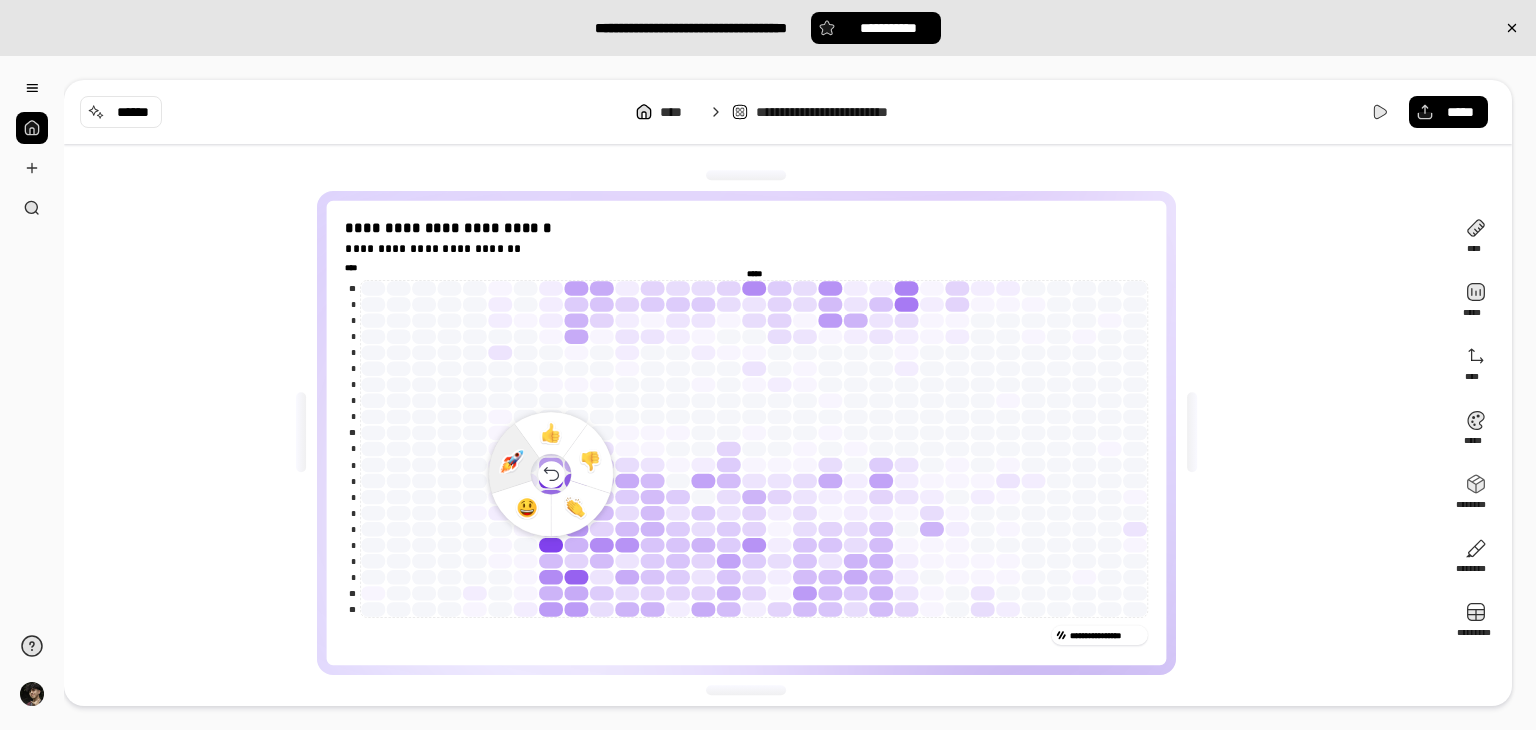 click 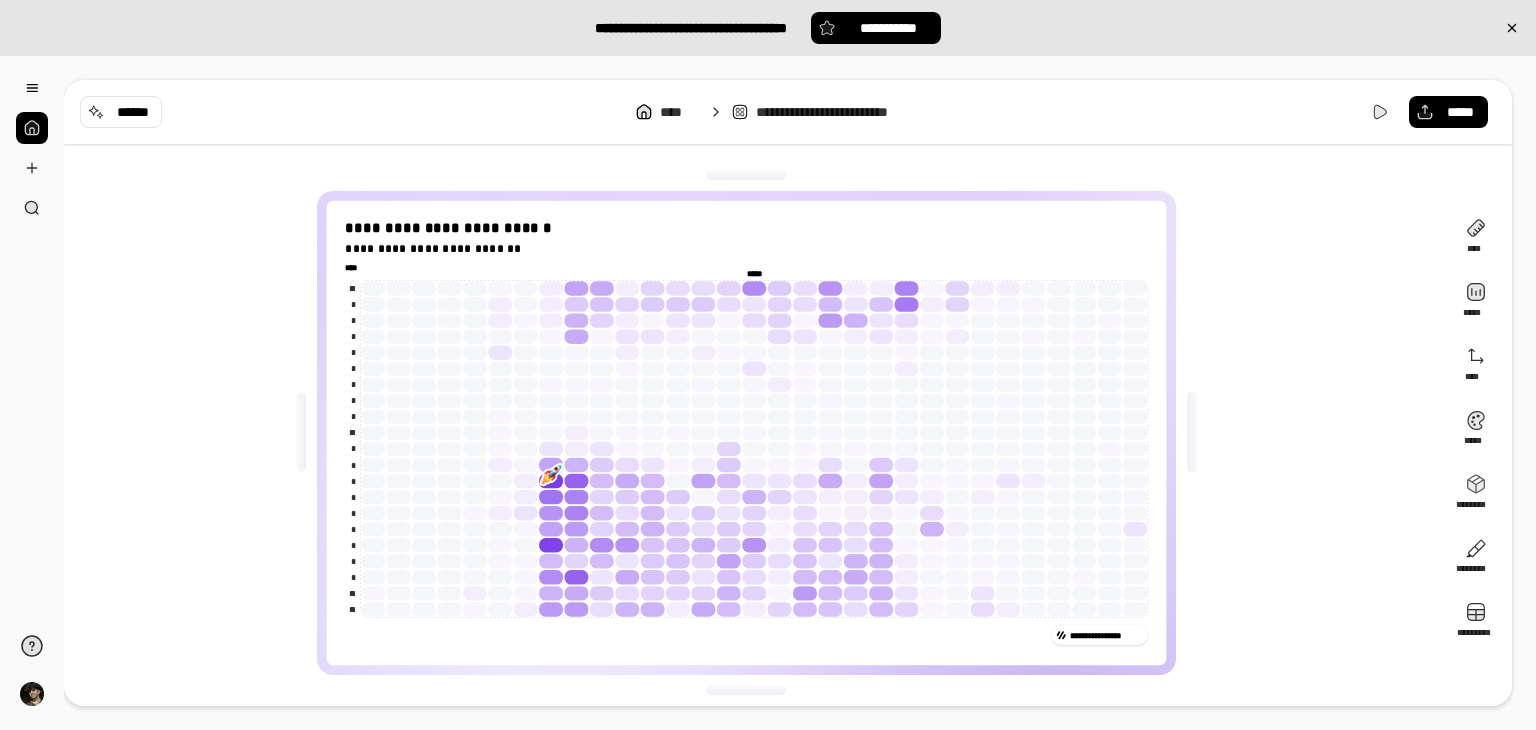 click at bounding box center [551, 474] 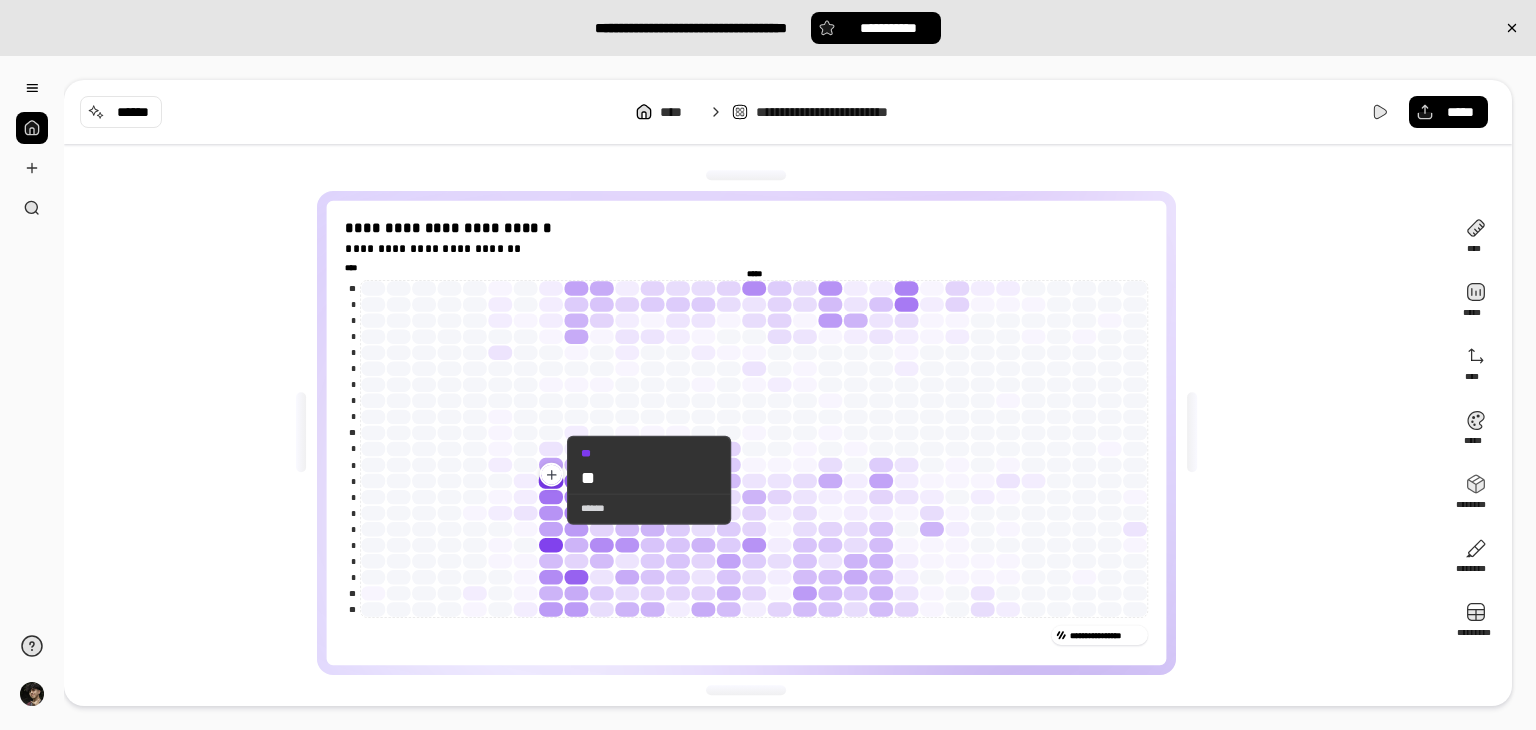 click 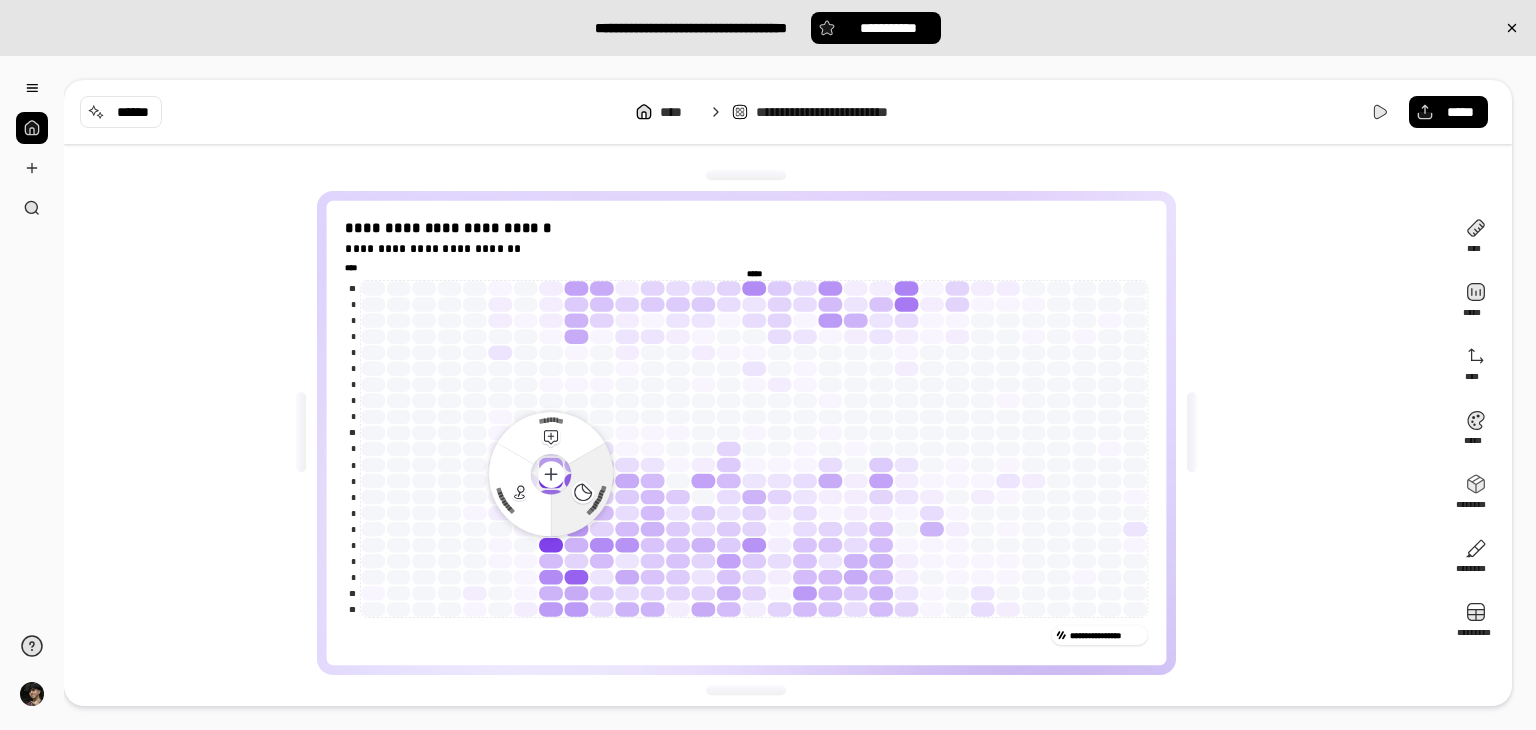 click 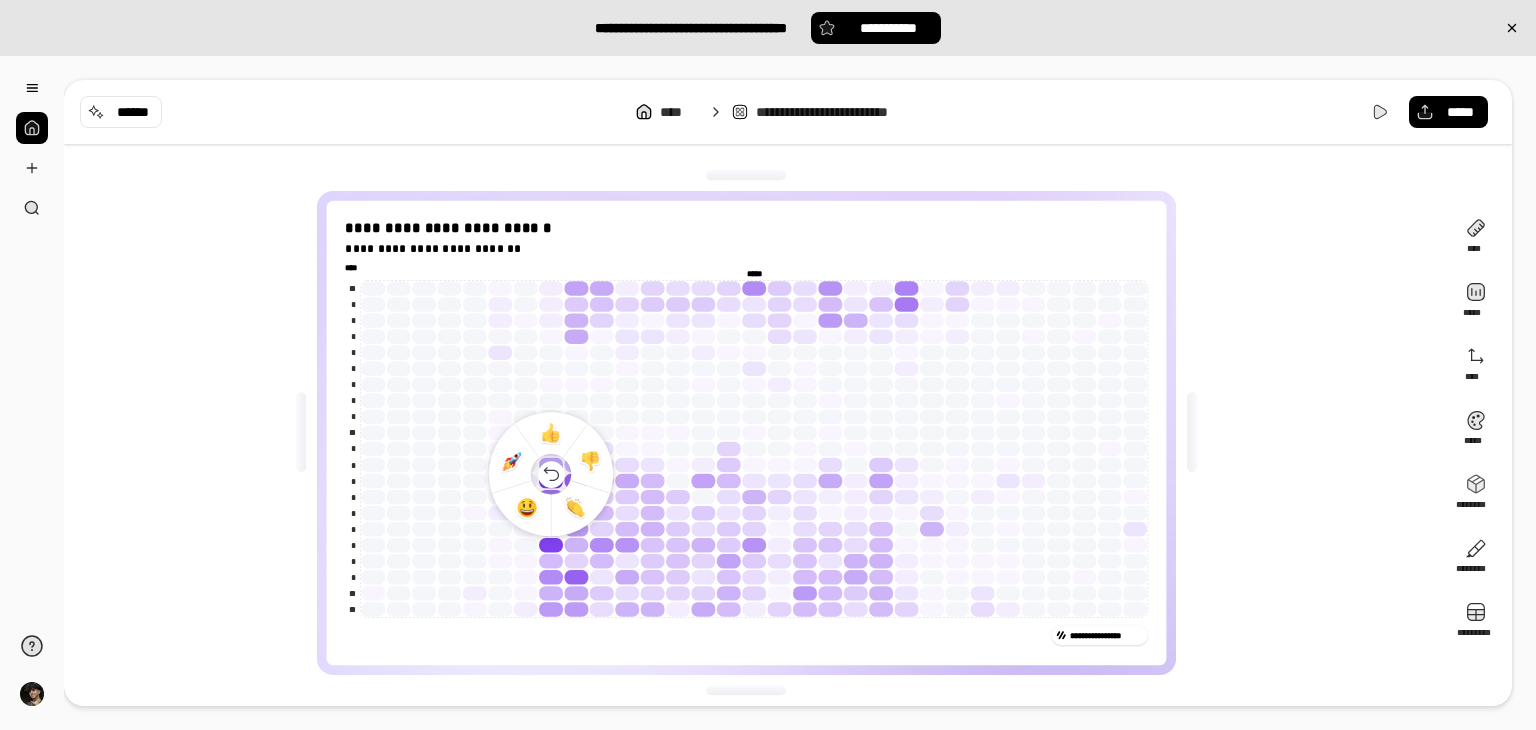 click 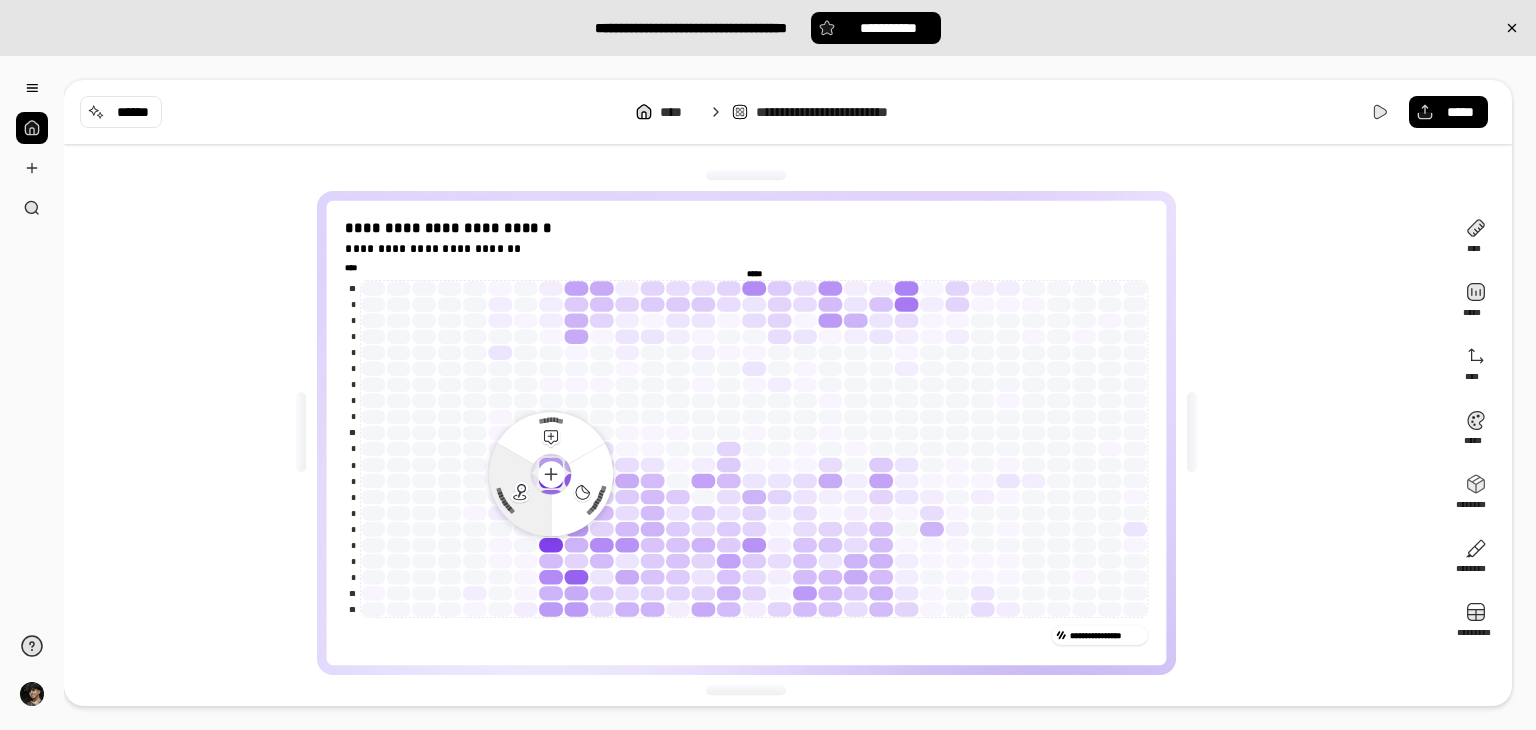 click 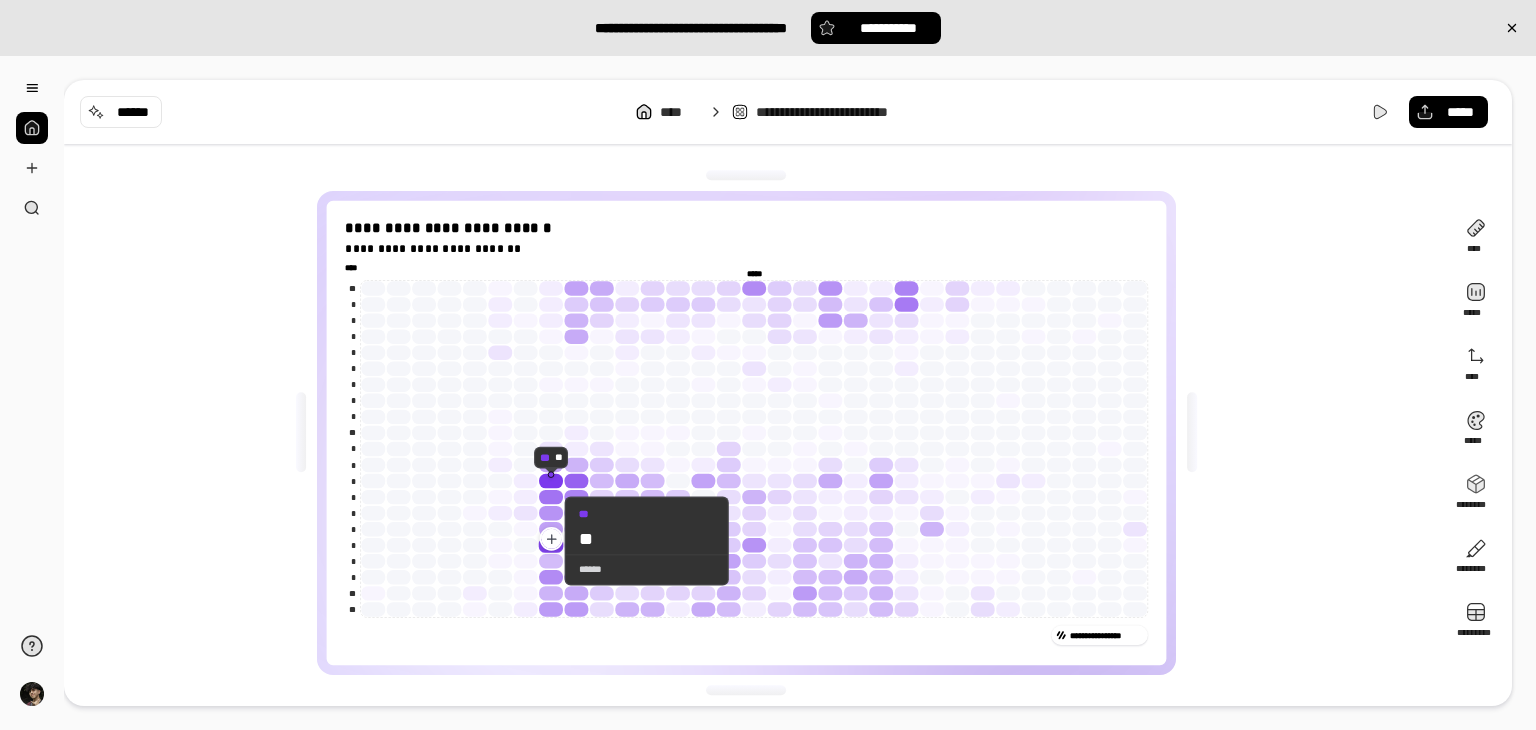 click 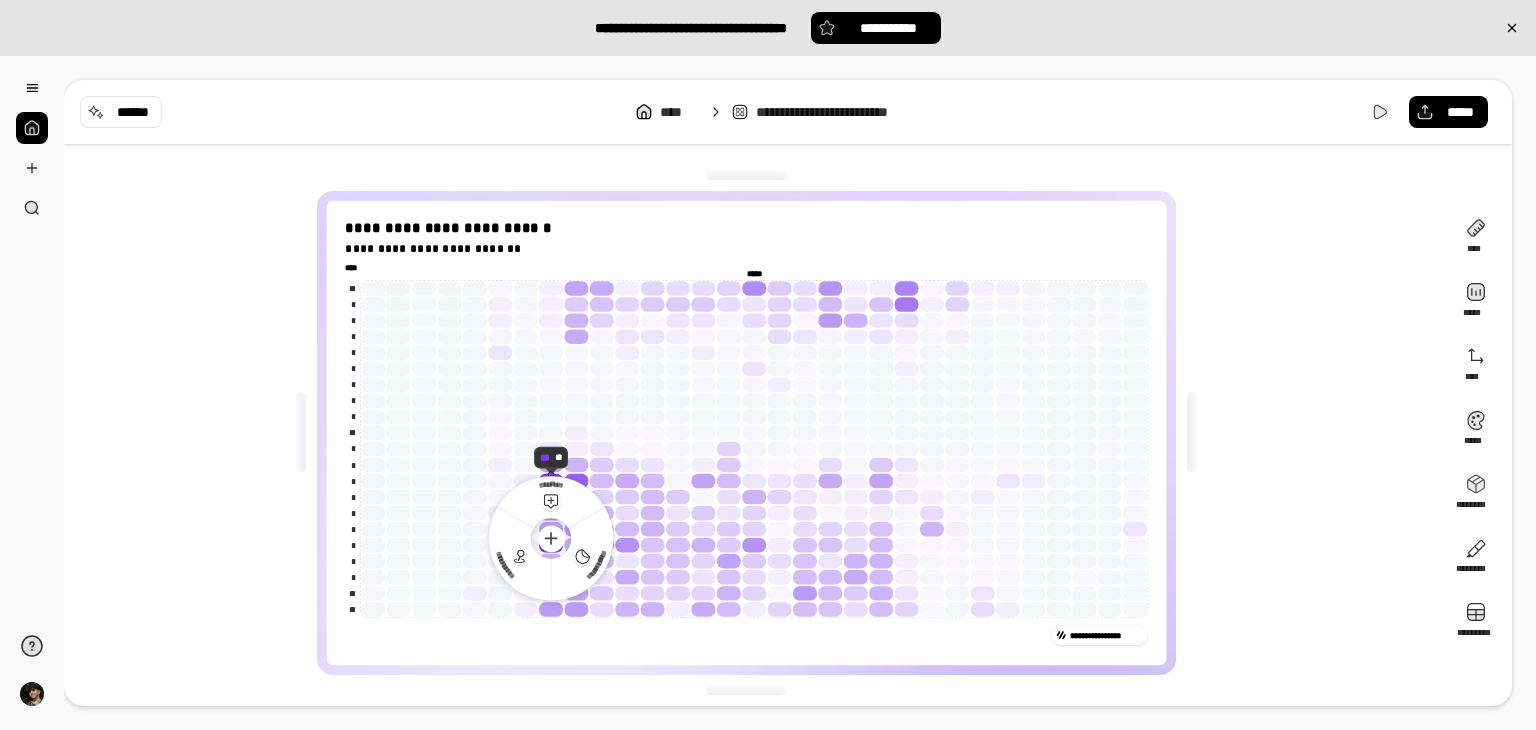 click on "**********" at bounding box center (754, 433) 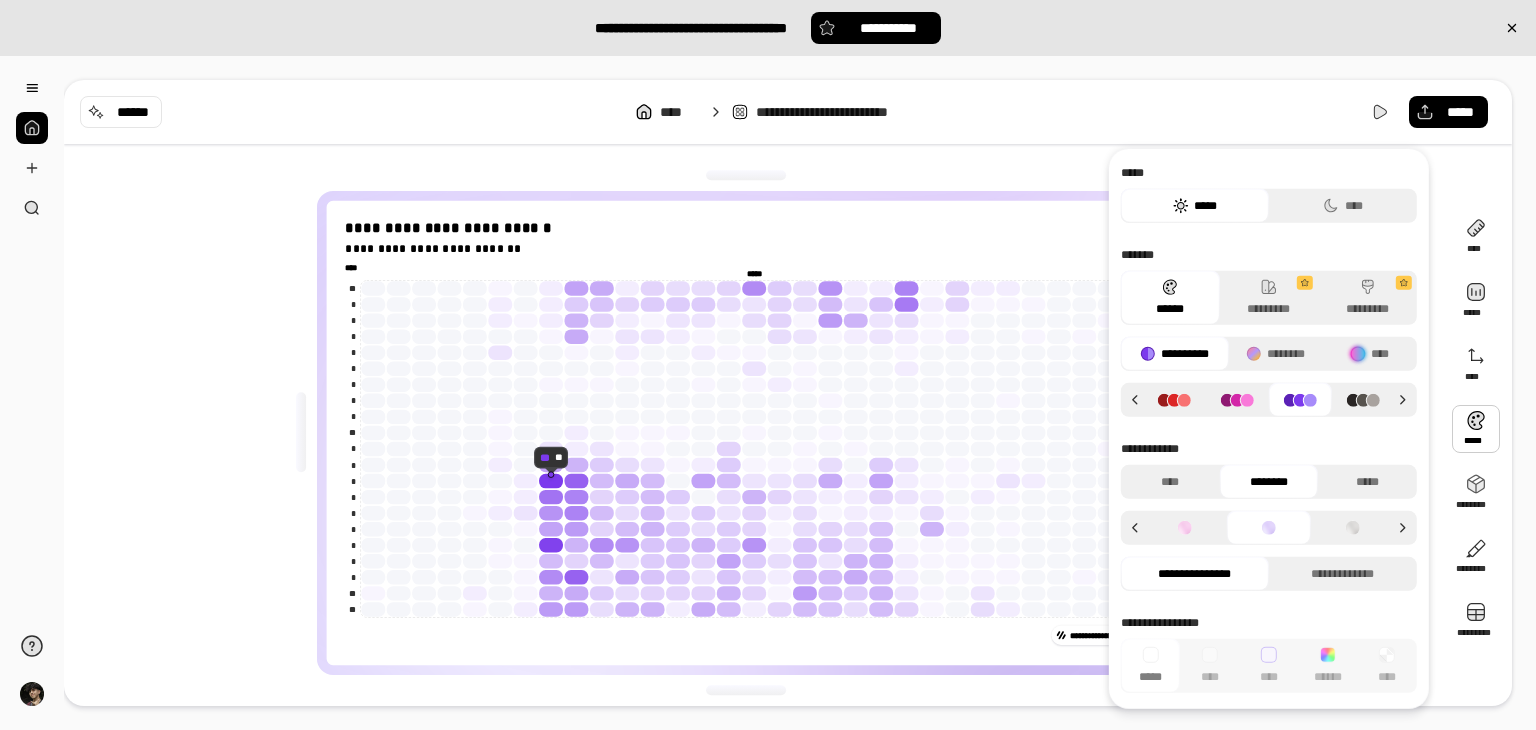 click at bounding box center [1476, 429] 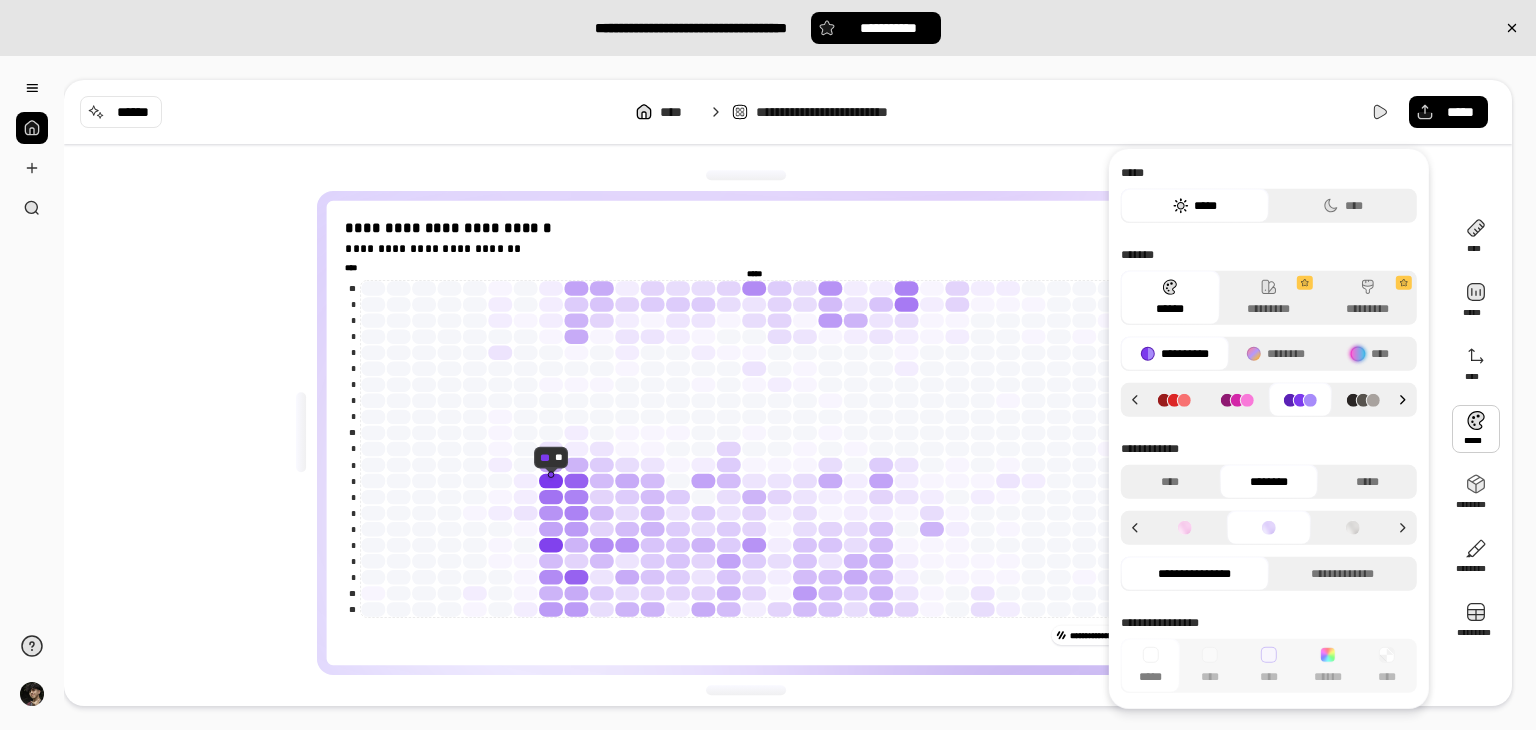 click 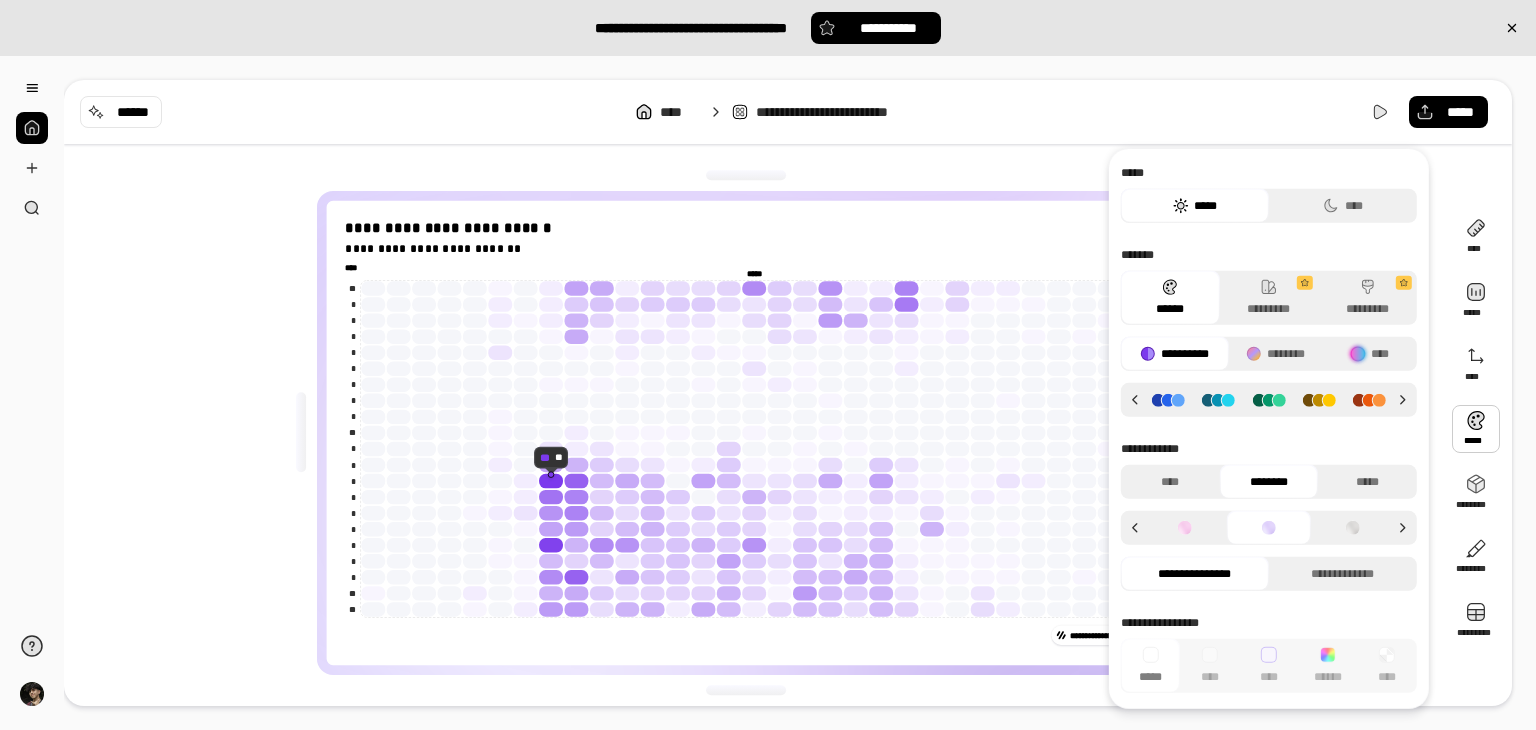 click 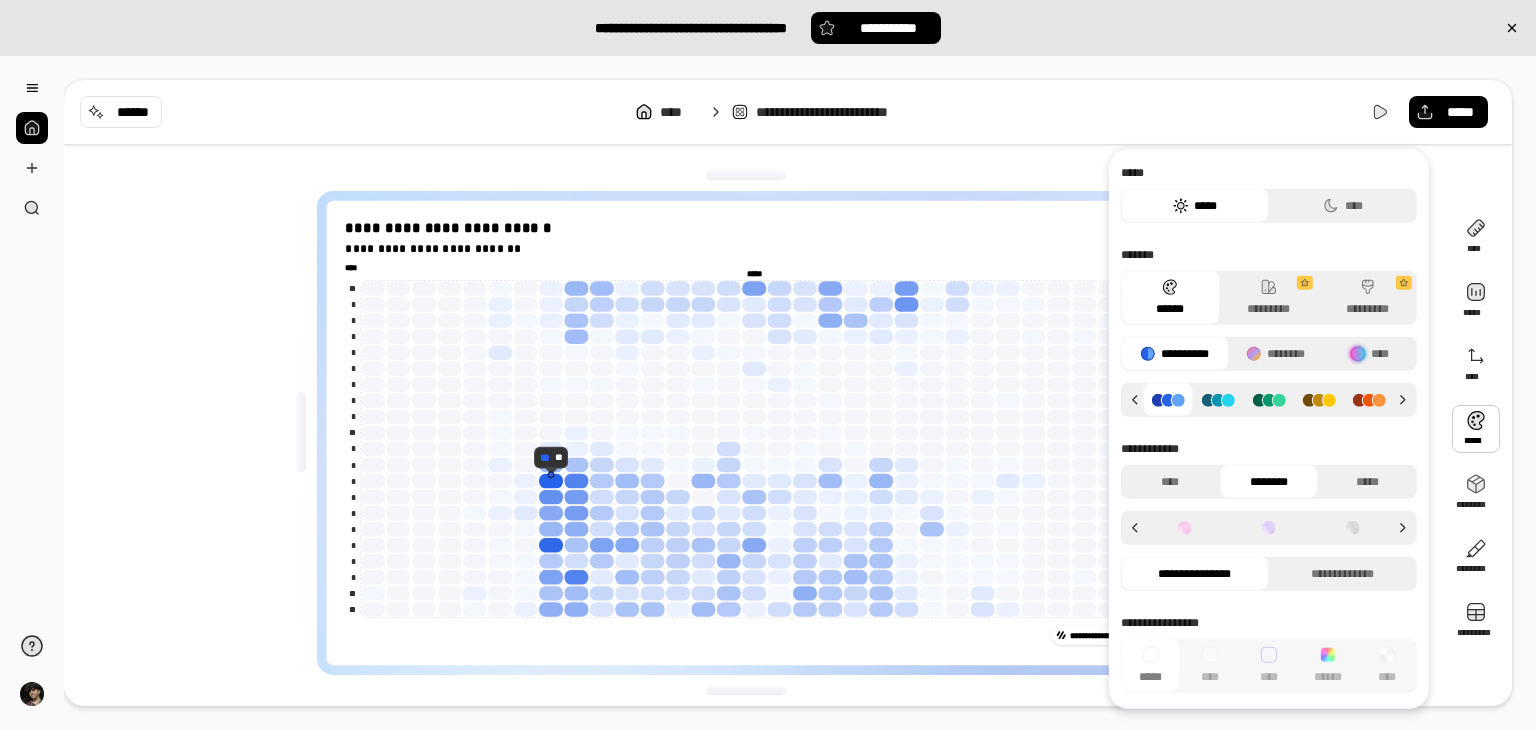 click 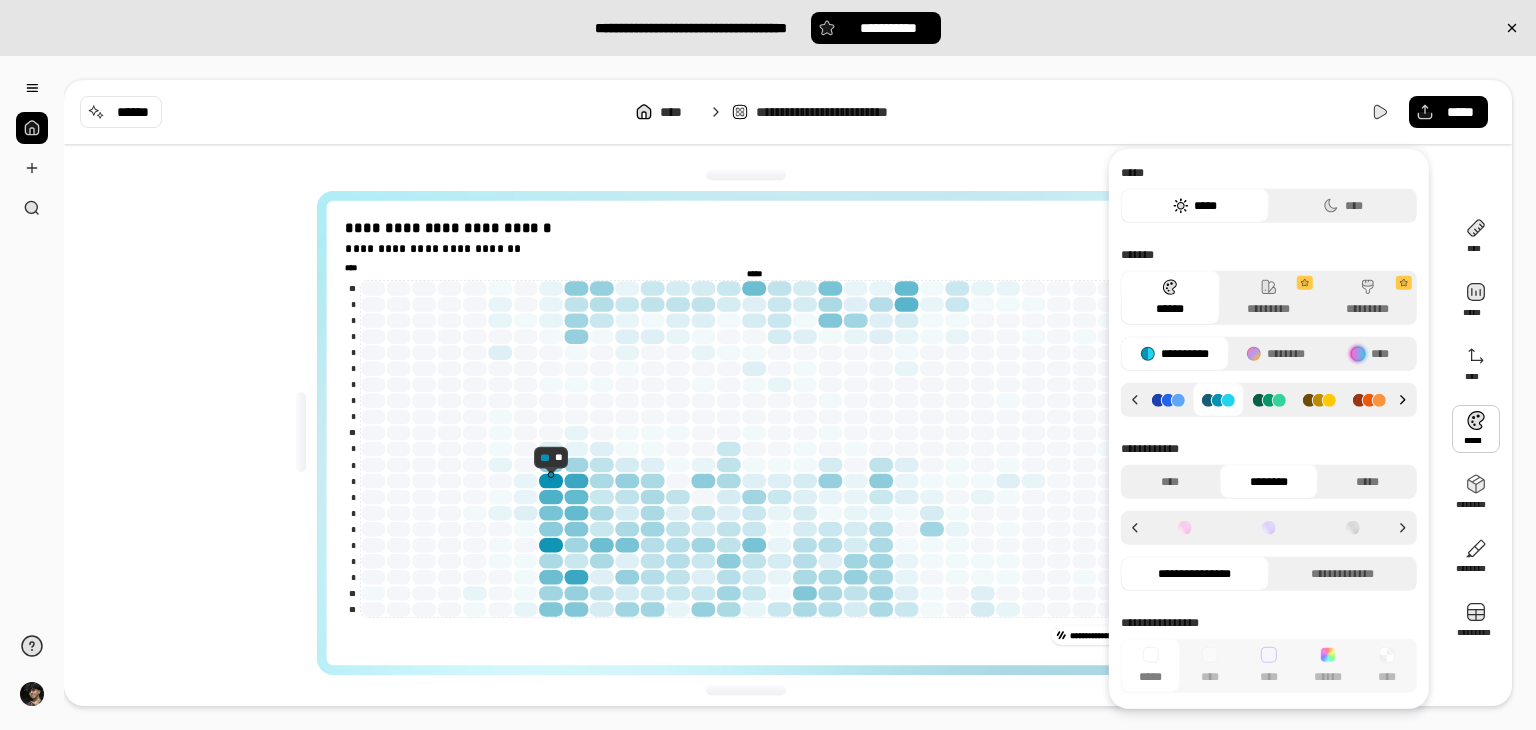 click at bounding box center [1406, 400] 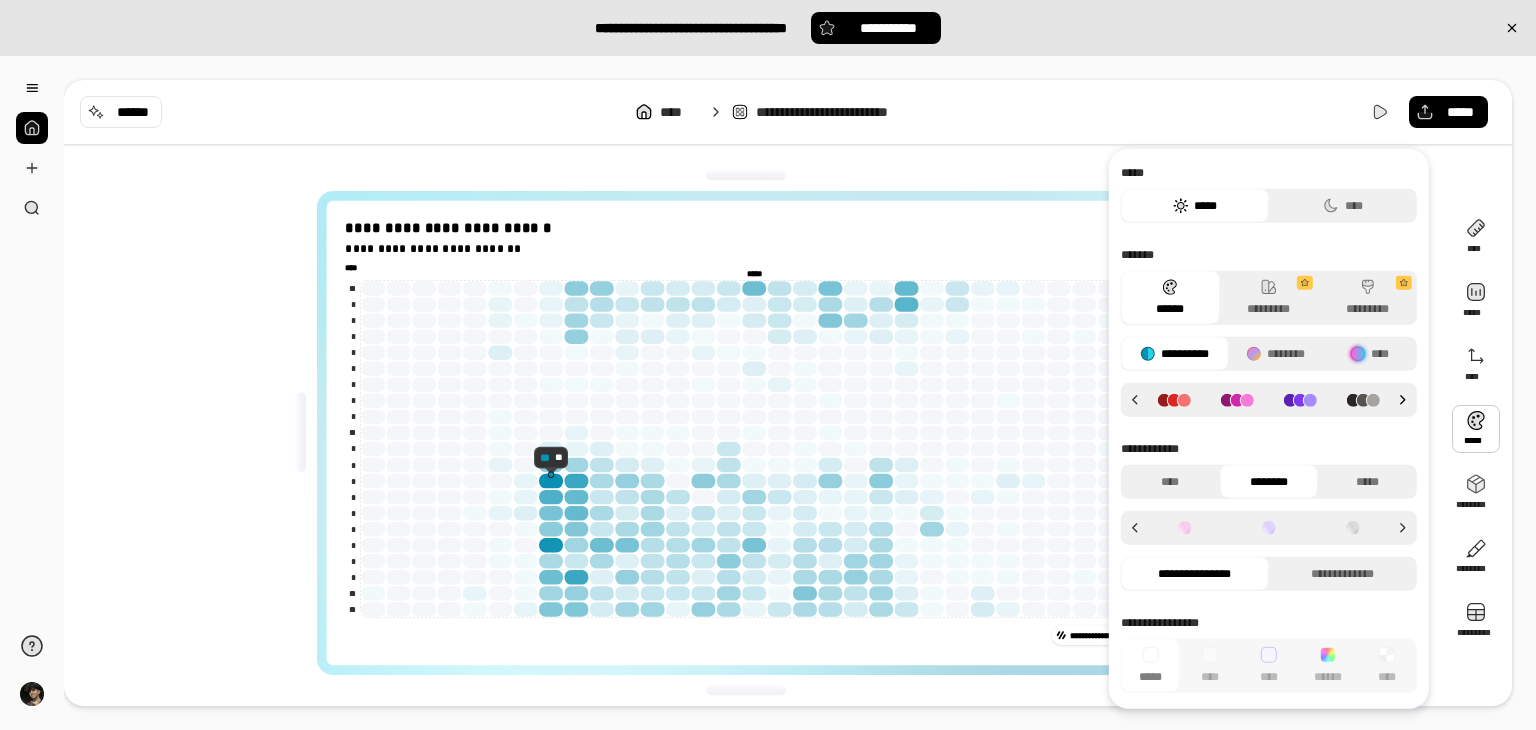 click 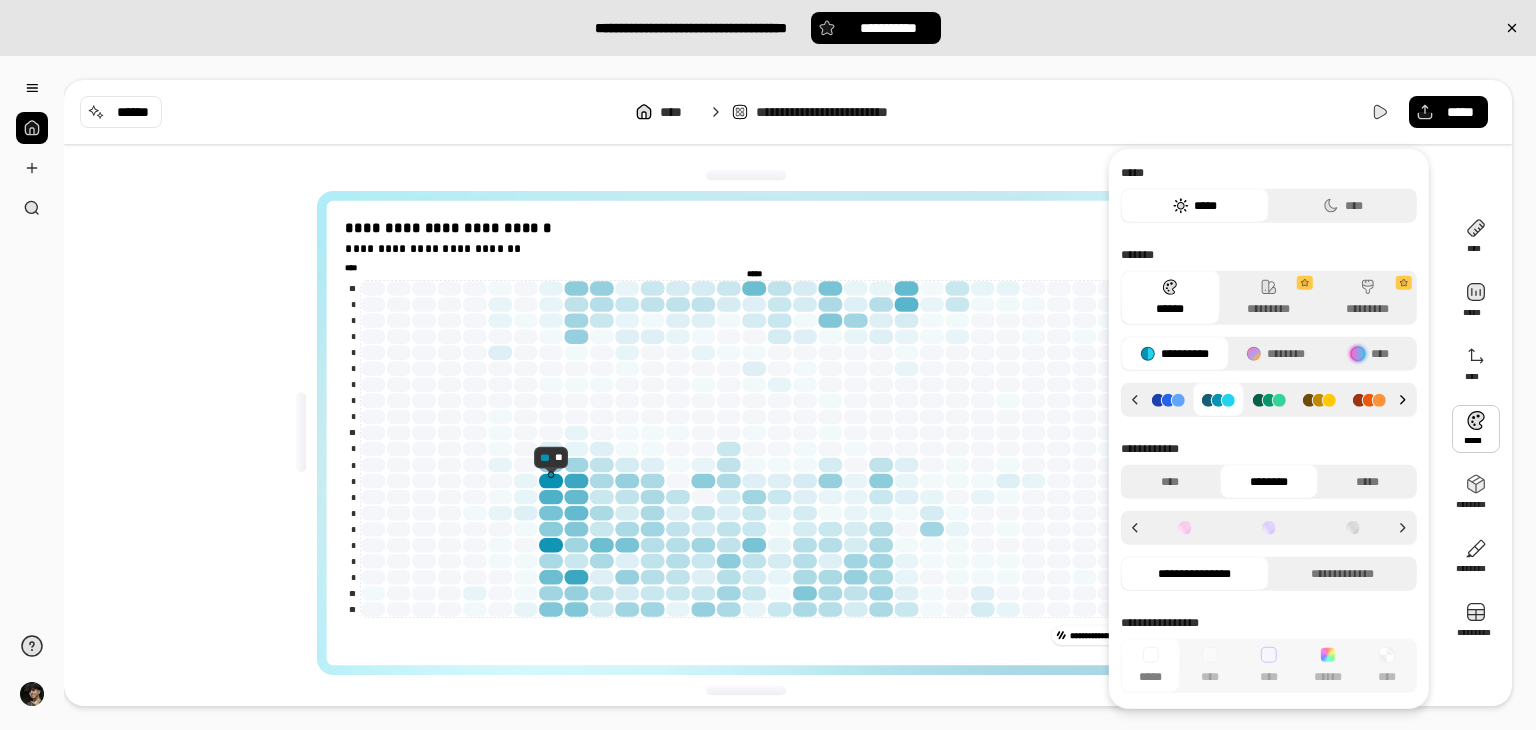click 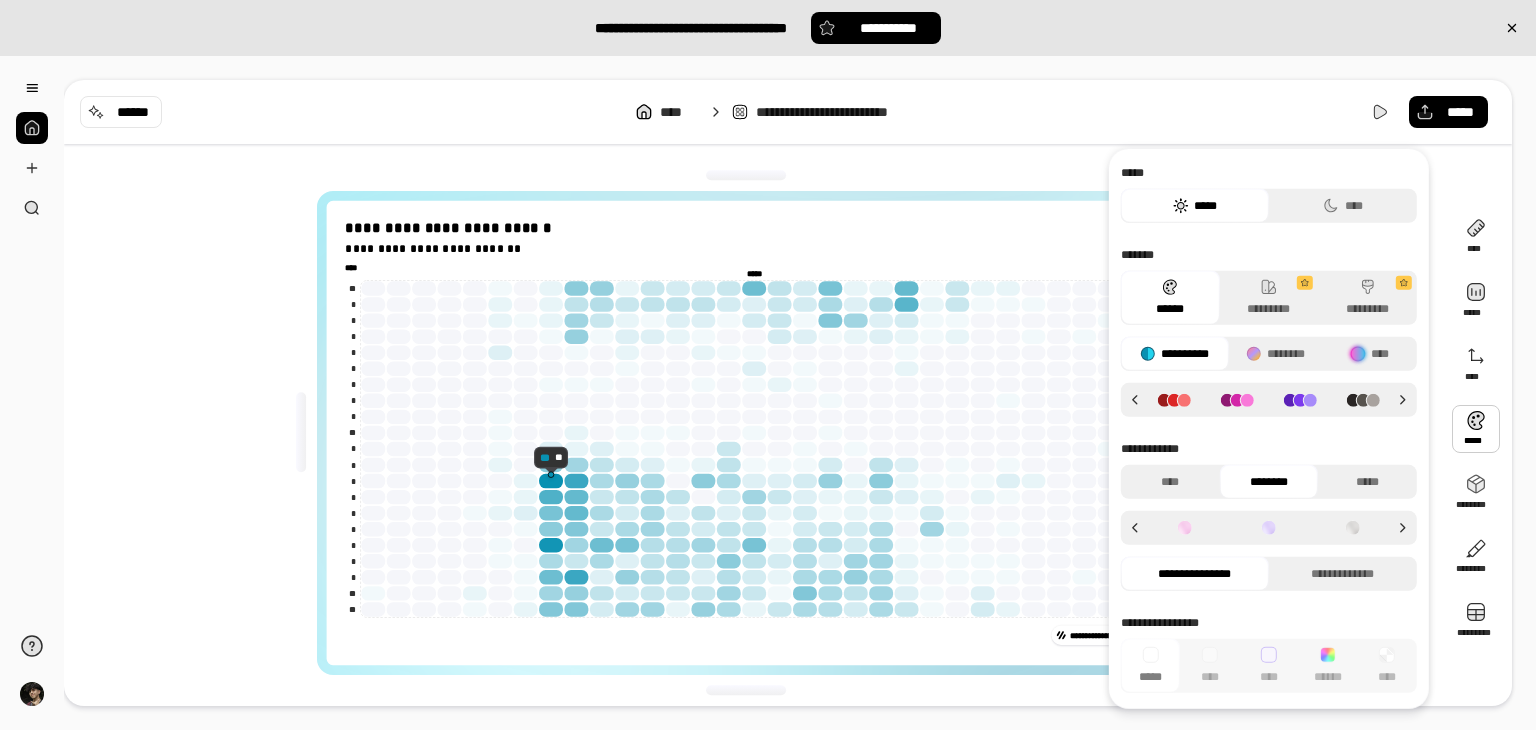 click 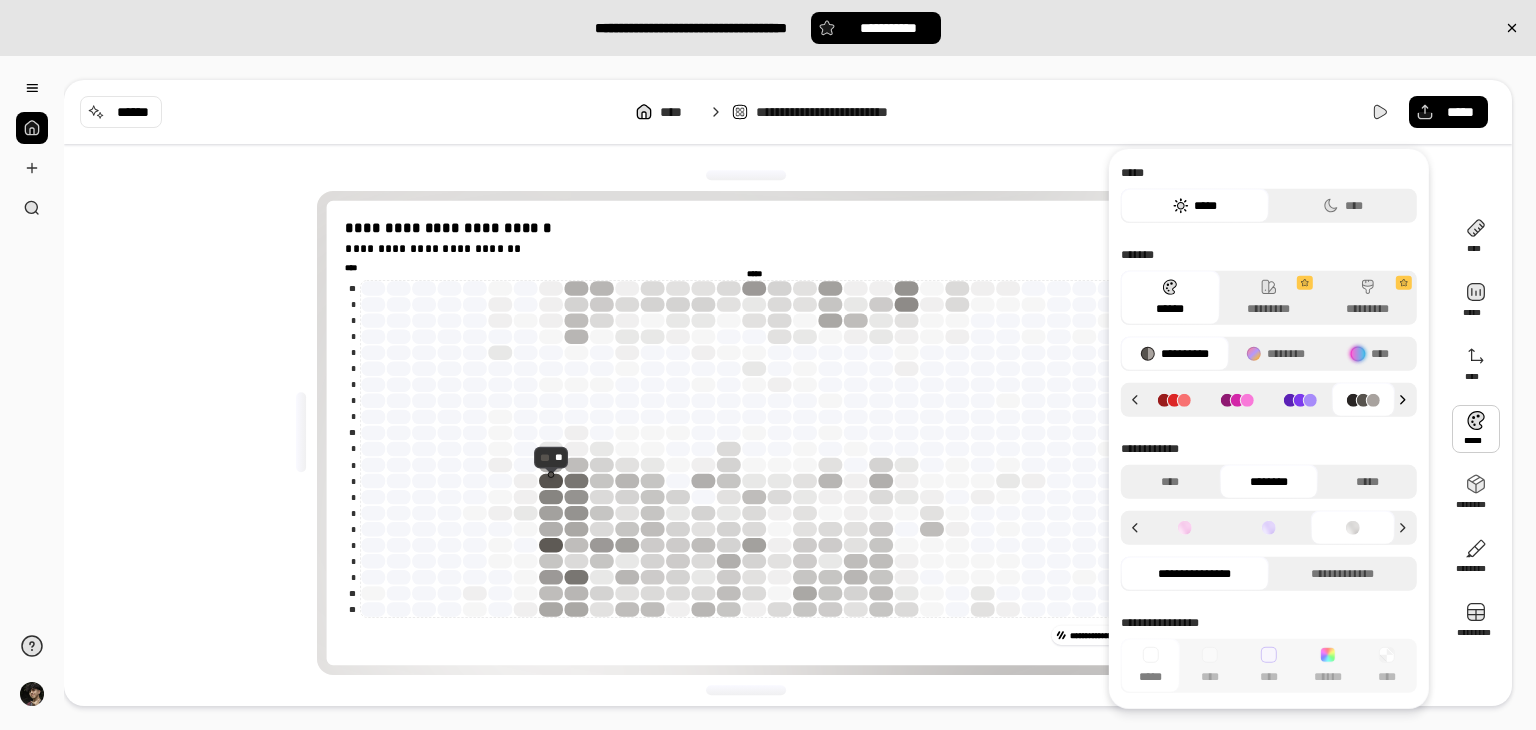 click 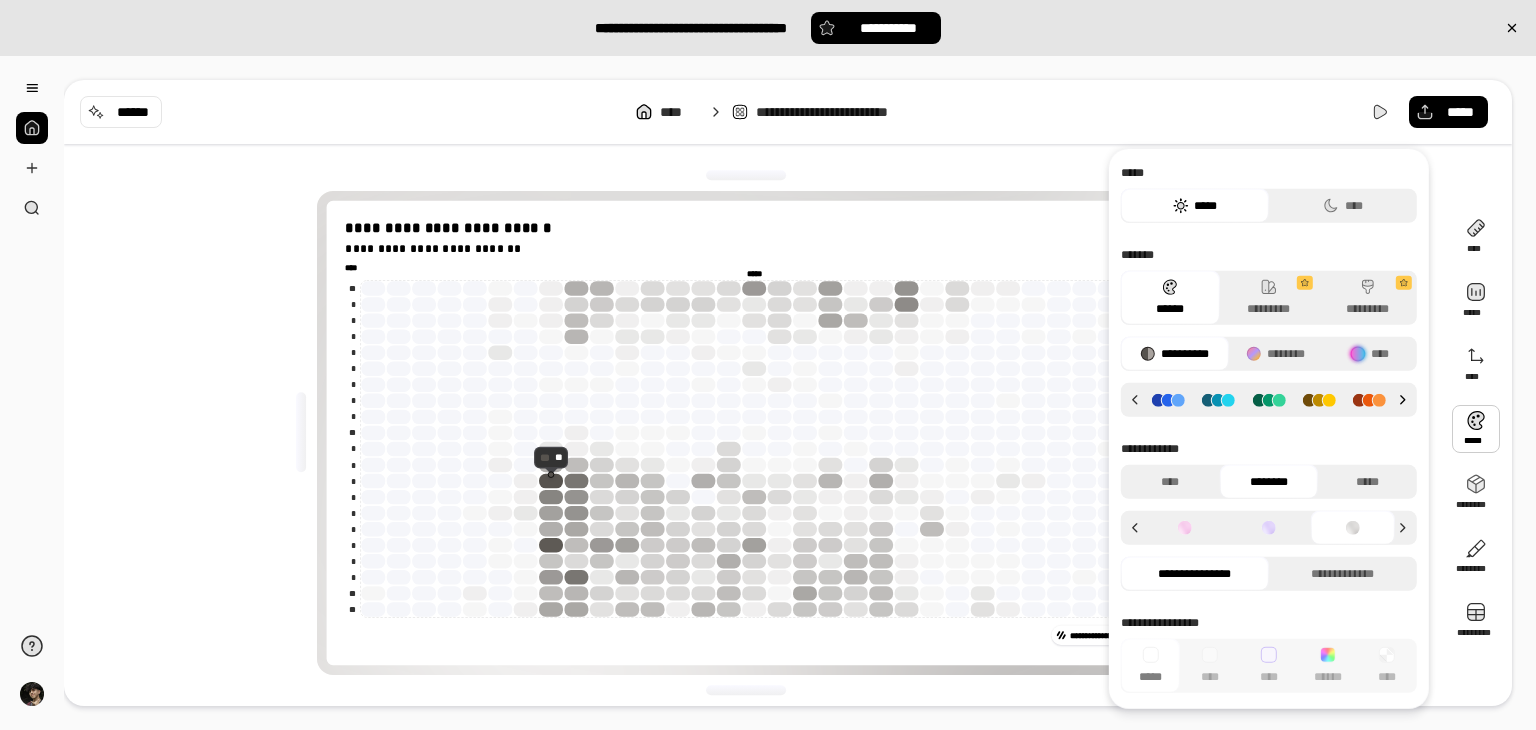 click 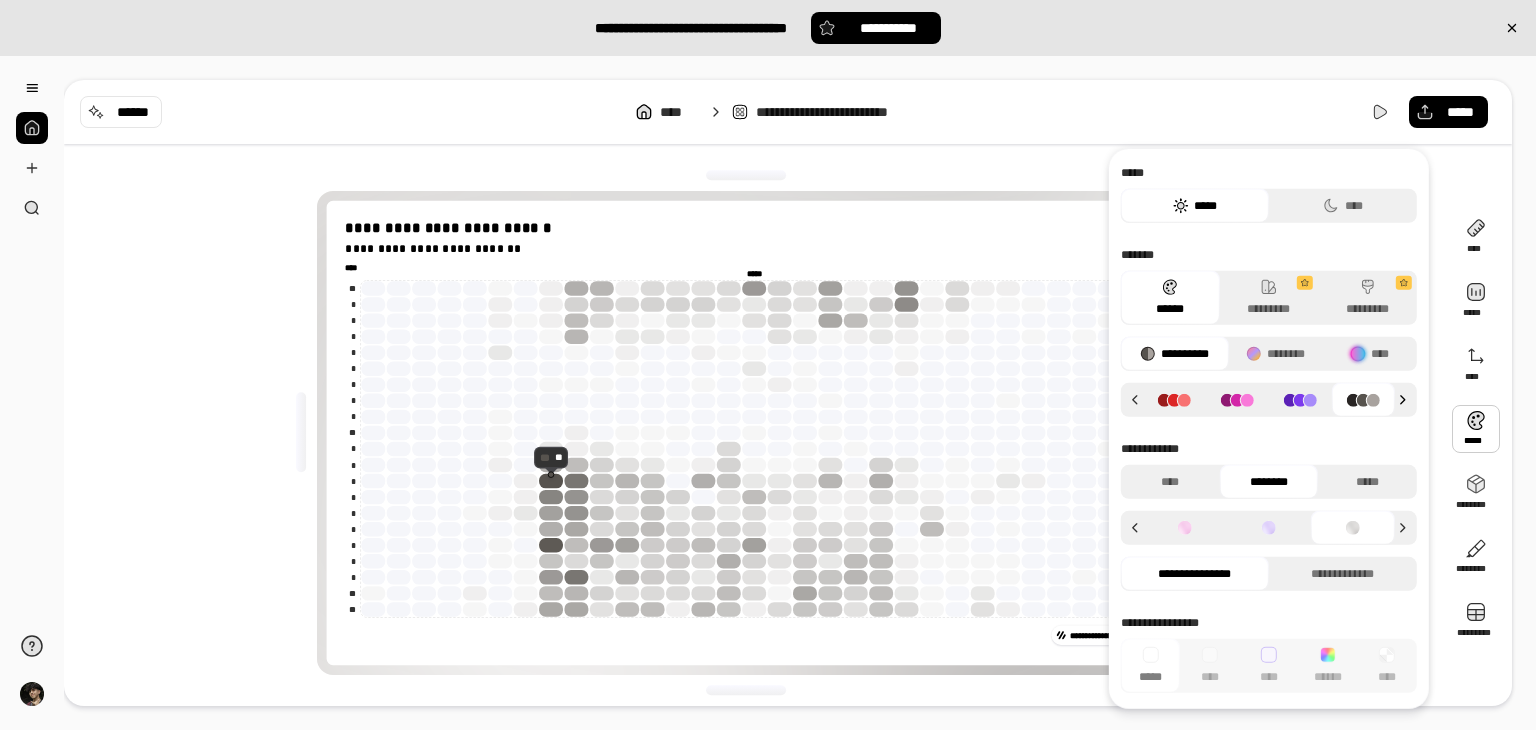 click 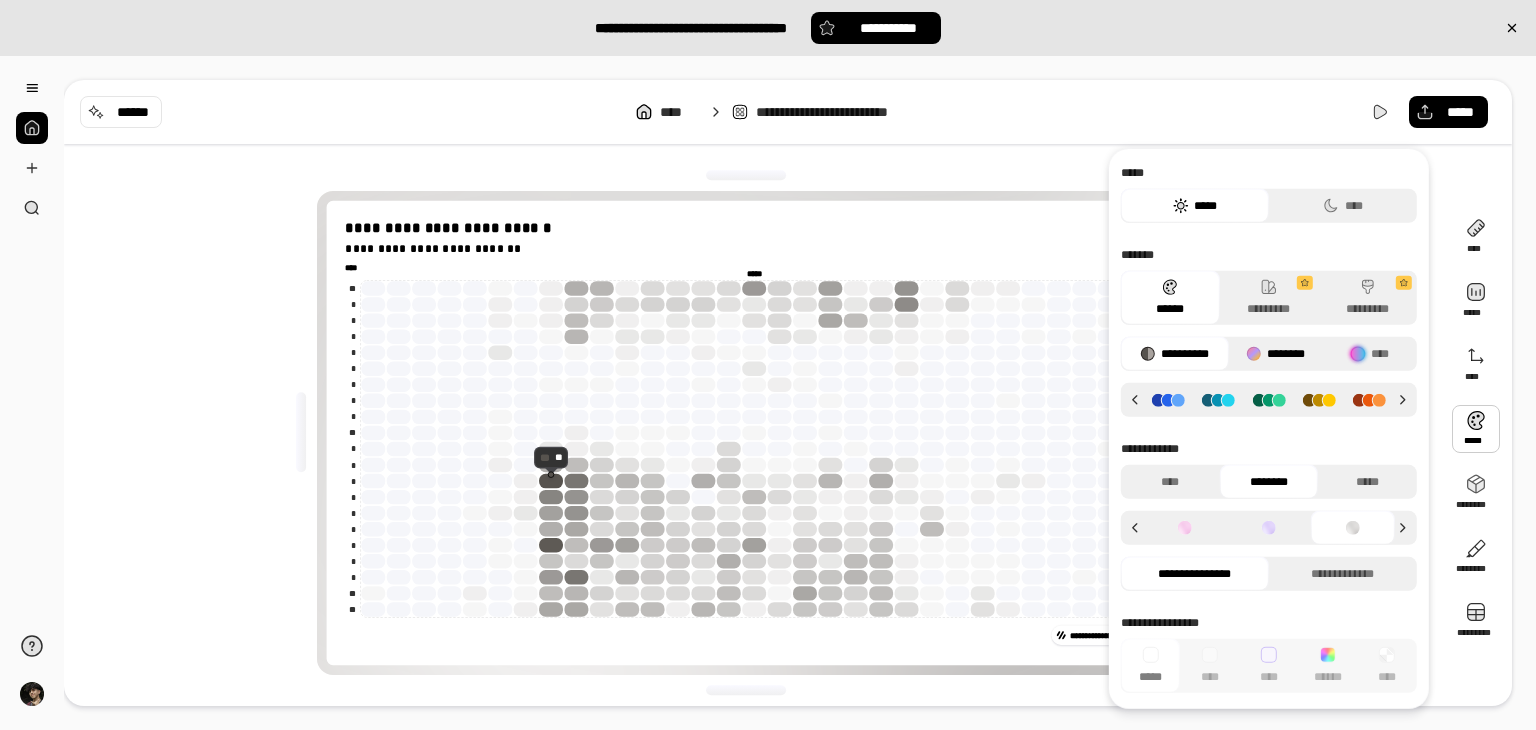 click on "********" at bounding box center (1275, 354) 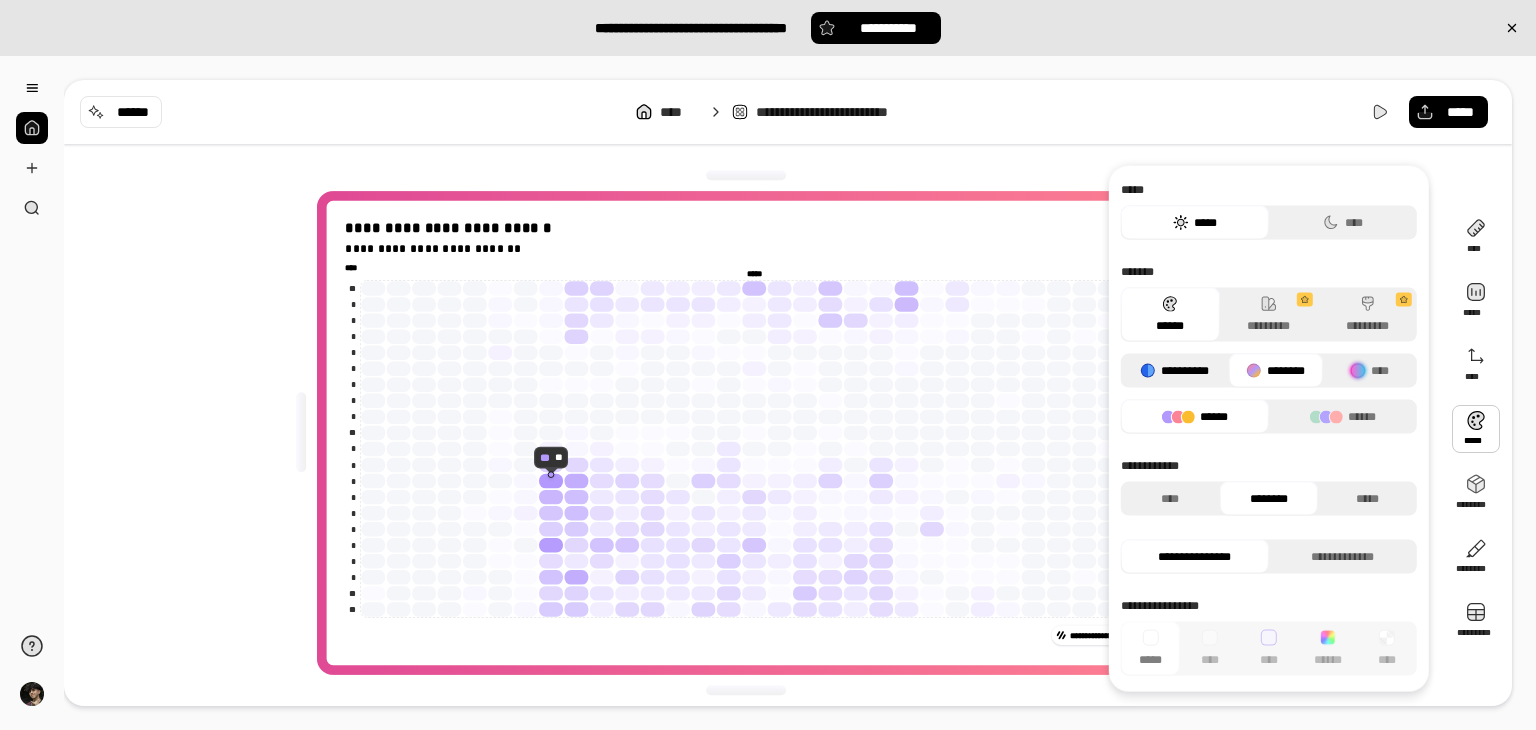 click on "**********" at bounding box center [1175, 371] 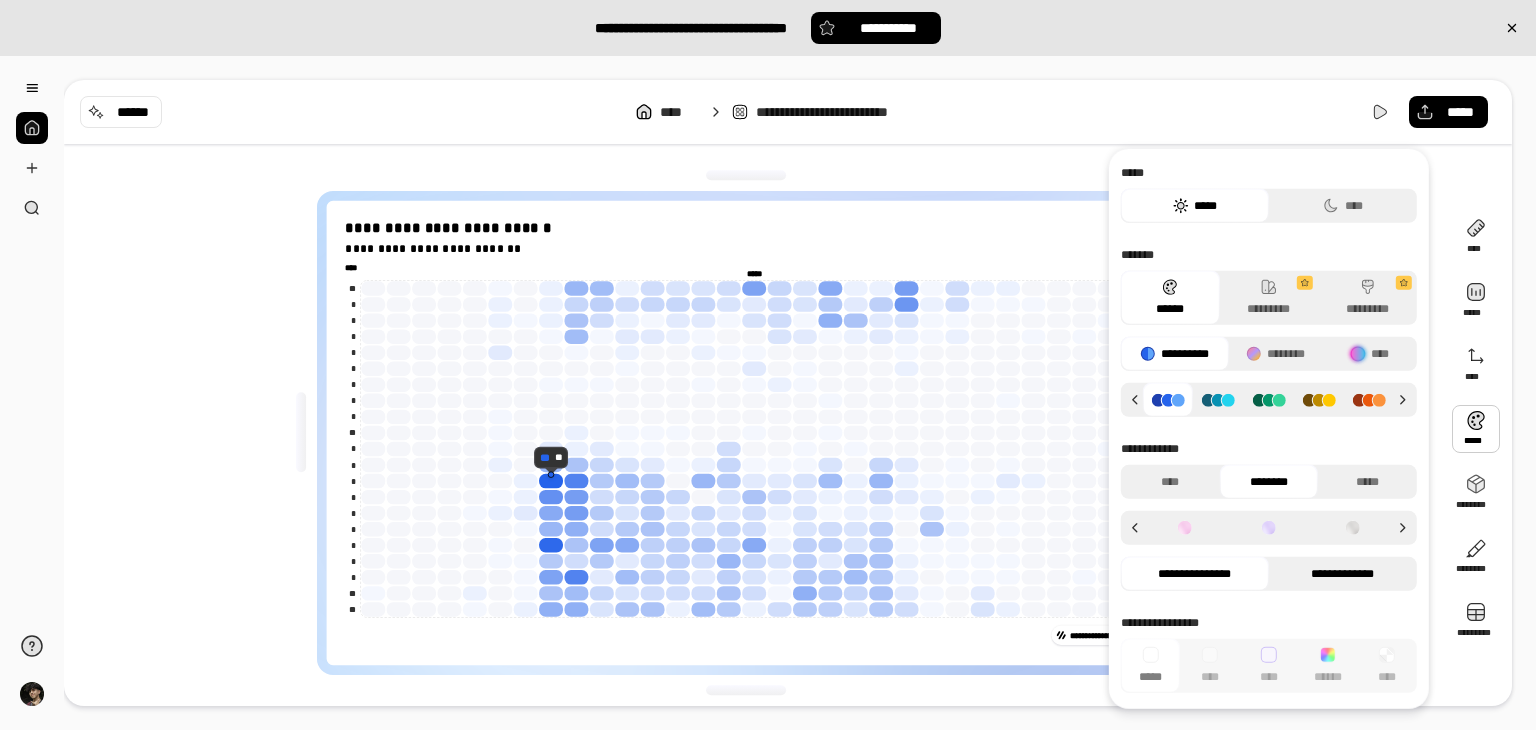 click on "**********" at bounding box center [1343, 574] 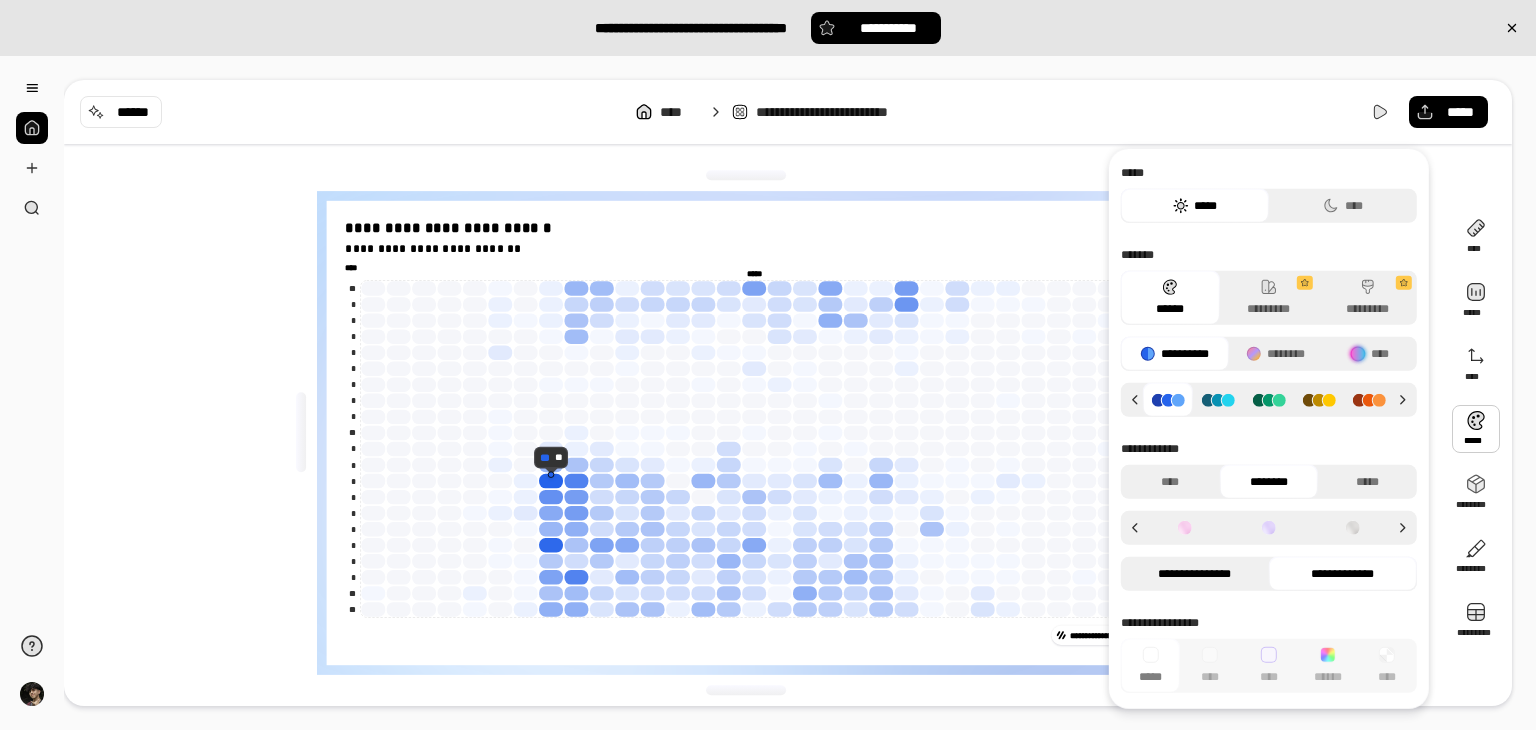 click on "**********" at bounding box center (1195, 574) 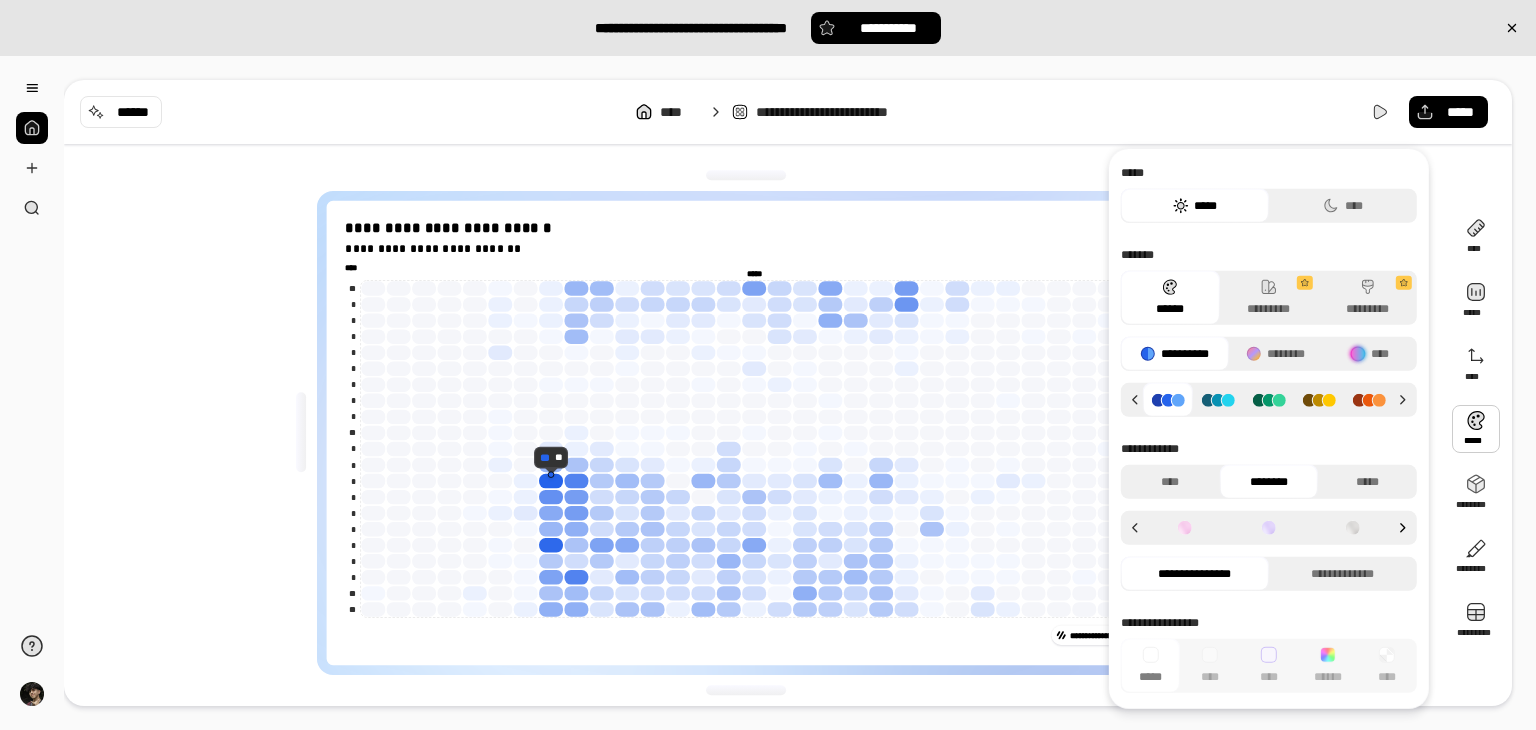 click 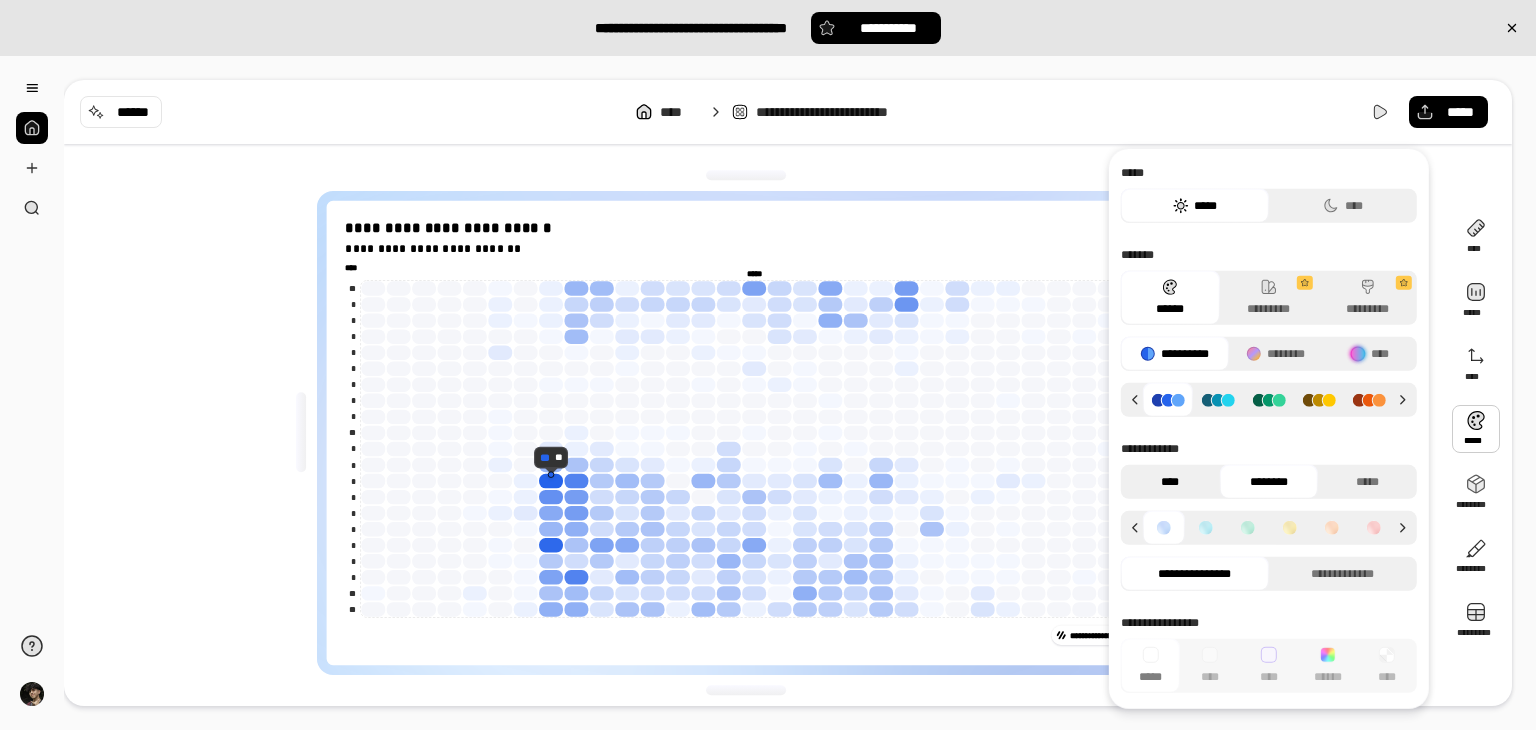 click on "****" at bounding box center (1170, 482) 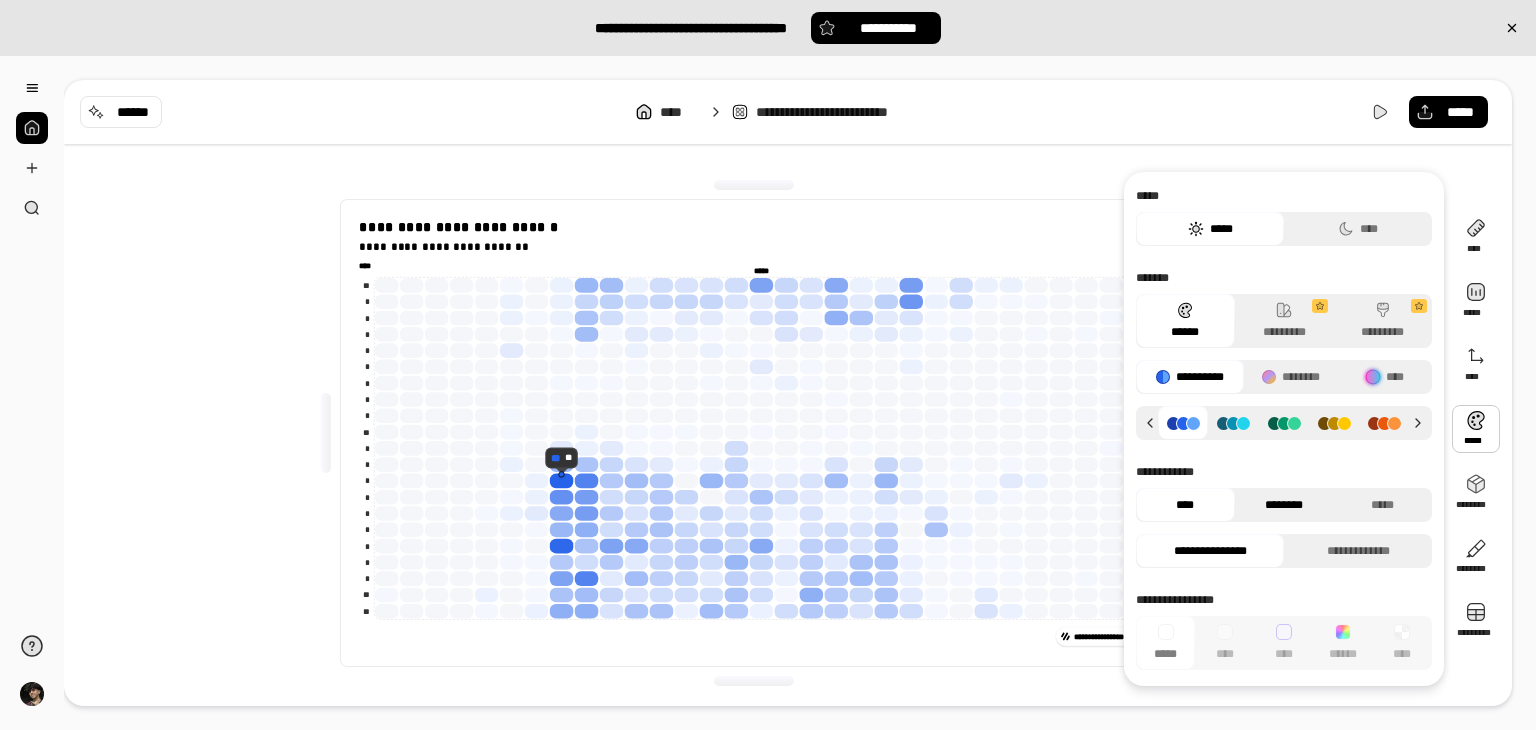 click on "********" at bounding box center [1284, 505] 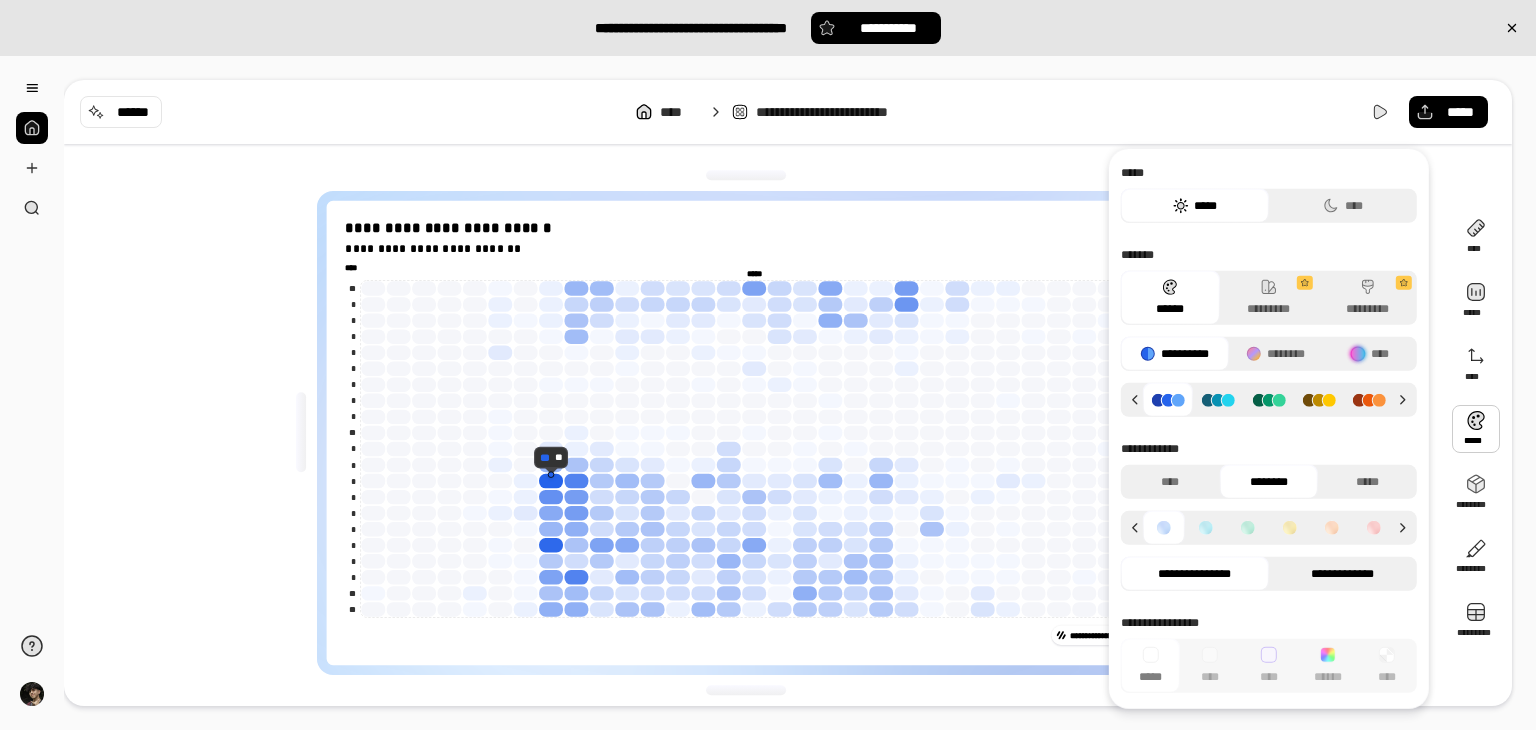 drag, startPoint x: 1368, startPoint y: 483, endPoint x: 1292, endPoint y: 581, distance: 124.01613 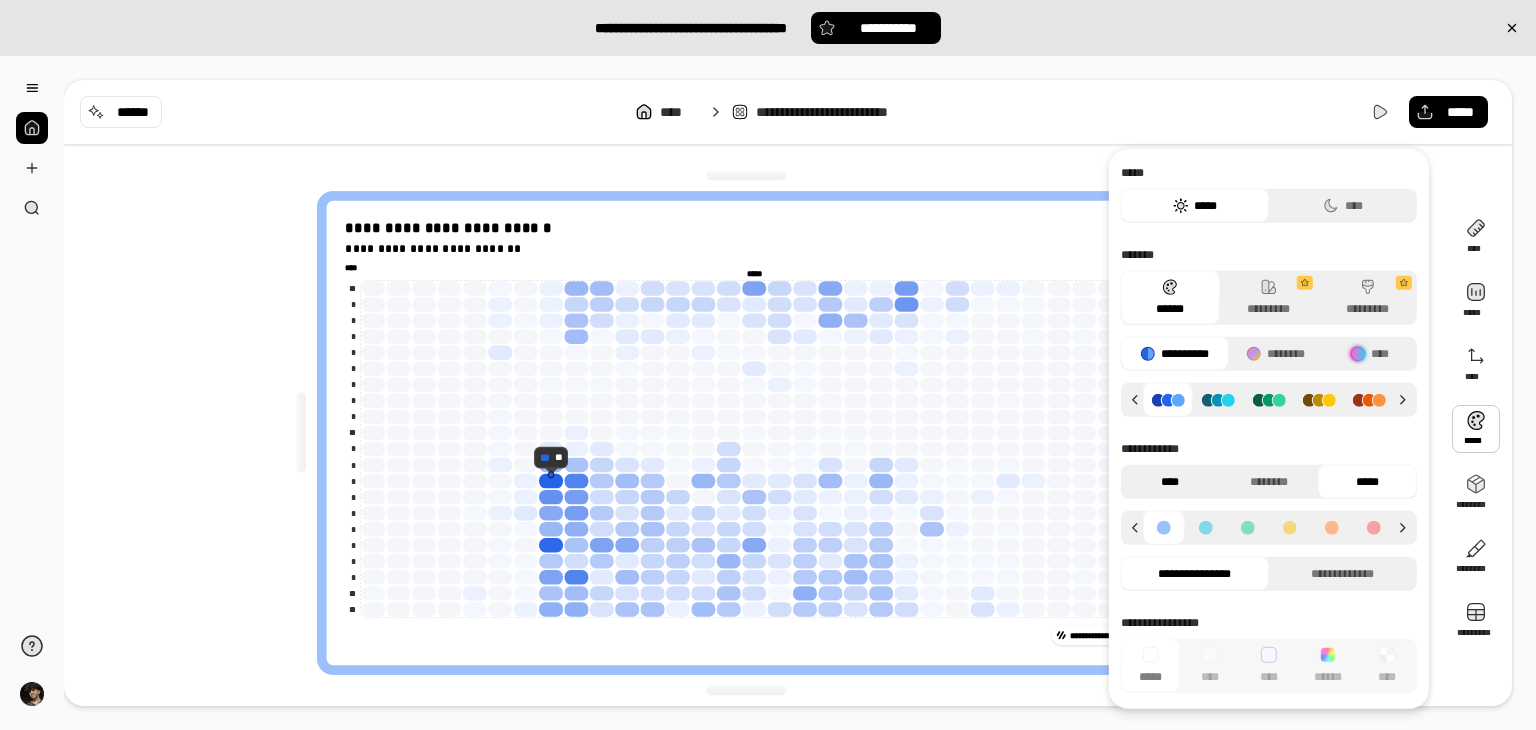 click on "****" at bounding box center [1170, 482] 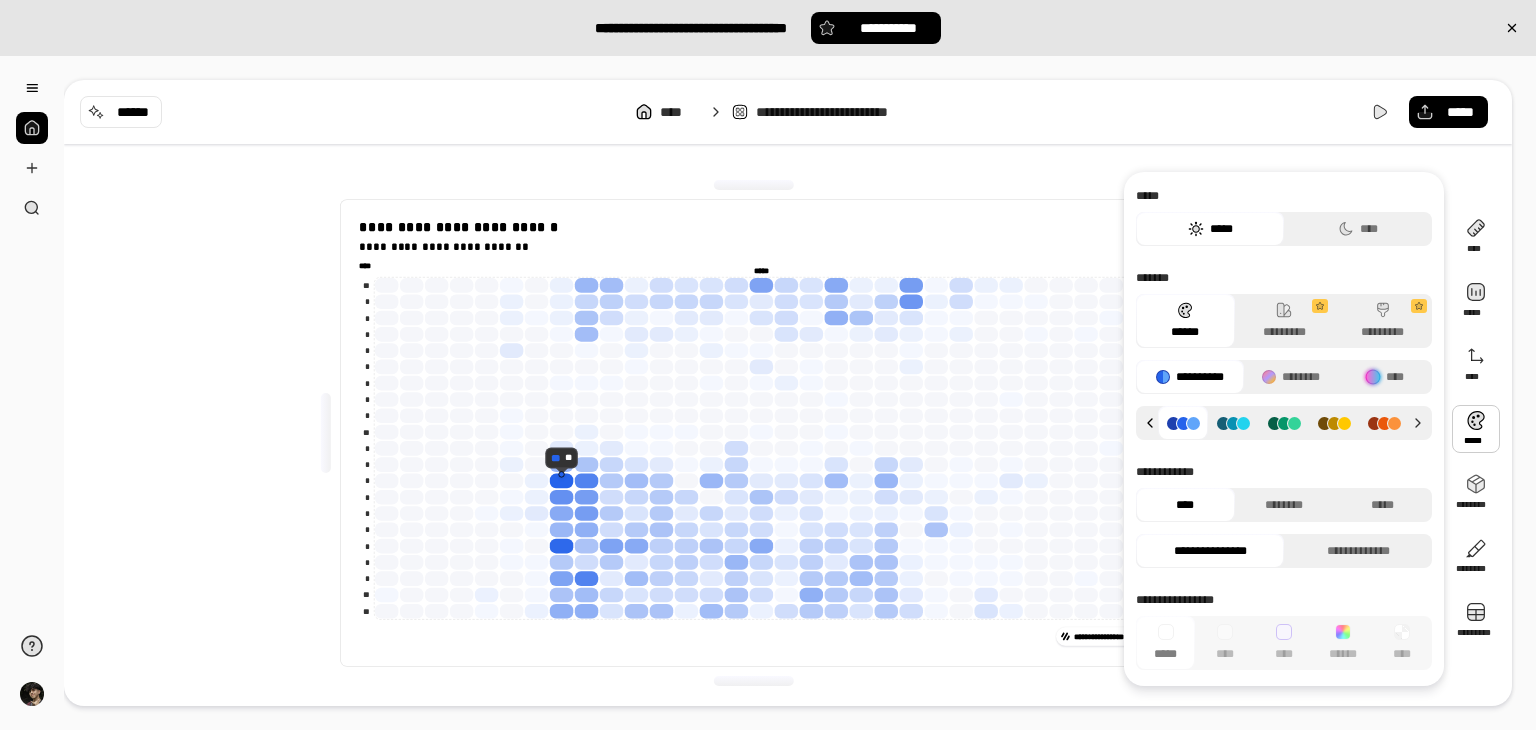 click 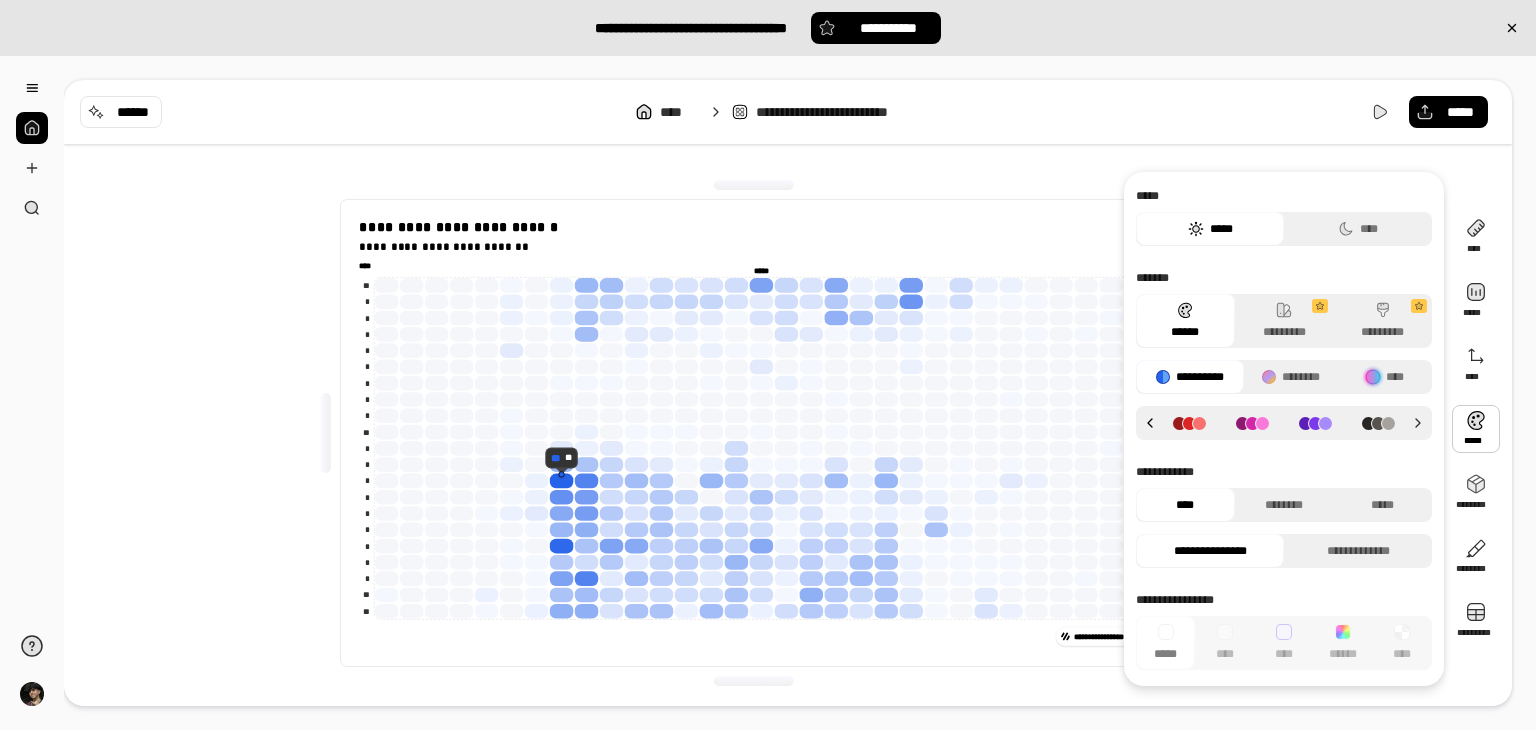 click 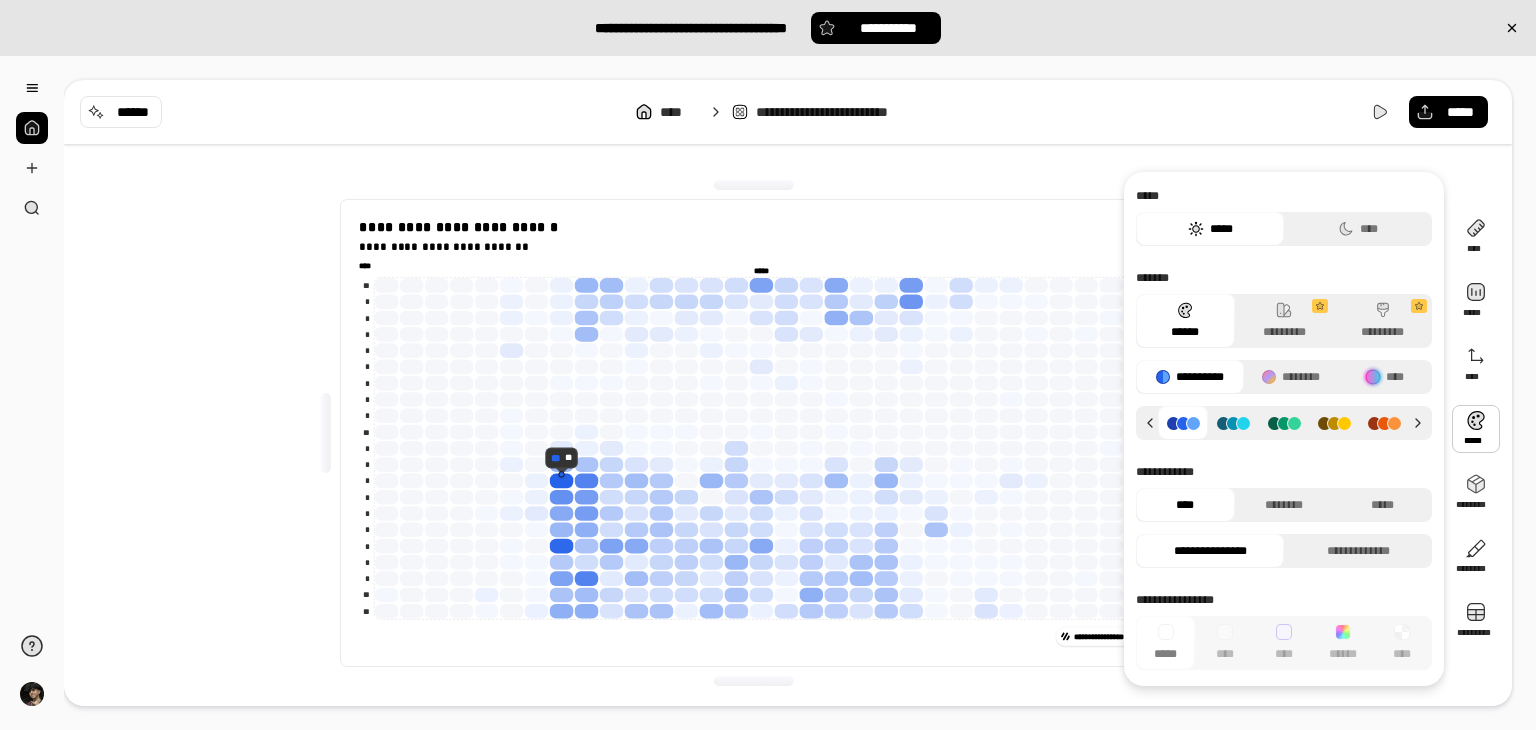 click 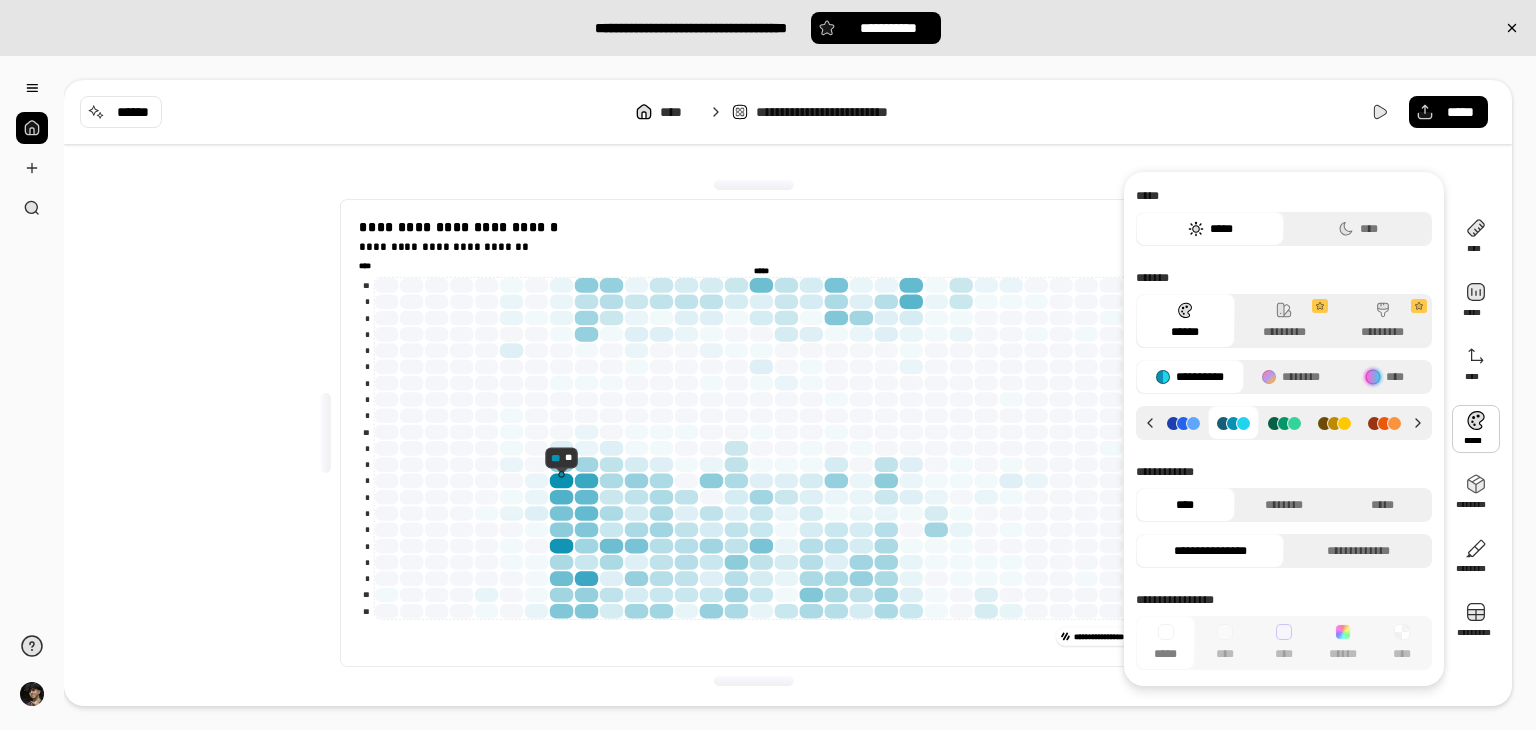 click at bounding box center (1284, 423) 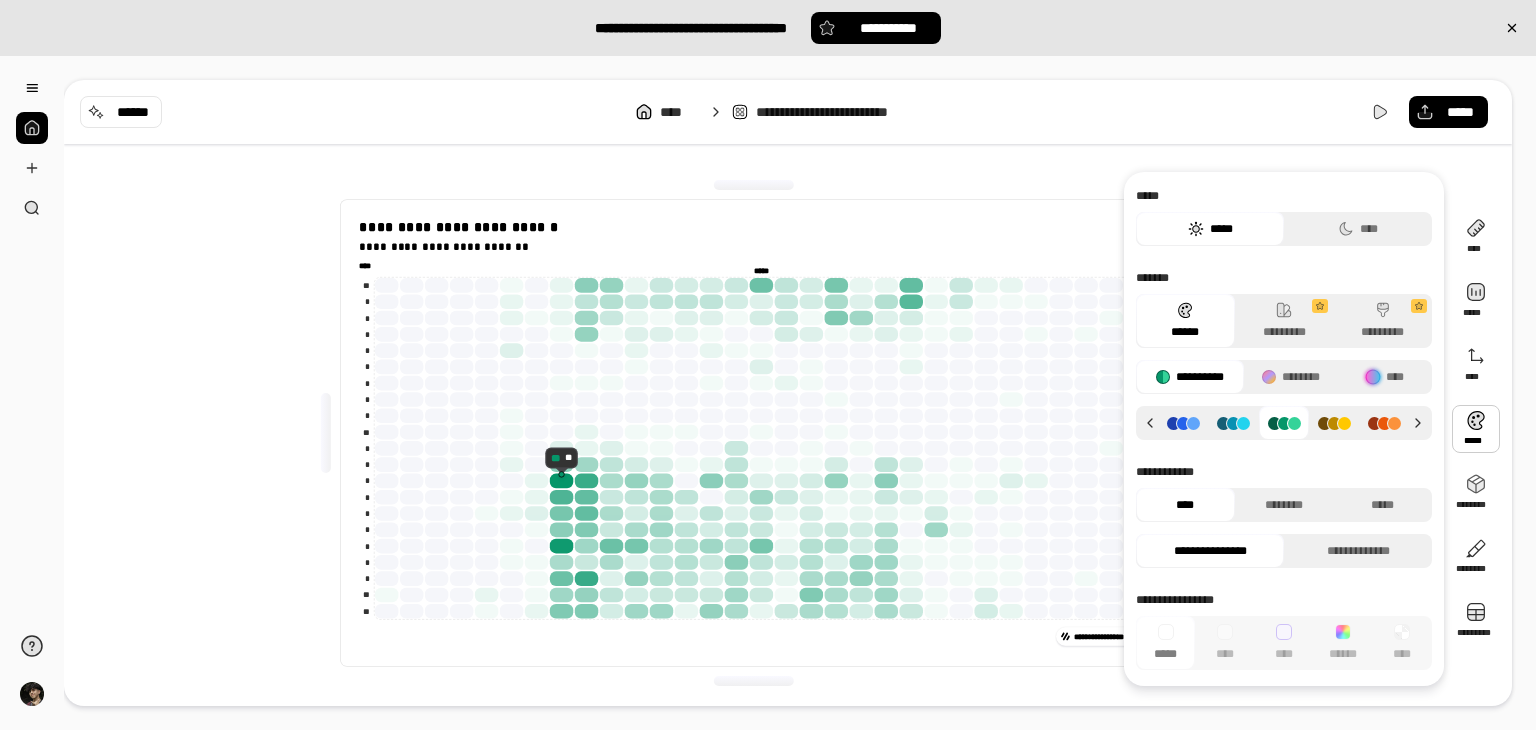click 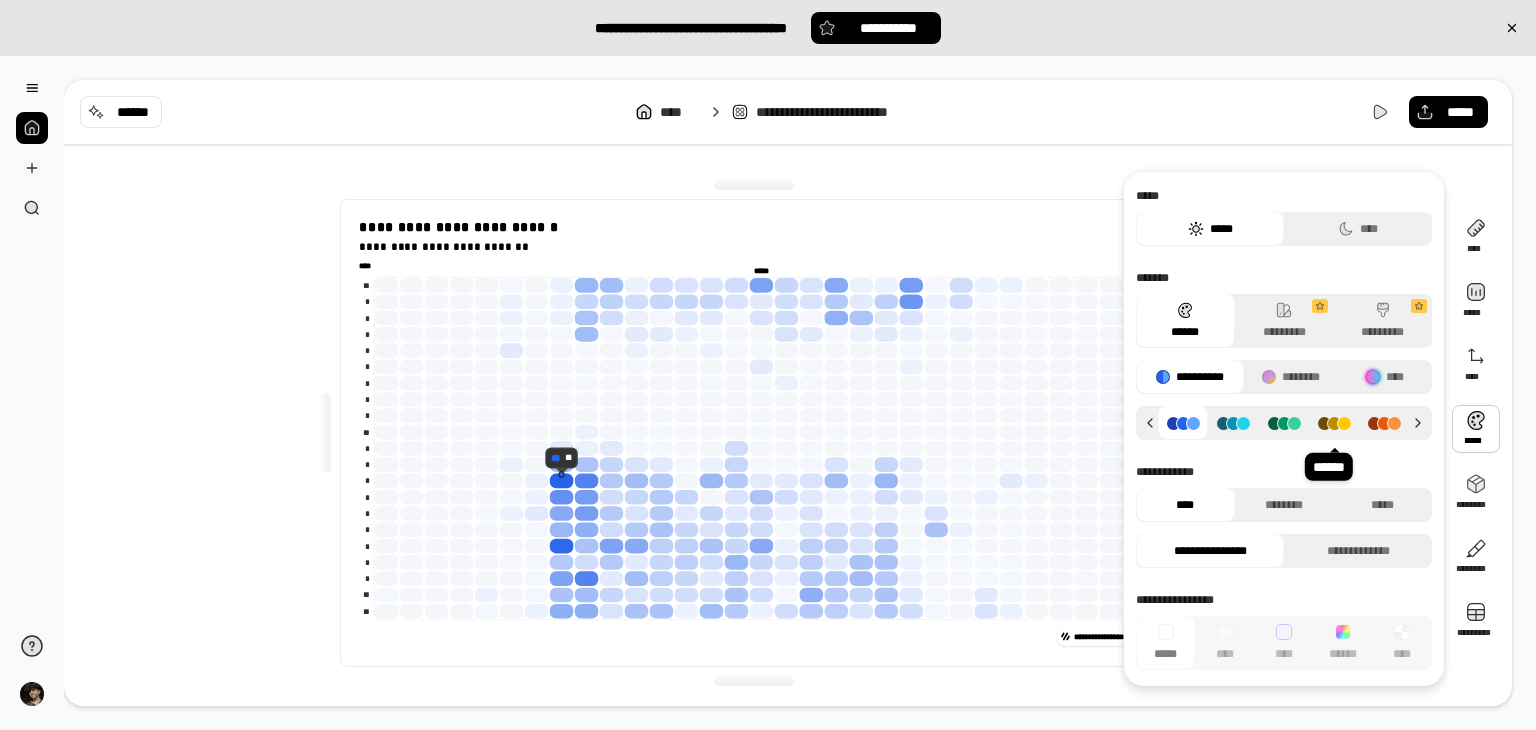 click 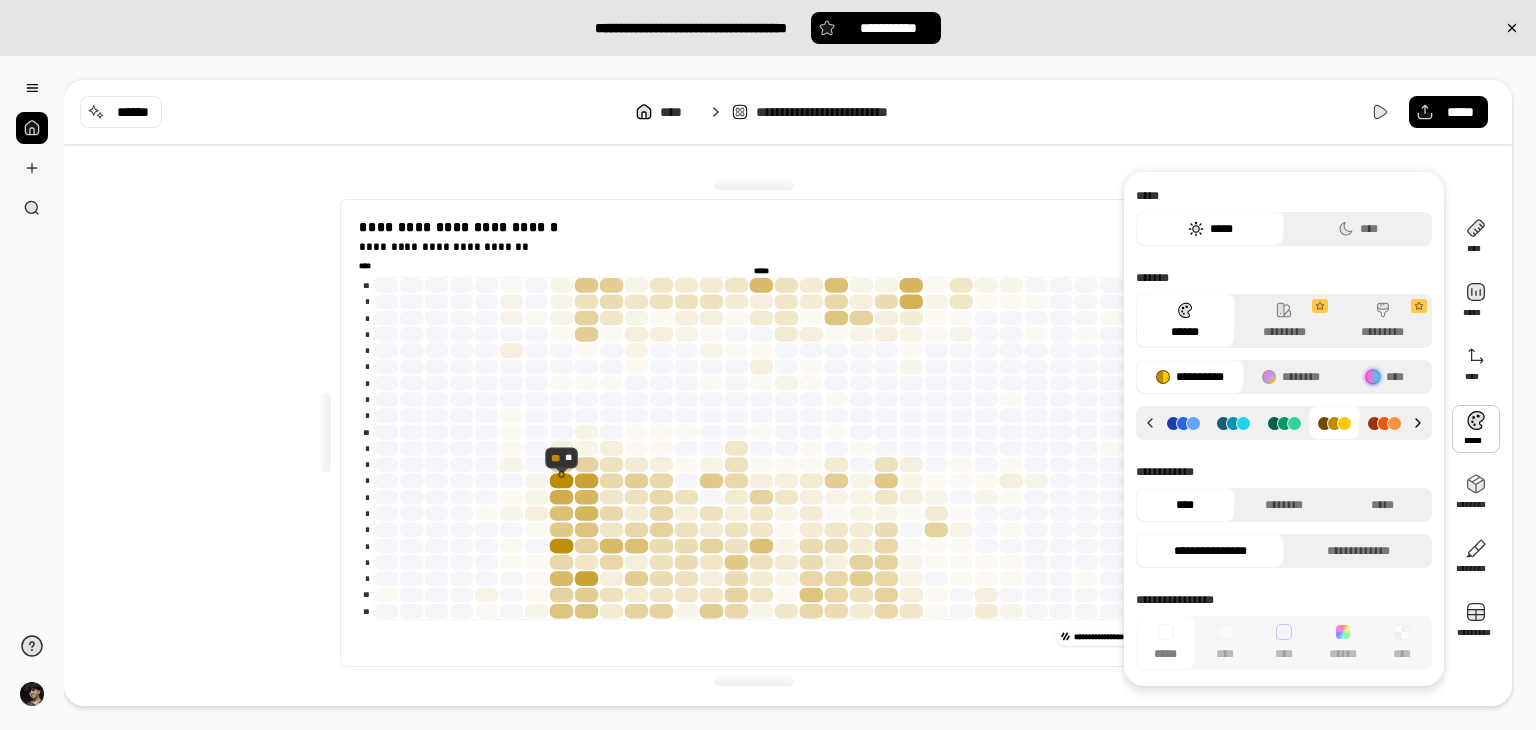click 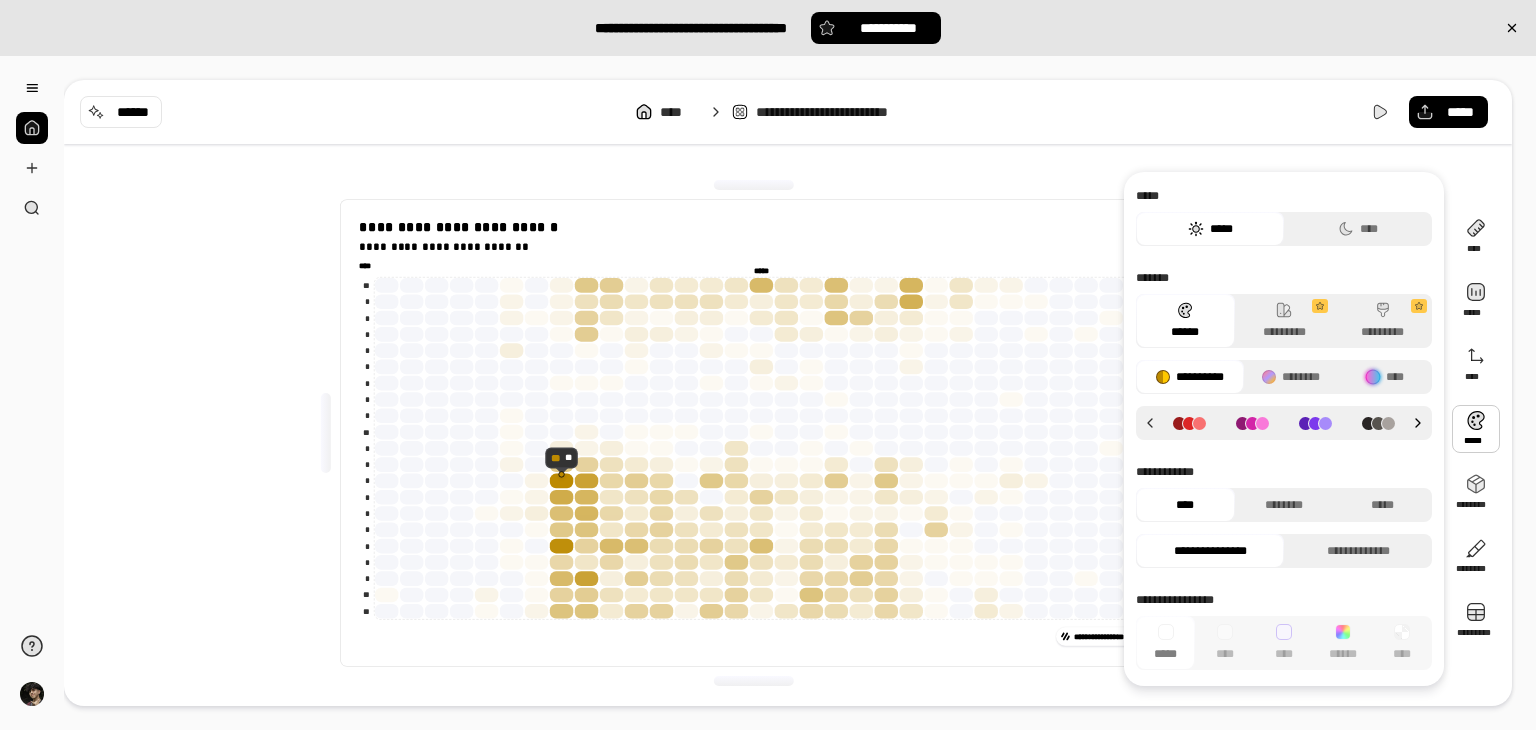 click 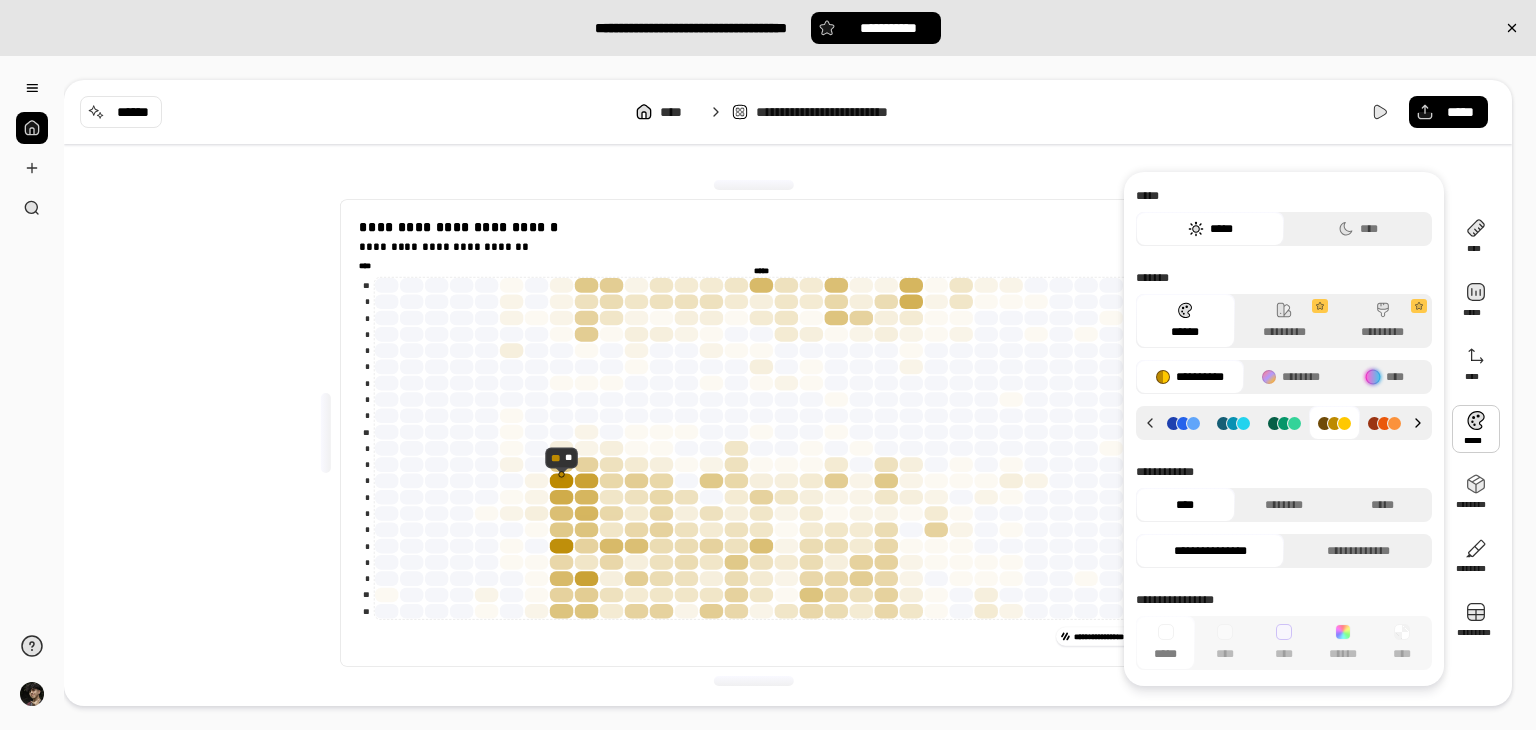 click 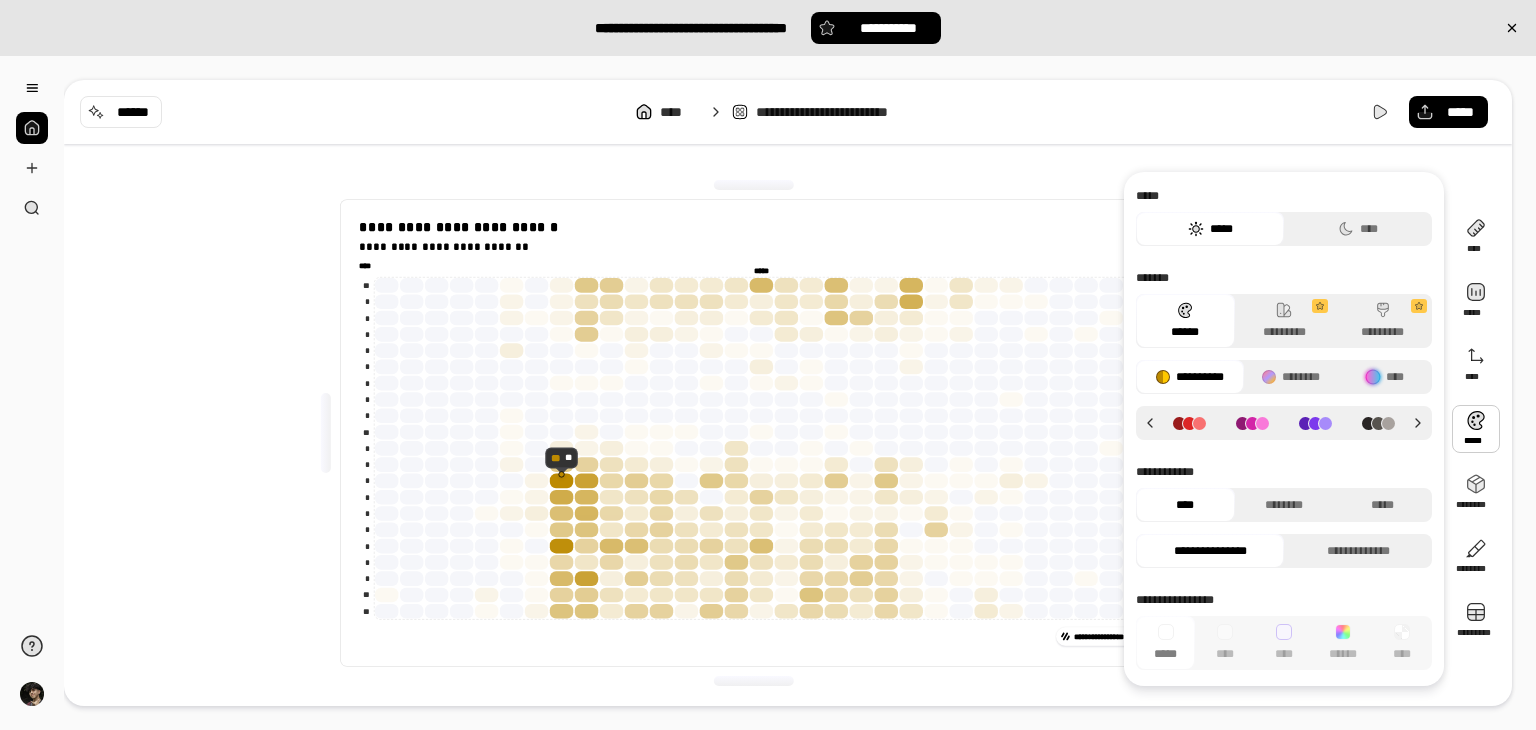 click at bounding box center (1315, 423) 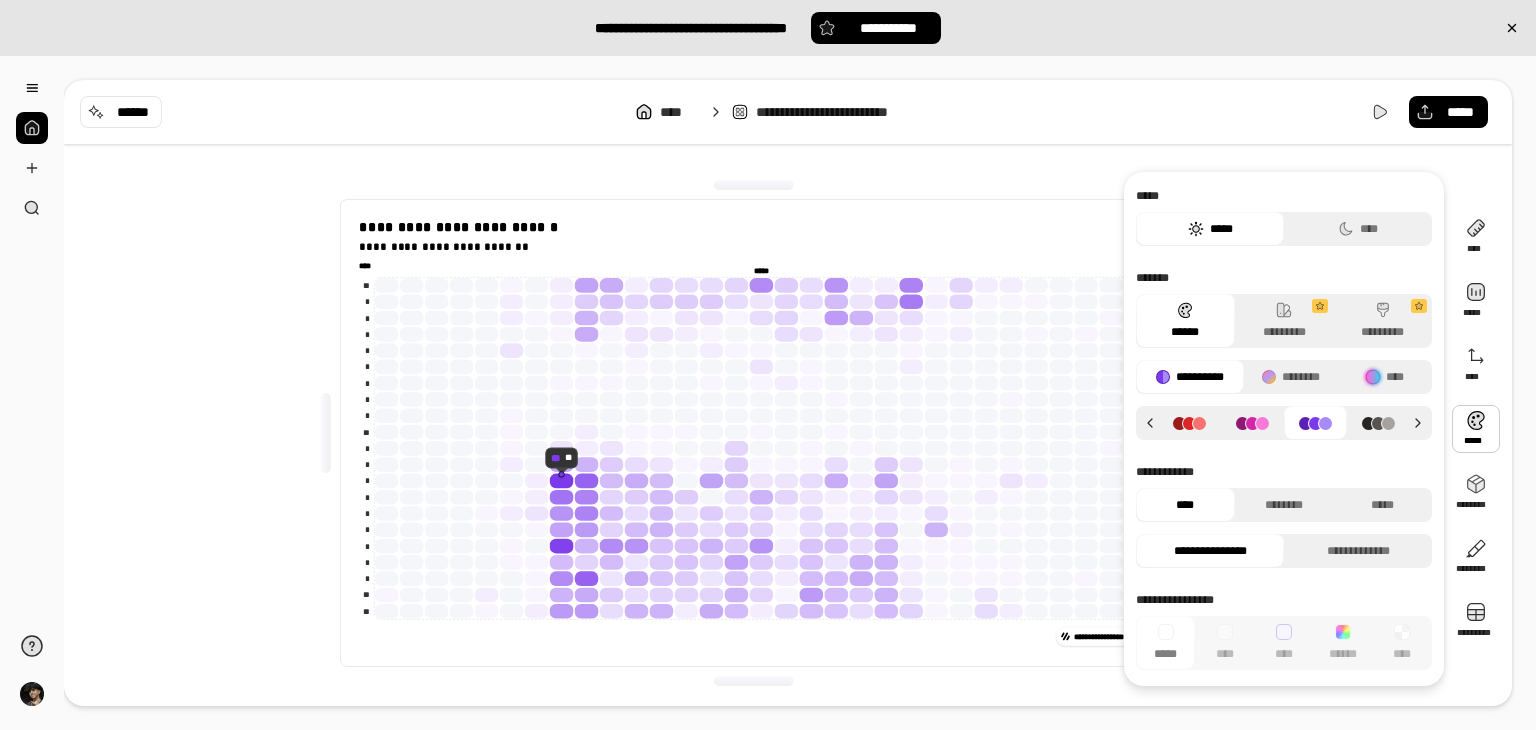 click at bounding box center [1189, 423] 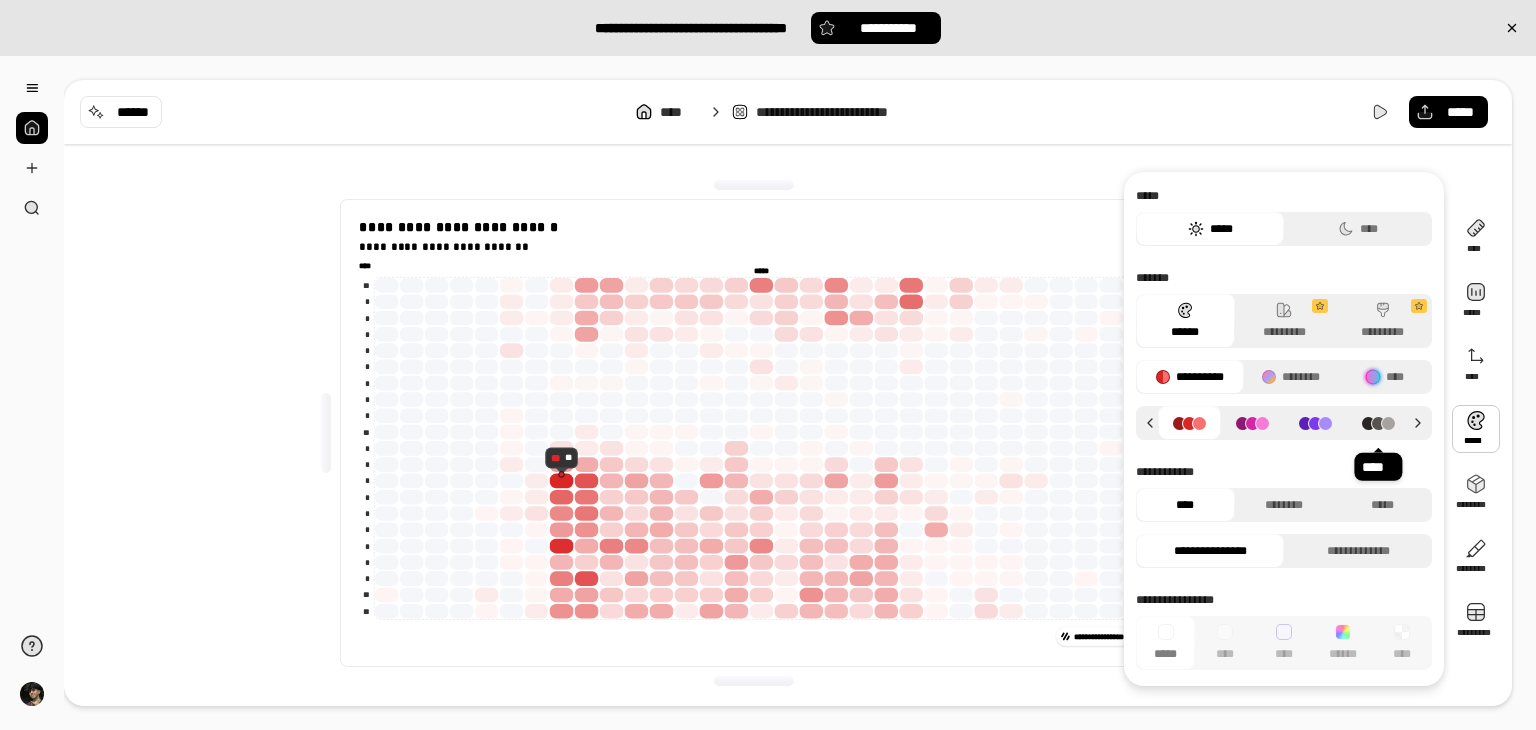 click 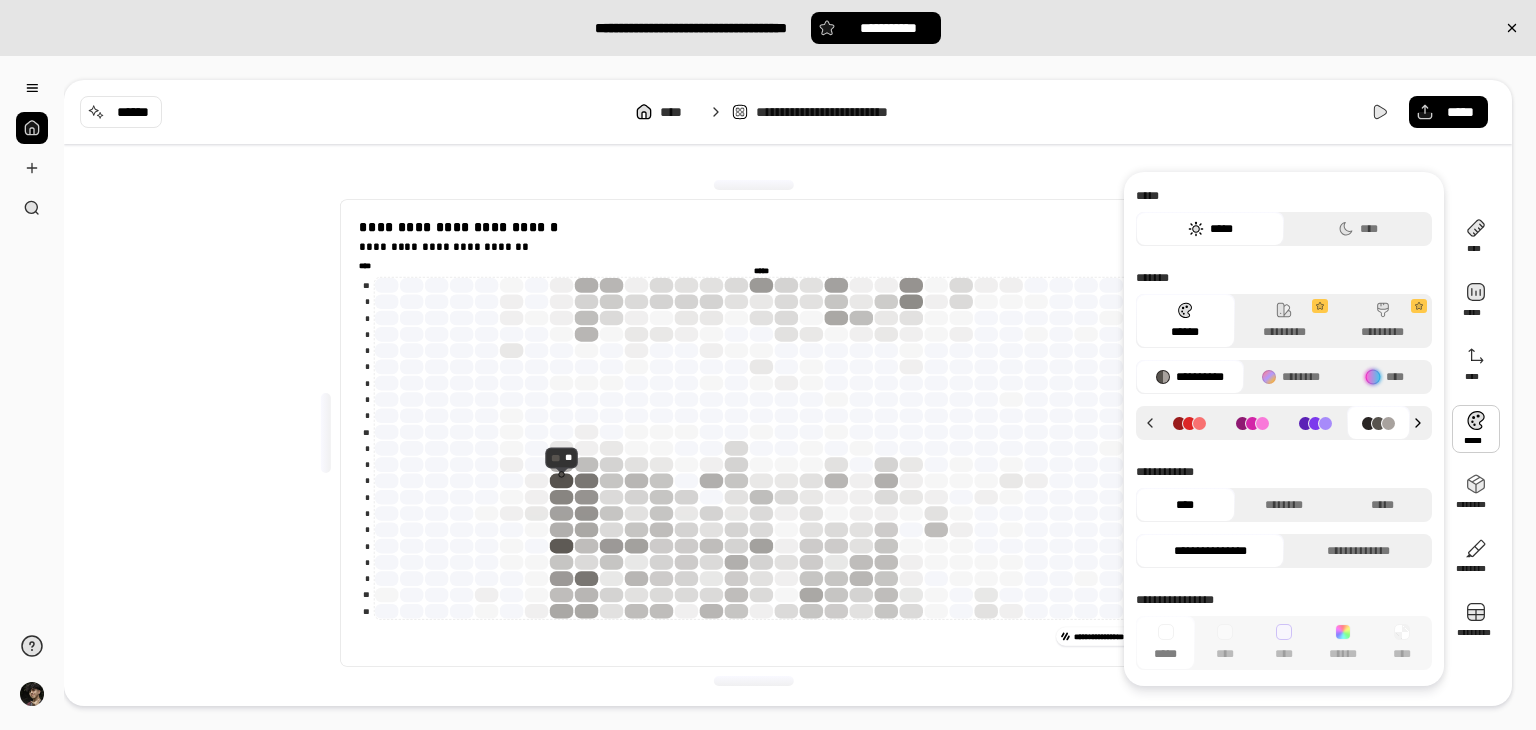 click 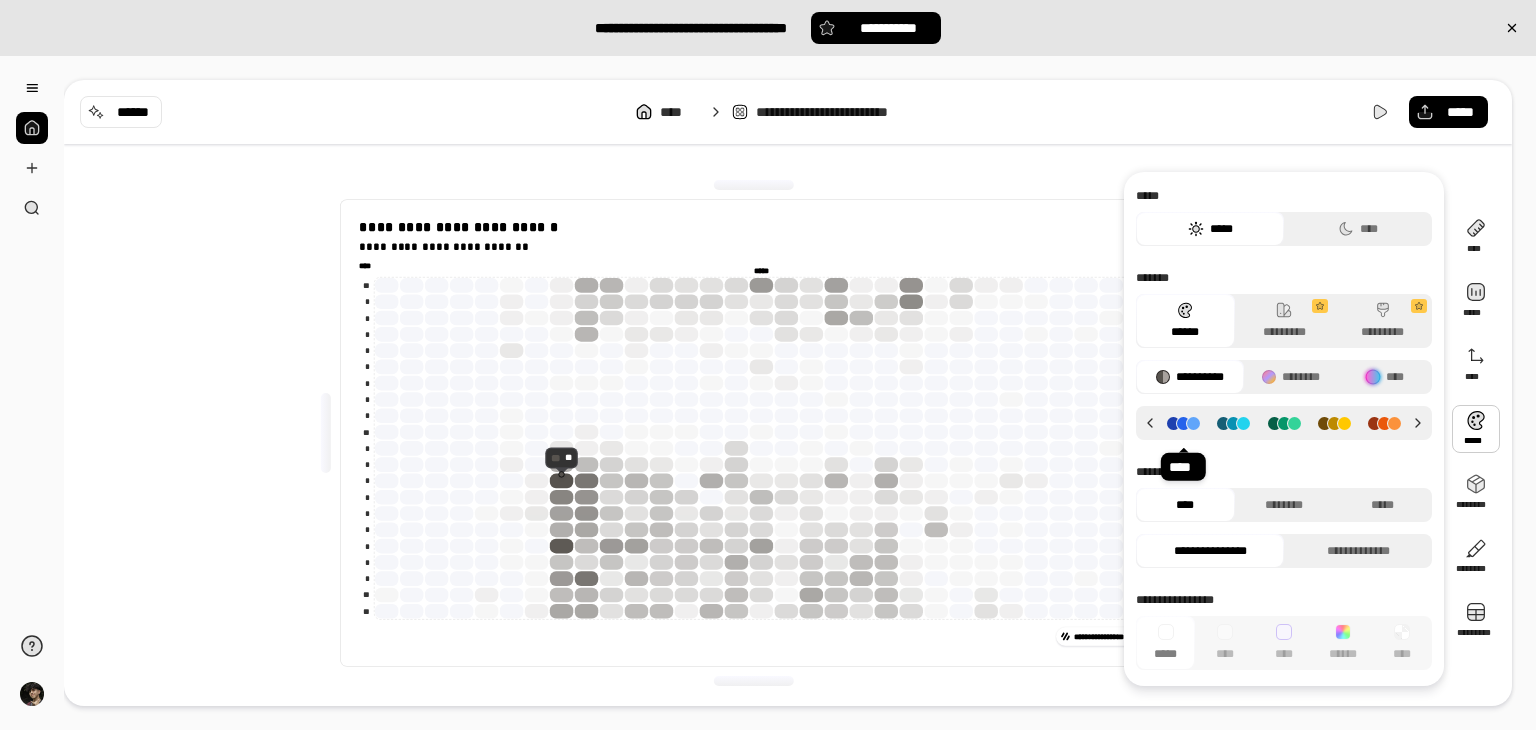 click 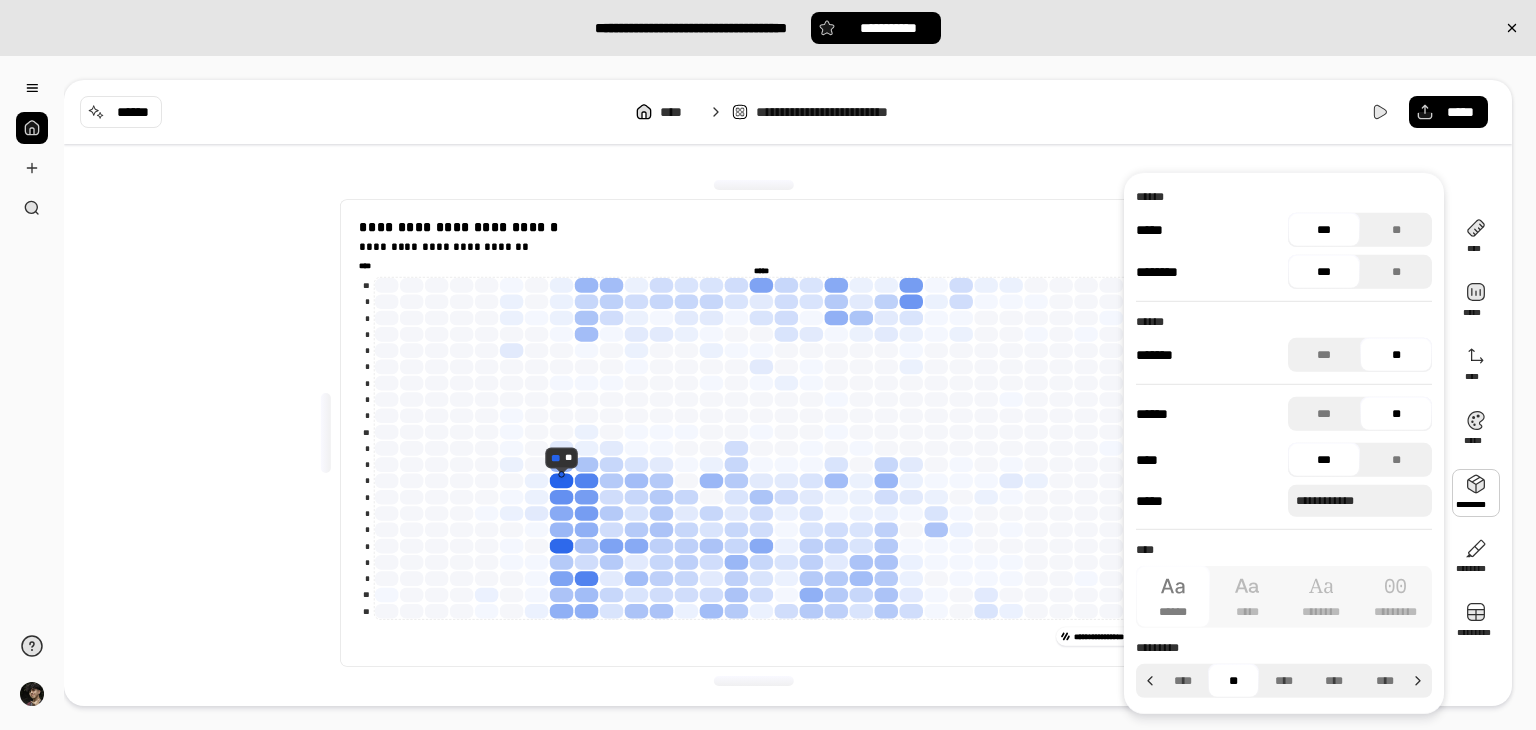 click on "**********" at bounding box center [754, 433] 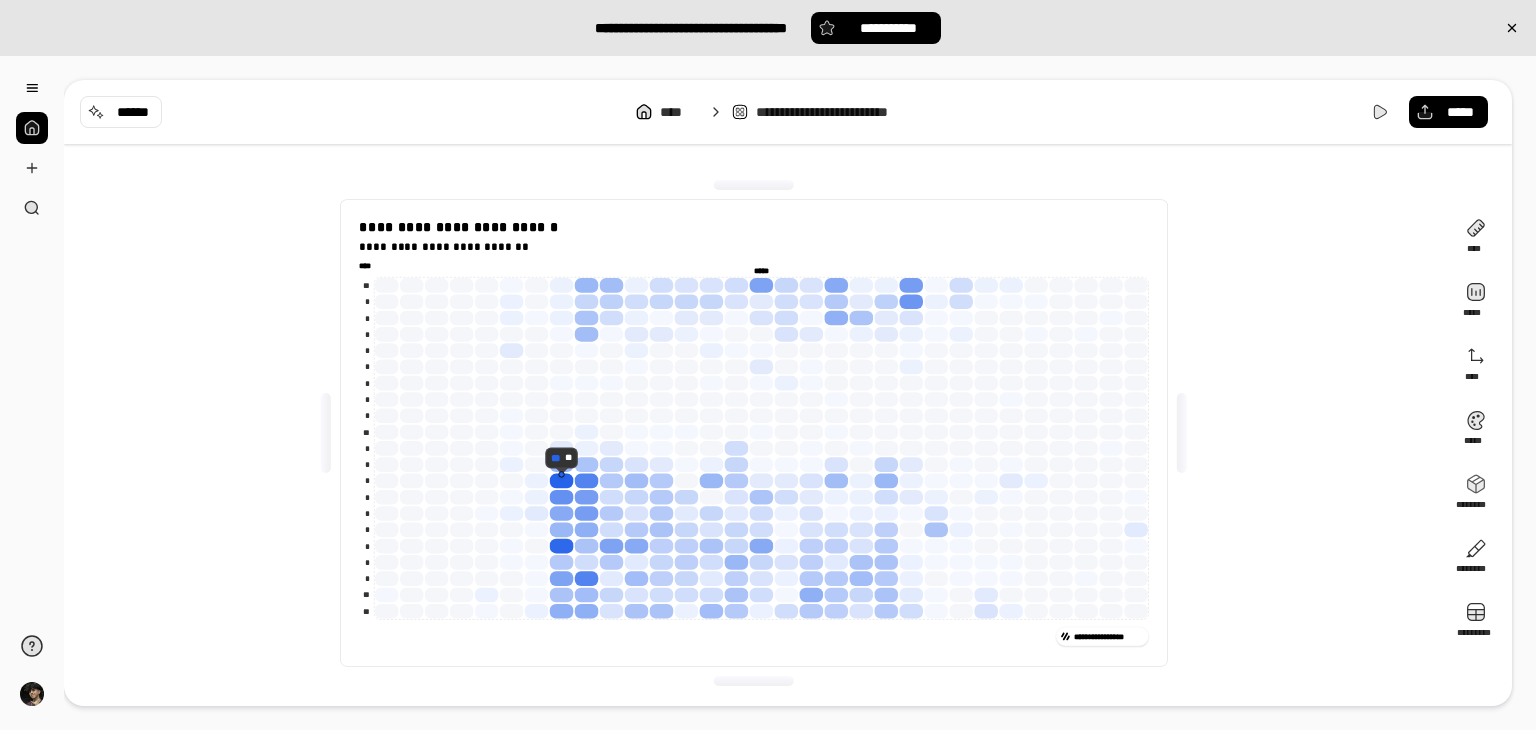 click on "**********" at bounding box center (754, 433) 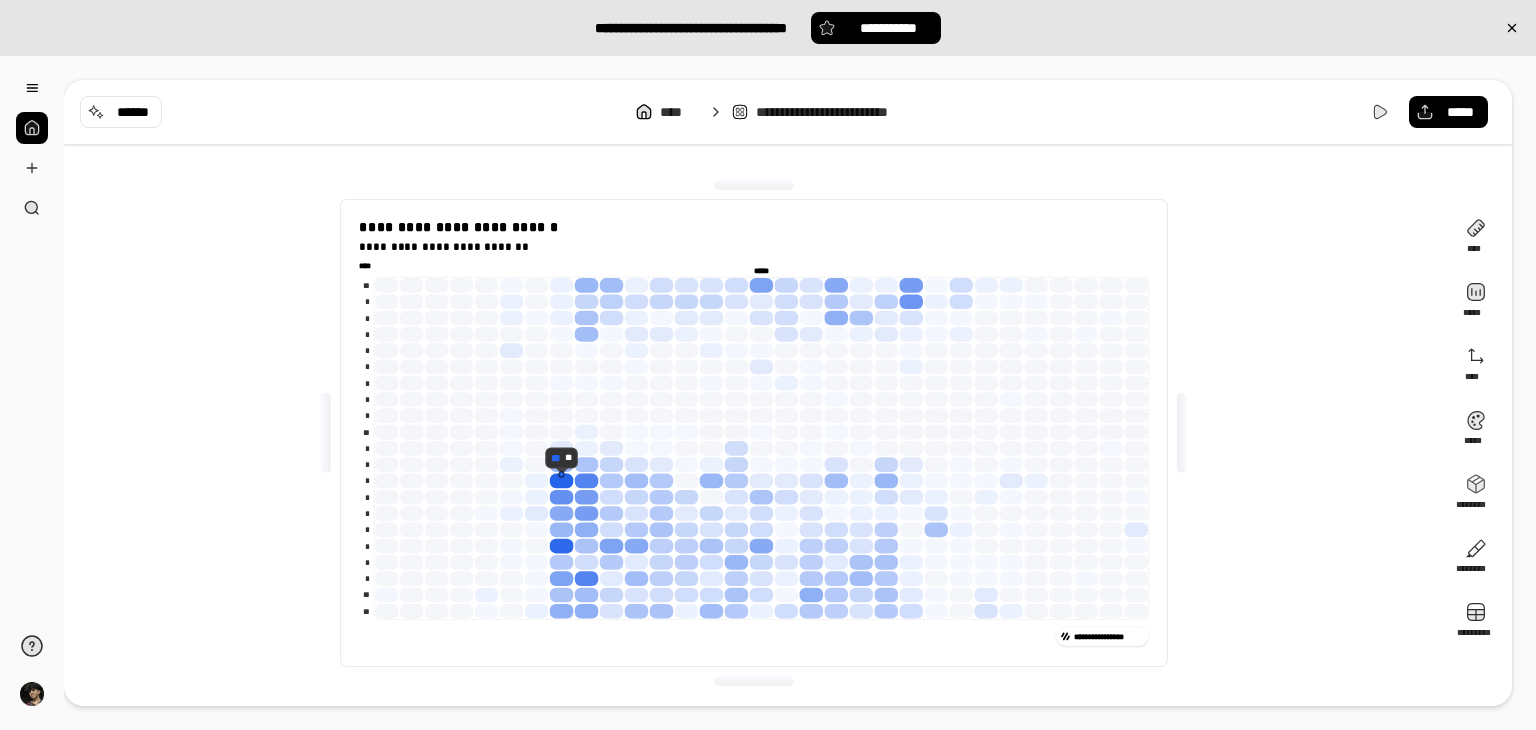 click on "**********" at bounding box center [754, 433] 